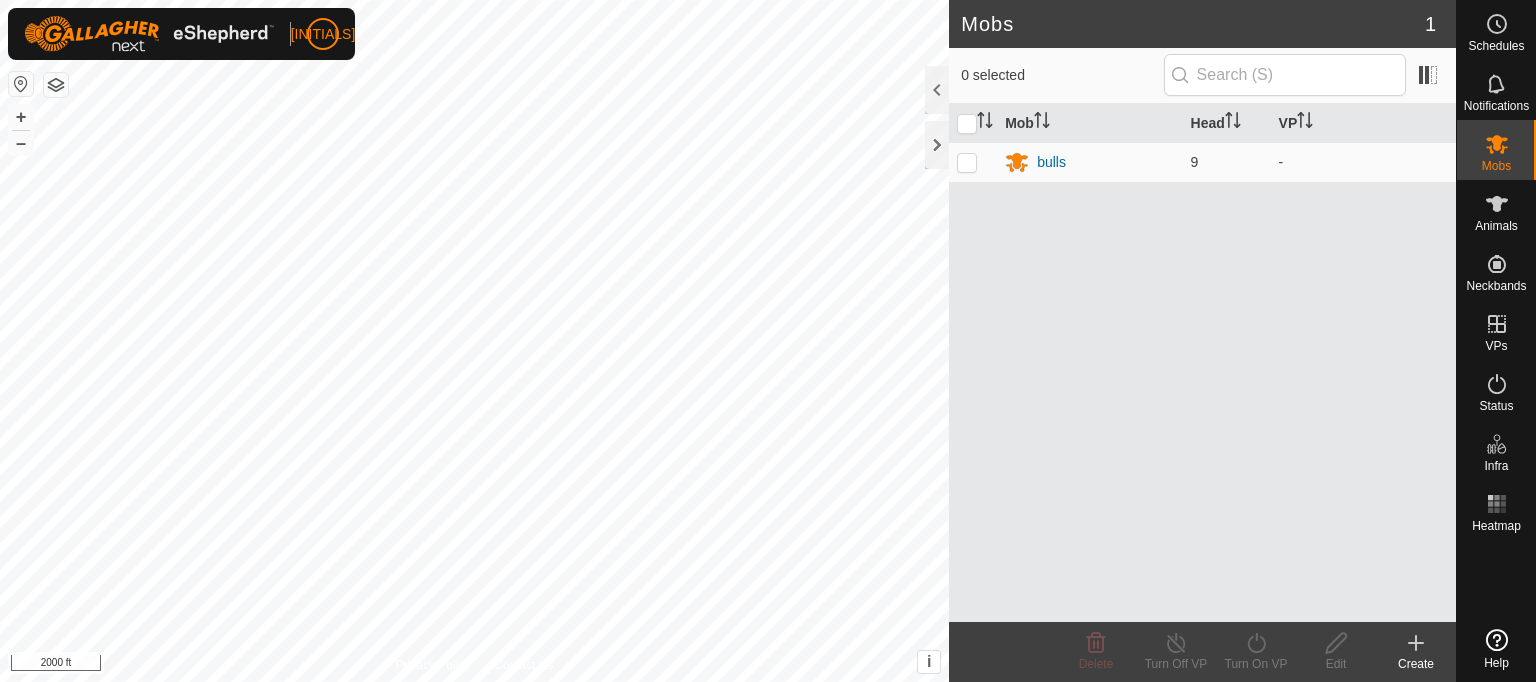 scroll, scrollTop: 0, scrollLeft: 0, axis: both 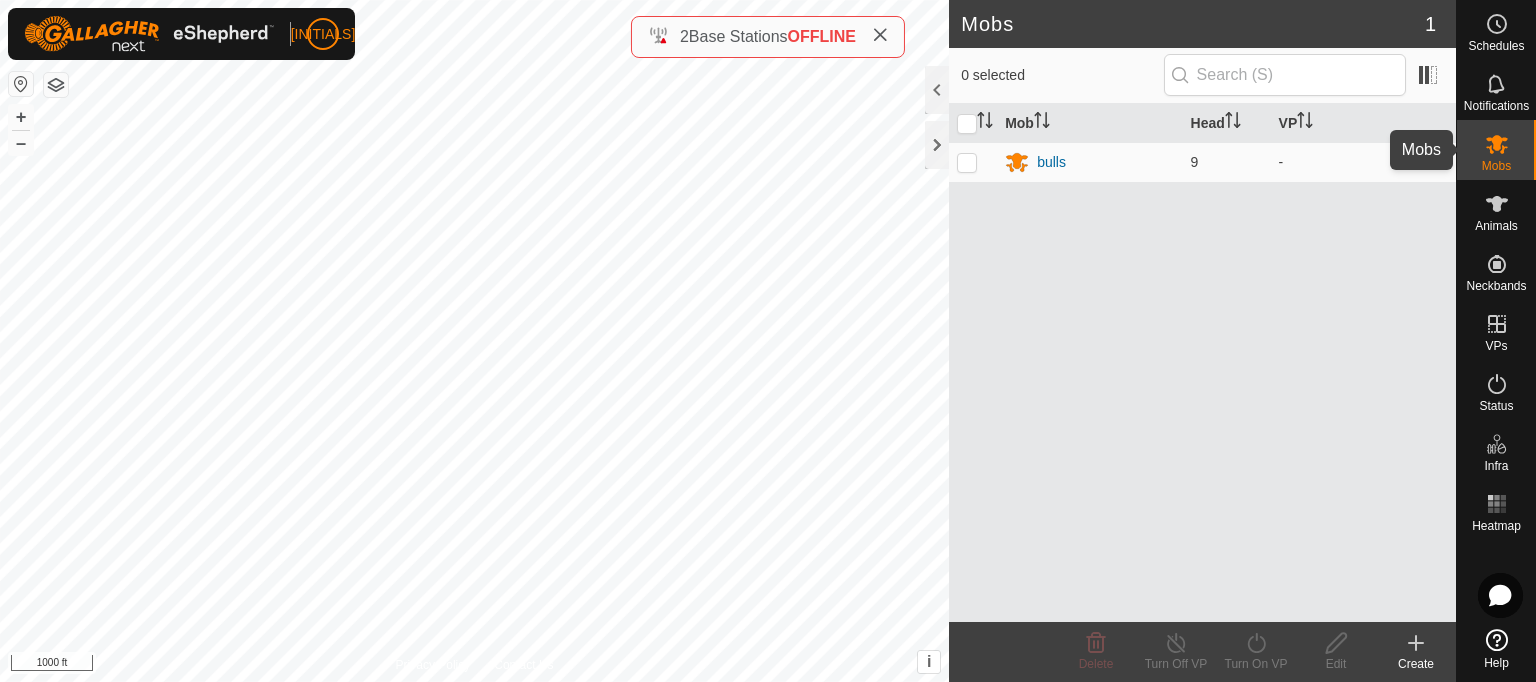 click at bounding box center [1497, 144] 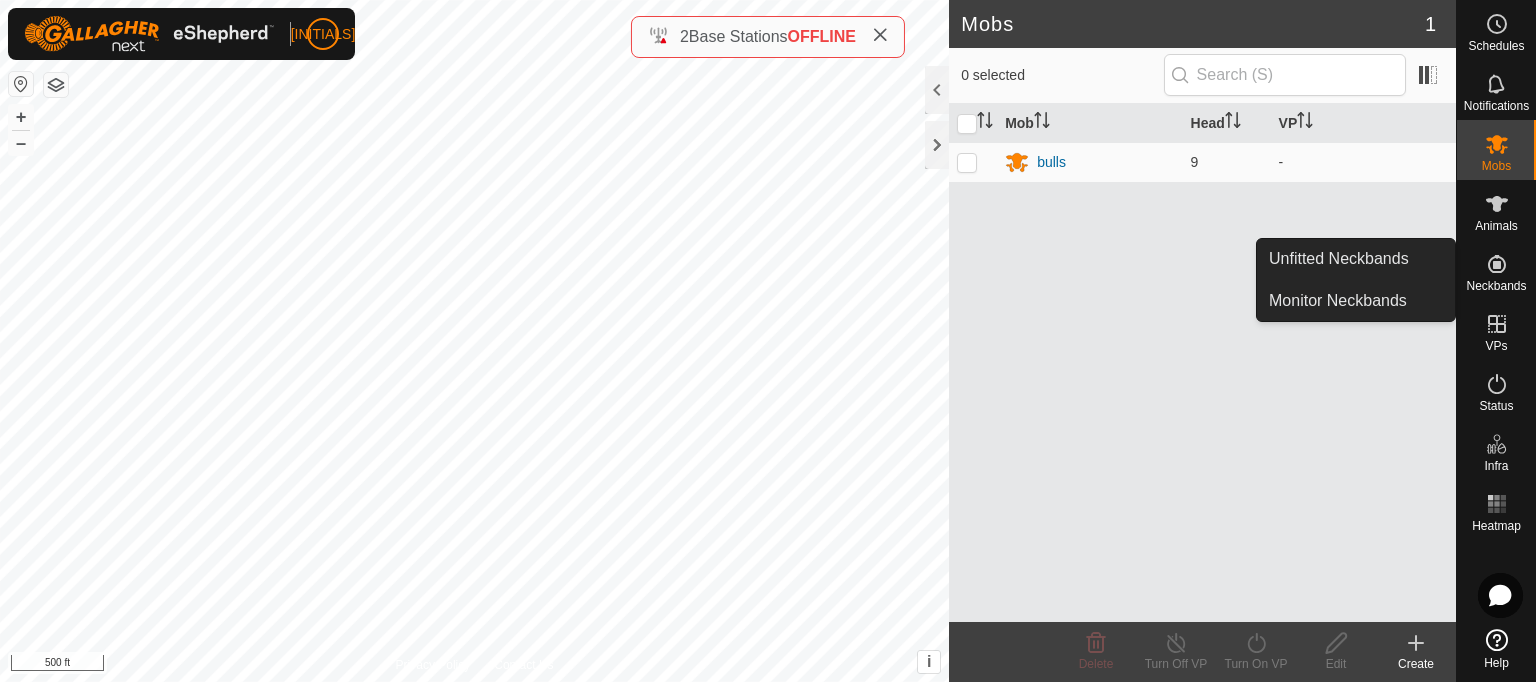 click 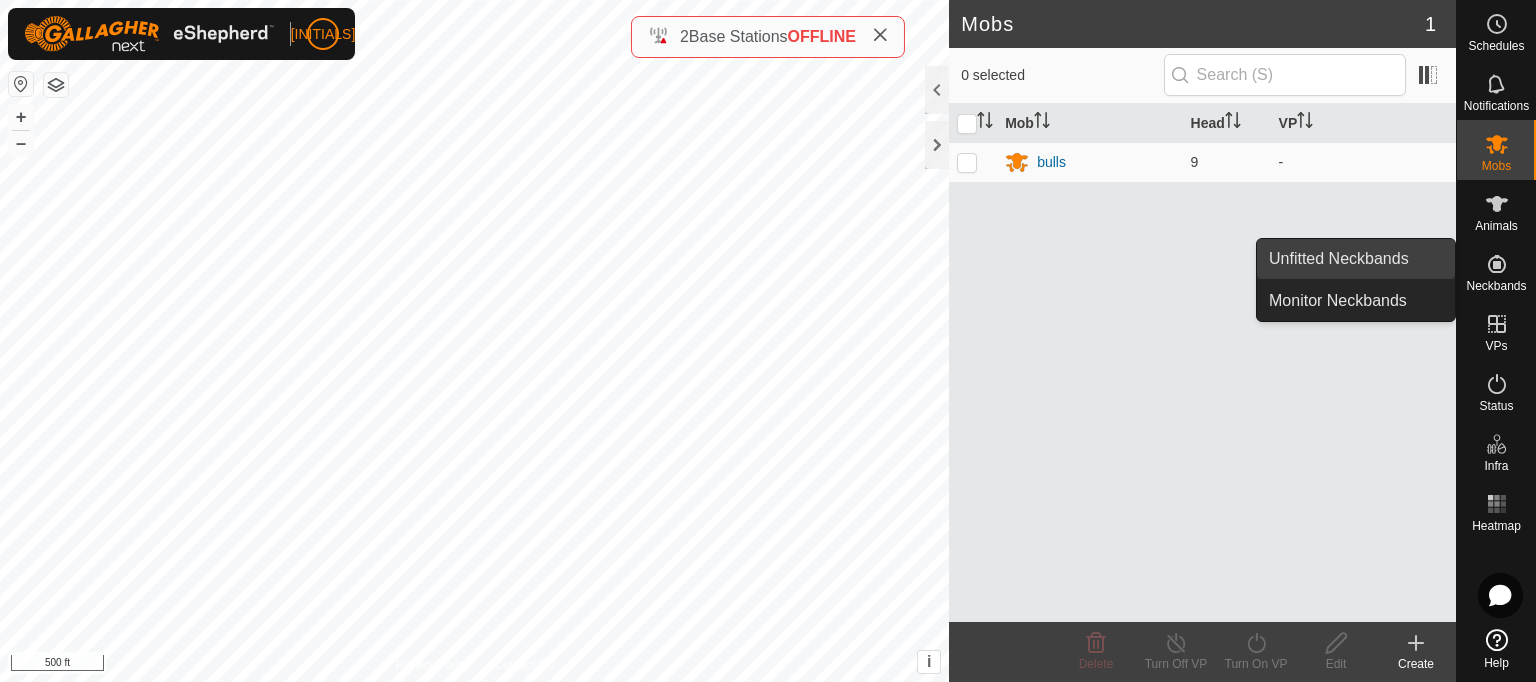 click on "Unfitted Neckbands" at bounding box center [1356, 259] 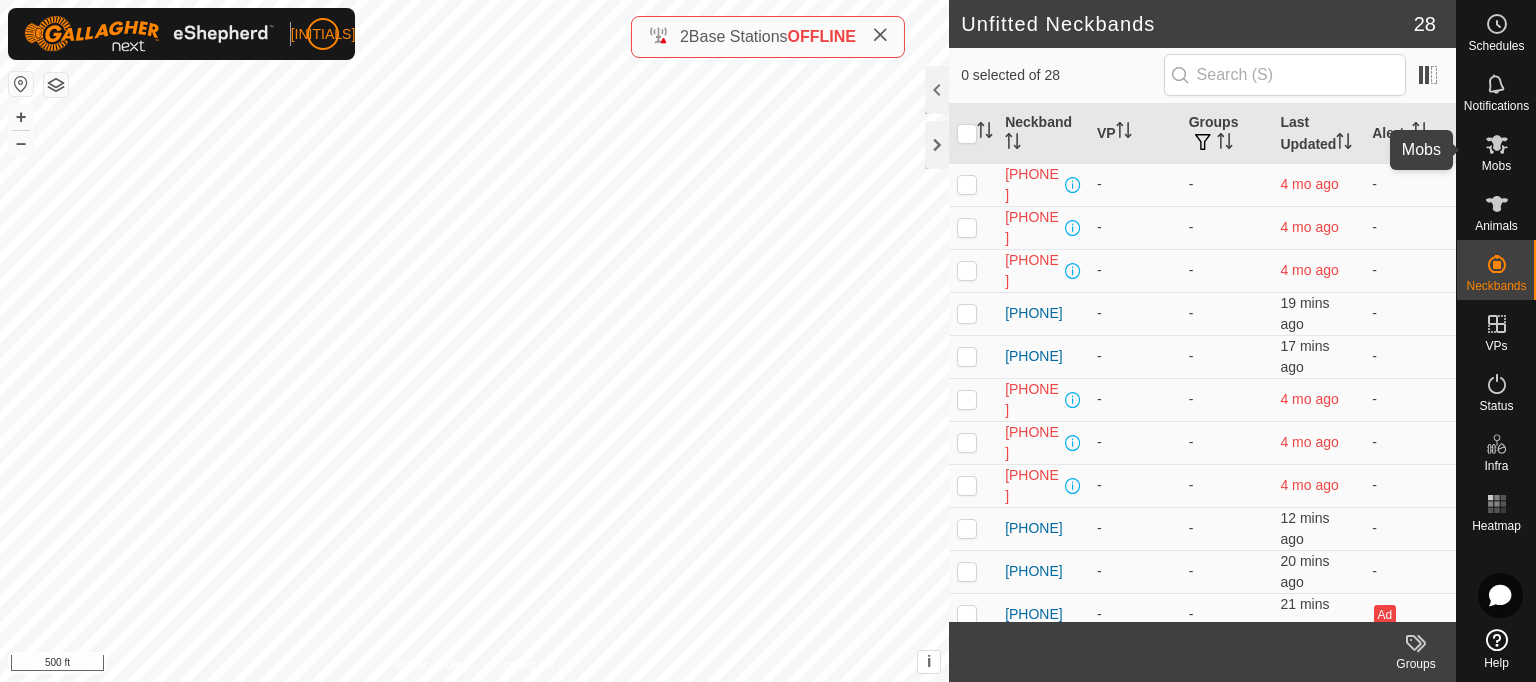 click 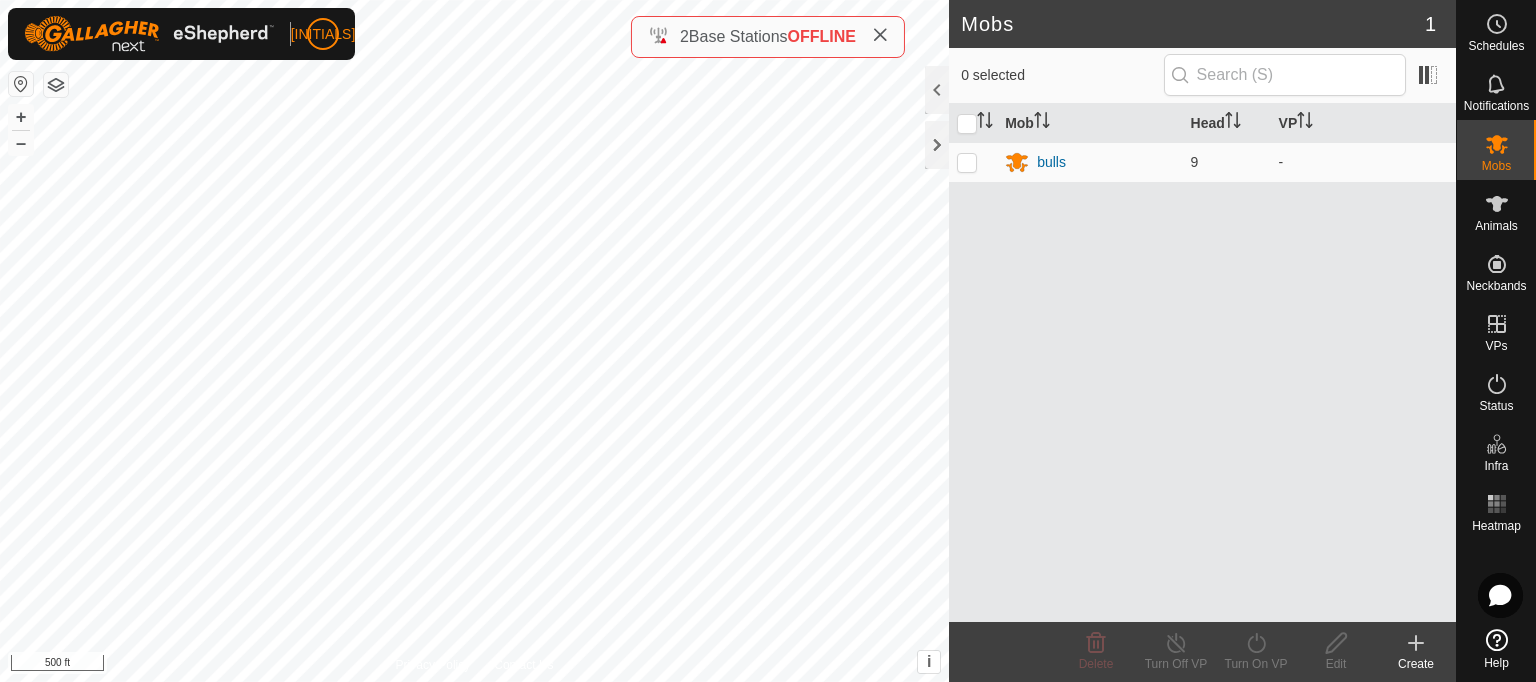 click 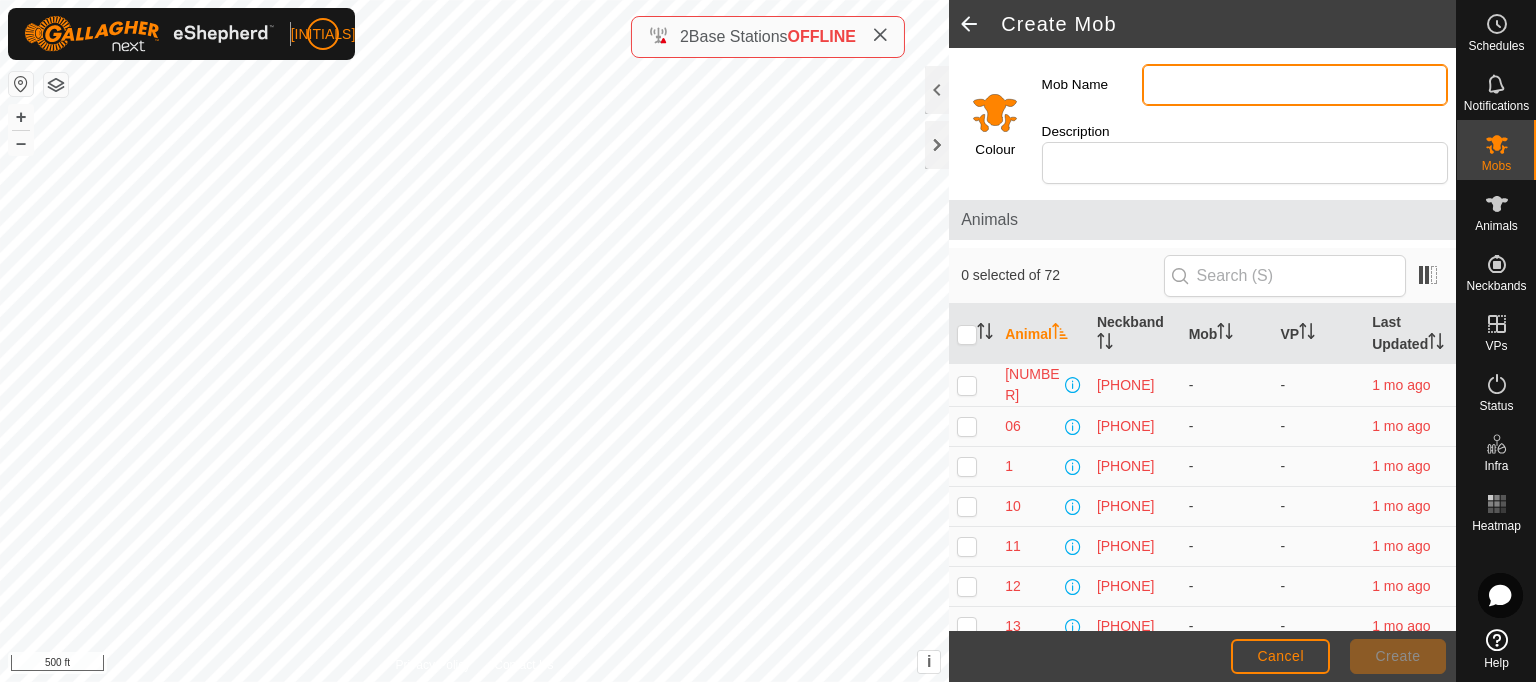 click on "Mob Name" at bounding box center (1295, 85) 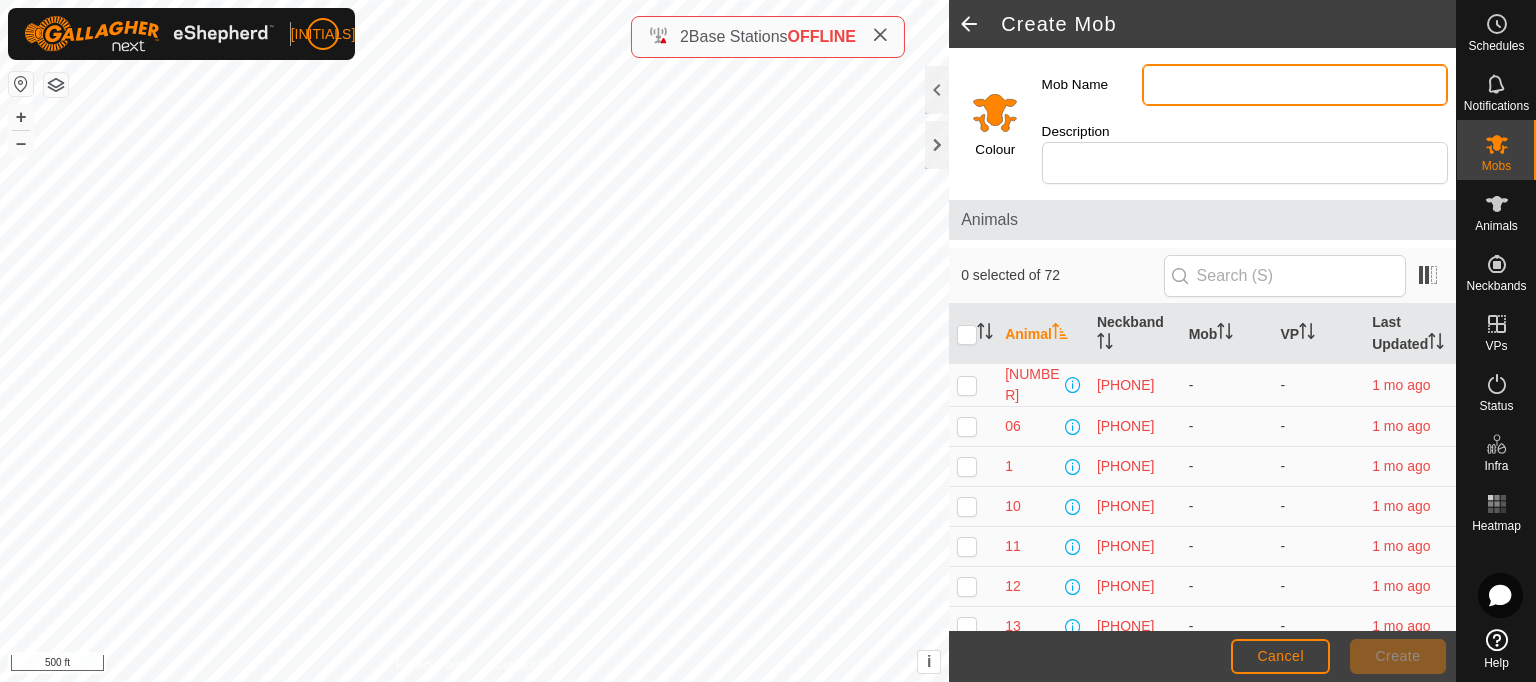 type on "heifers-[NUMBER]" 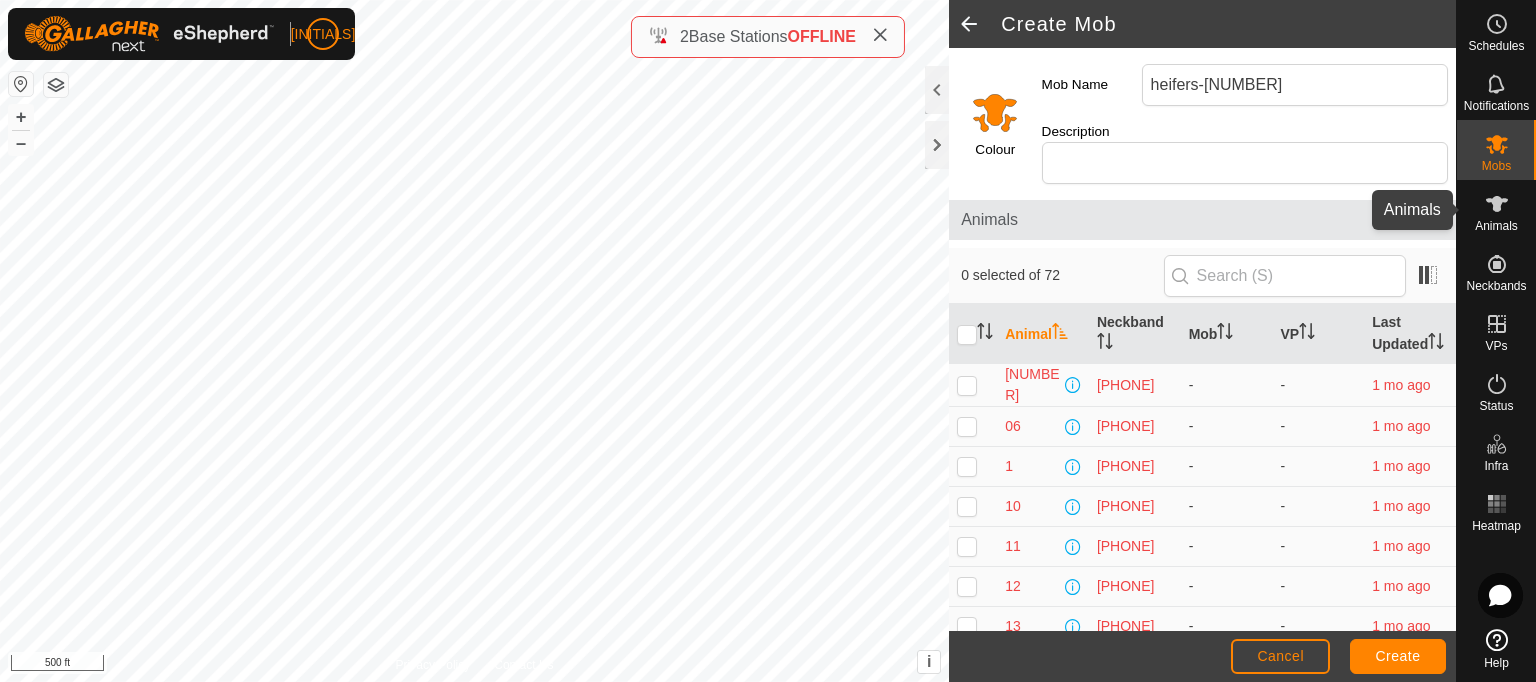 click 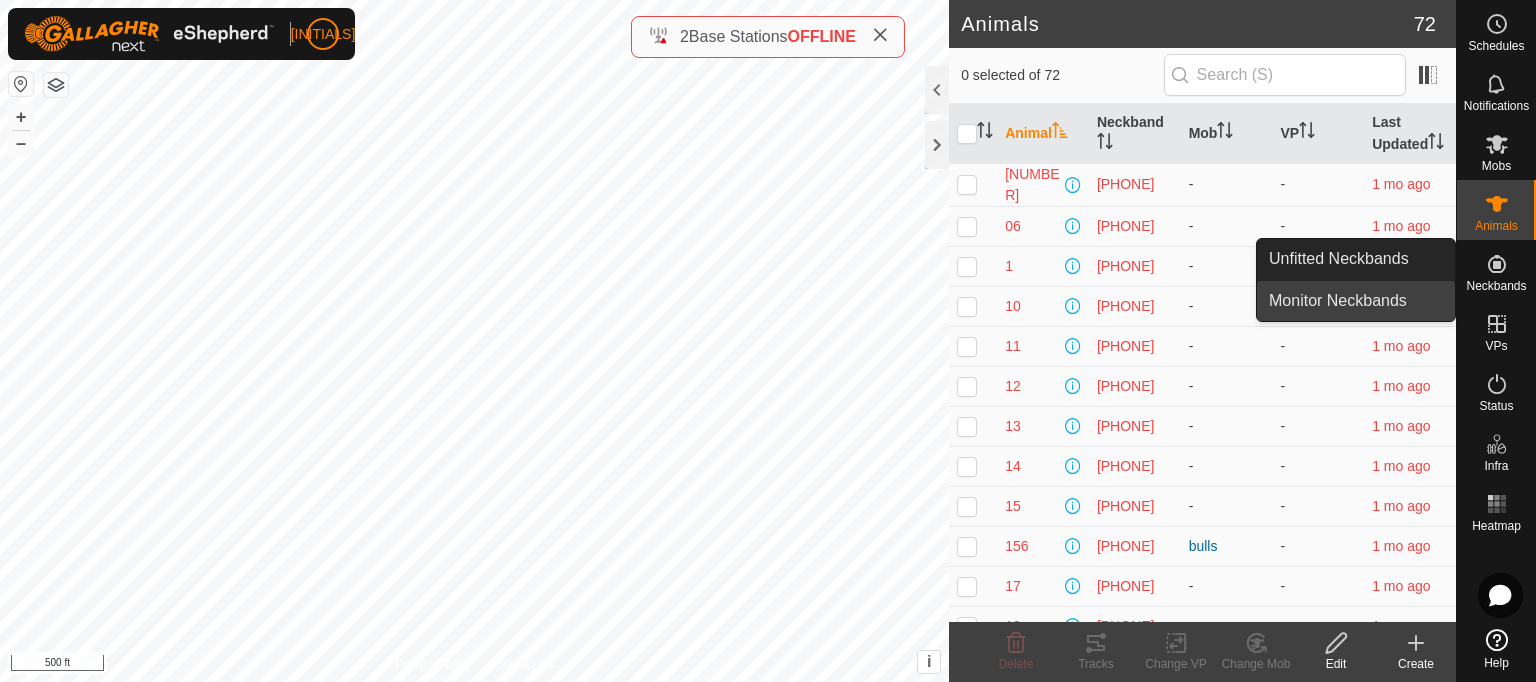 click on "Monitor Neckbands" at bounding box center [1356, 301] 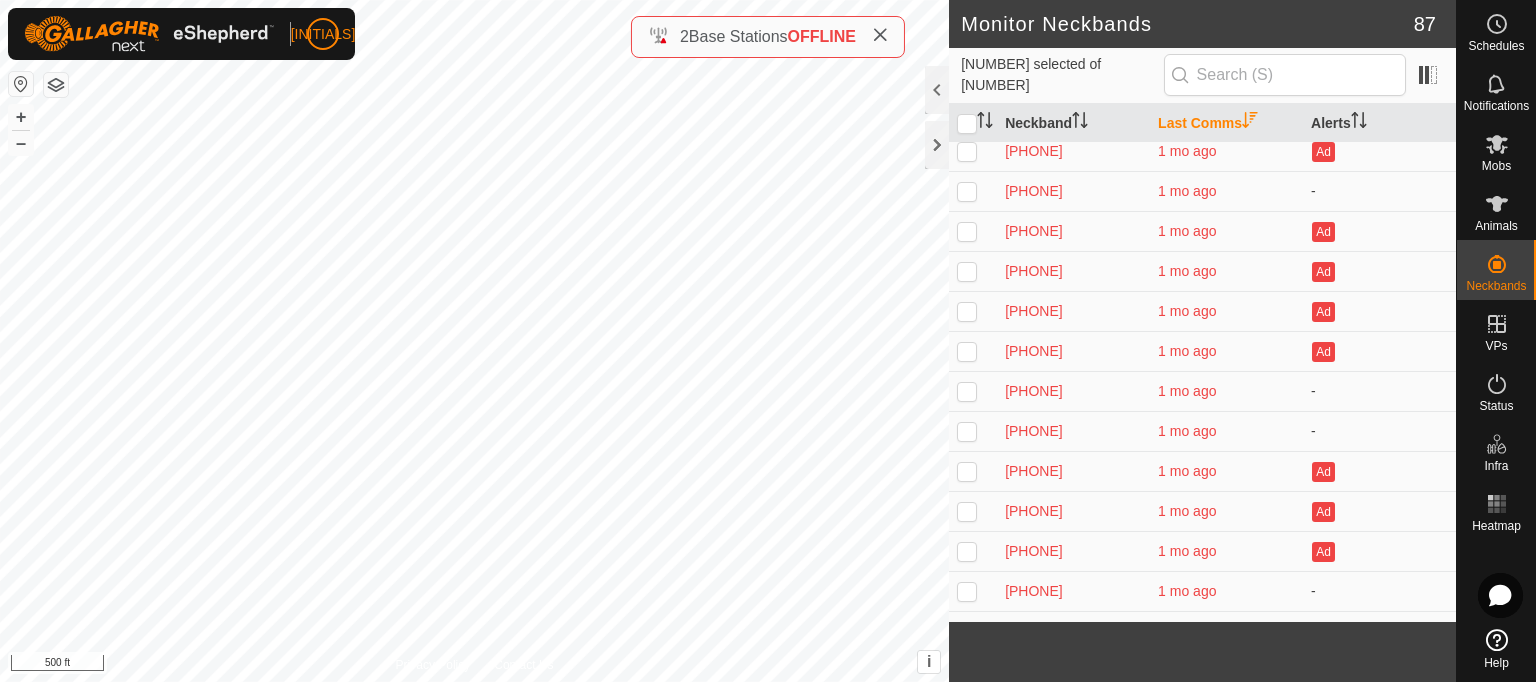 scroll, scrollTop: 0, scrollLeft: 0, axis: both 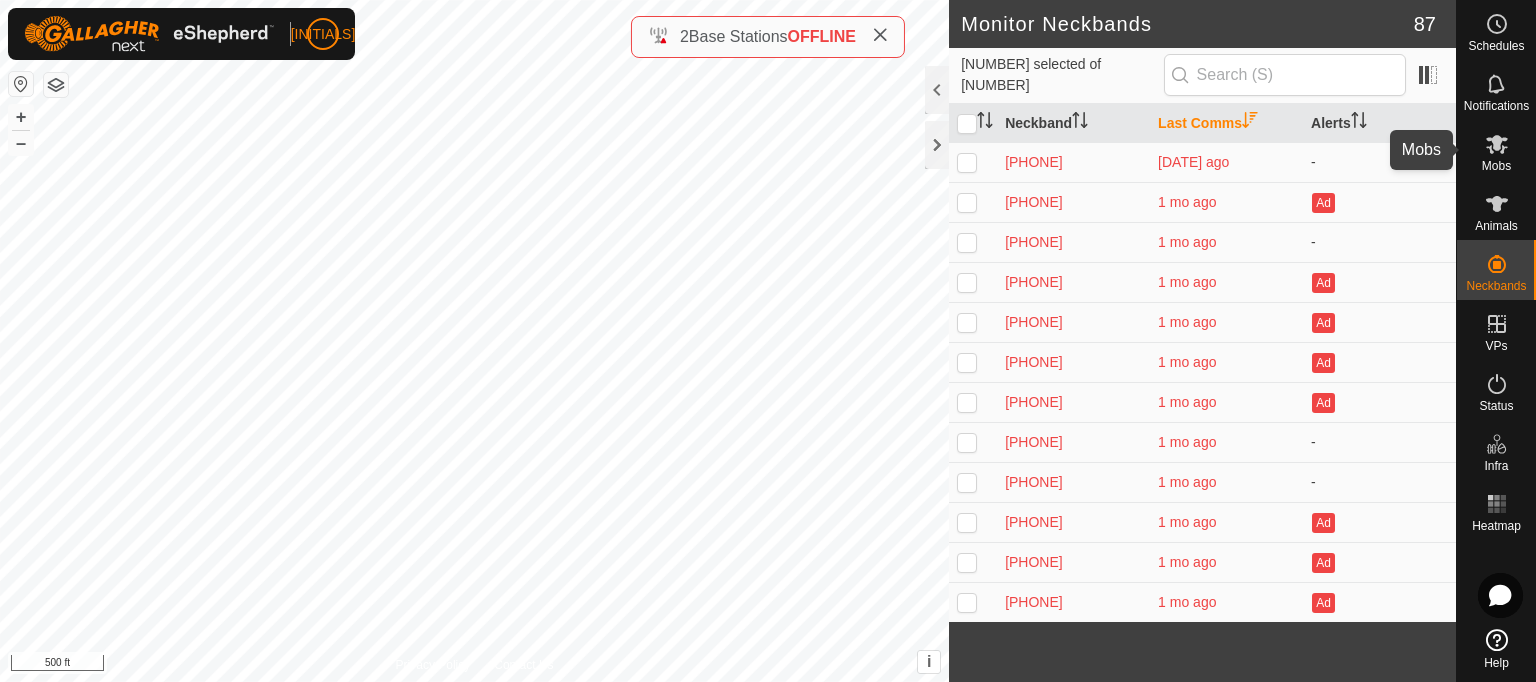 click 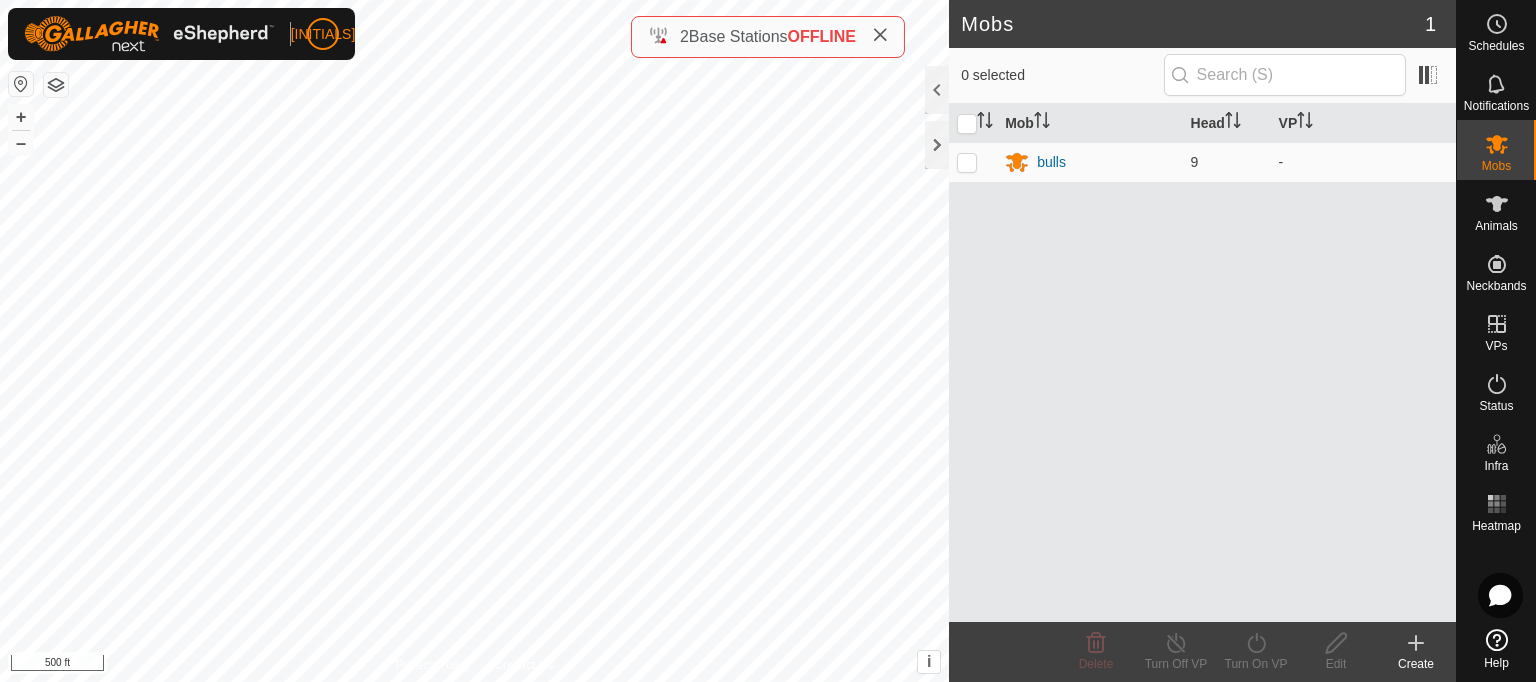 click 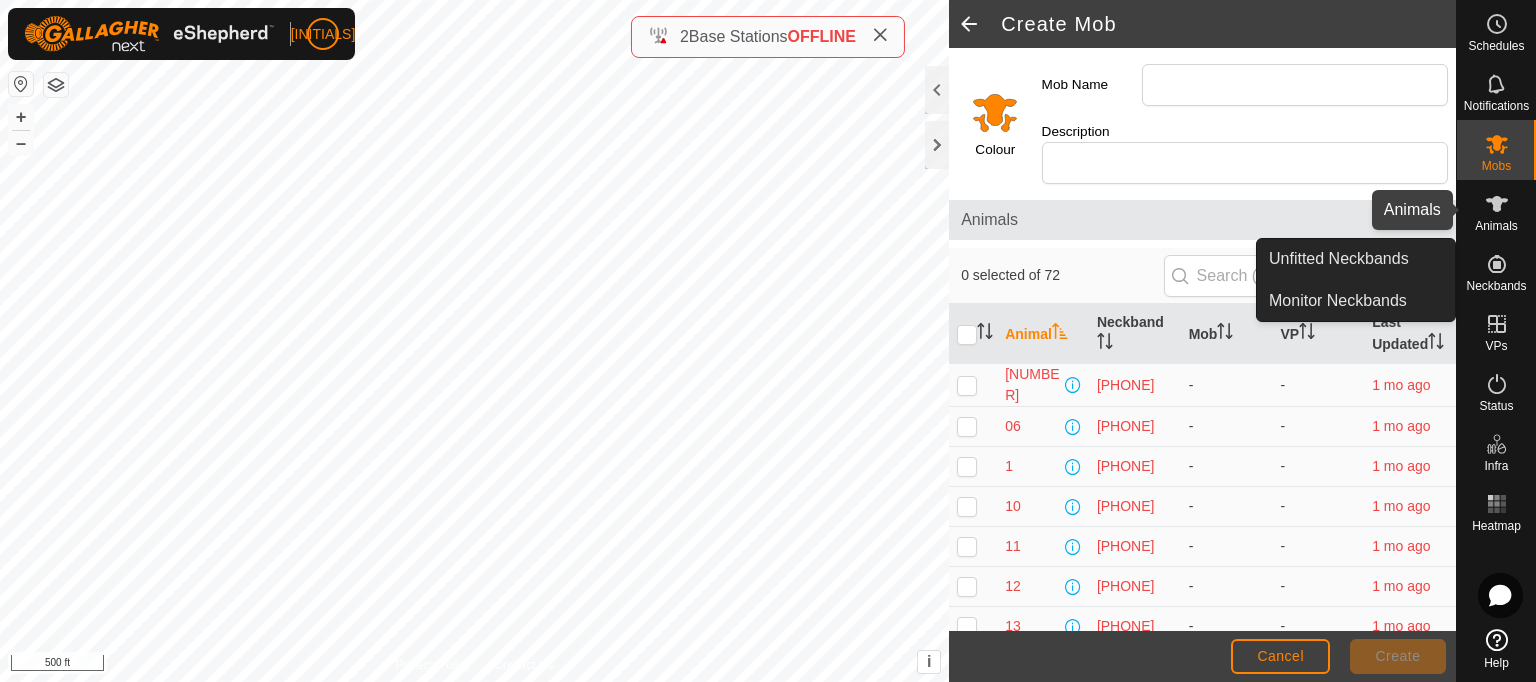 click on "Animals" at bounding box center (1496, 226) 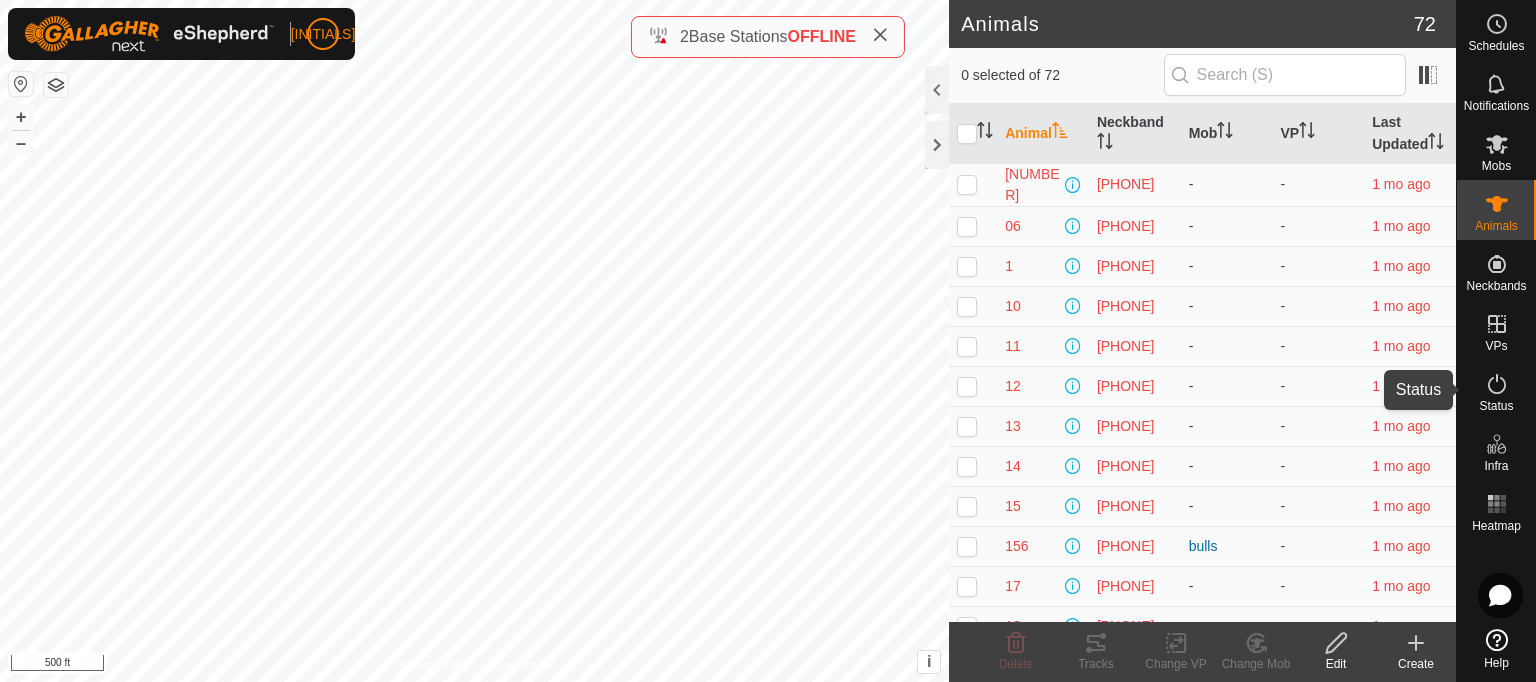click 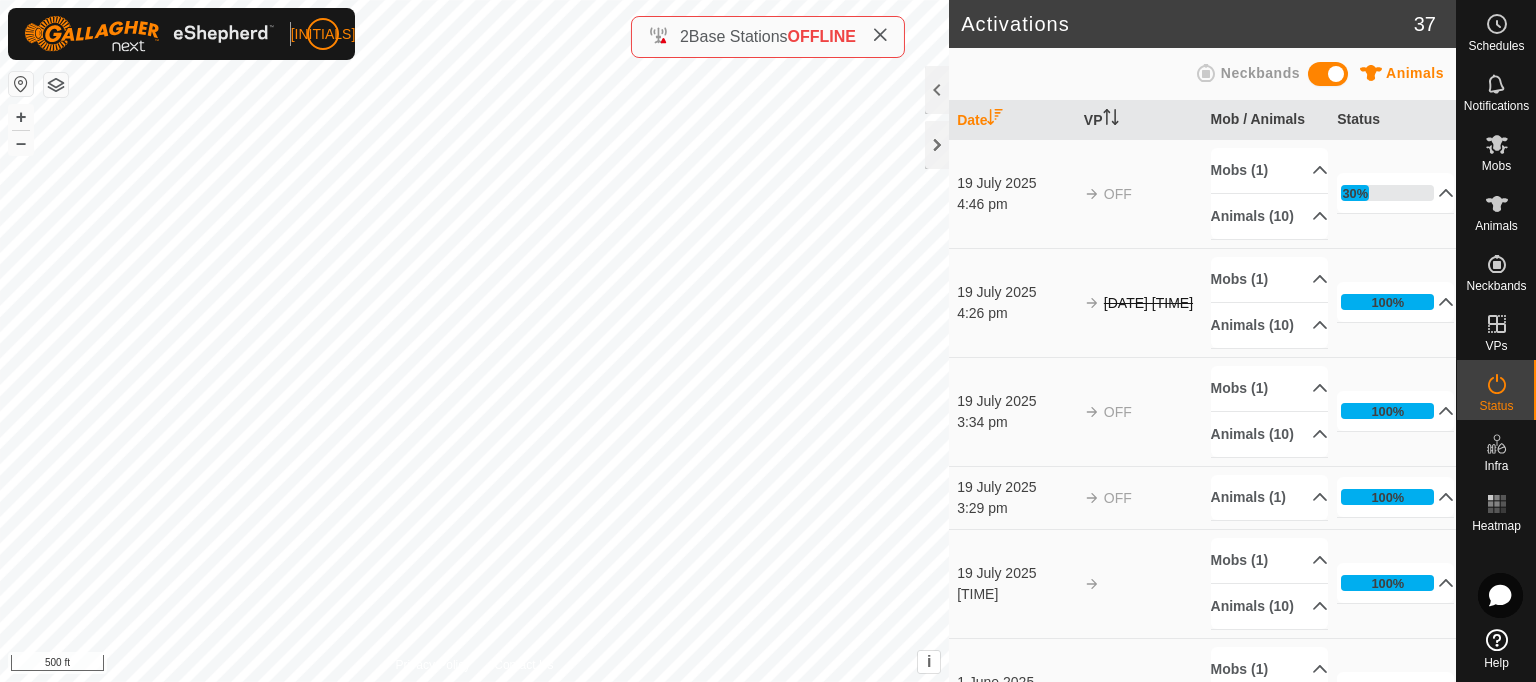 click on "Neckbands" at bounding box center (1260, 73) 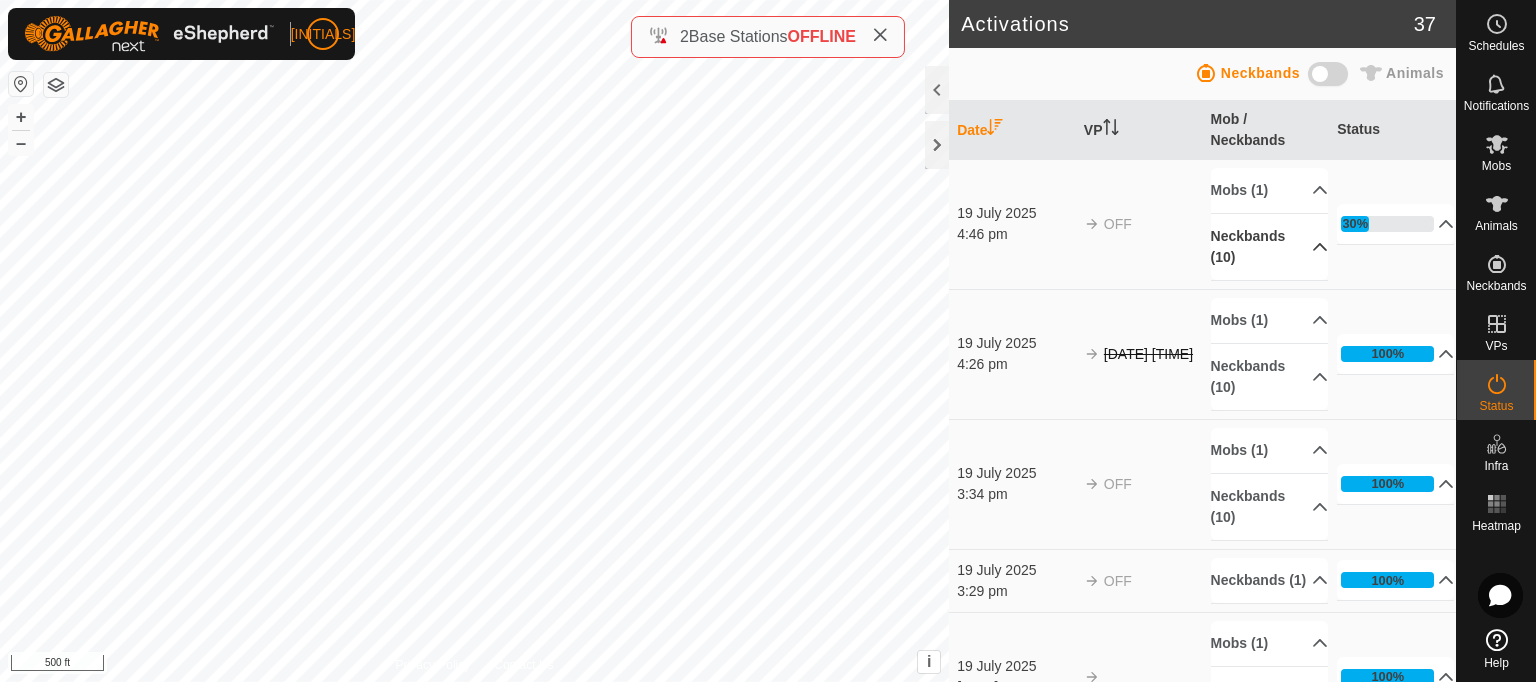 click on "Neckbands (10)" at bounding box center (1269, 247) 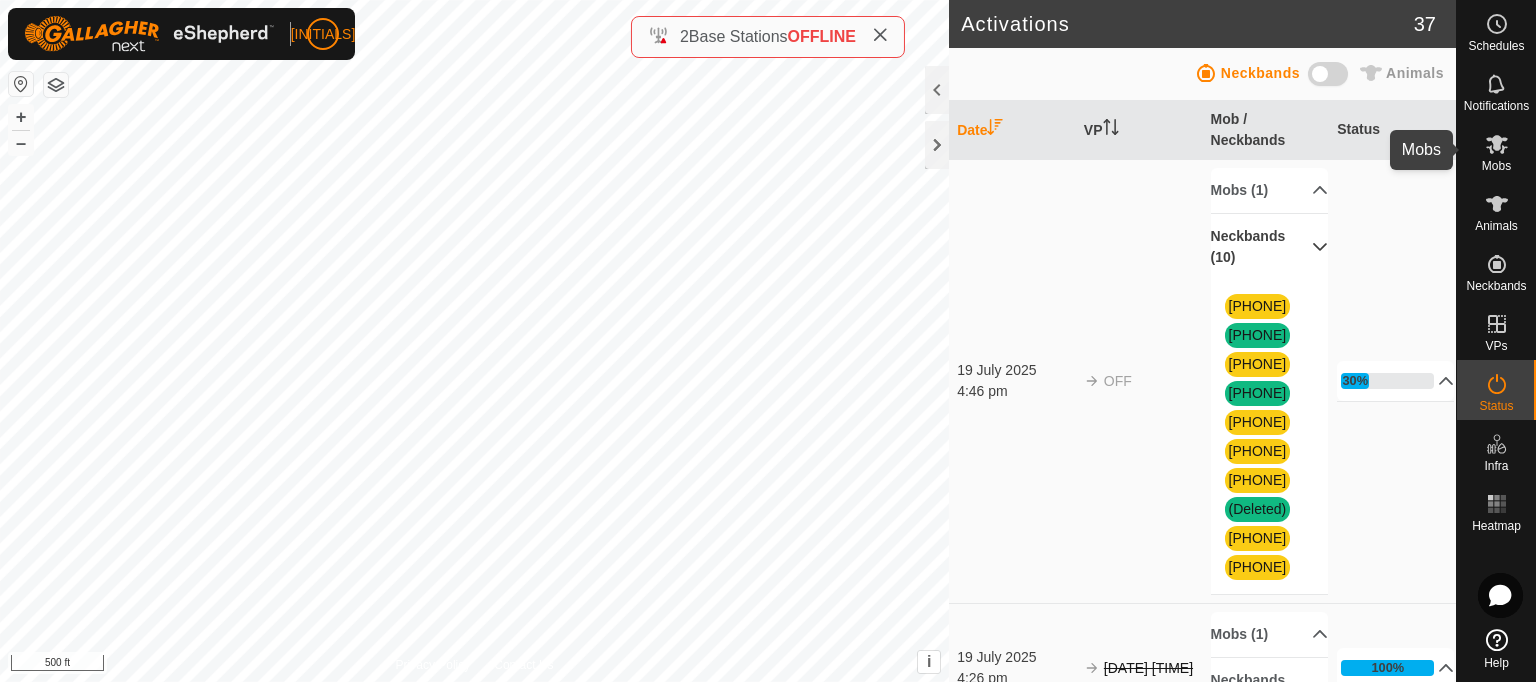 click 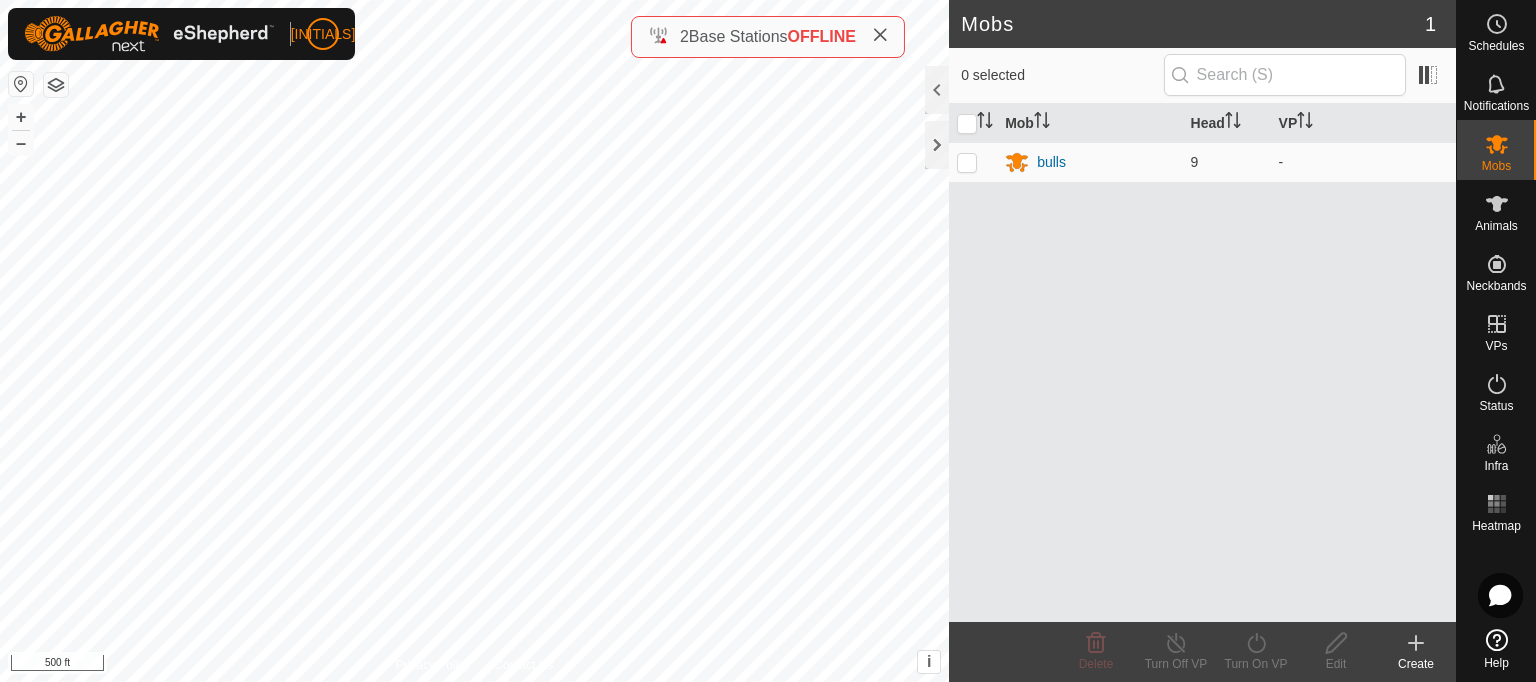 click 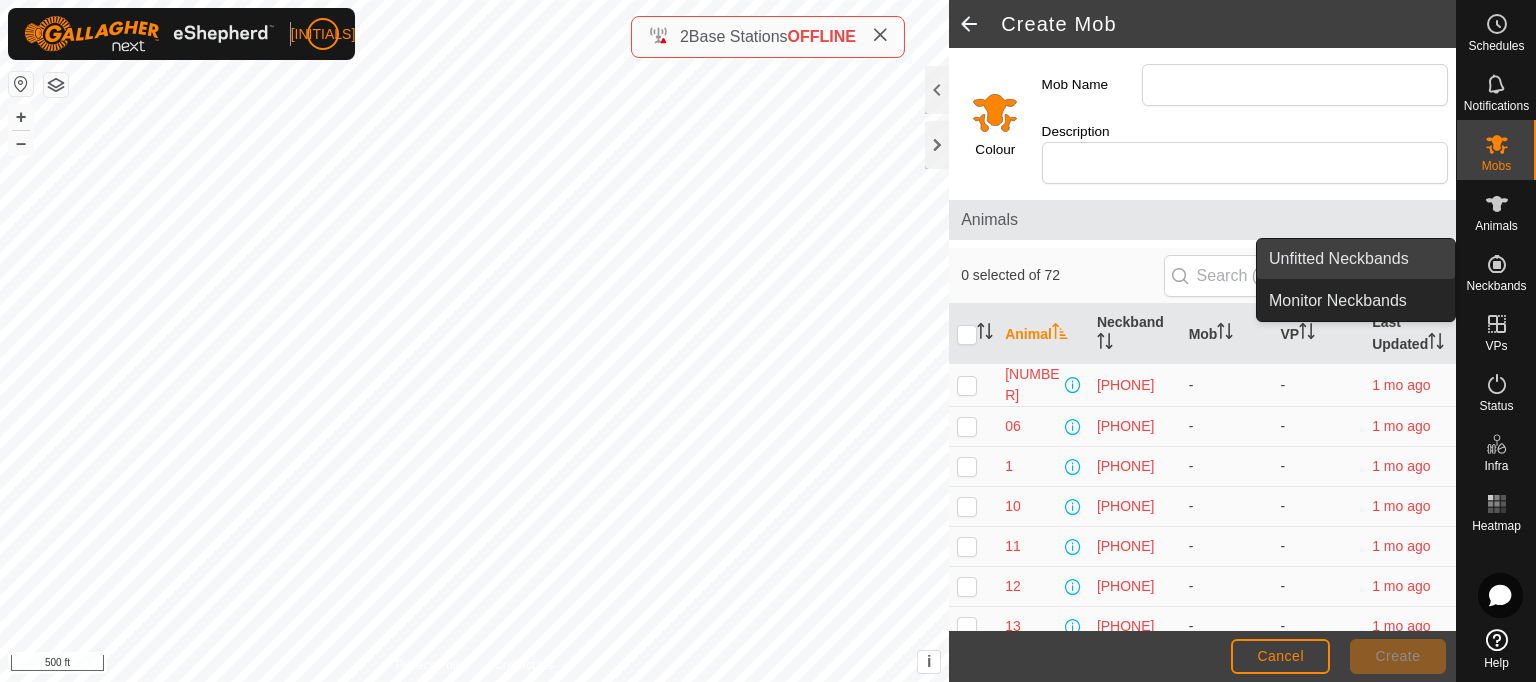 click on "Unfitted Neckbands" at bounding box center [1356, 259] 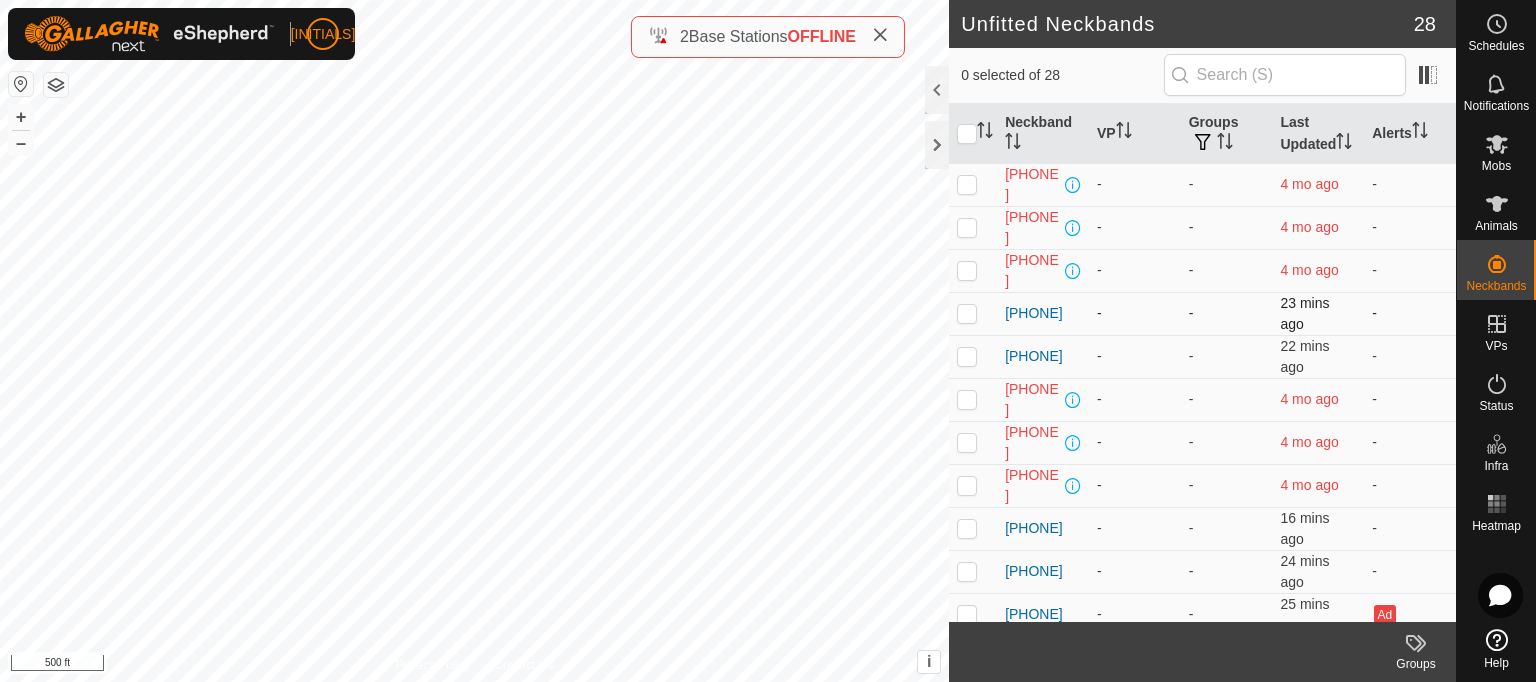 click at bounding box center (967, 313) 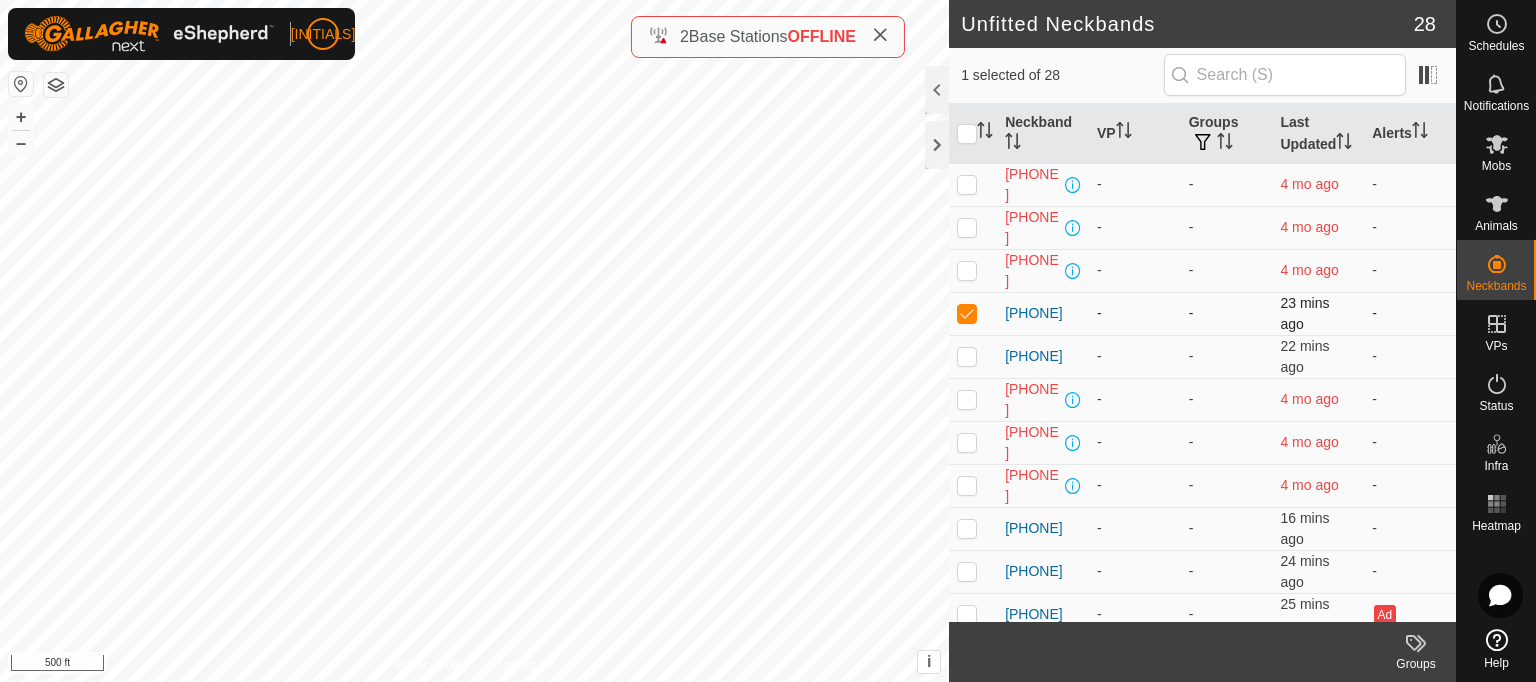 checkbox on "true" 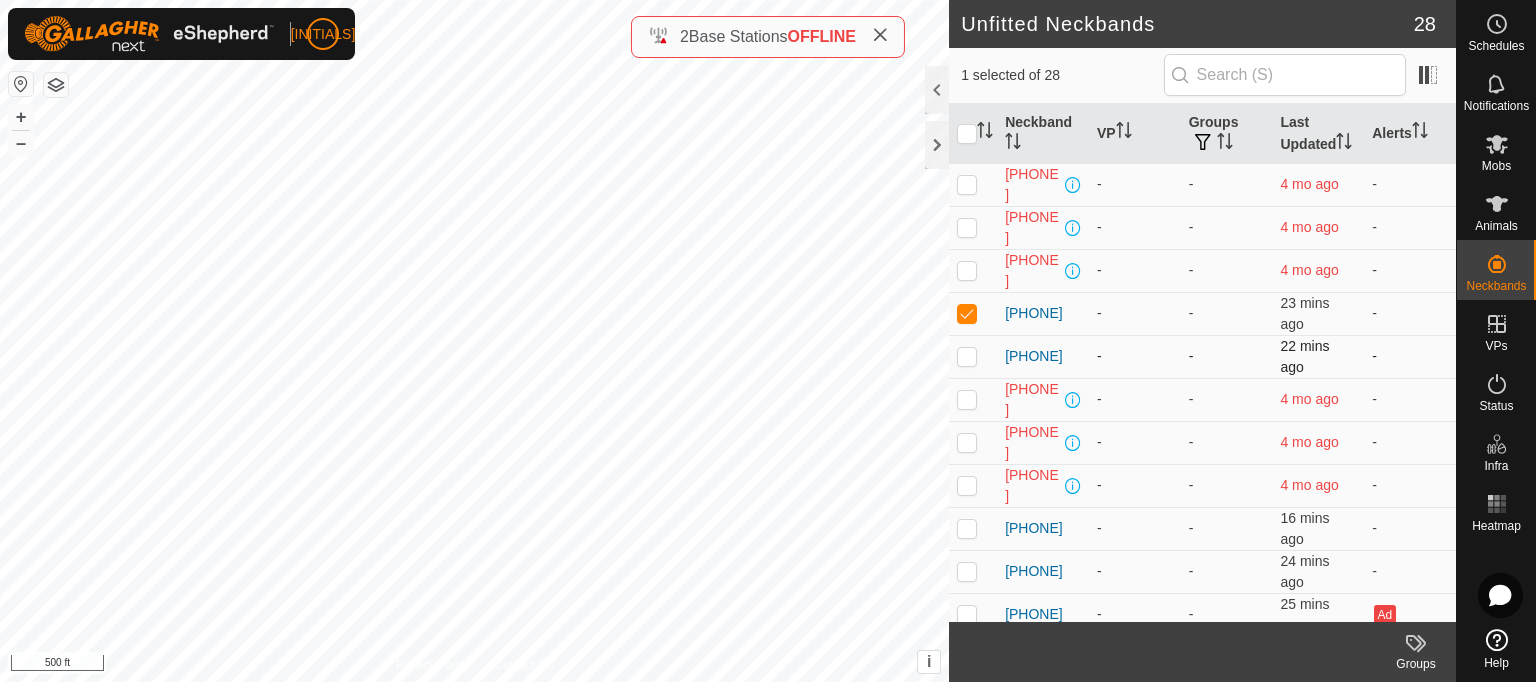 click at bounding box center (967, 356) 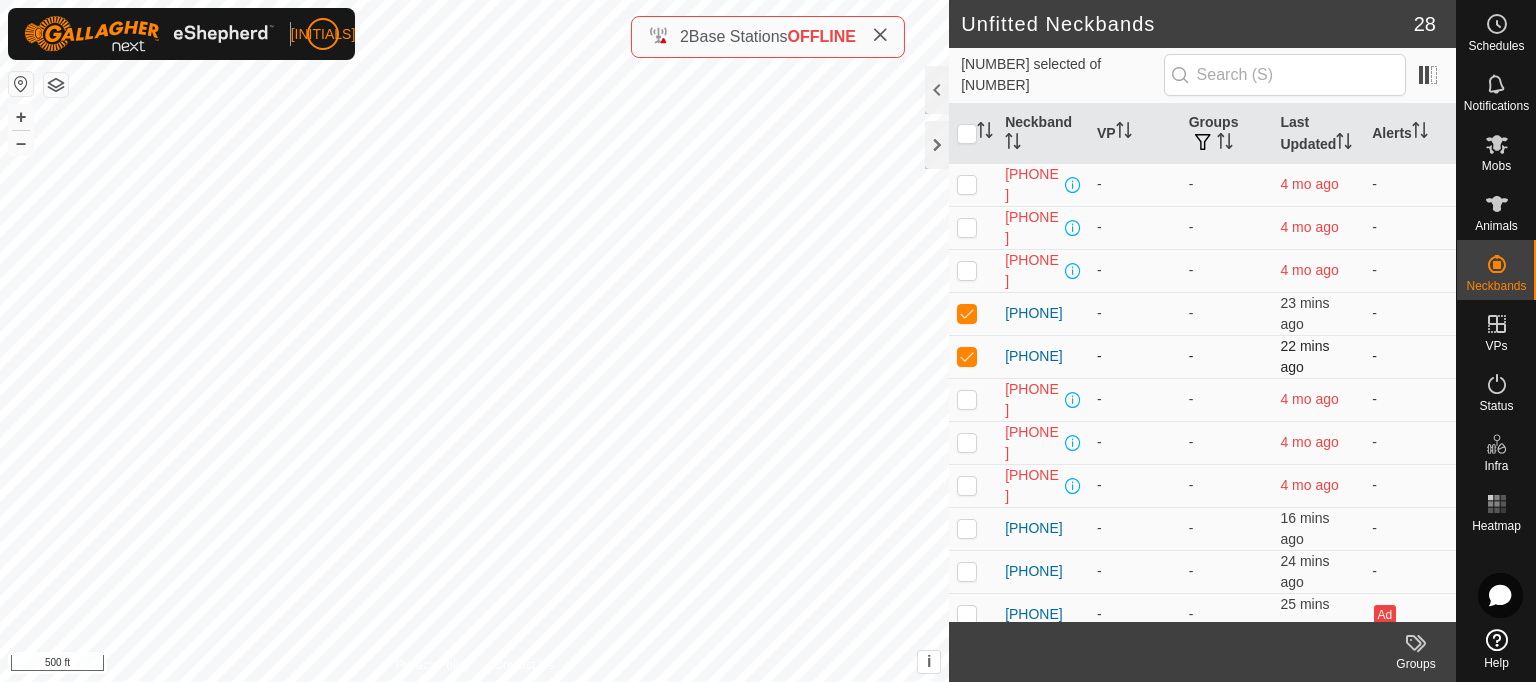 checkbox on "true" 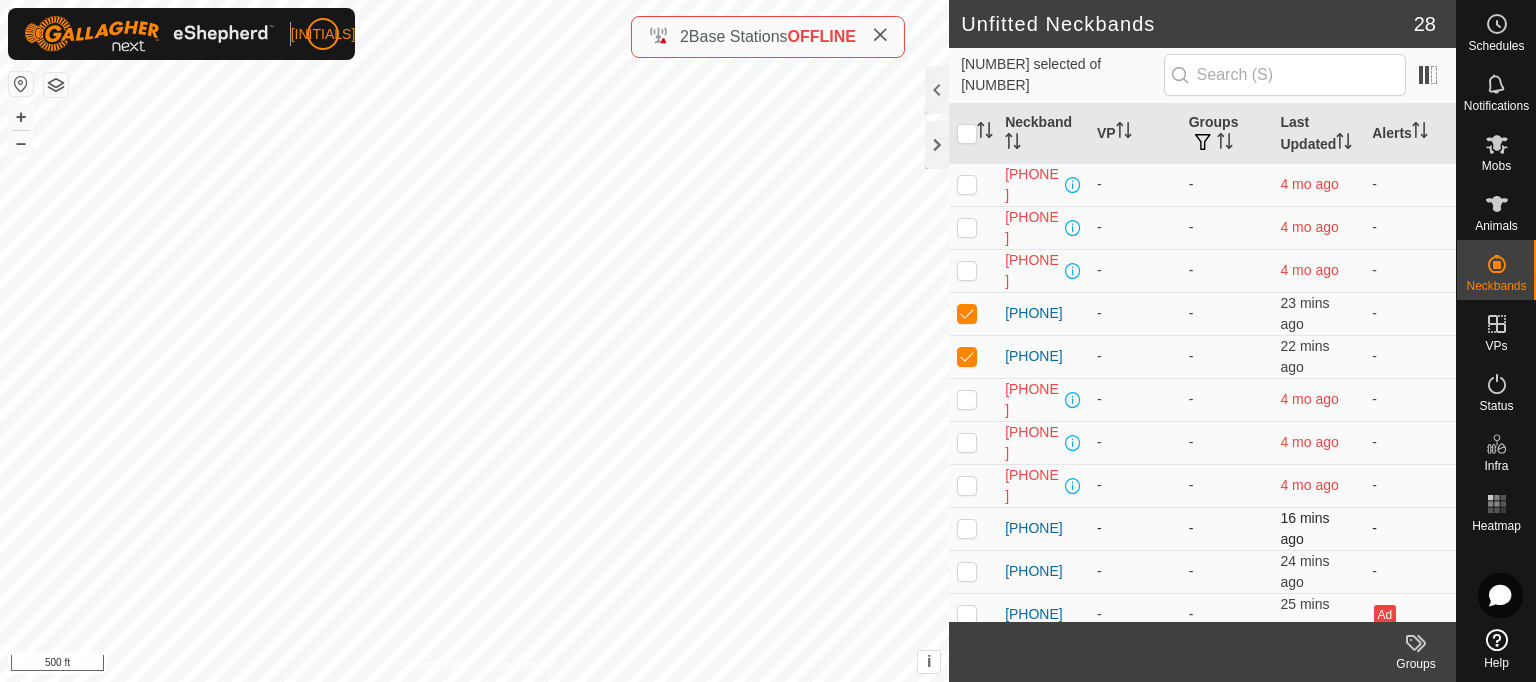 click at bounding box center [967, 528] 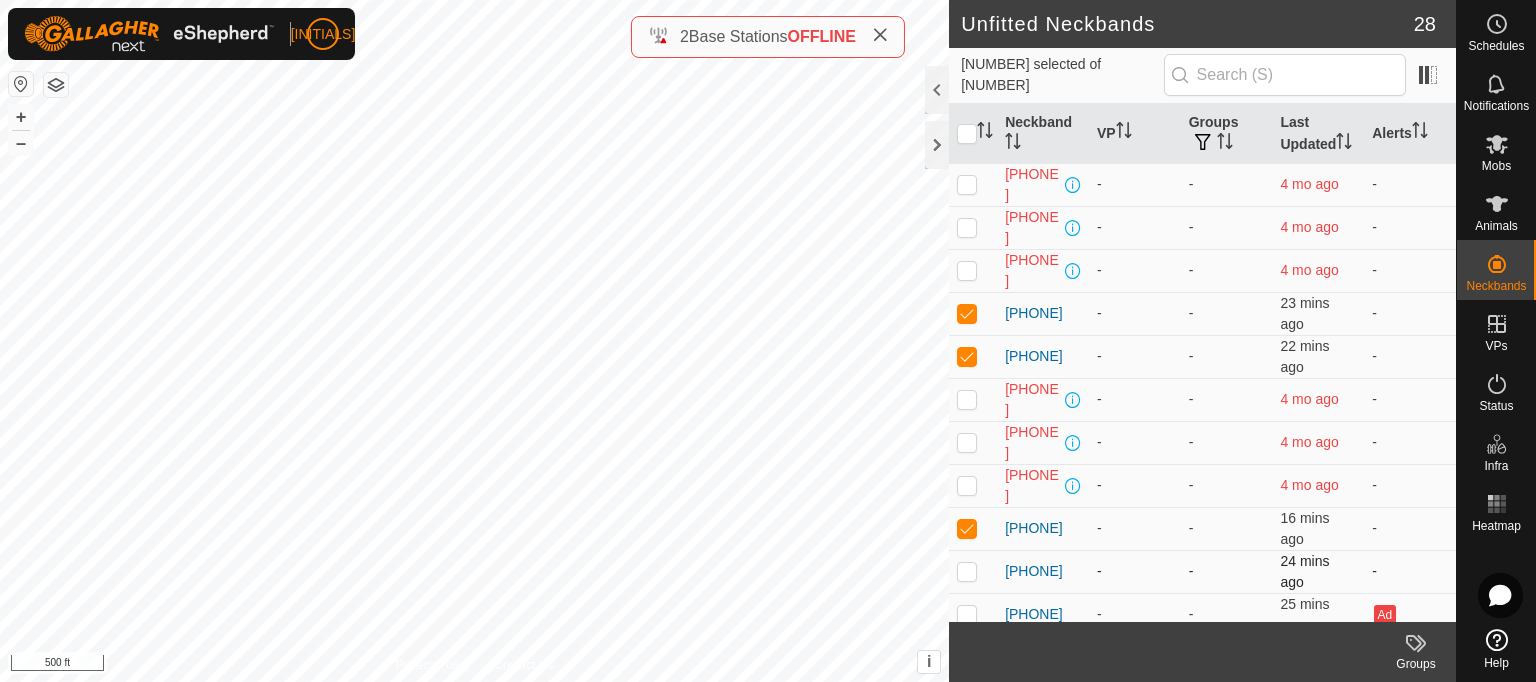 click at bounding box center (967, 571) 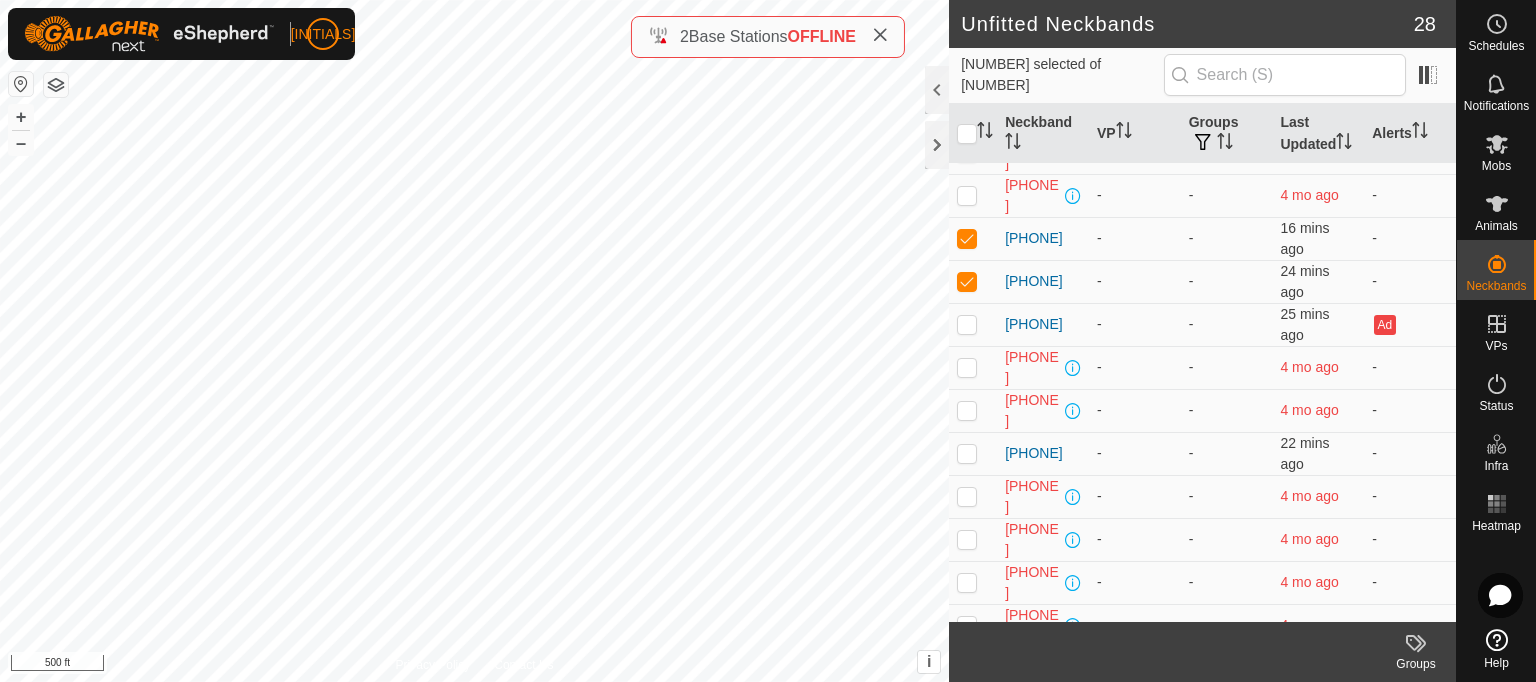 scroll, scrollTop: 292, scrollLeft: 0, axis: vertical 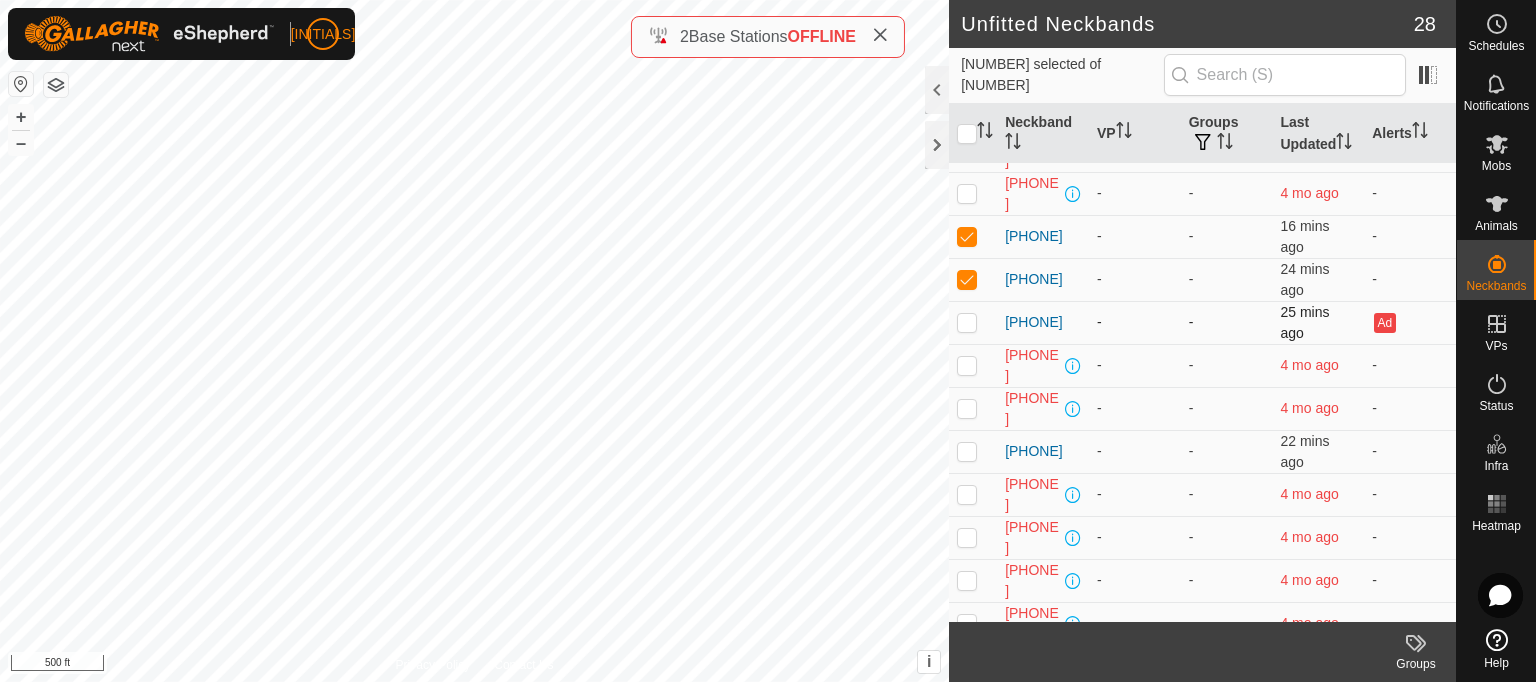 click at bounding box center (967, 322) 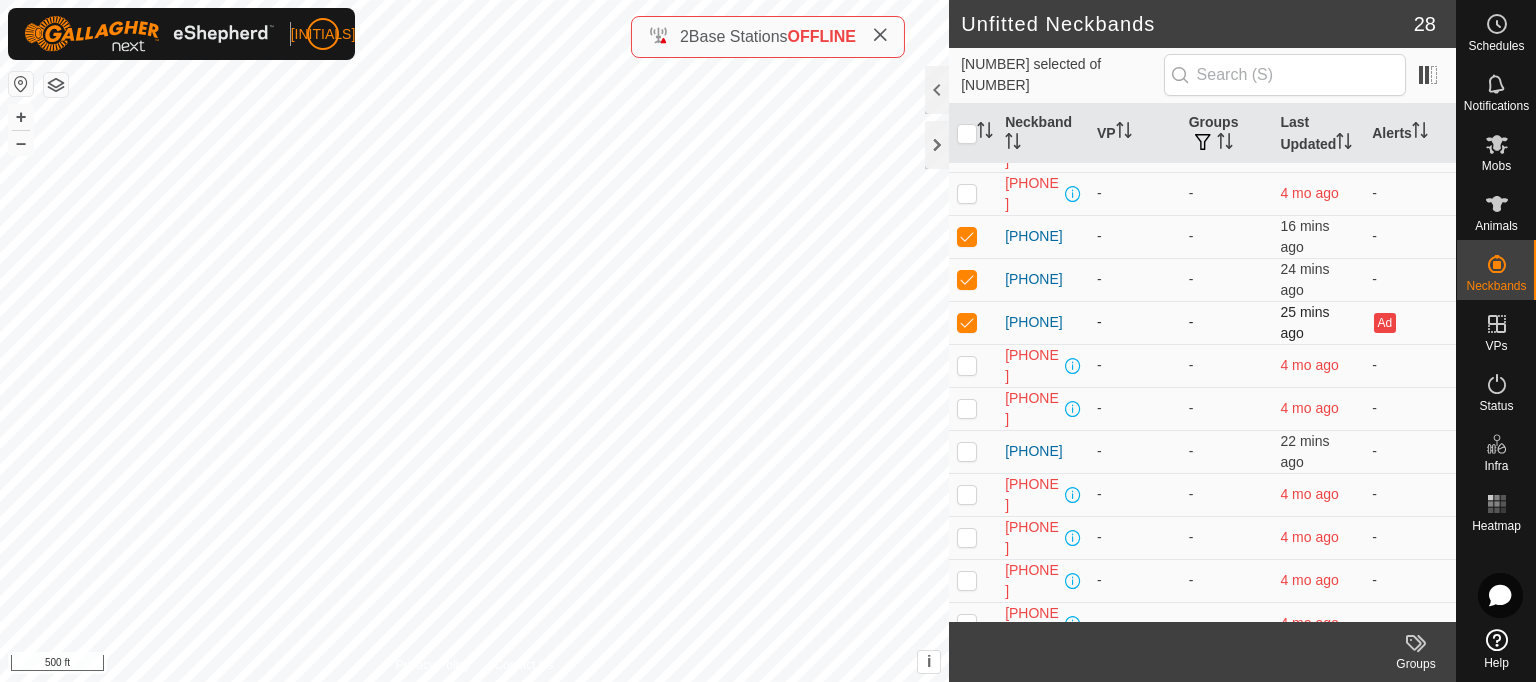 click at bounding box center (967, 322) 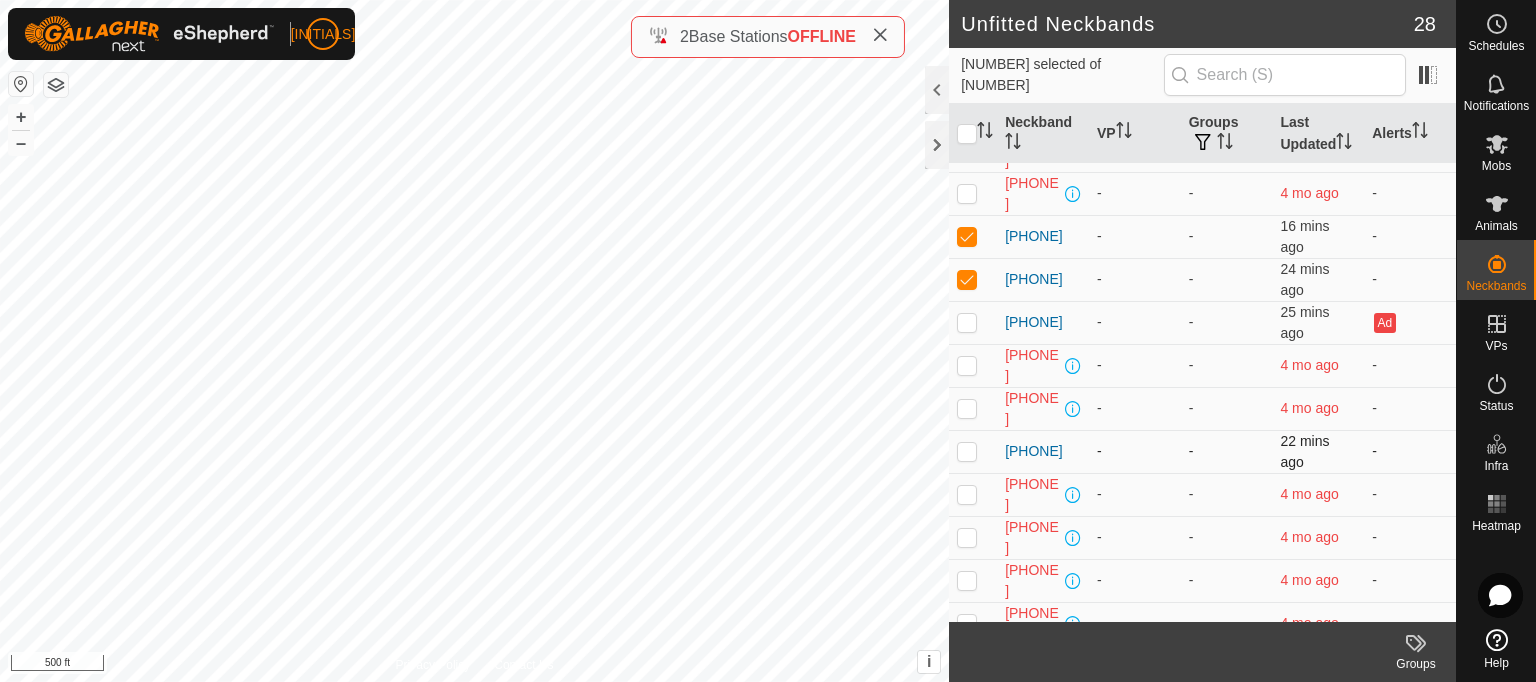 click at bounding box center [967, 451] 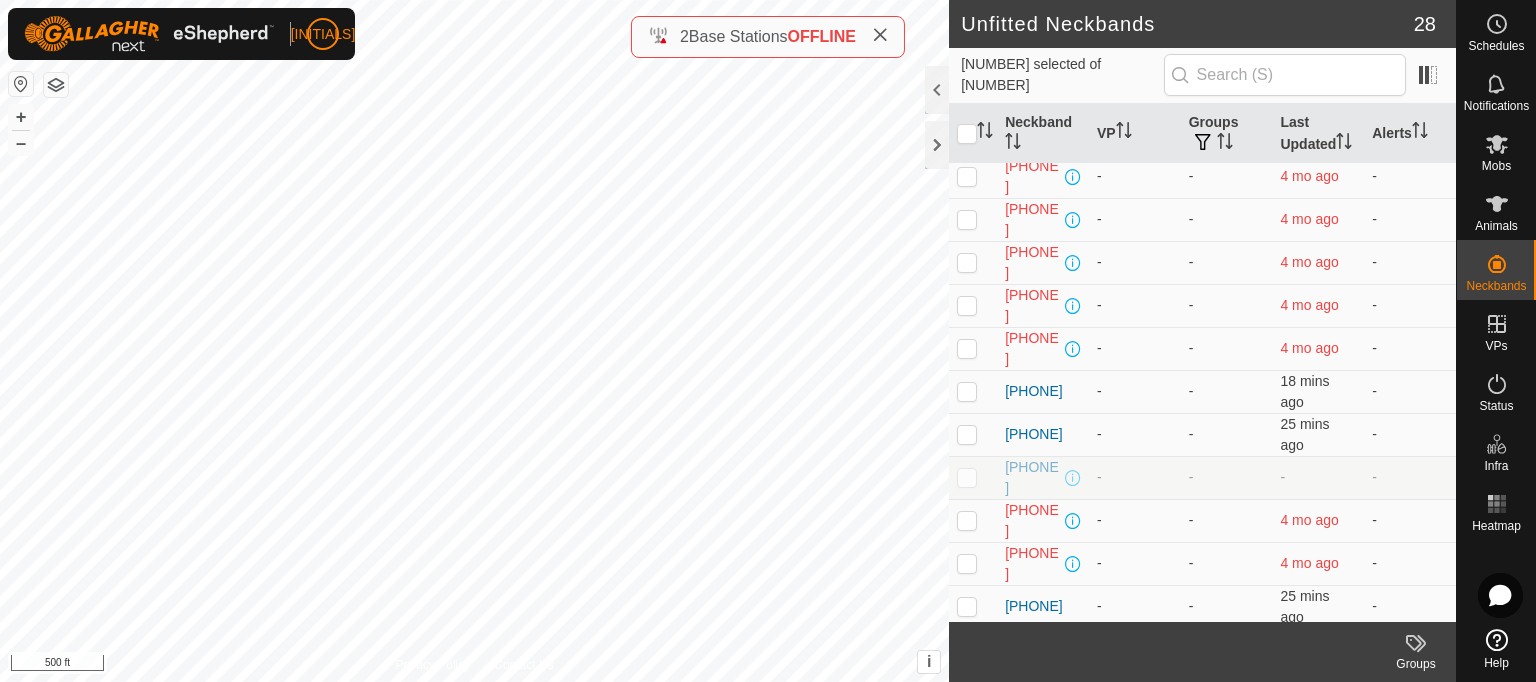 scroll, scrollTop: 657, scrollLeft: 0, axis: vertical 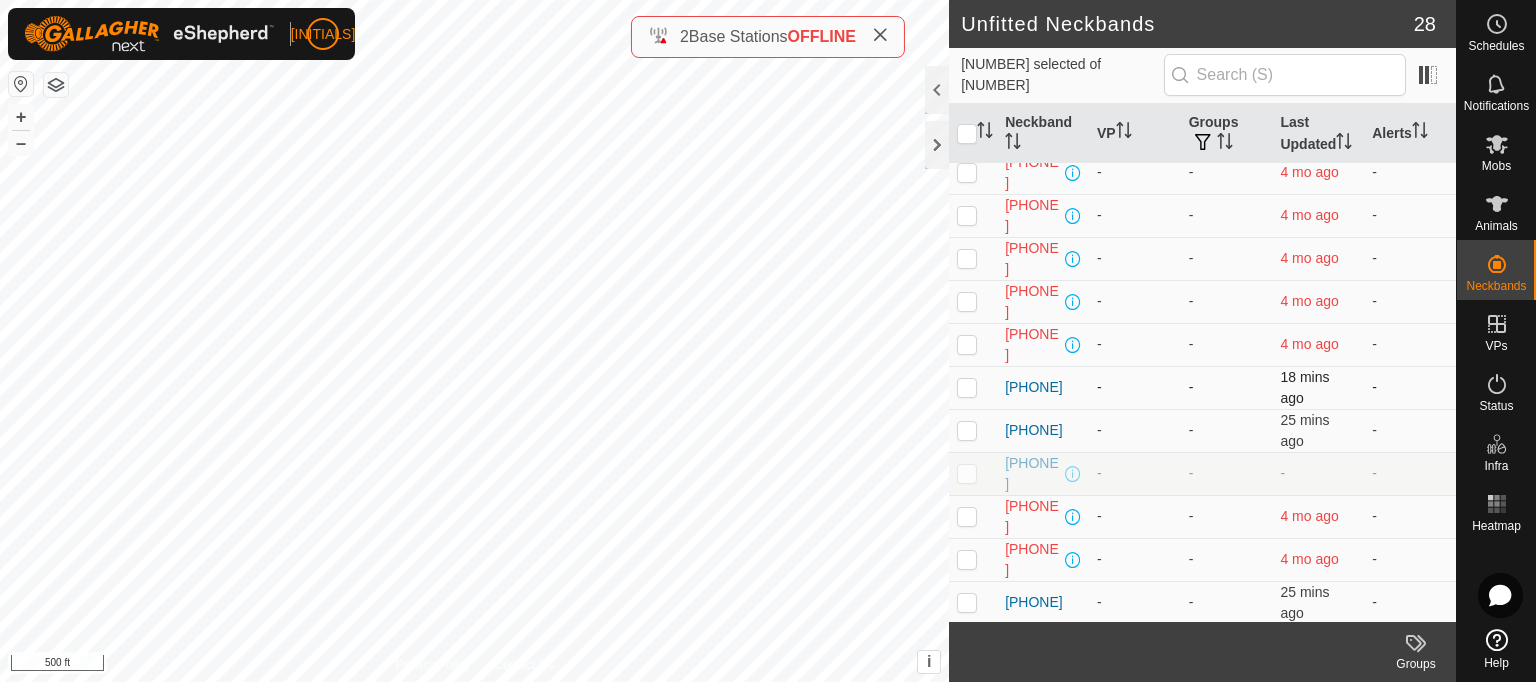 click at bounding box center (967, 387) 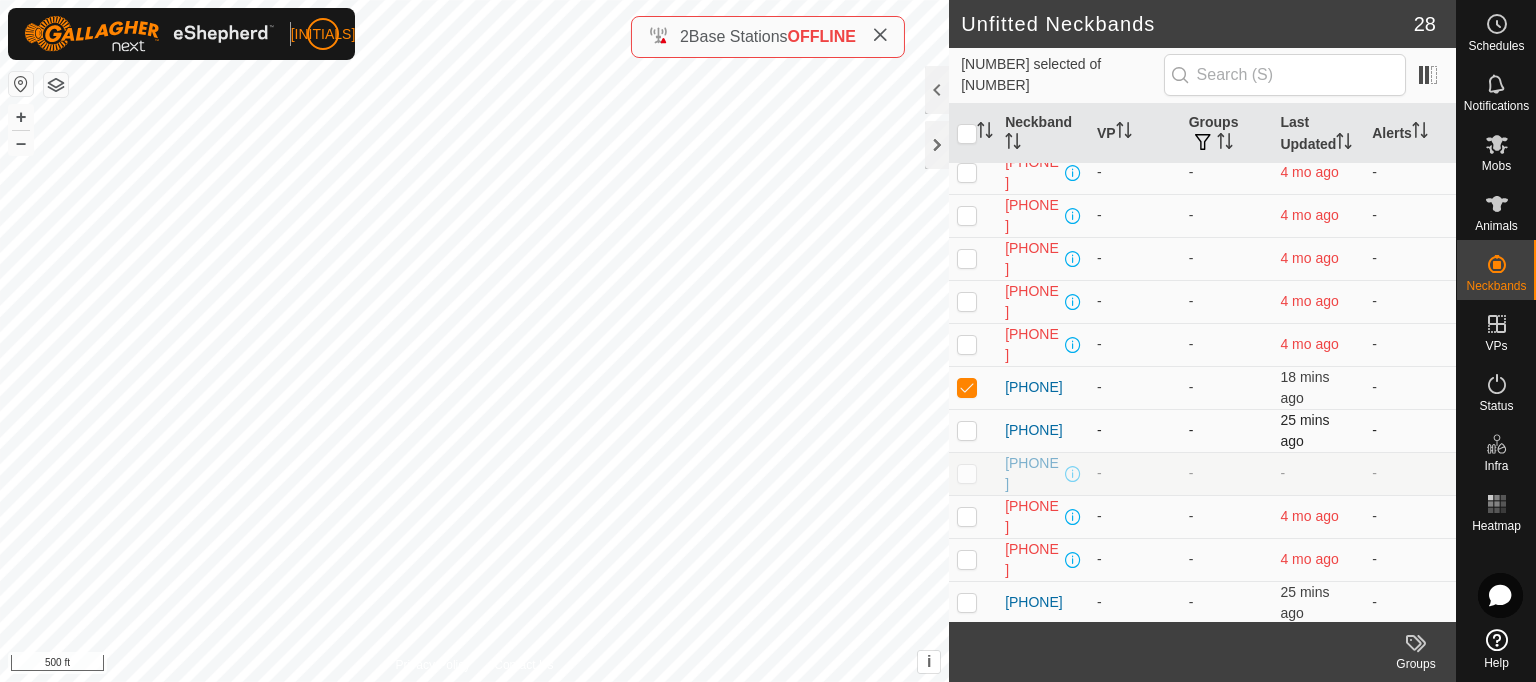 click at bounding box center [967, 430] 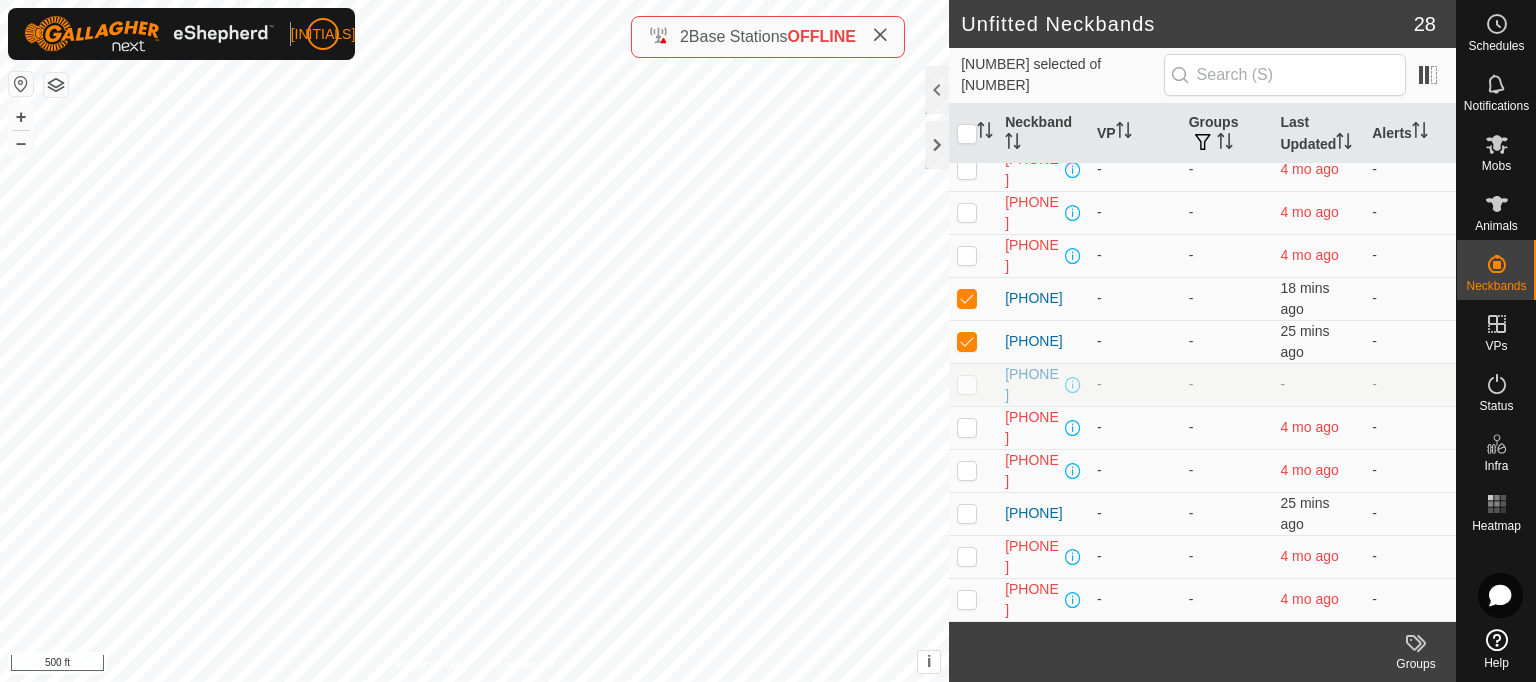 scroll, scrollTop: 760, scrollLeft: 0, axis: vertical 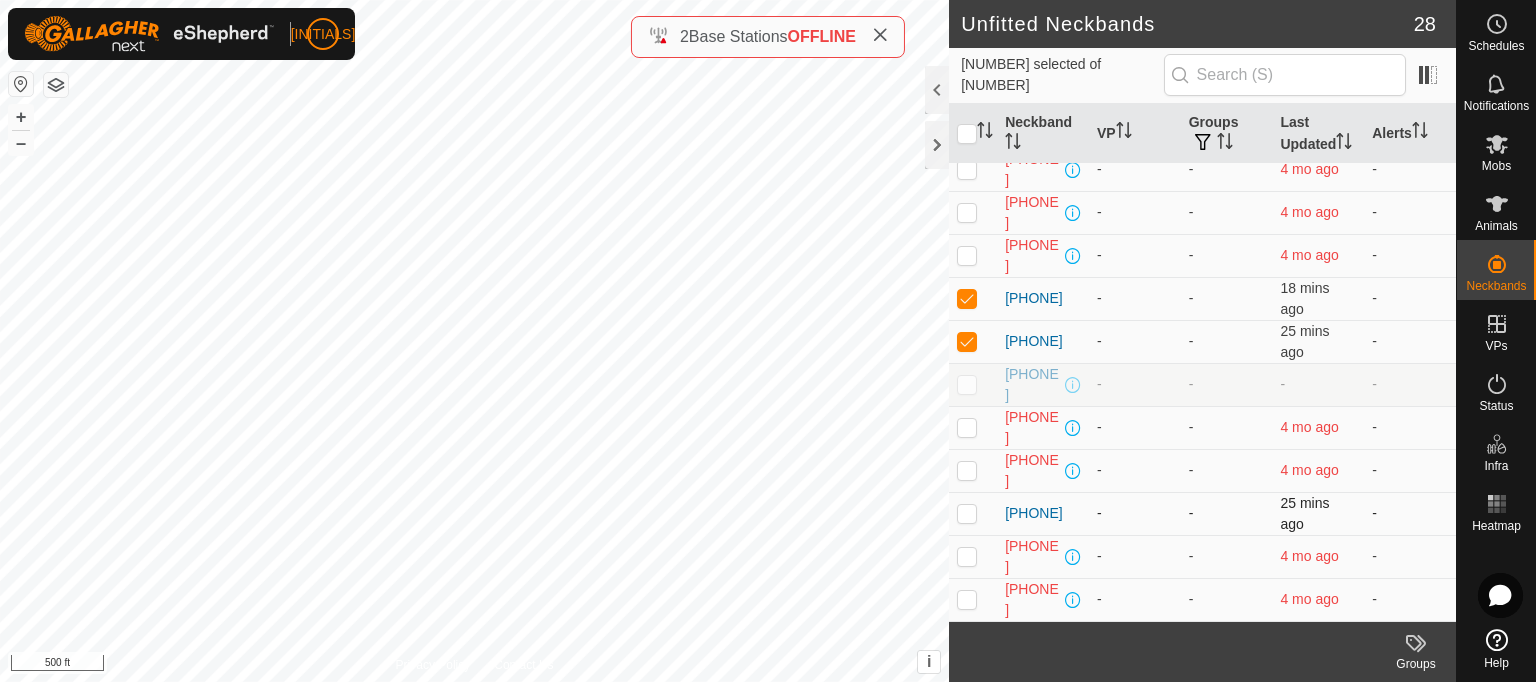 click at bounding box center (967, 513) 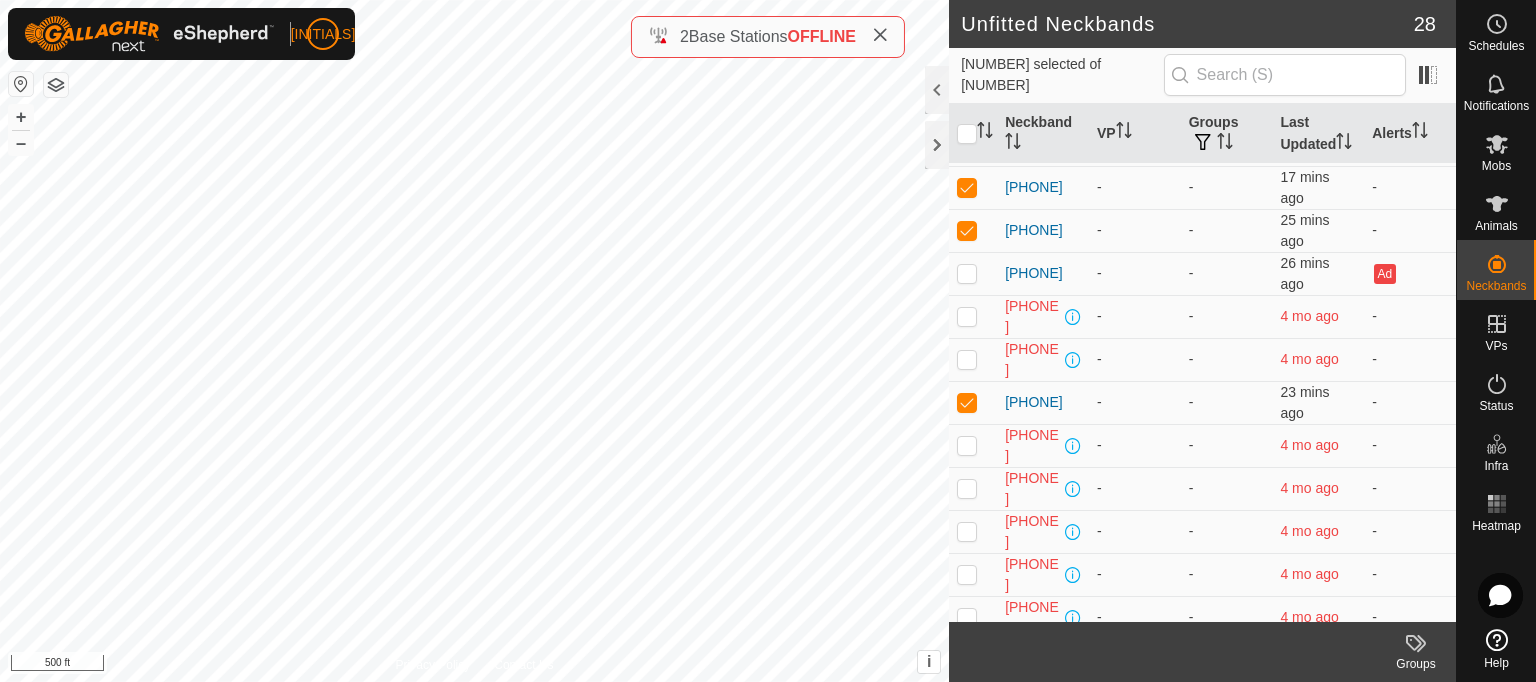 scroll, scrollTop: 299, scrollLeft: 0, axis: vertical 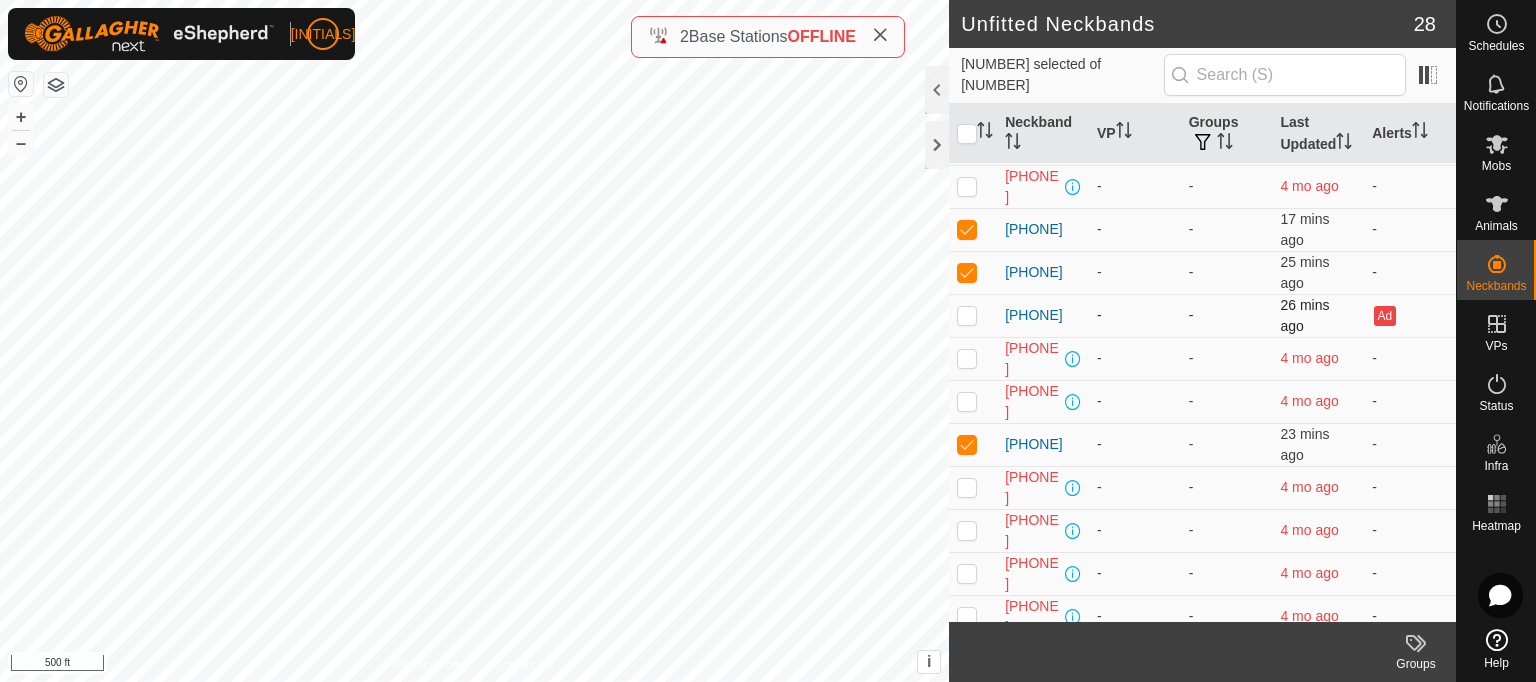 click at bounding box center (967, 315) 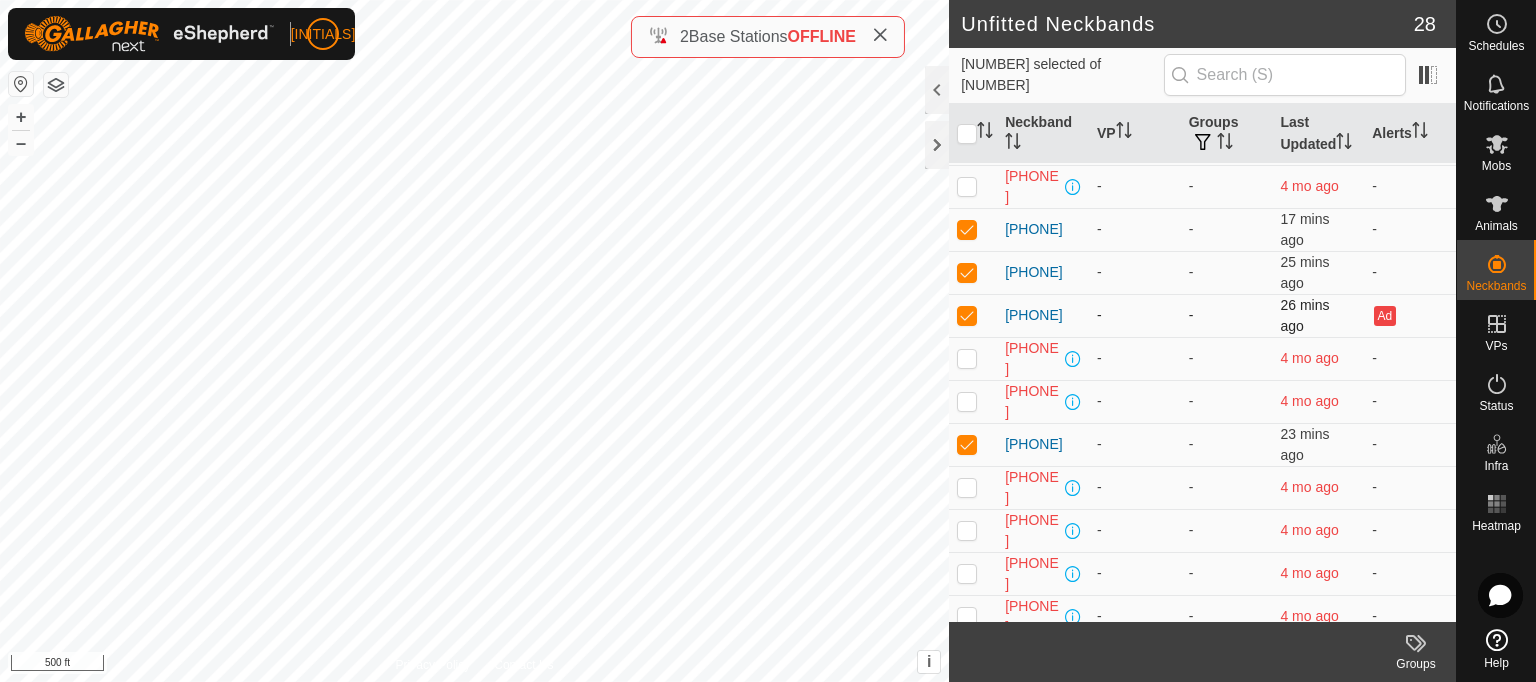 click at bounding box center (967, 315) 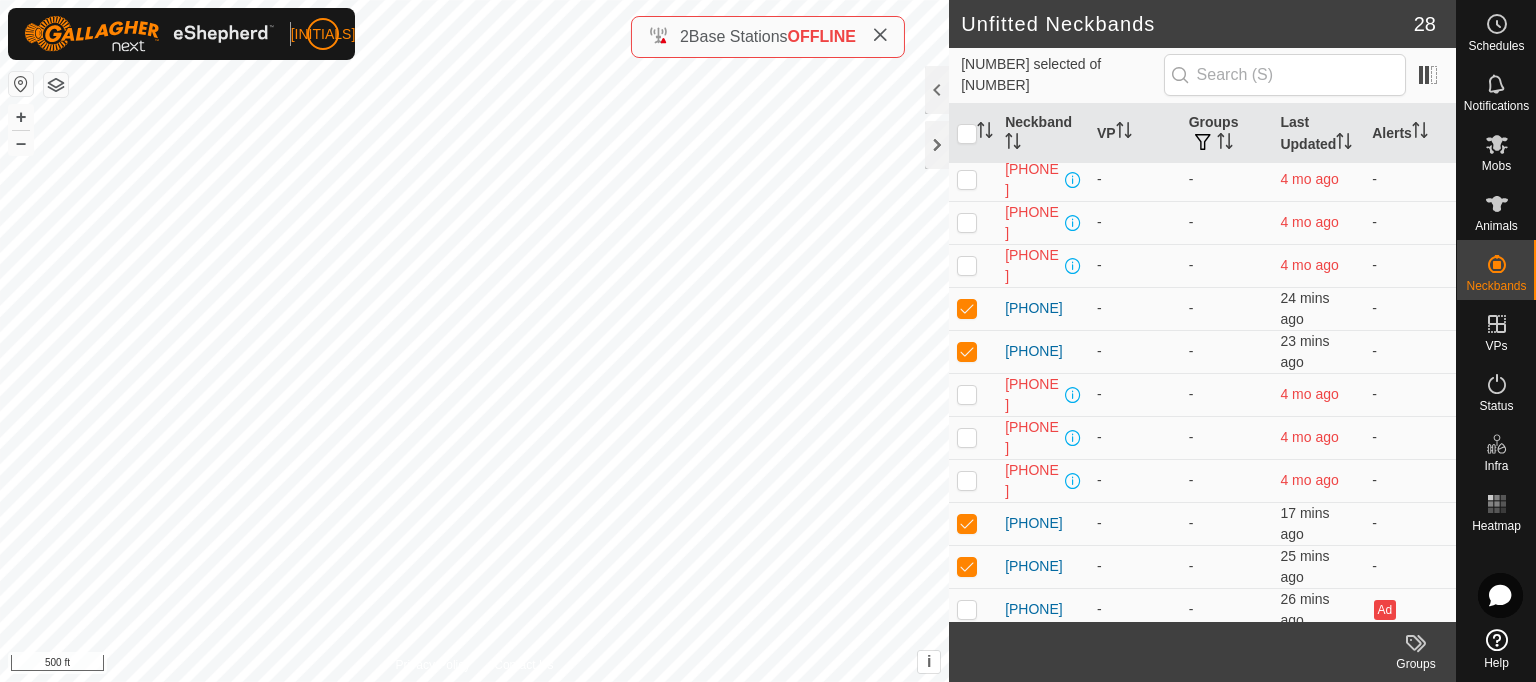 scroll, scrollTop: 0, scrollLeft: 0, axis: both 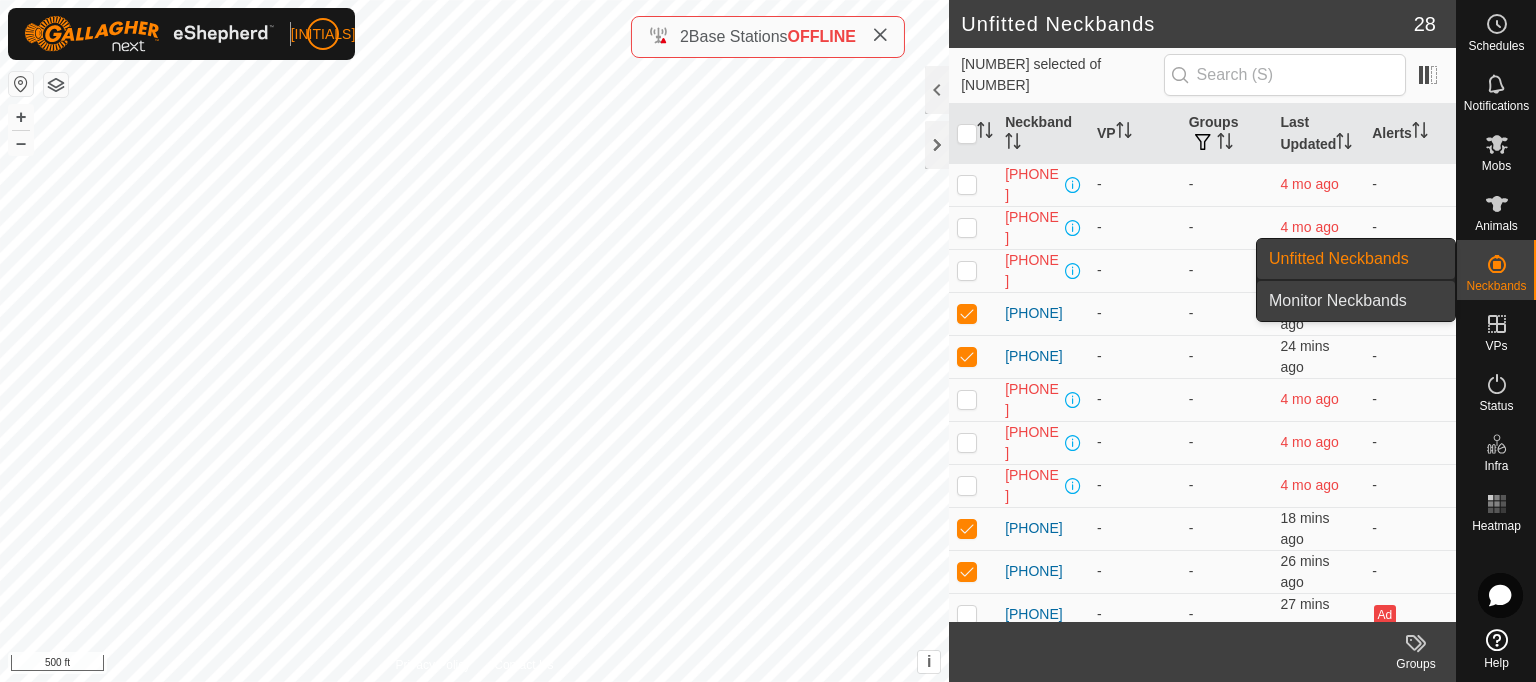 click on "Monitor Neckbands" at bounding box center [1356, 301] 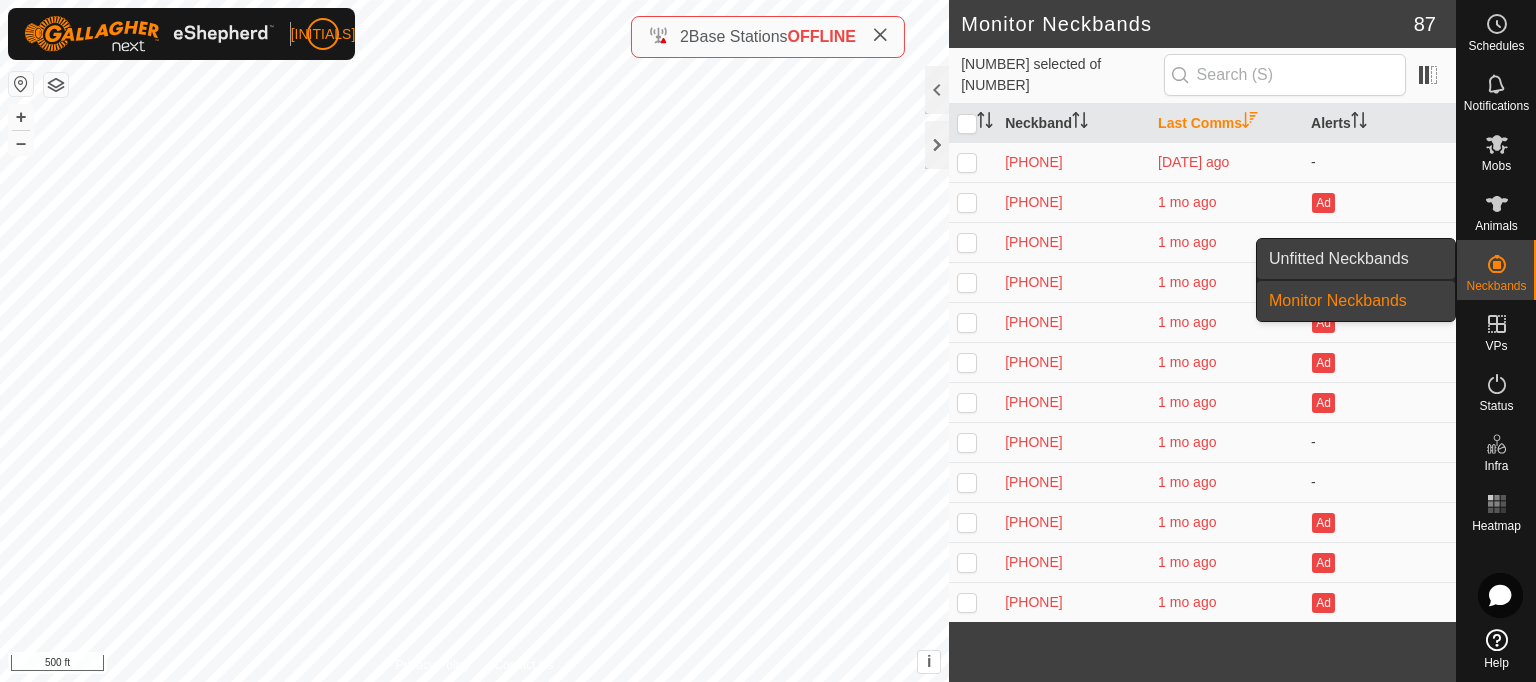 click on "Unfitted Neckbands" at bounding box center [1356, 259] 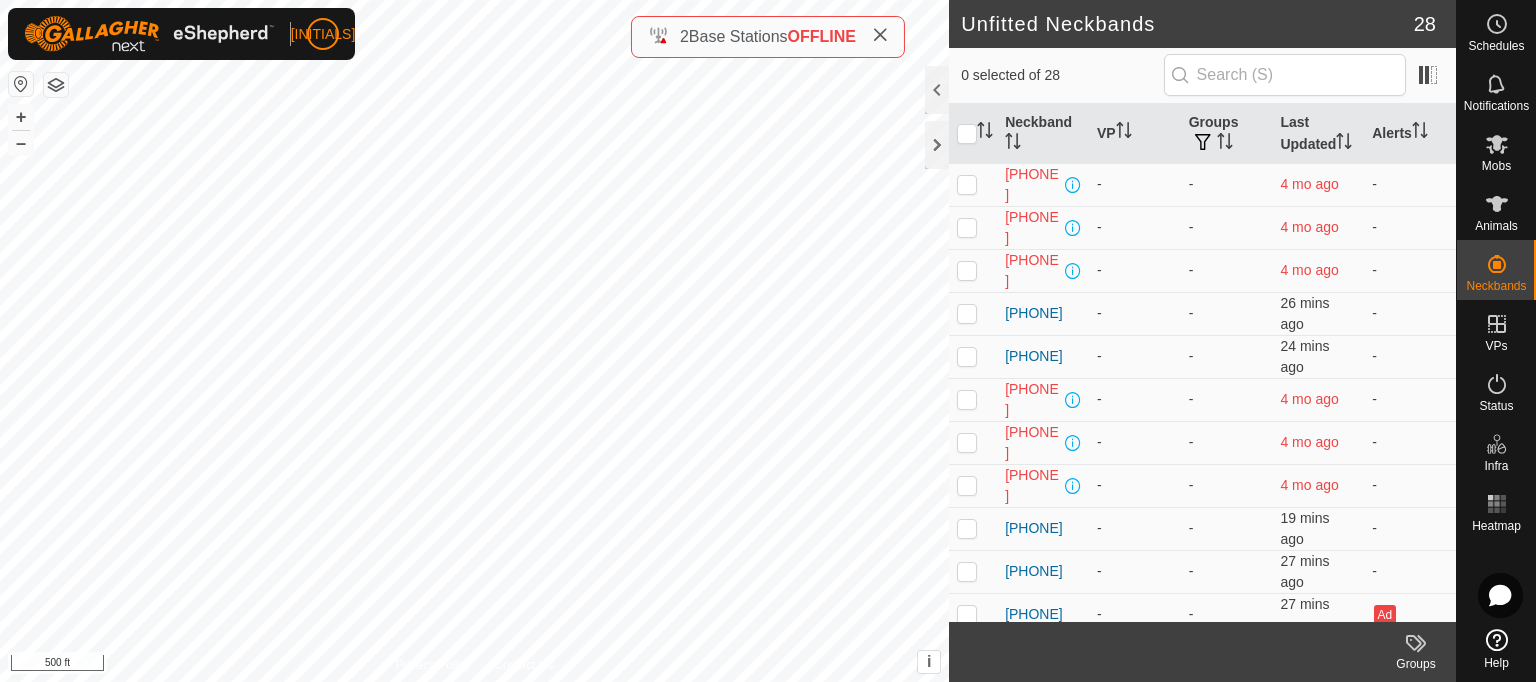 click 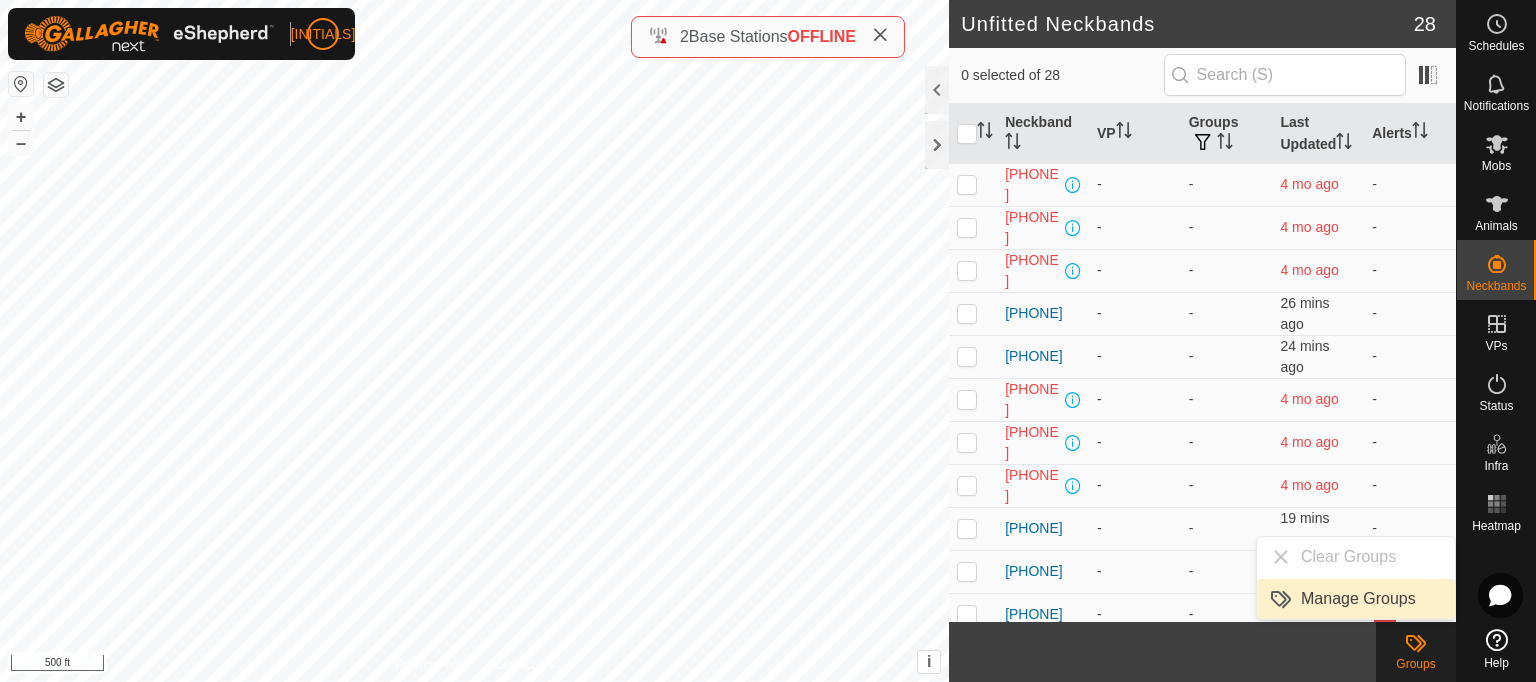 click on "Manage Groups" at bounding box center [1356, 599] 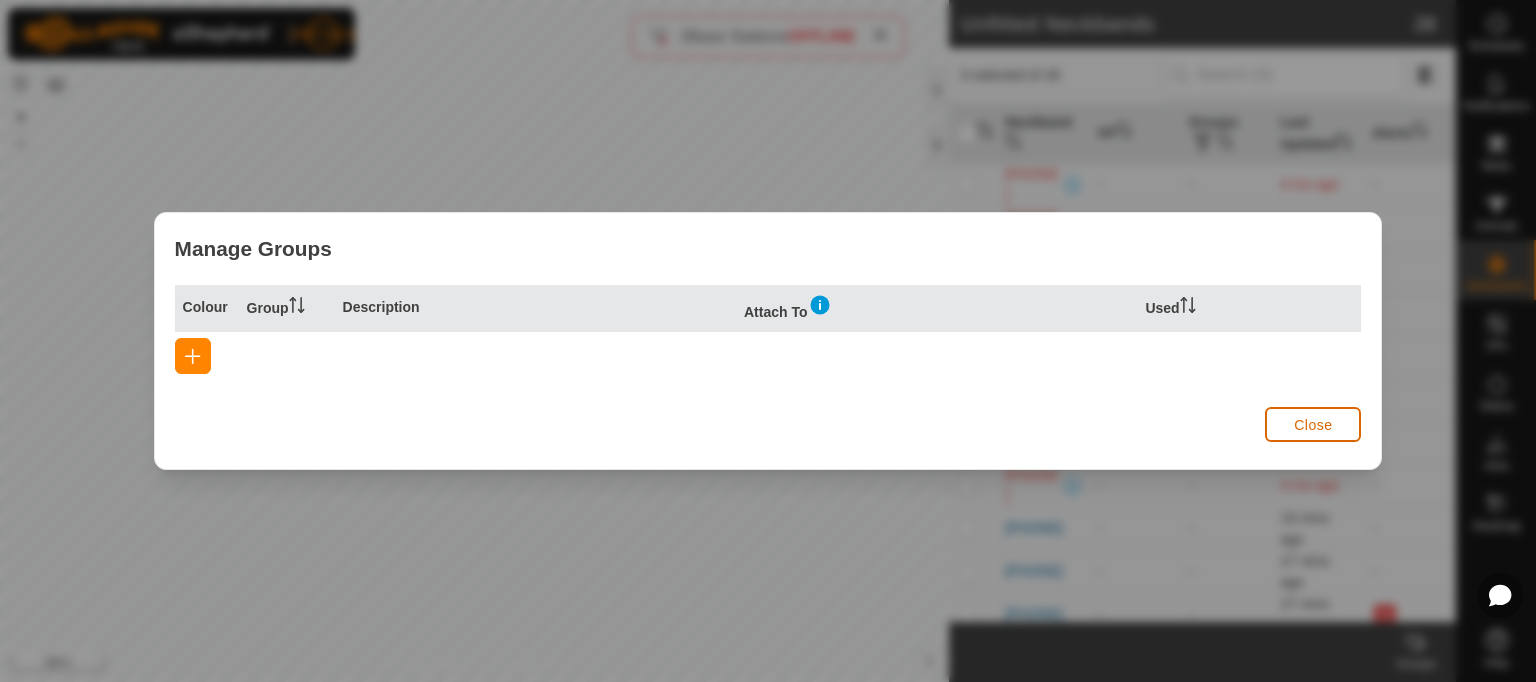 click on "Close" 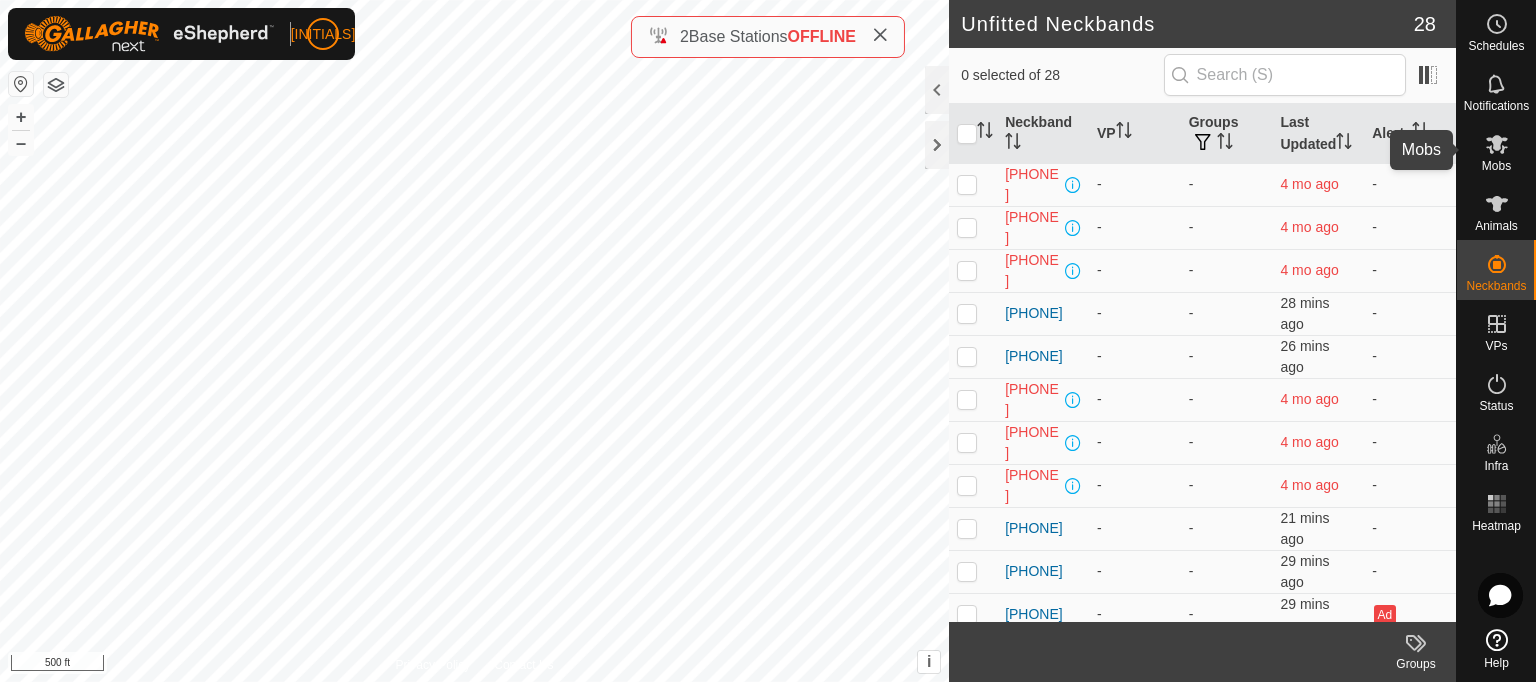 click 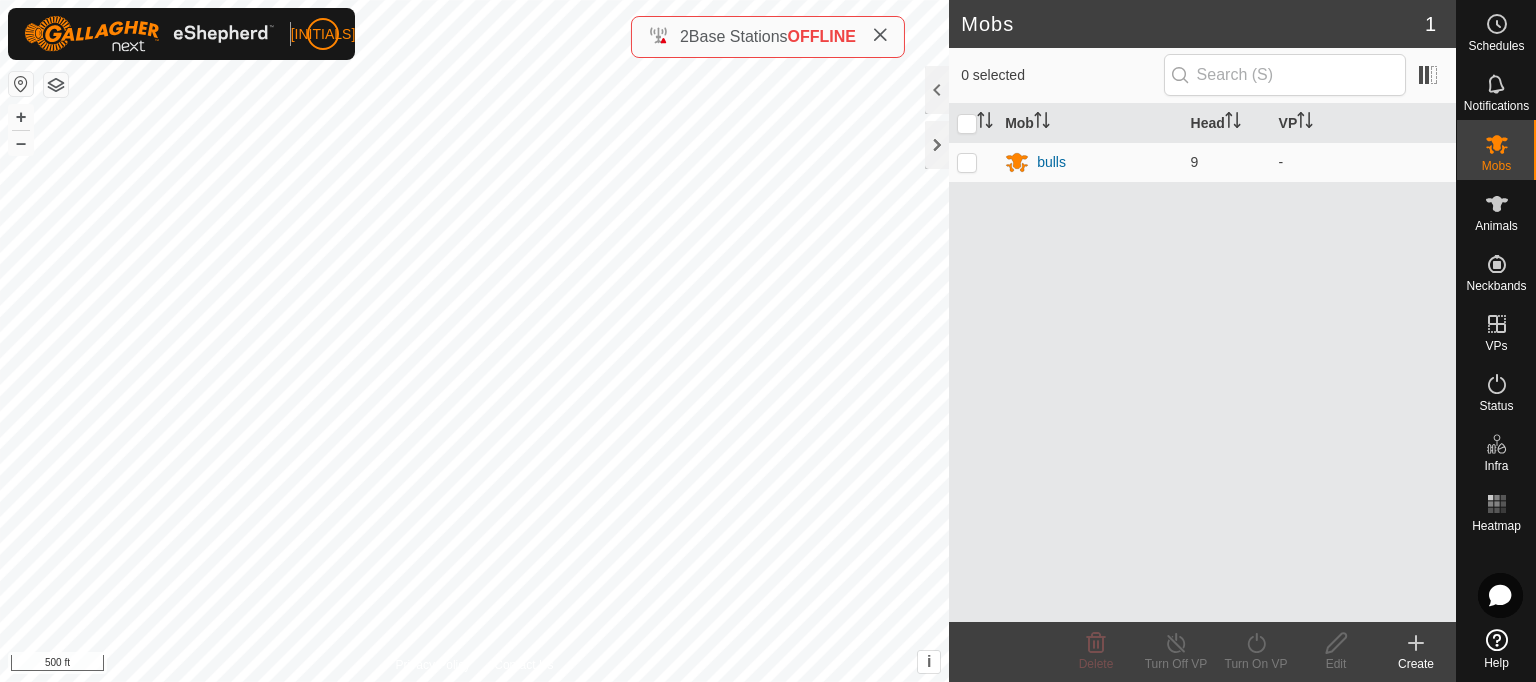 click 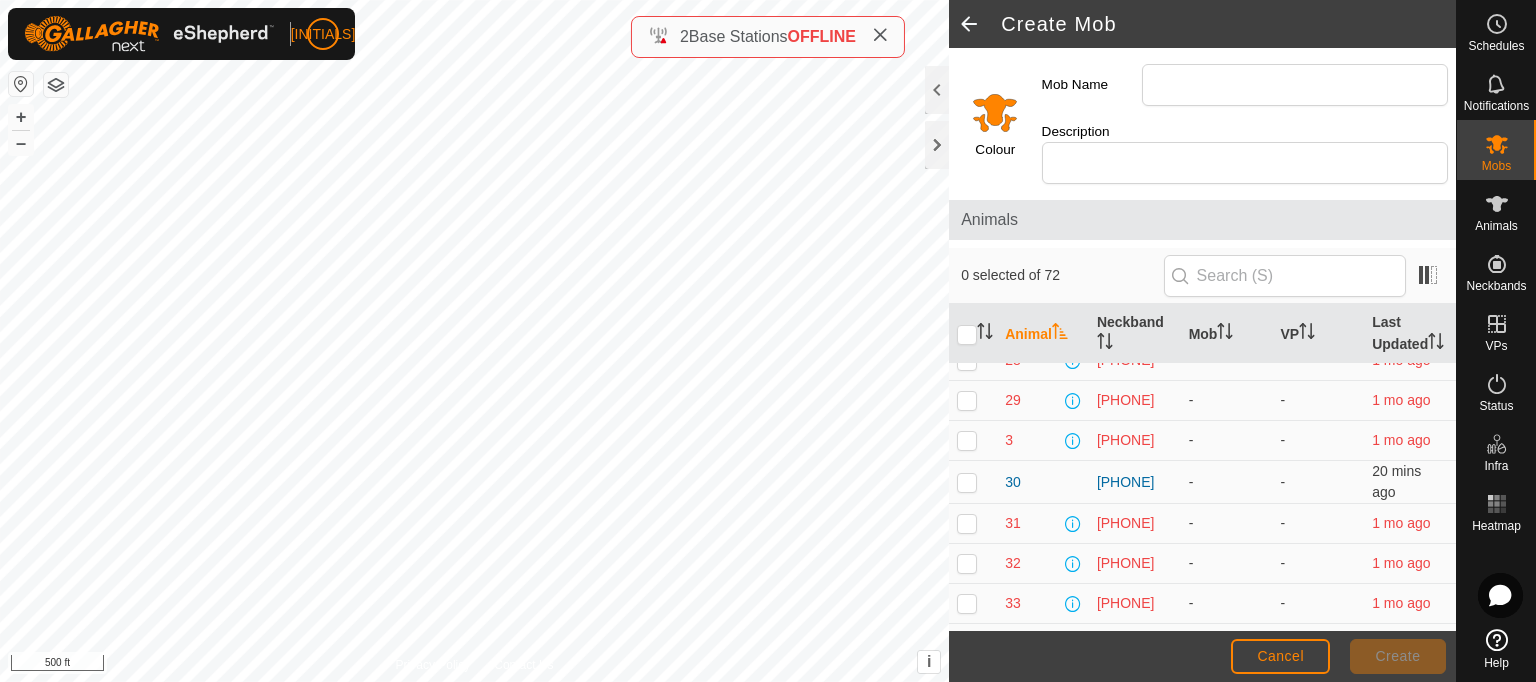scroll, scrollTop: 957, scrollLeft: 0, axis: vertical 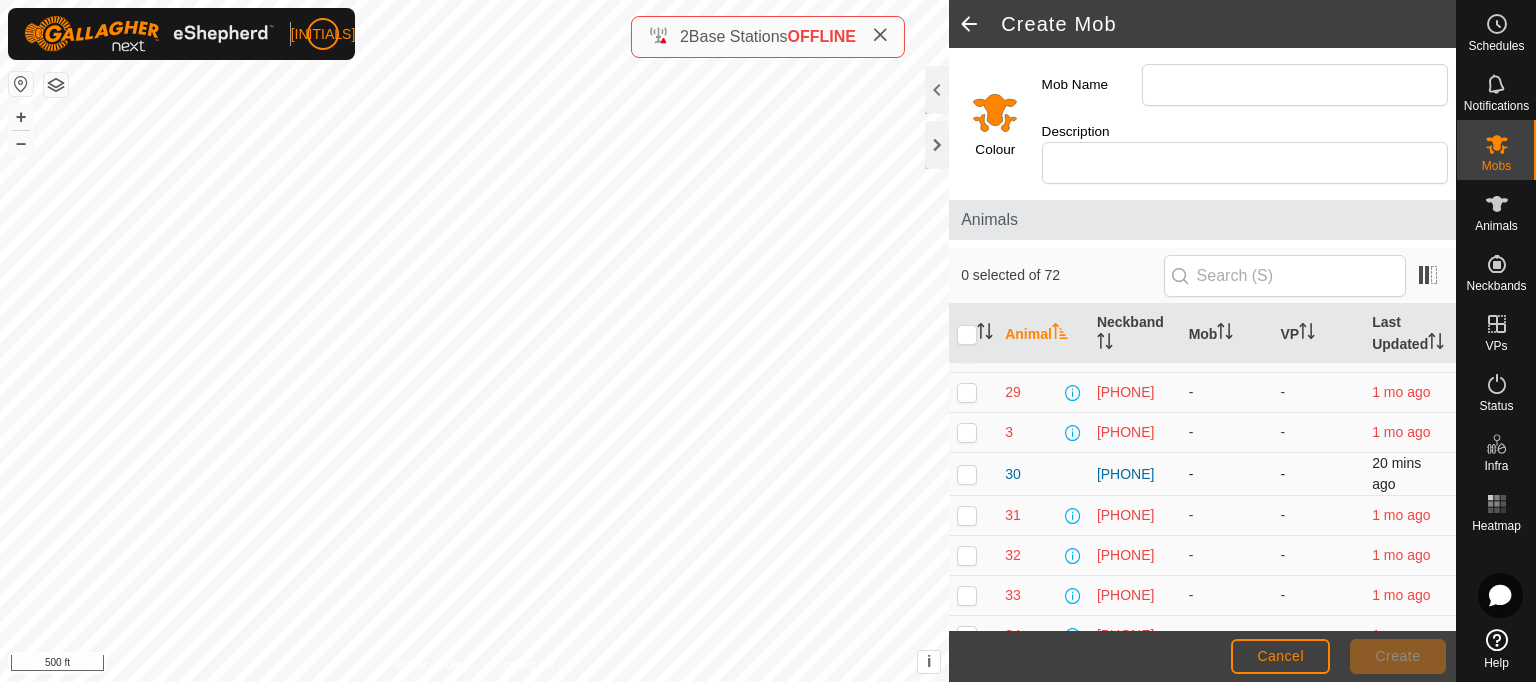 click at bounding box center (967, 474) 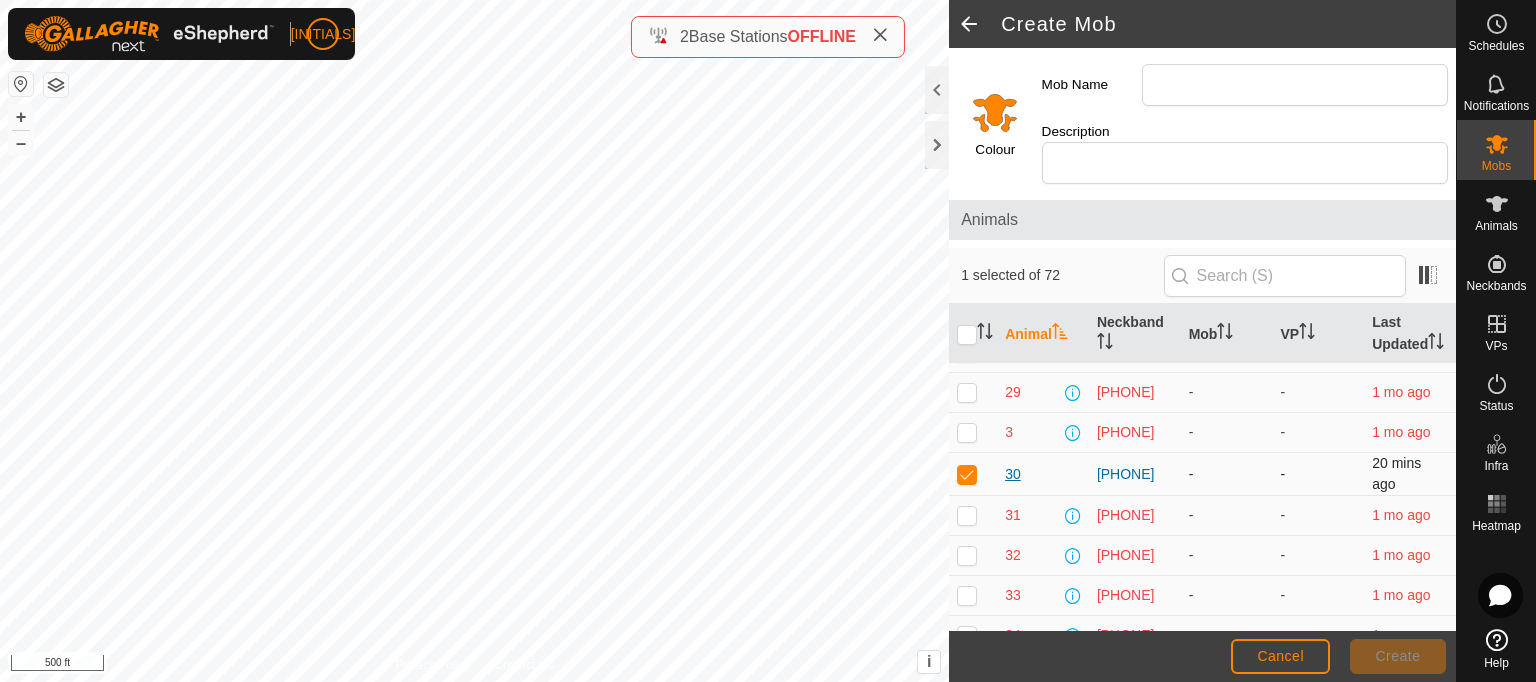 click on "30" at bounding box center (1013, 474) 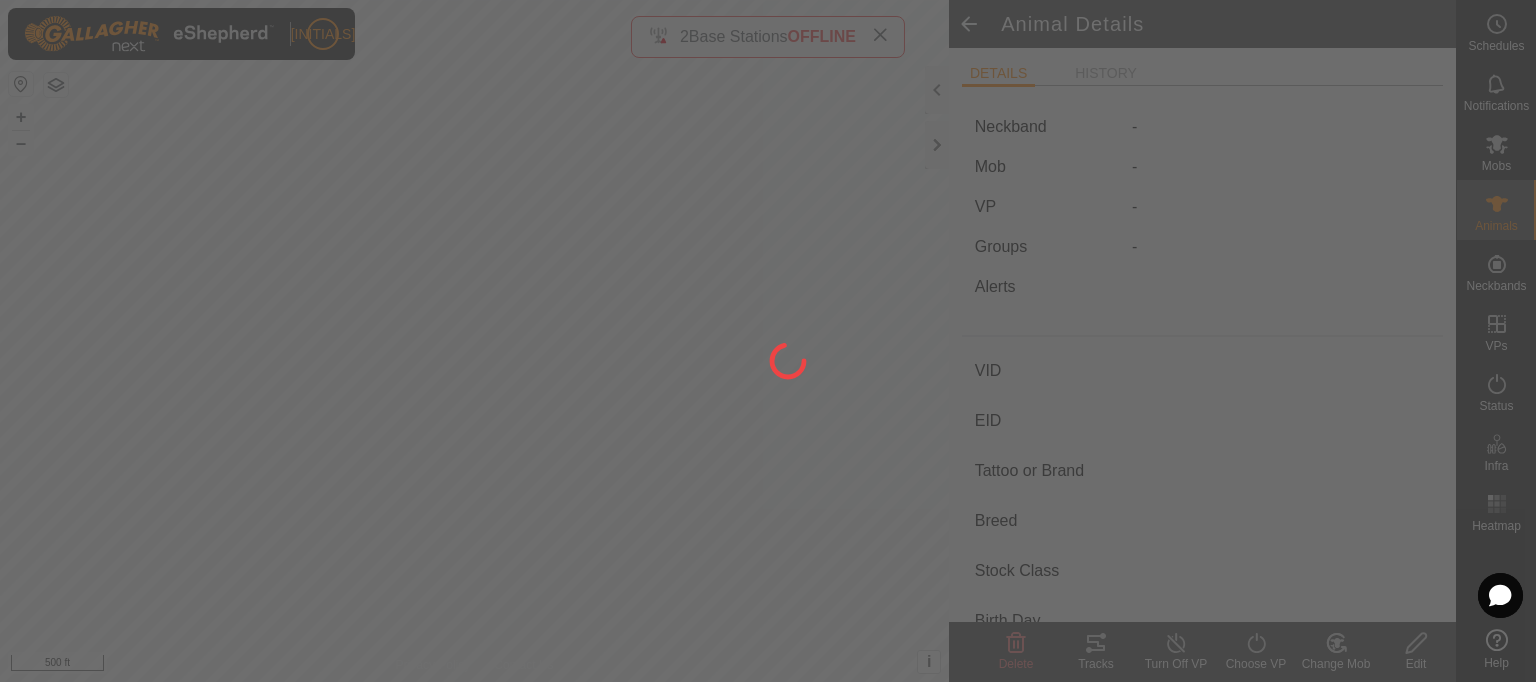 type on "30" 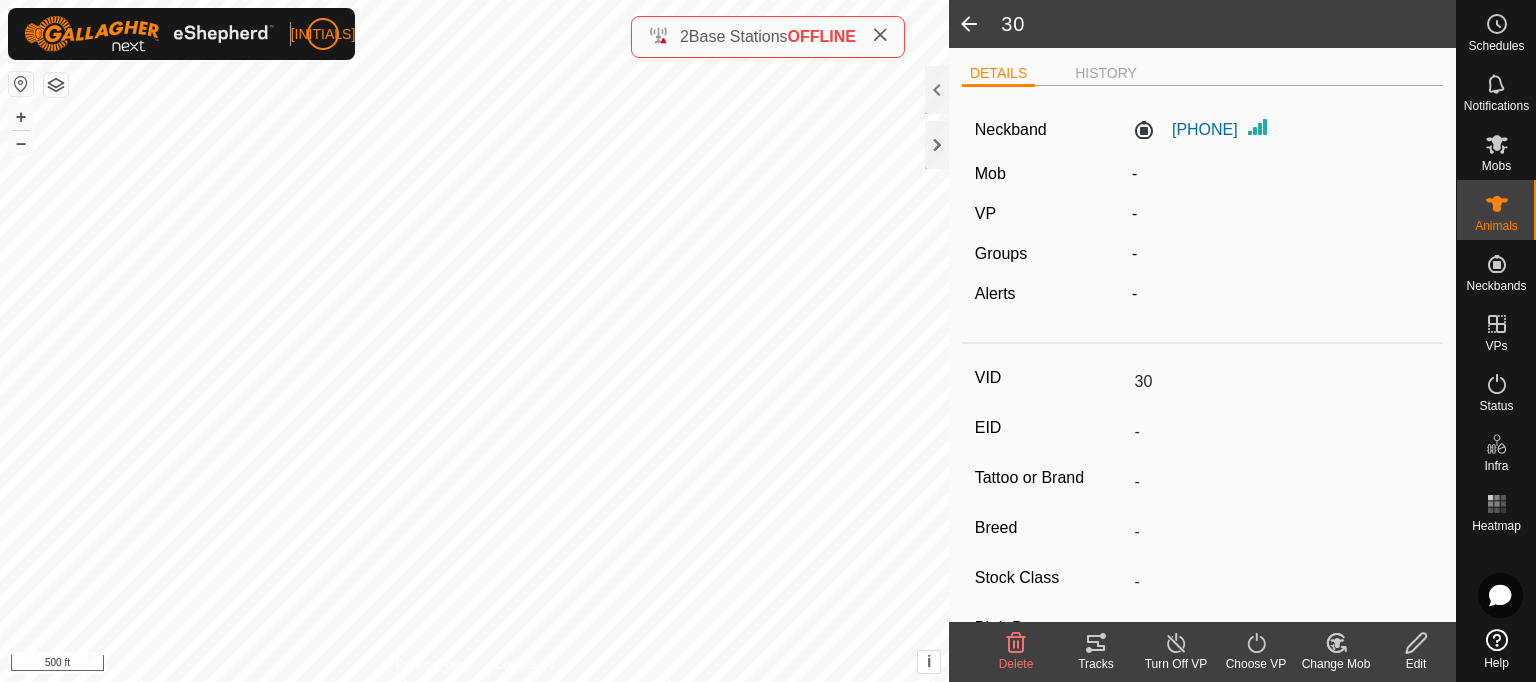 click 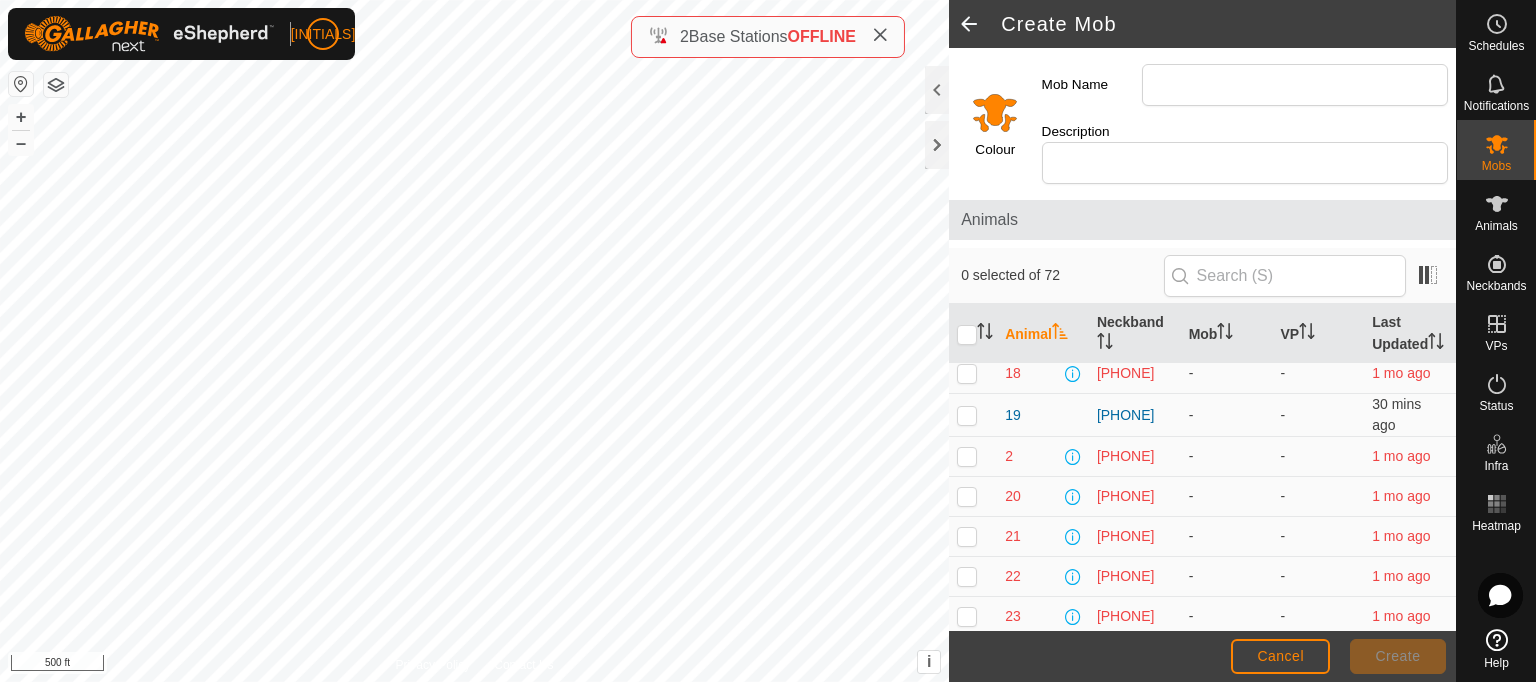 scroll, scrollTop: 469, scrollLeft: 0, axis: vertical 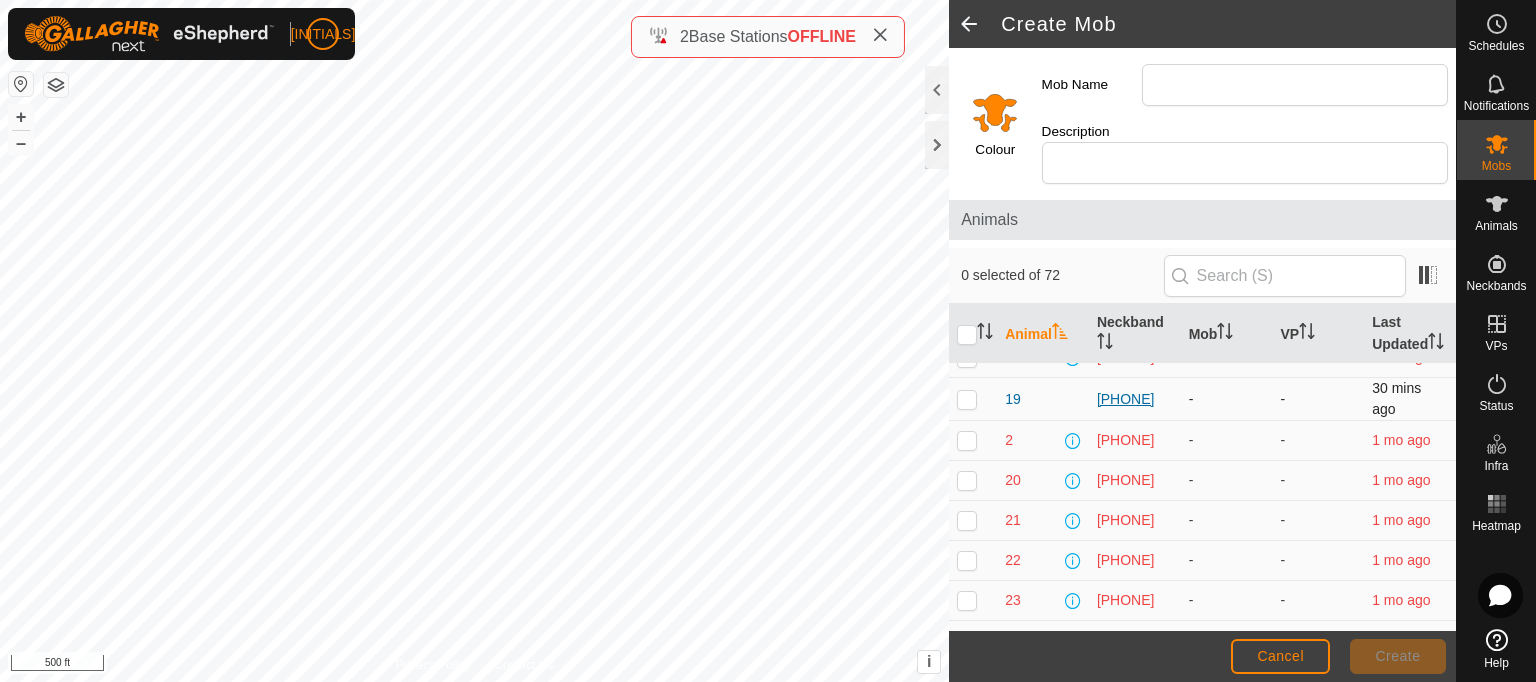 click on "[PHONE]" at bounding box center (1135, 399) 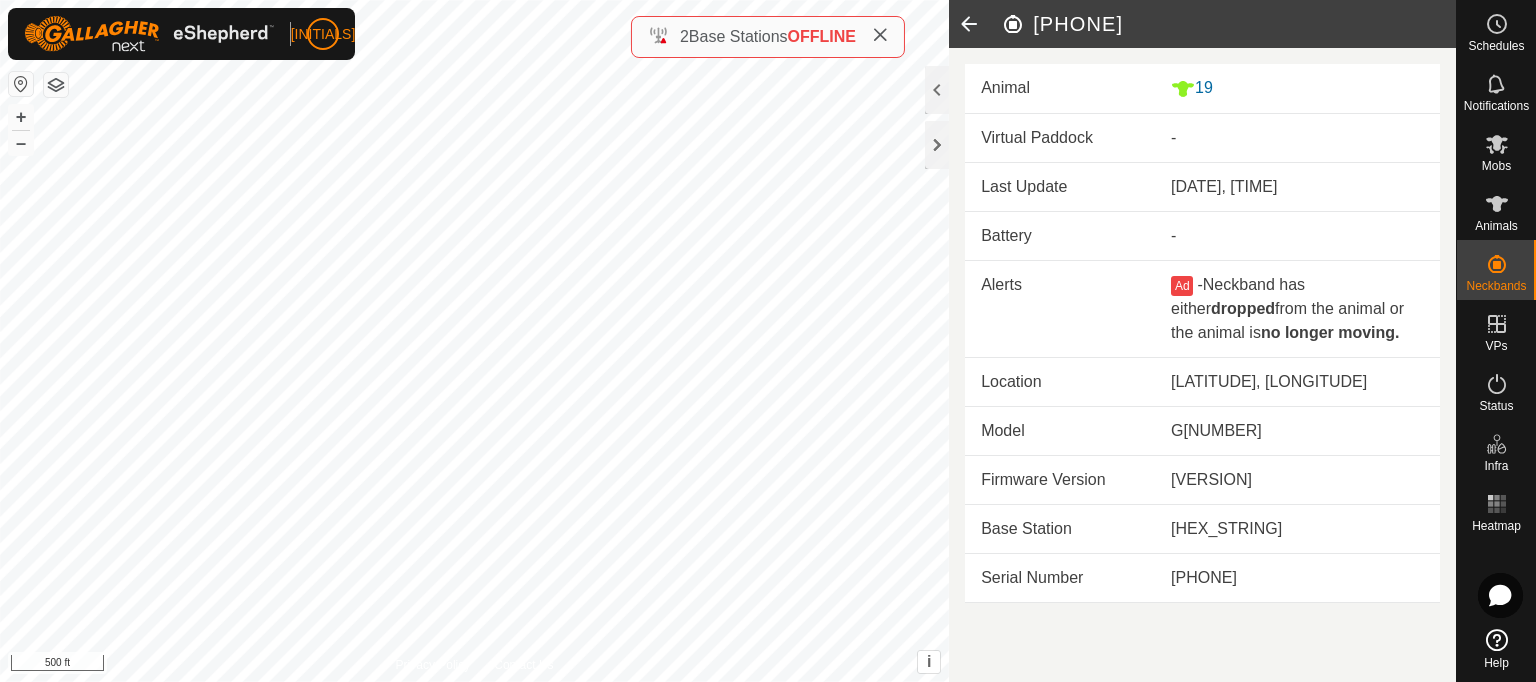 click 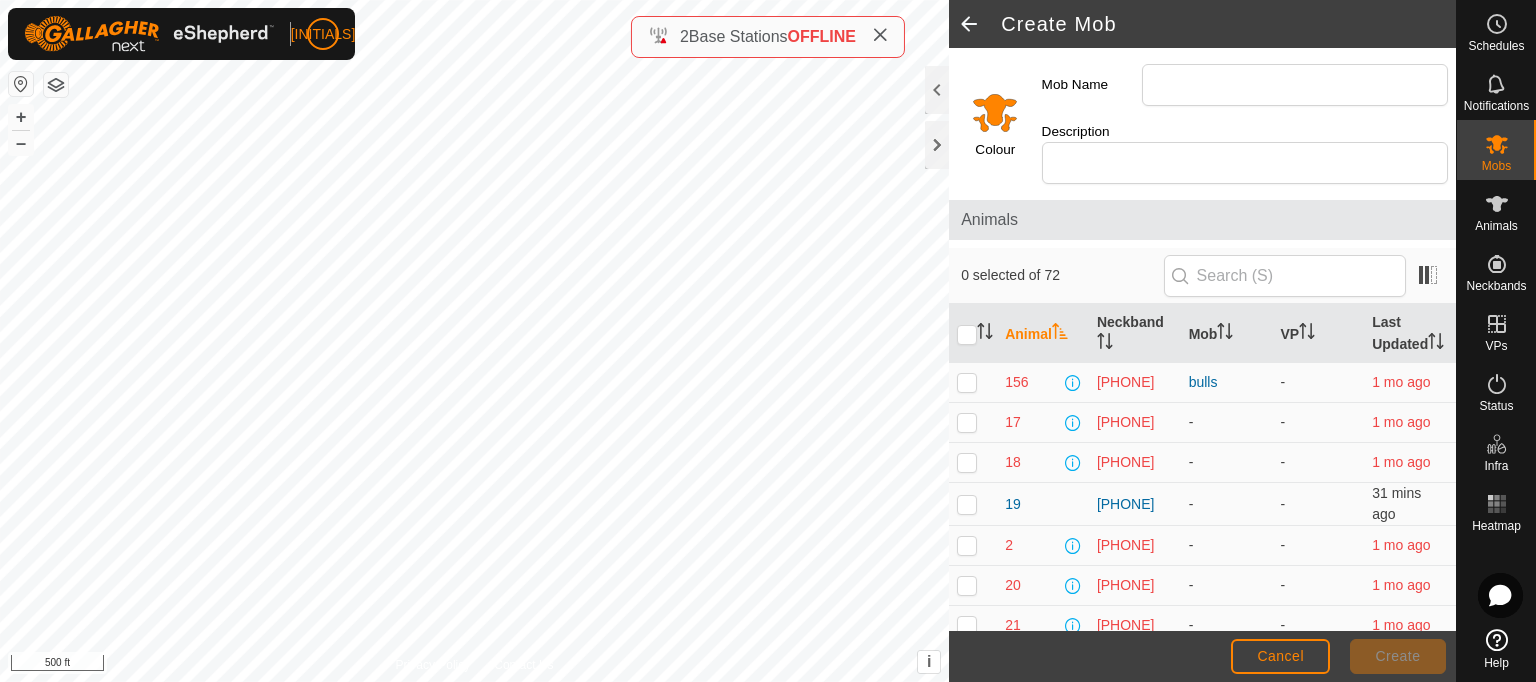 scroll, scrollTop: 372, scrollLeft: 0, axis: vertical 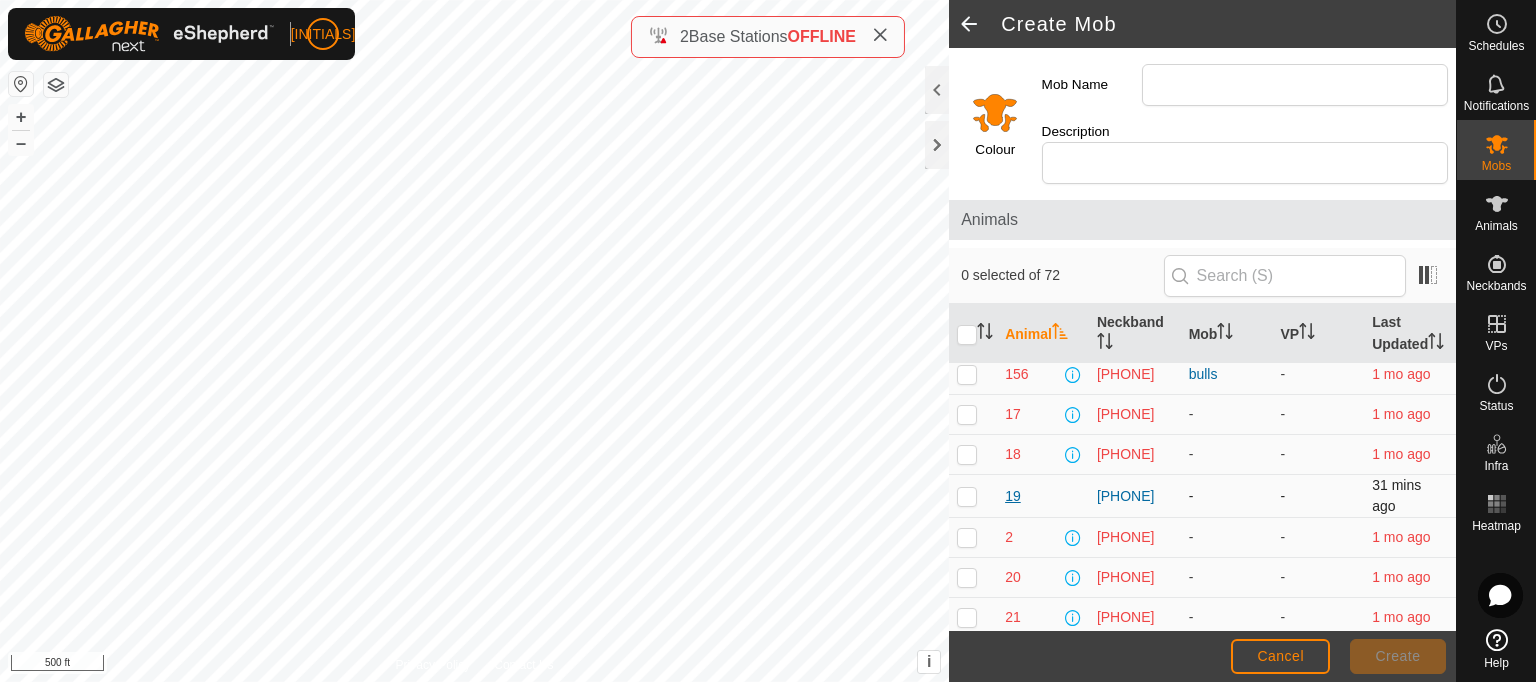 click on "19" at bounding box center [1013, 496] 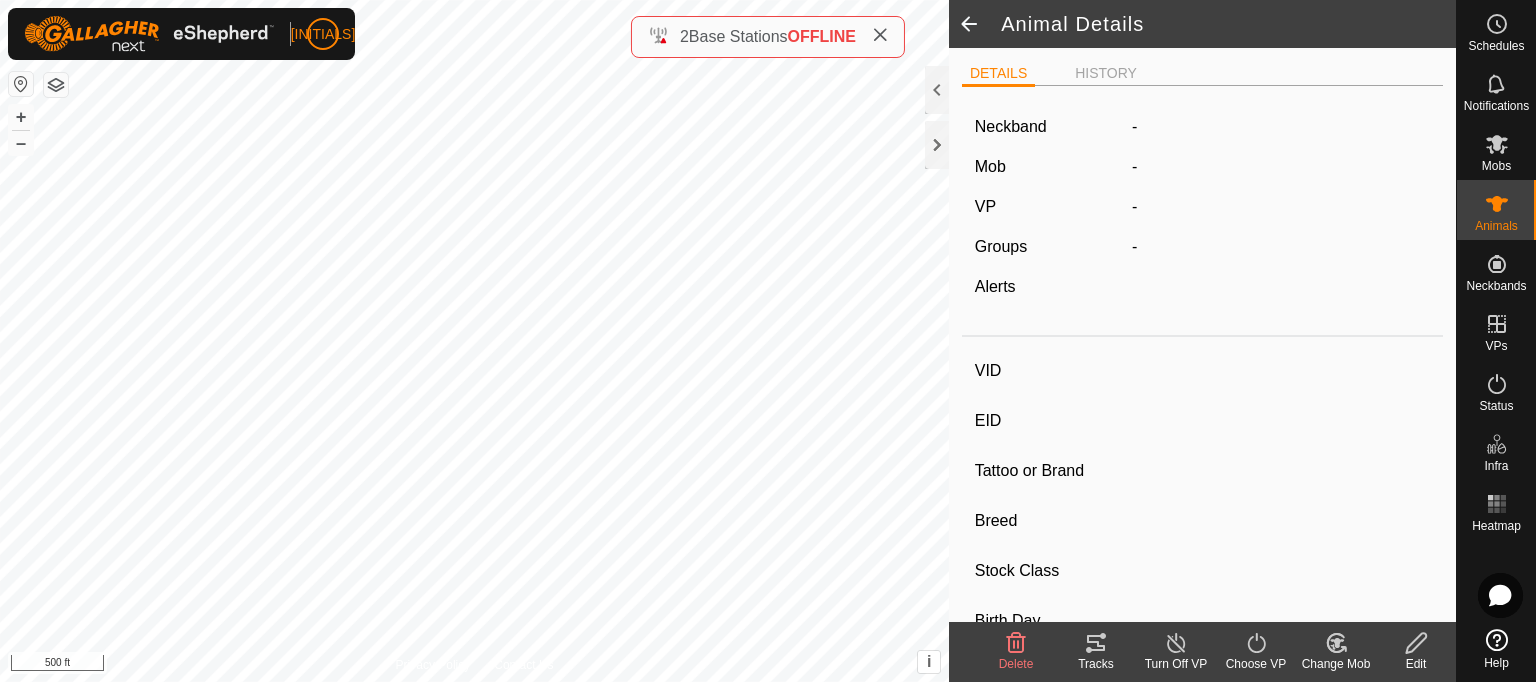 type on "19" 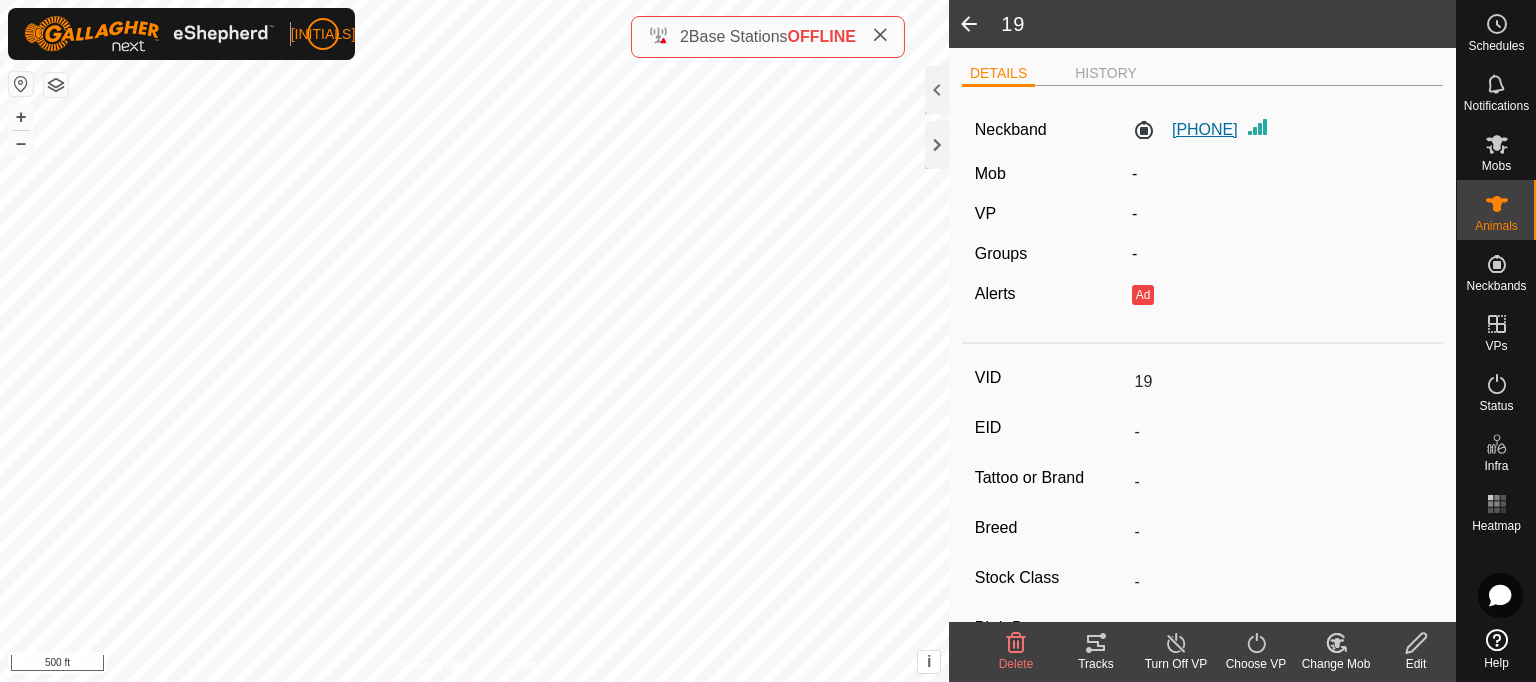click on "[PHONE]" 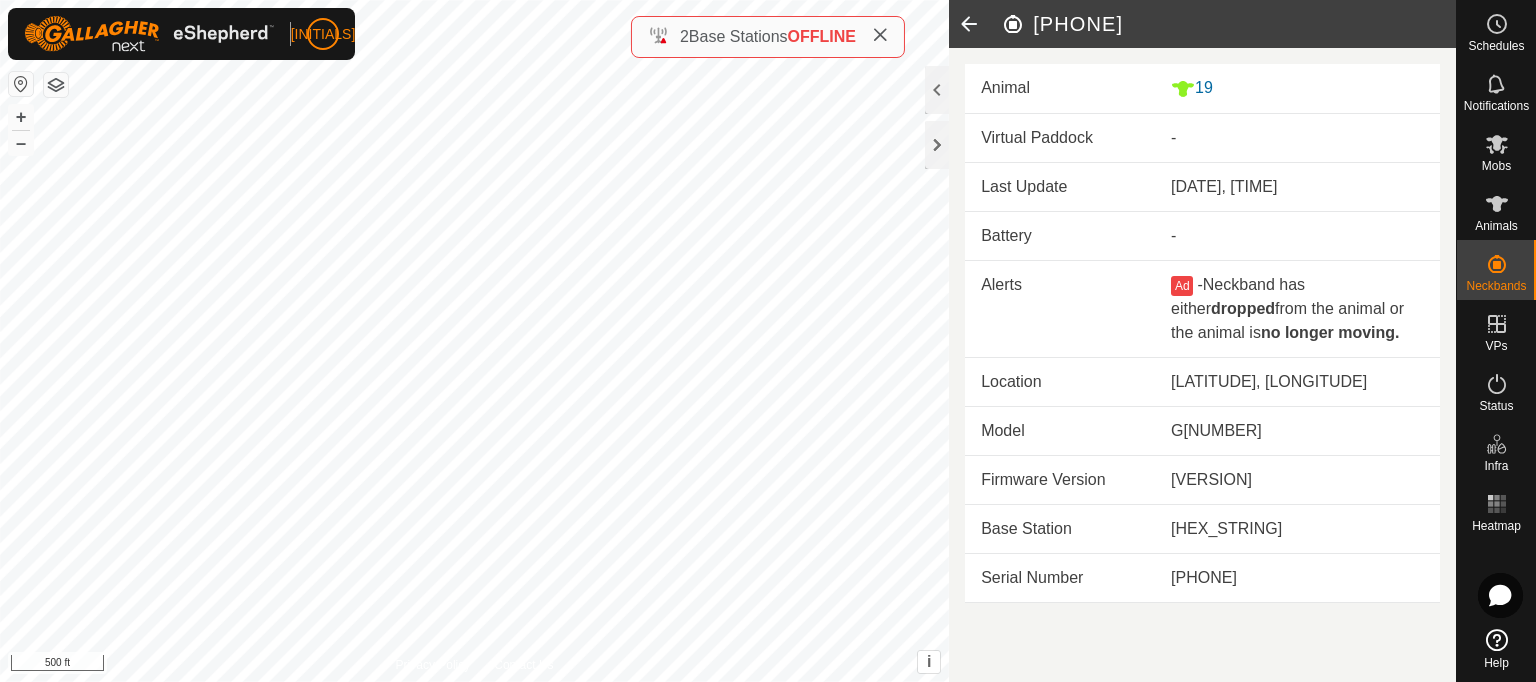 click on "[PHONE]" 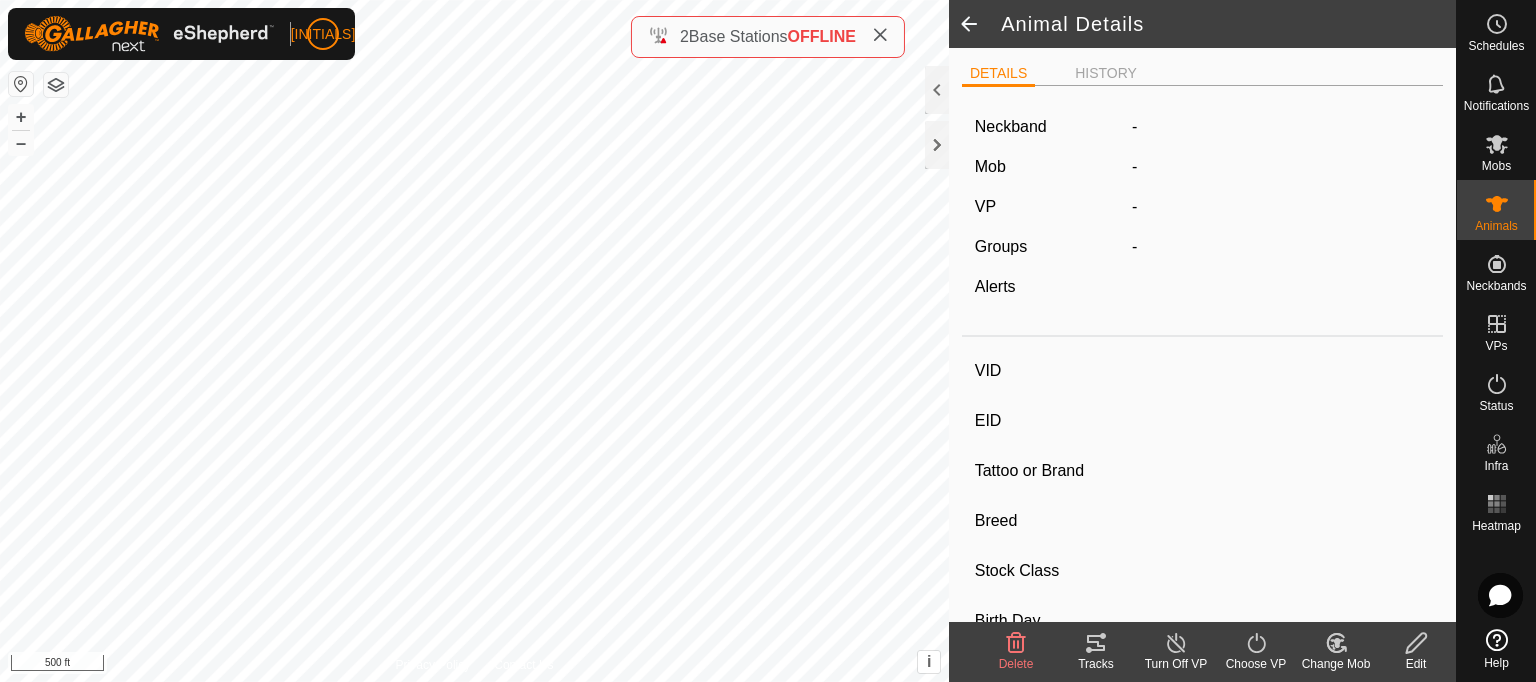 type on "19" 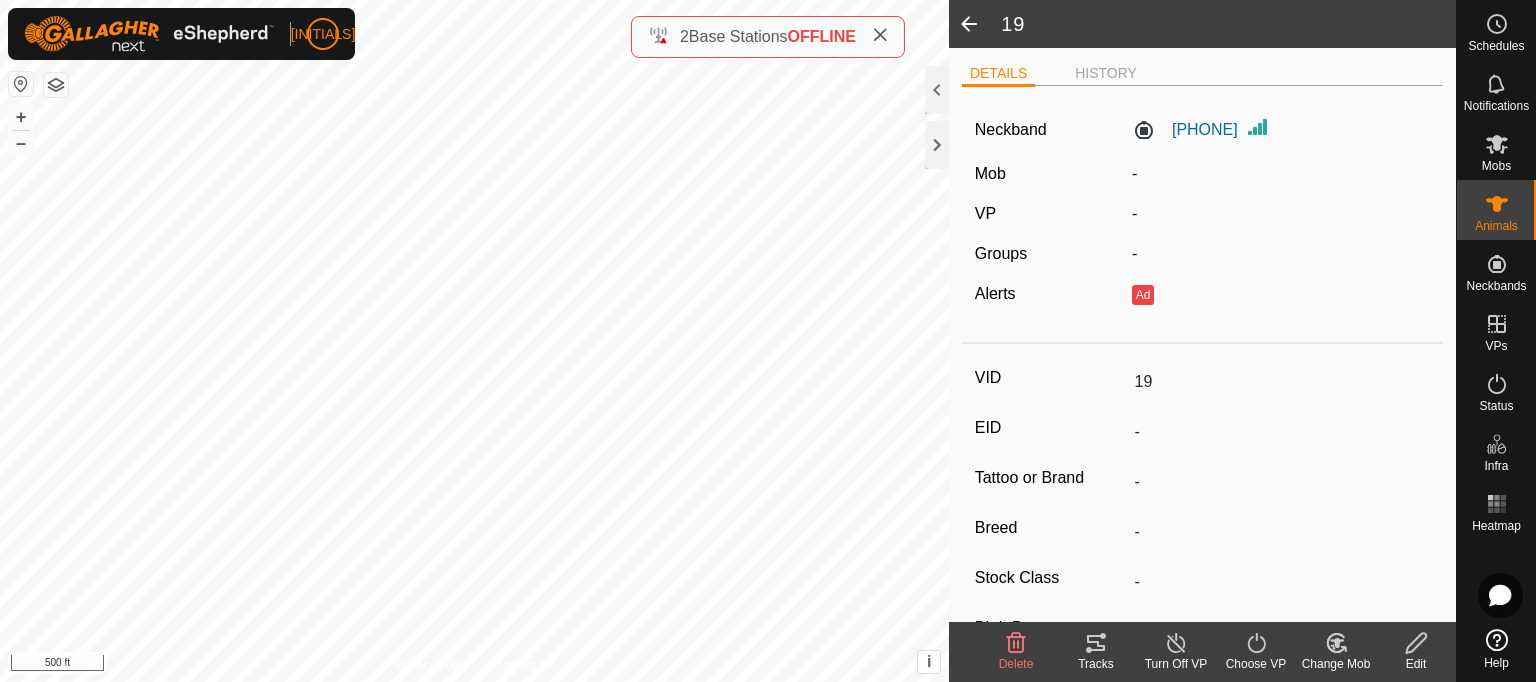 click 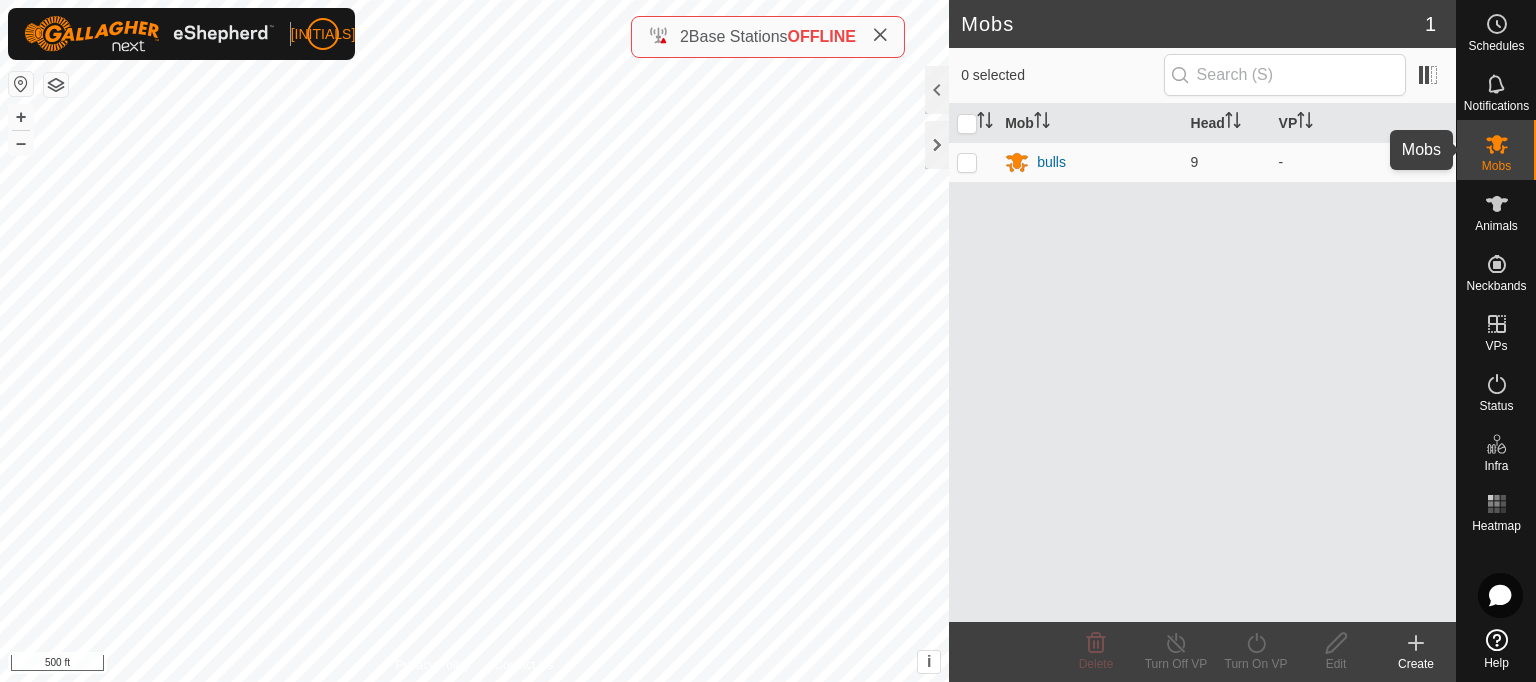 click 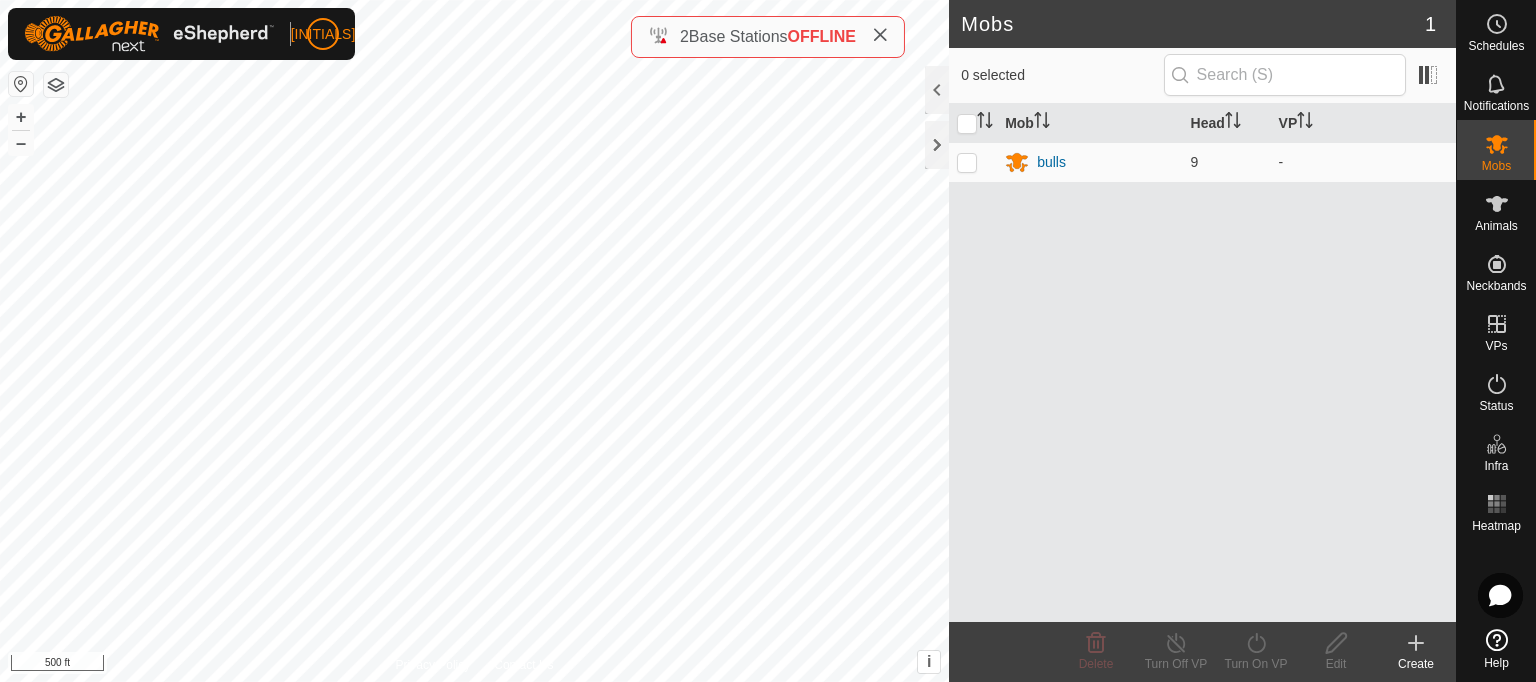 click 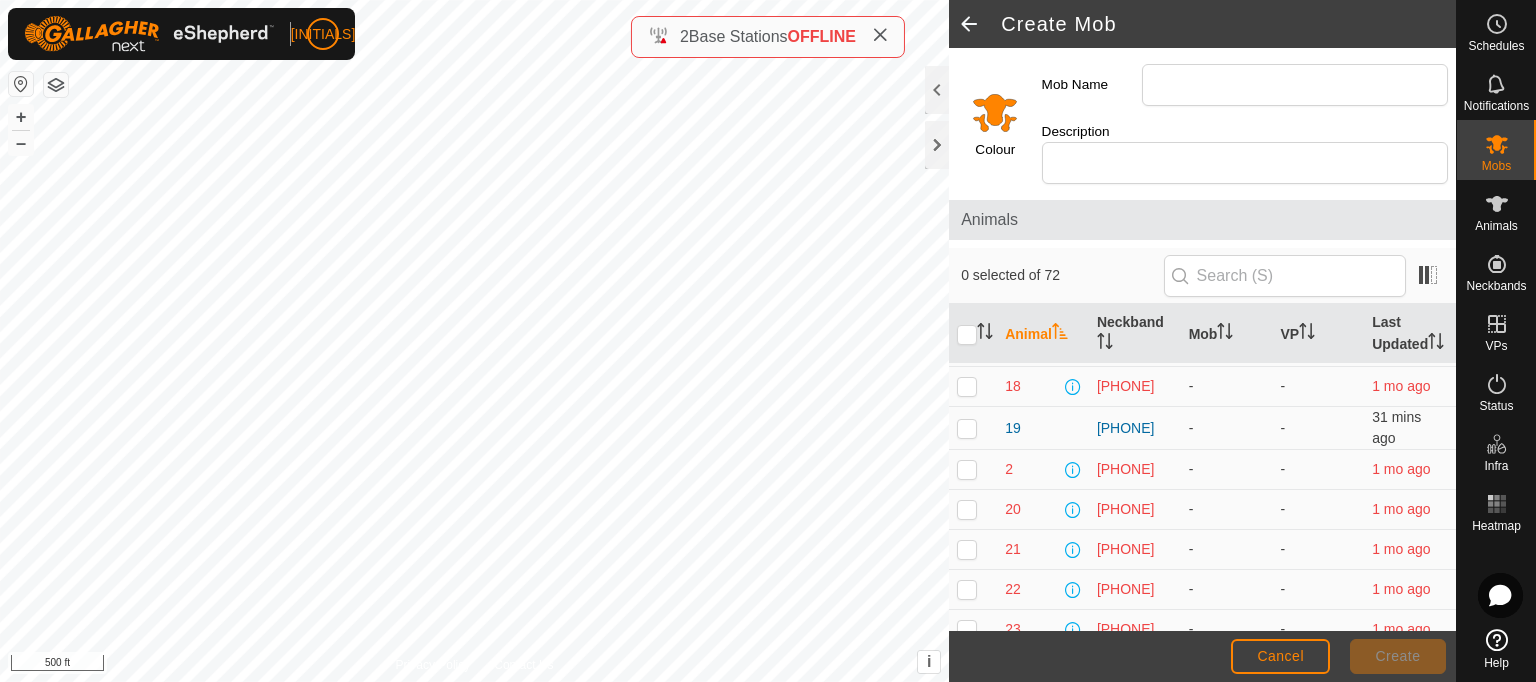scroll, scrollTop: 480, scrollLeft: 0, axis: vertical 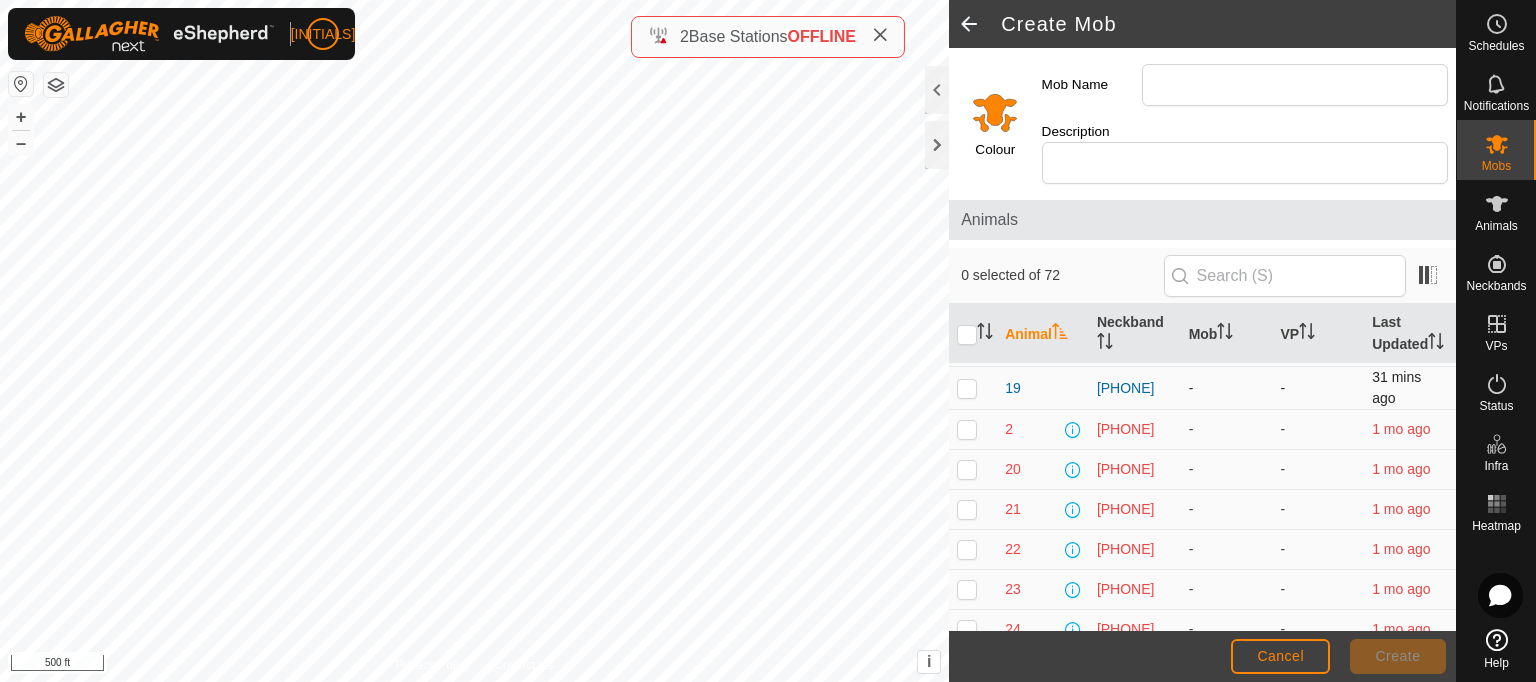 click at bounding box center (967, 388) 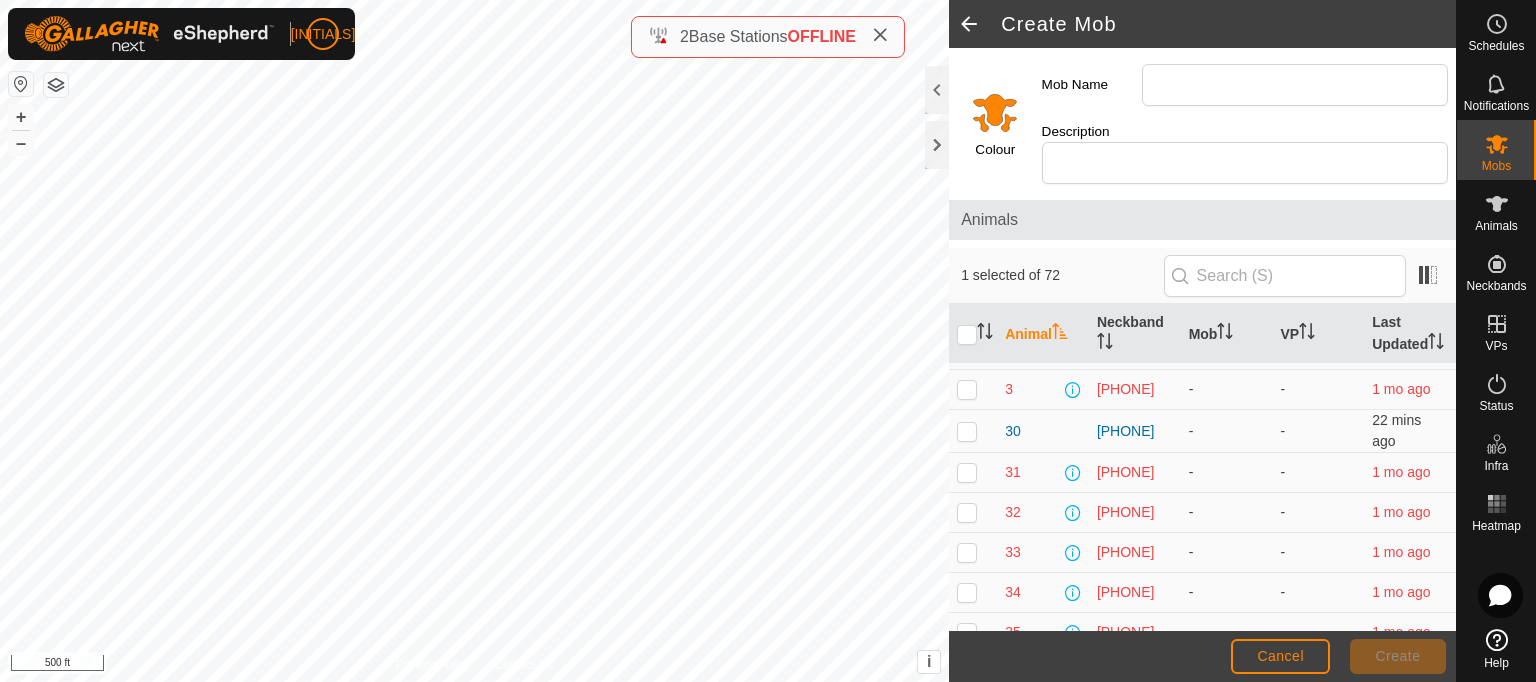 scroll, scrollTop: 1040, scrollLeft: 0, axis: vertical 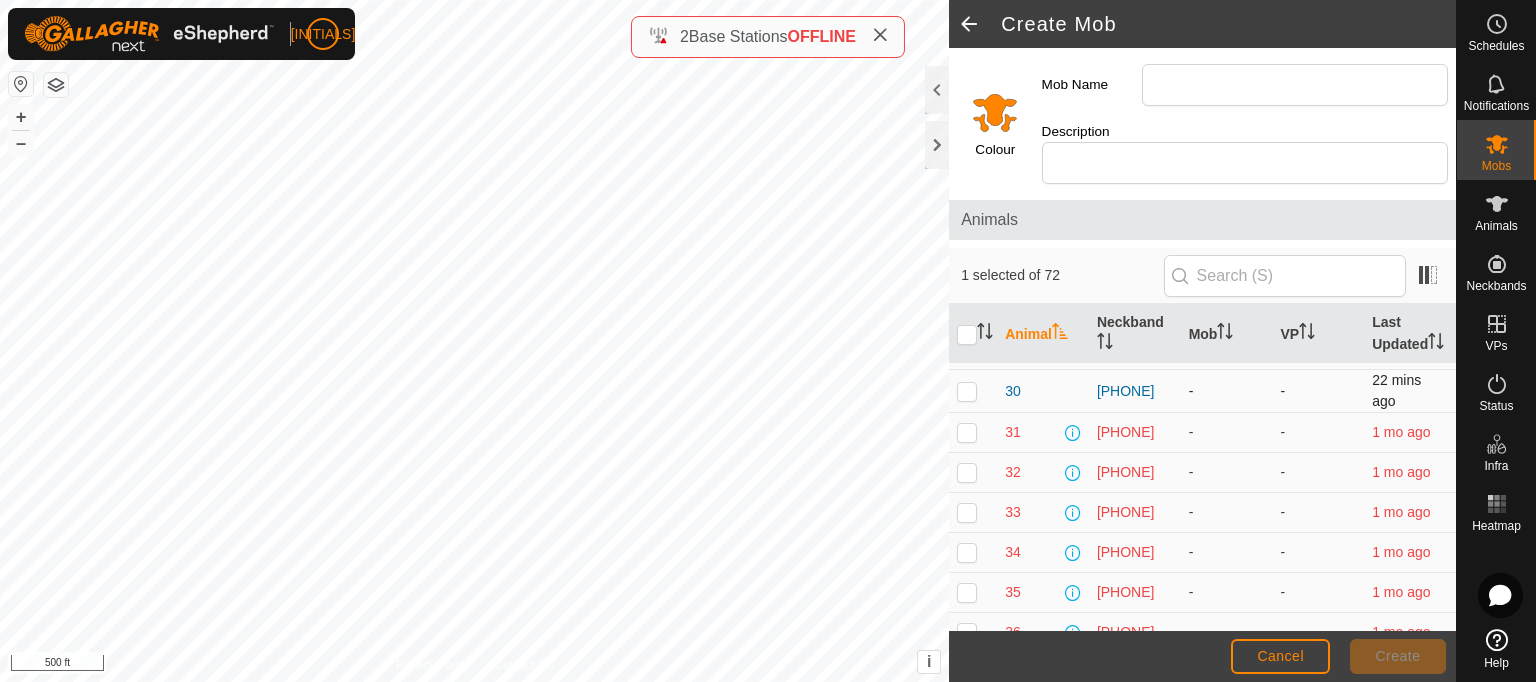 click at bounding box center (967, 391) 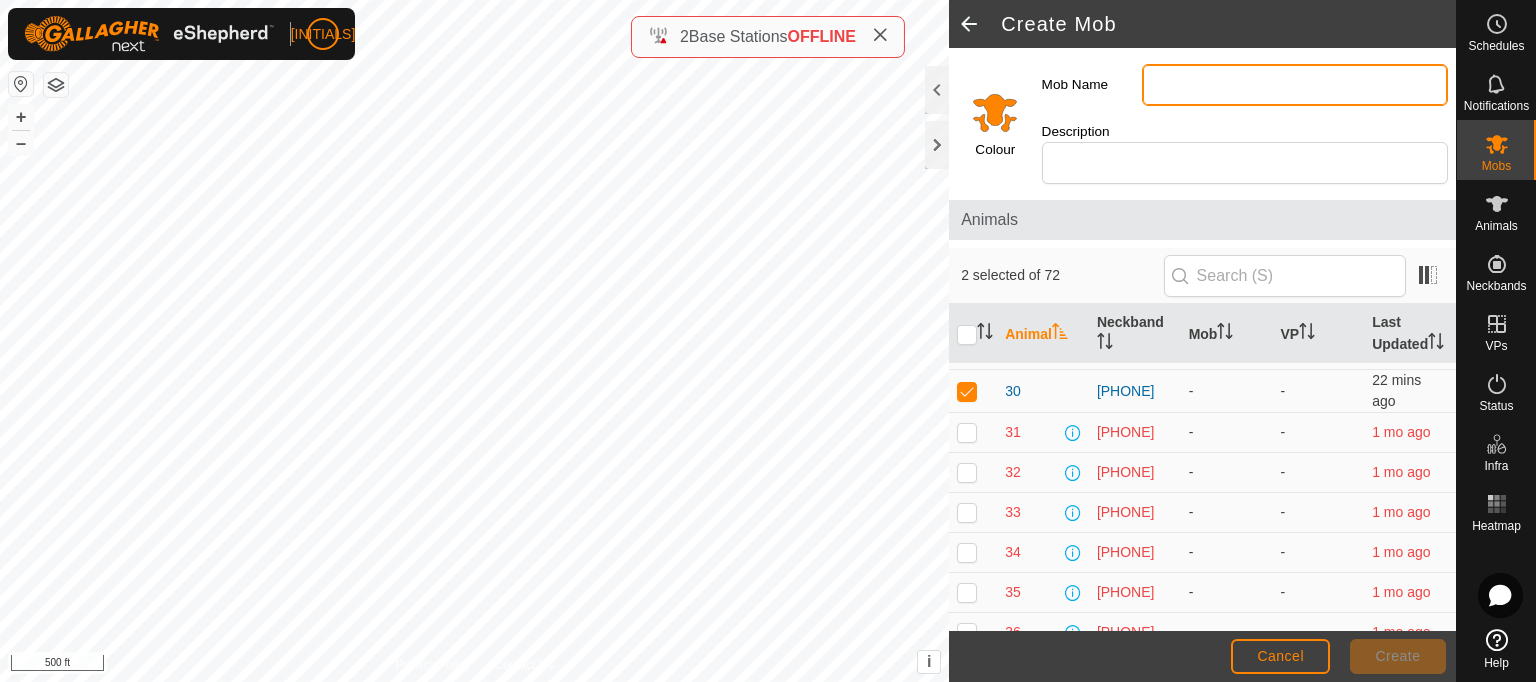 click on "Mob Name" at bounding box center [1295, 85] 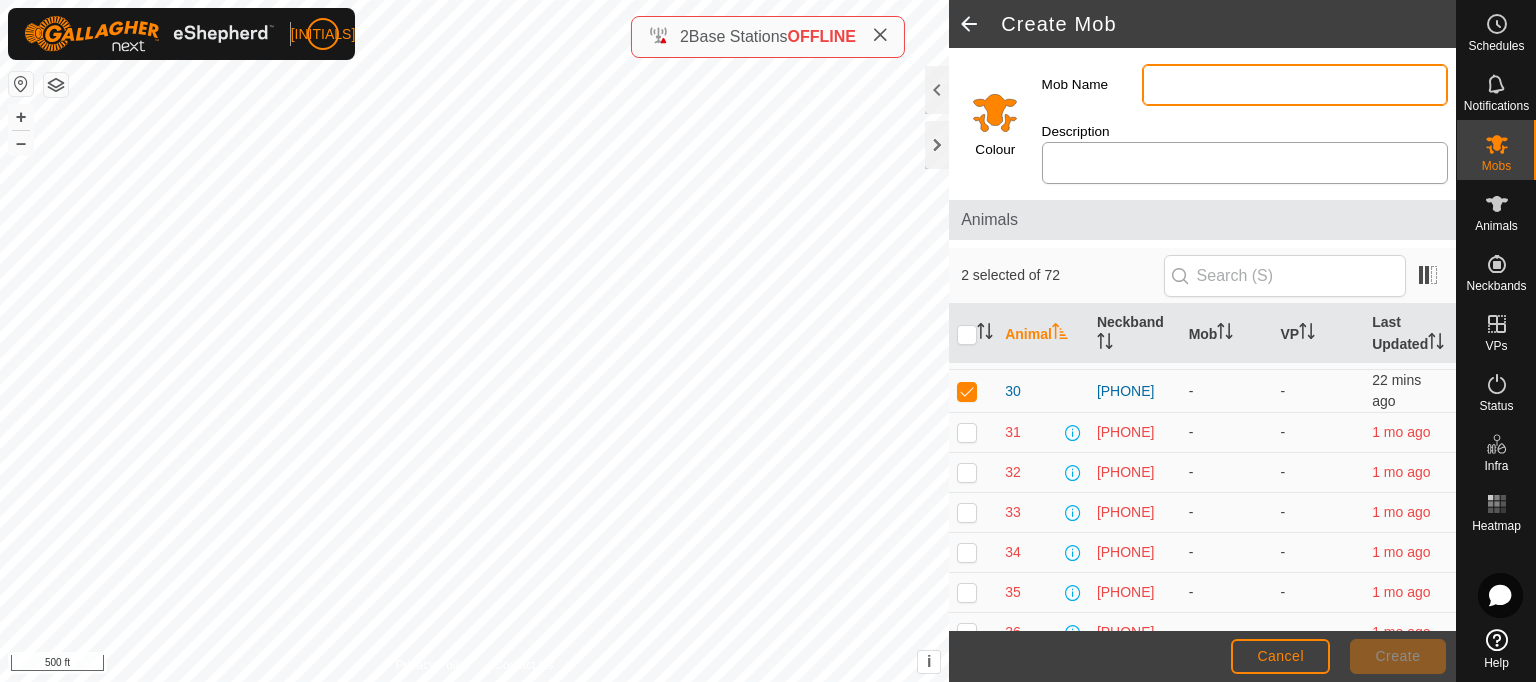type on "heifers-[NUMBER]" 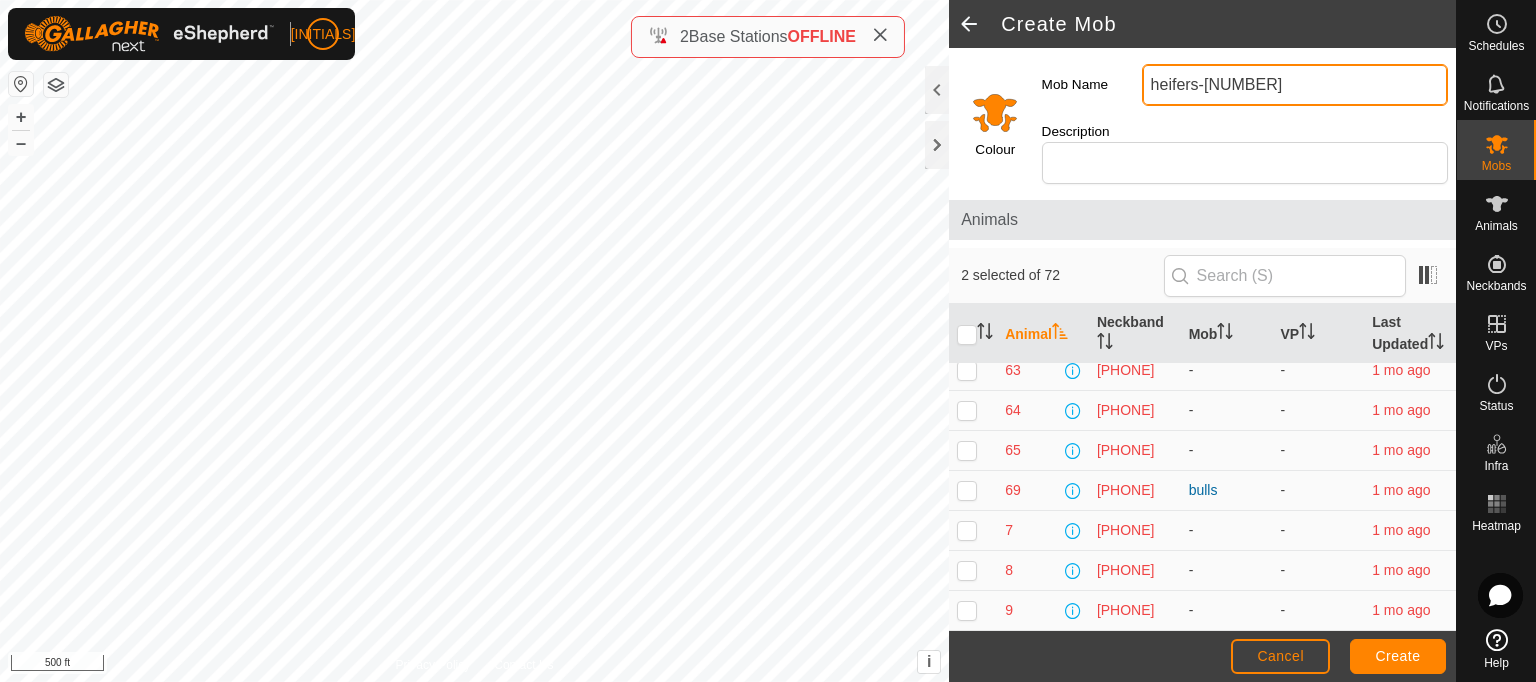 scroll, scrollTop: 2814, scrollLeft: 0, axis: vertical 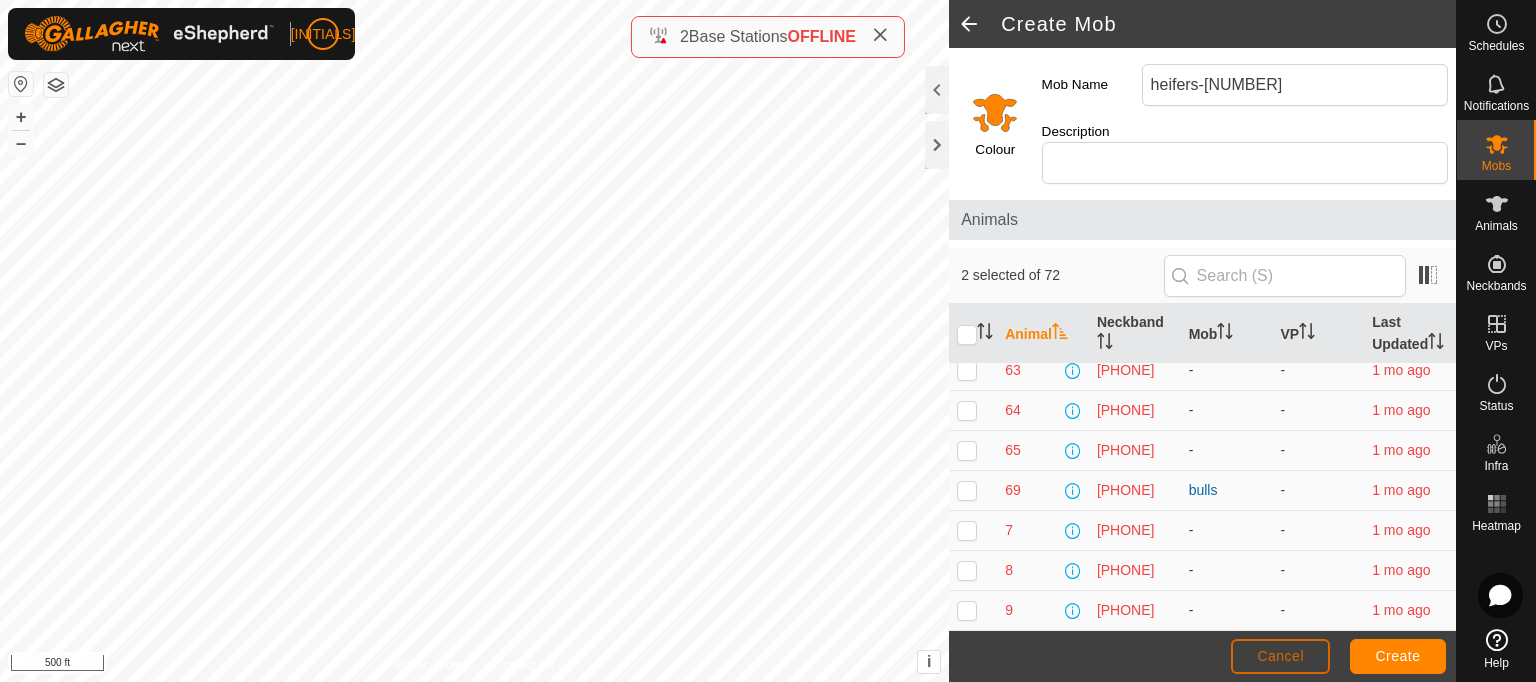 click on "Cancel" 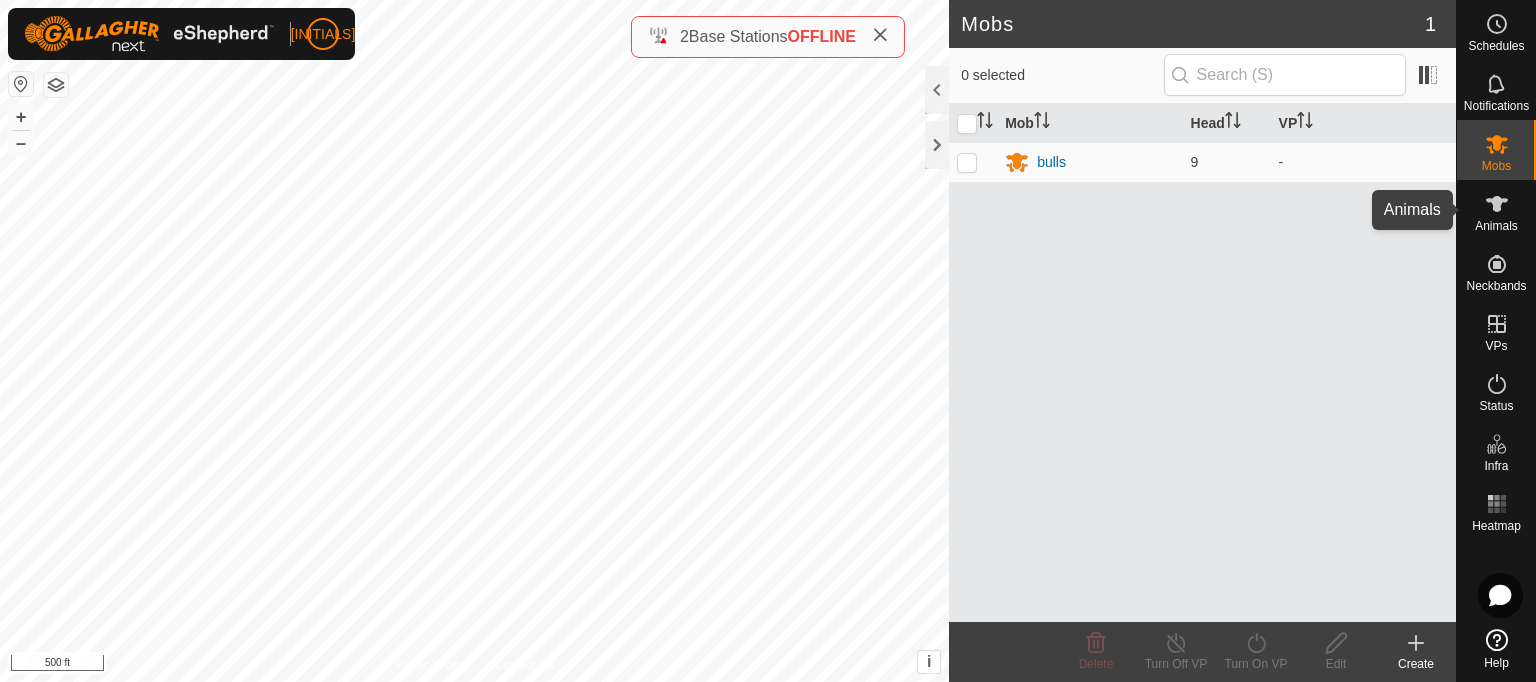click 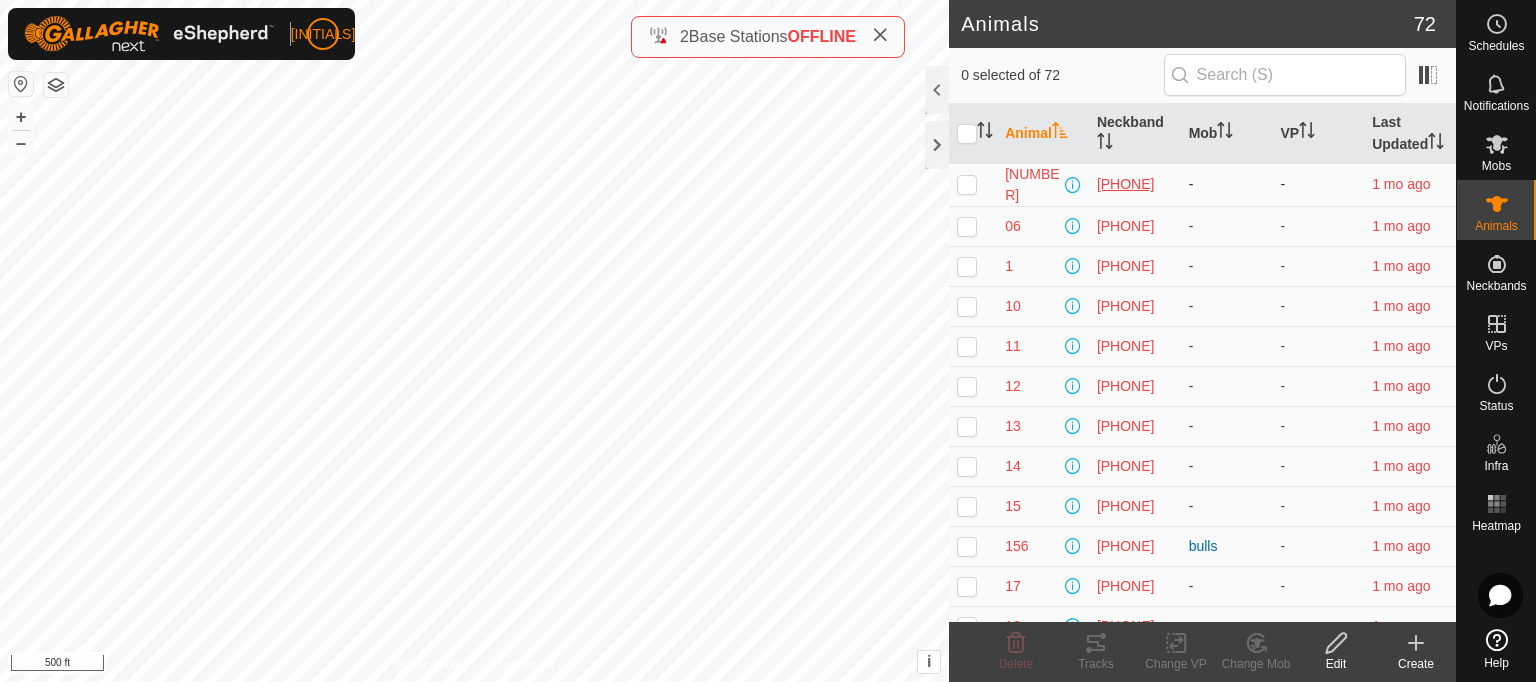 click on "[PHONE]" at bounding box center (1135, 184) 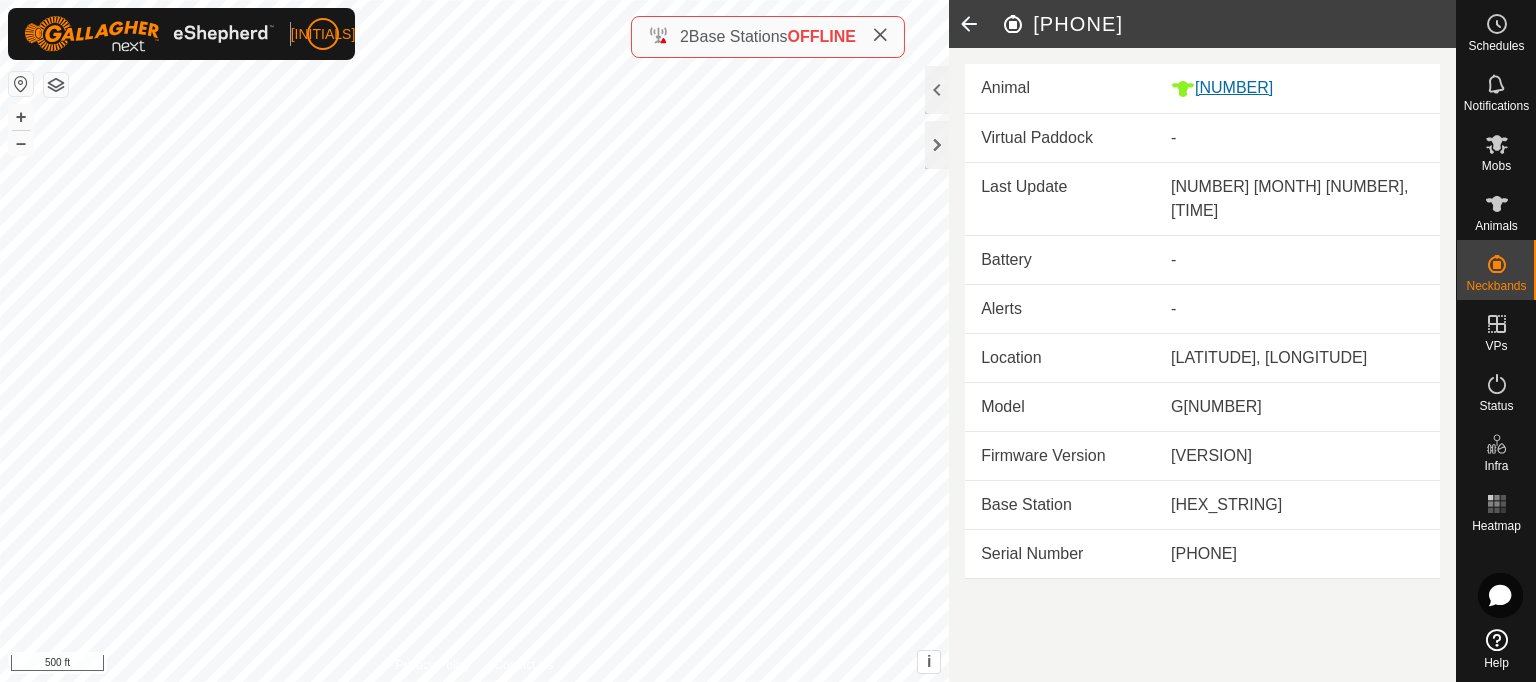 click on "[NUMBER]" at bounding box center (1297, 88) 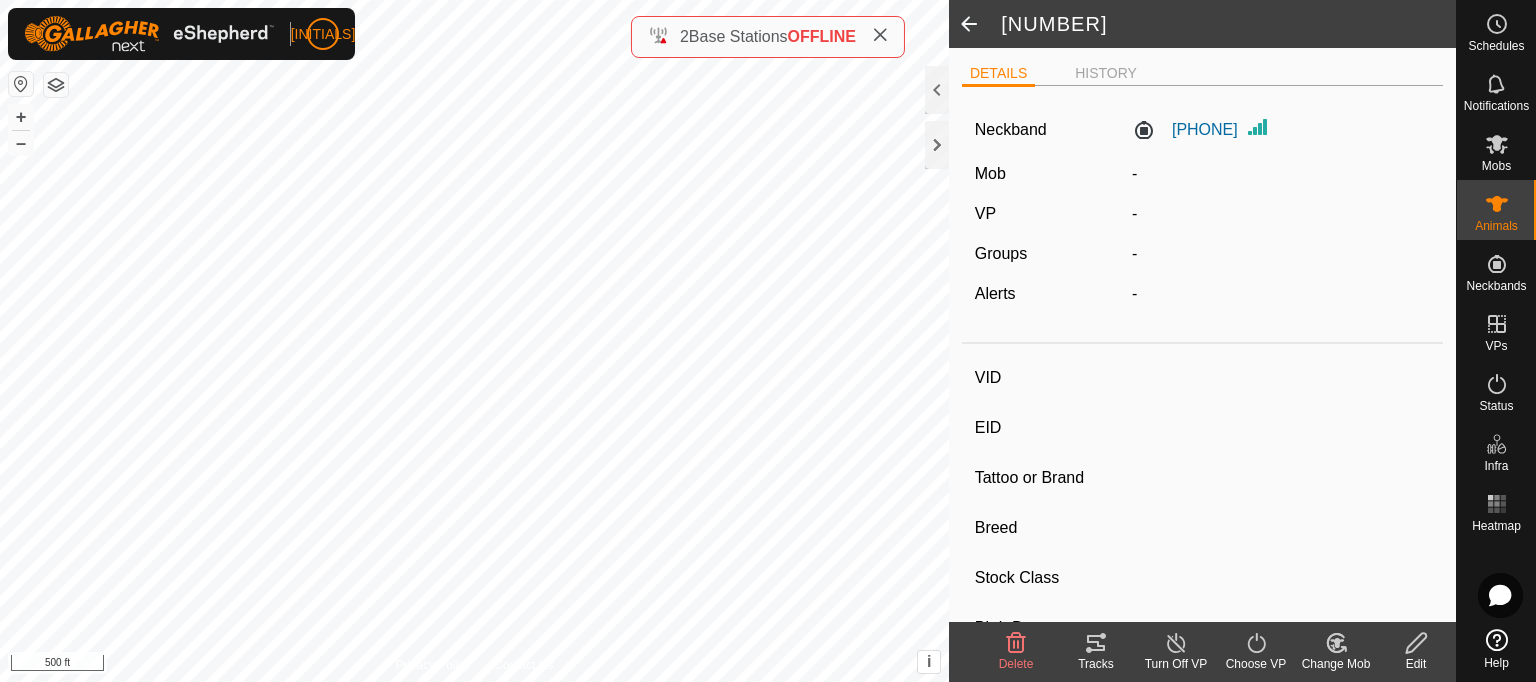 type on "[NUMBER]" 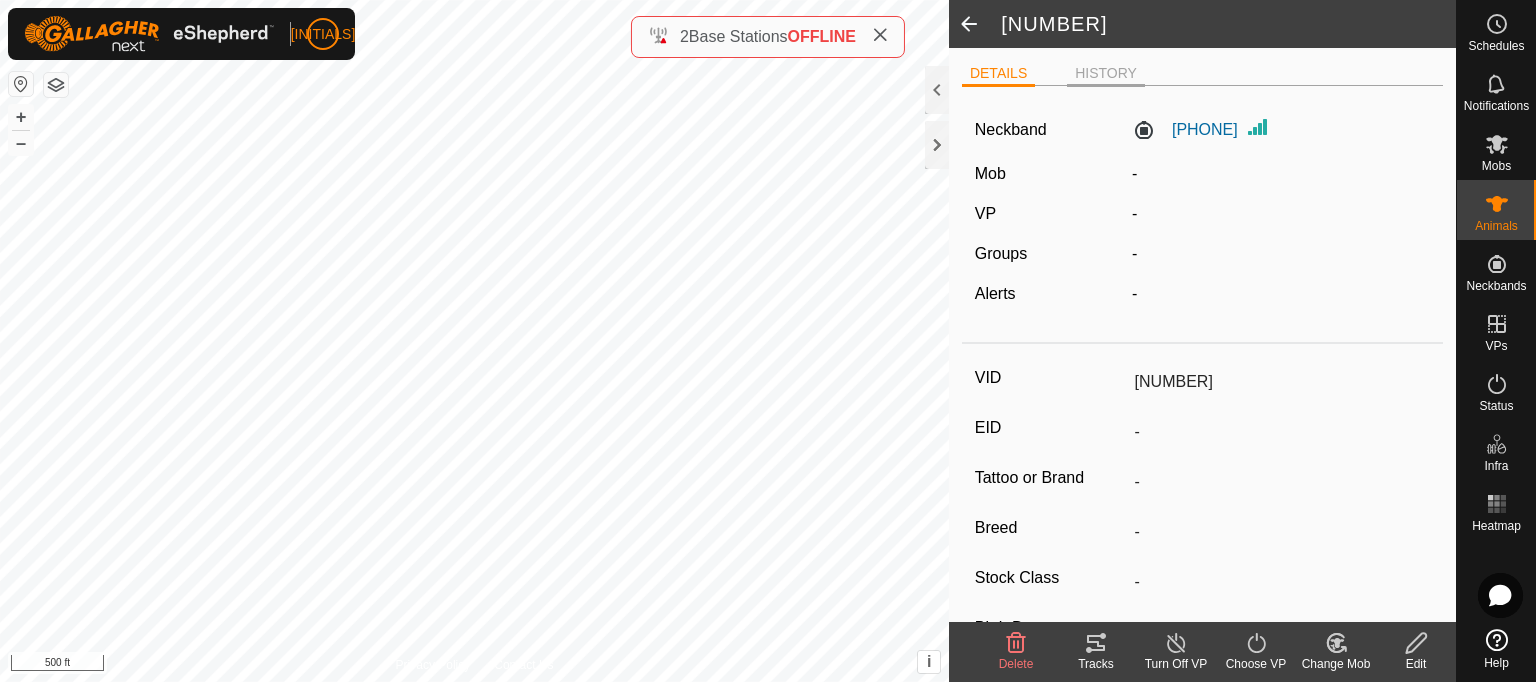 click on "HISTORY" 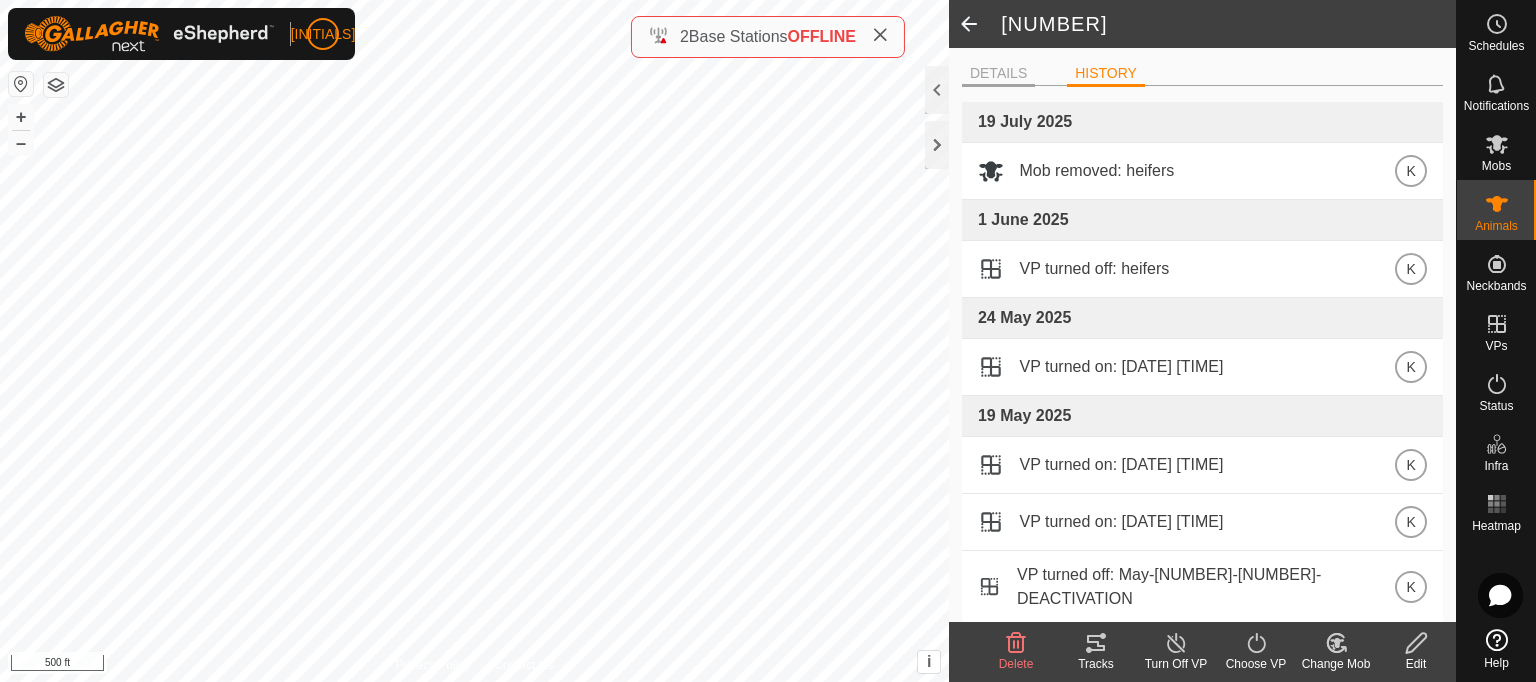 click on "DETAILS" 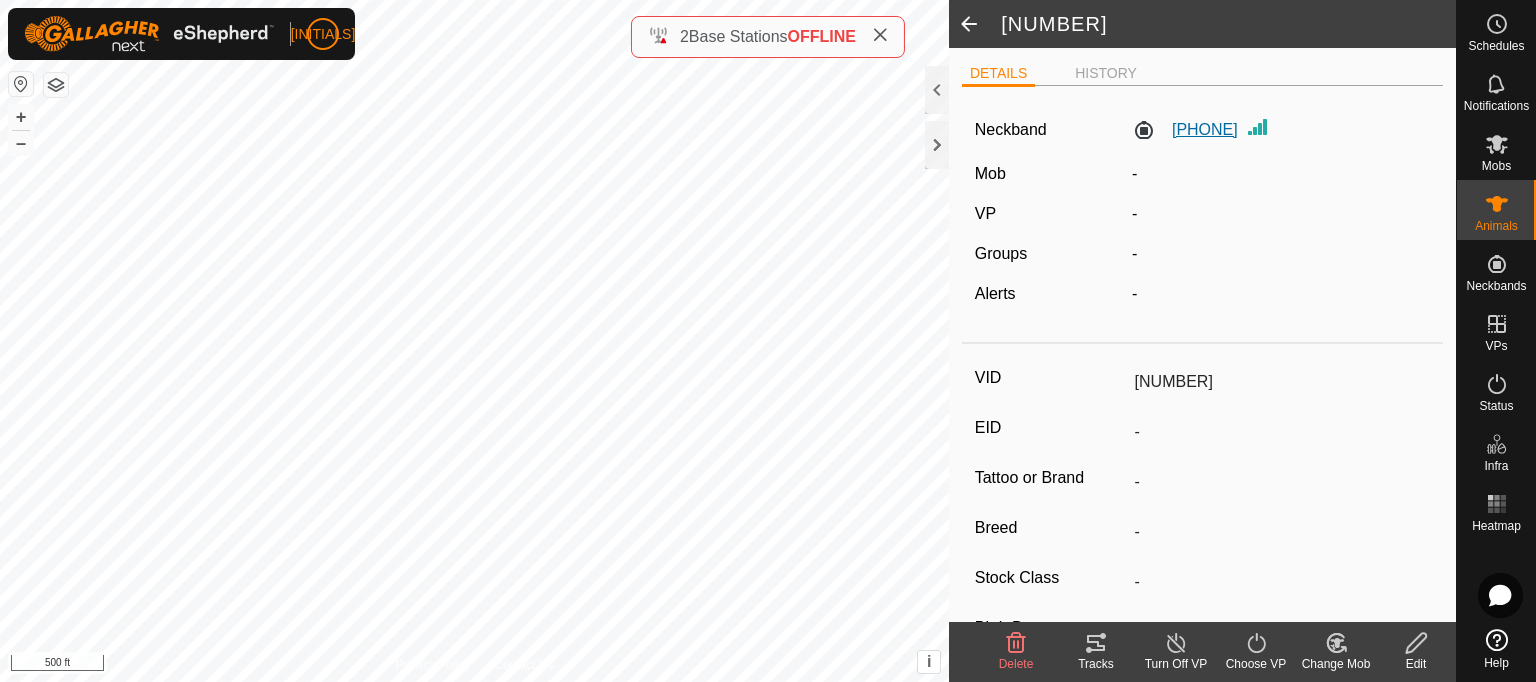 click on "[PHONE]" 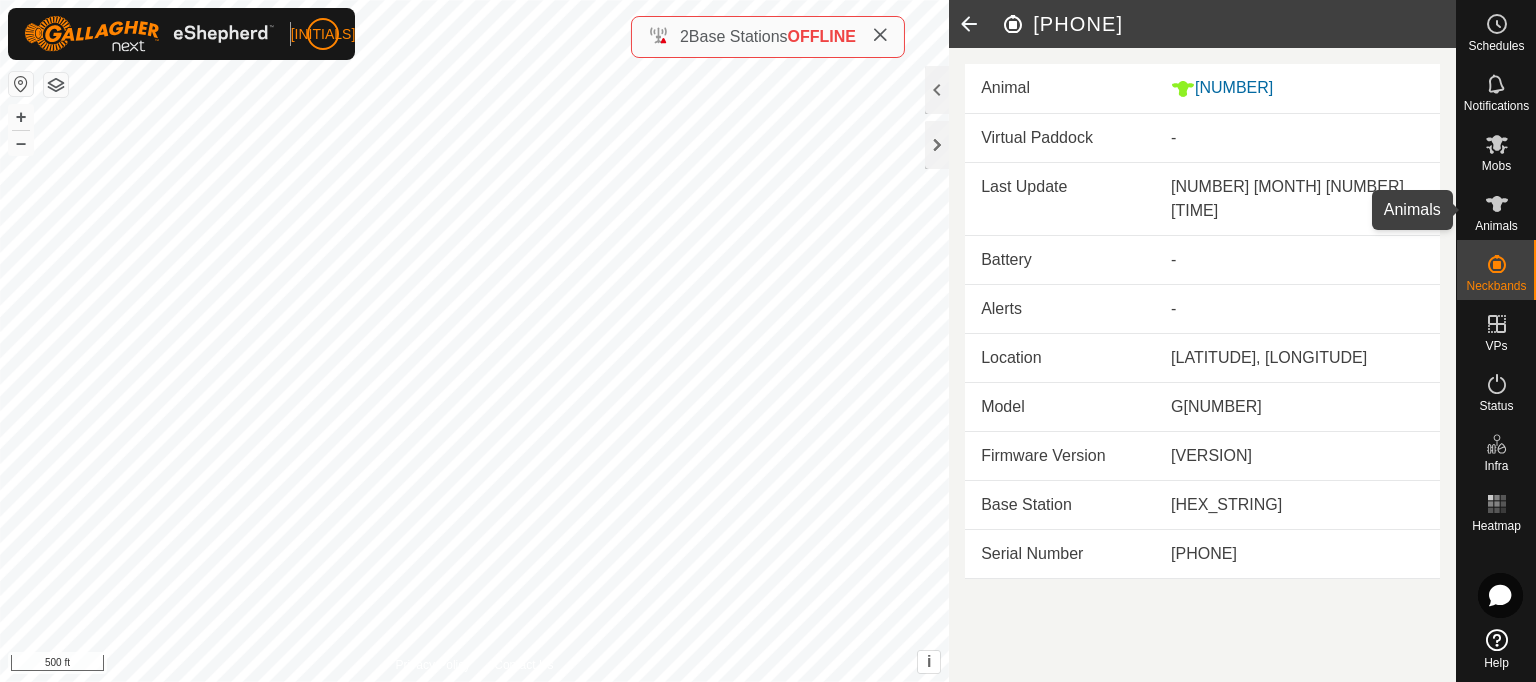click 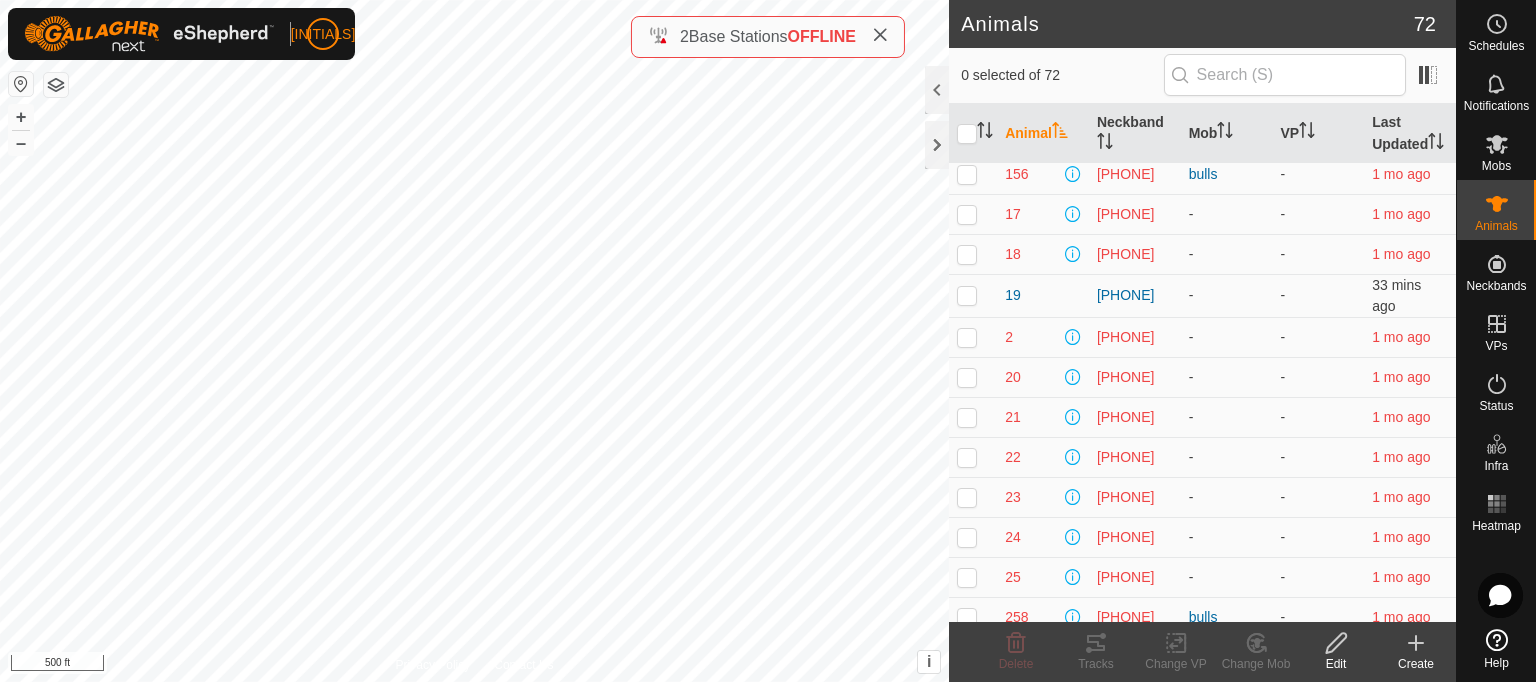 scroll, scrollTop: 382, scrollLeft: 0, axis: vertical 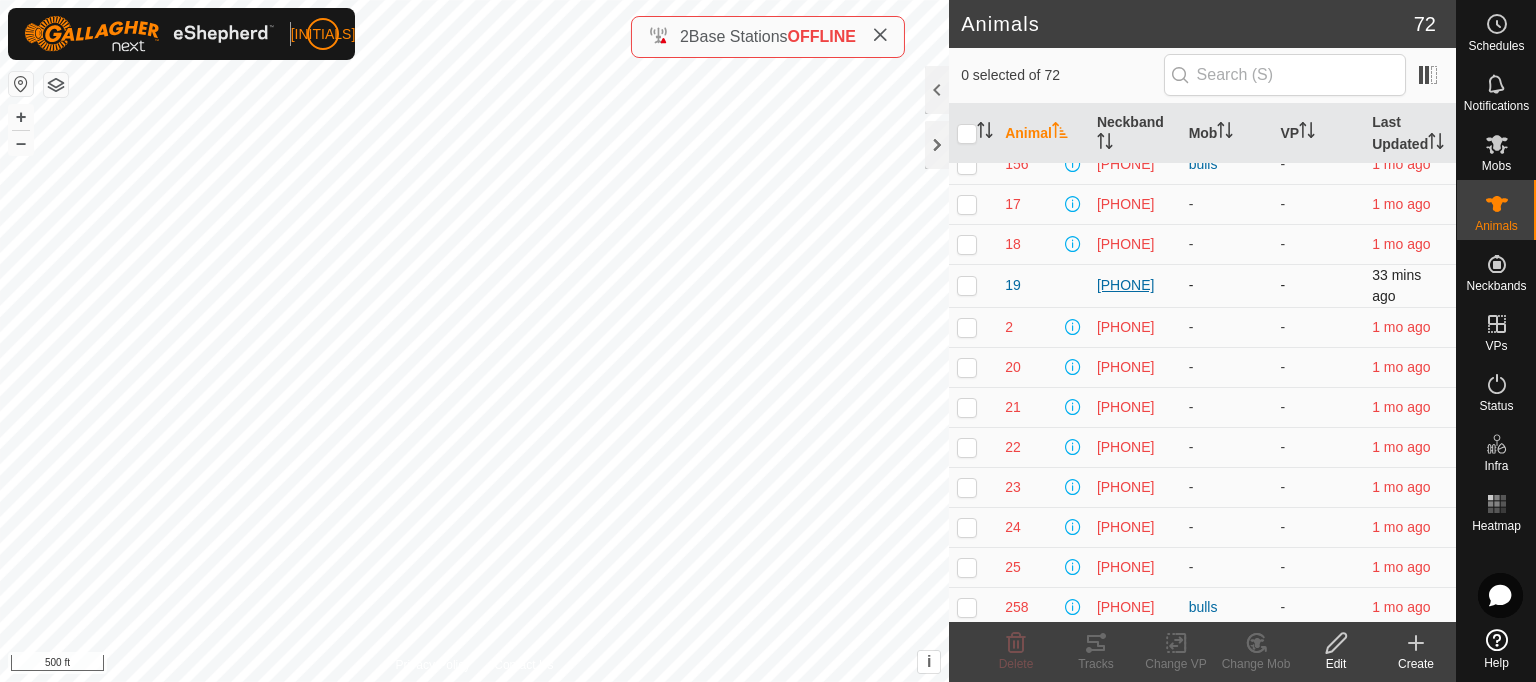 click on "[PHONE]" at bounding box center (1135, 285) 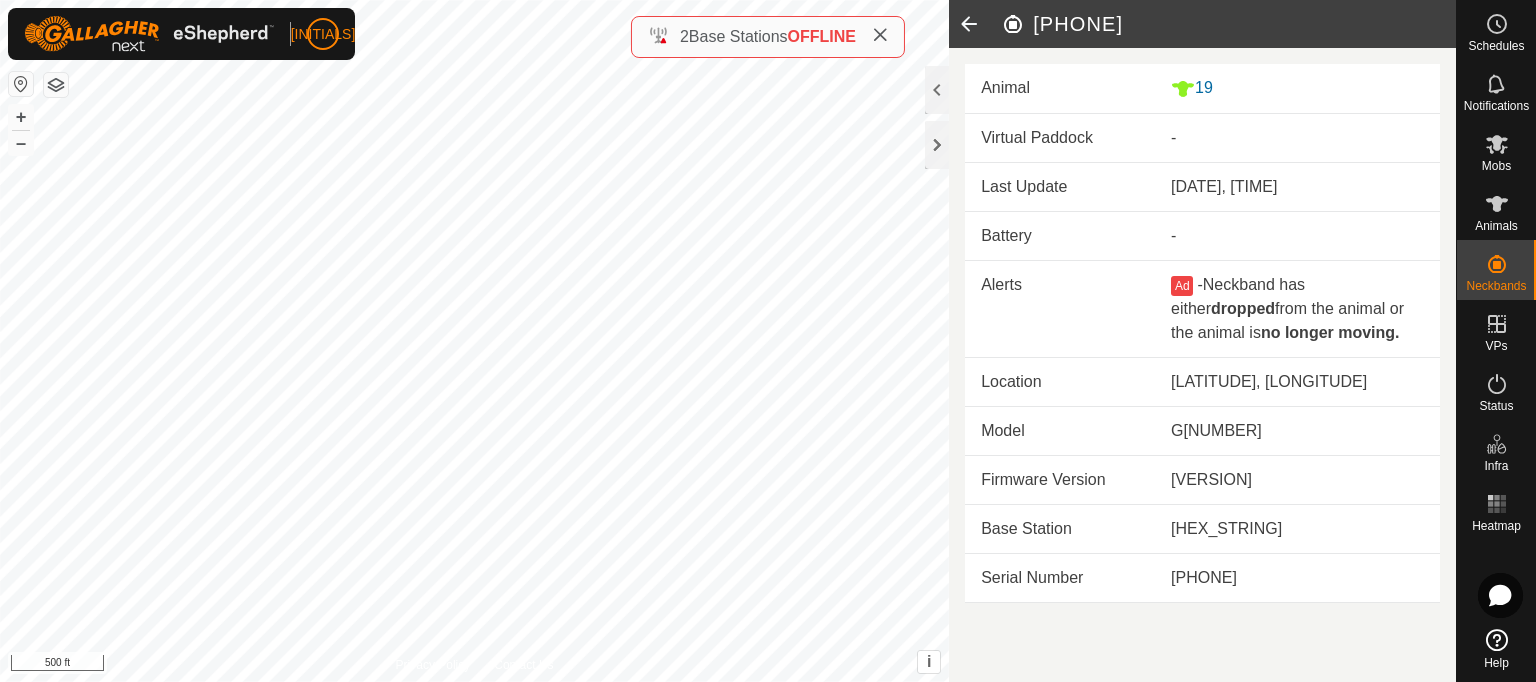 click 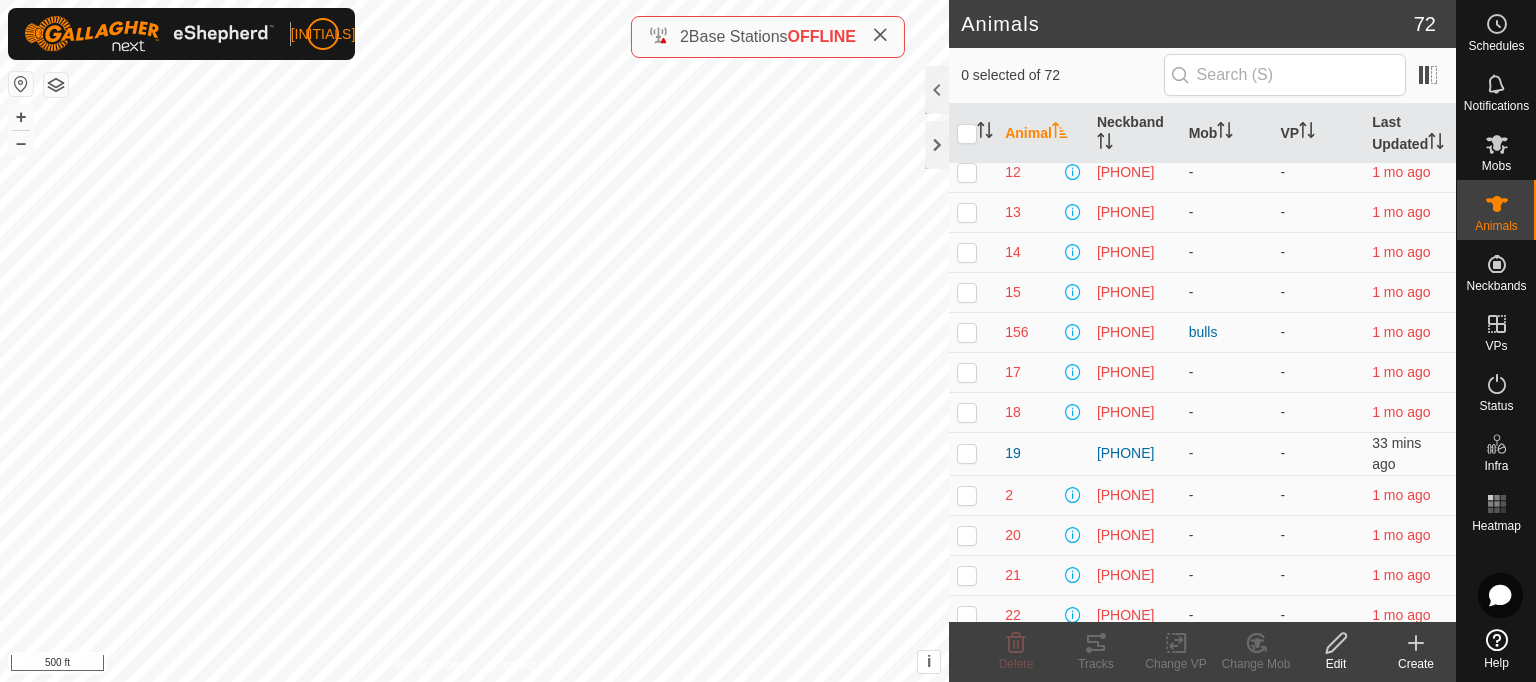 scroll, scrollTop: 229, scrollLeft: 0, axis: vertical 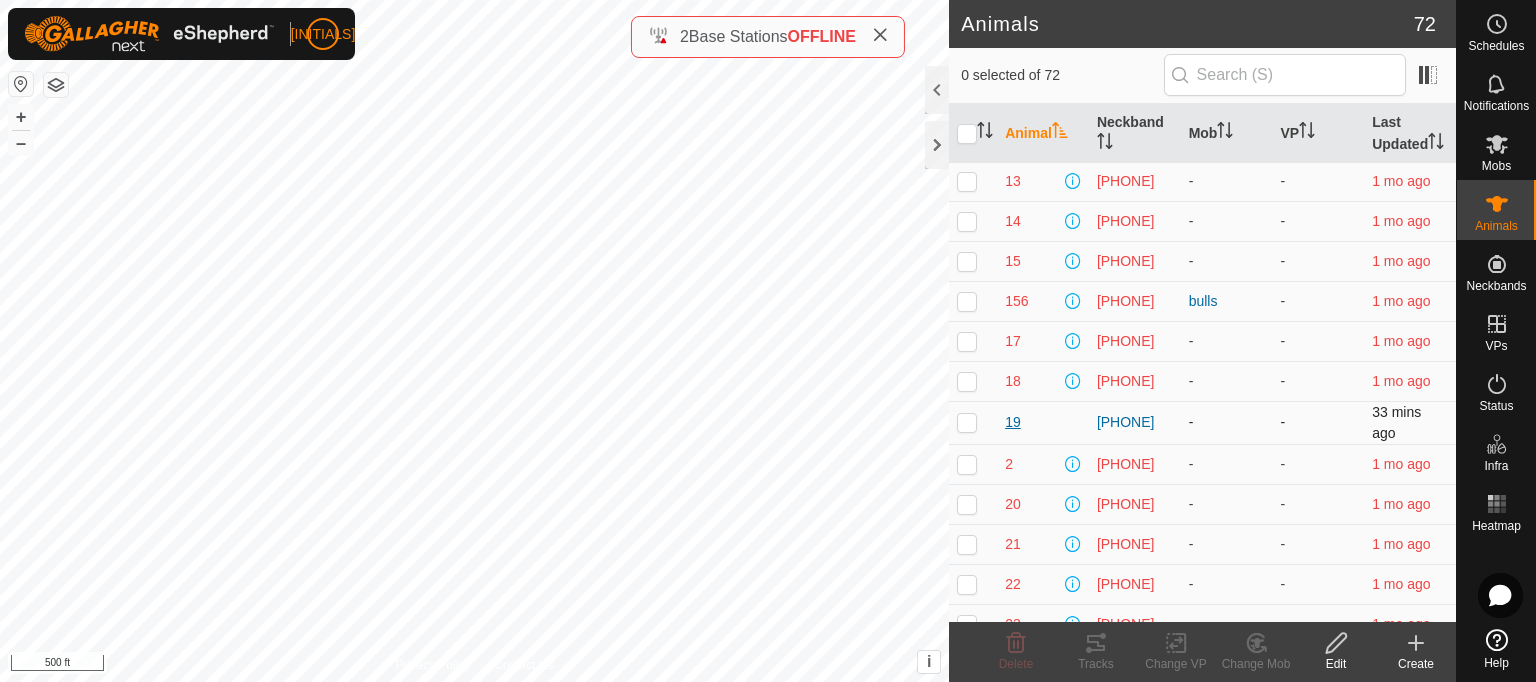 click on "19" at bounding box center (1013, 422) 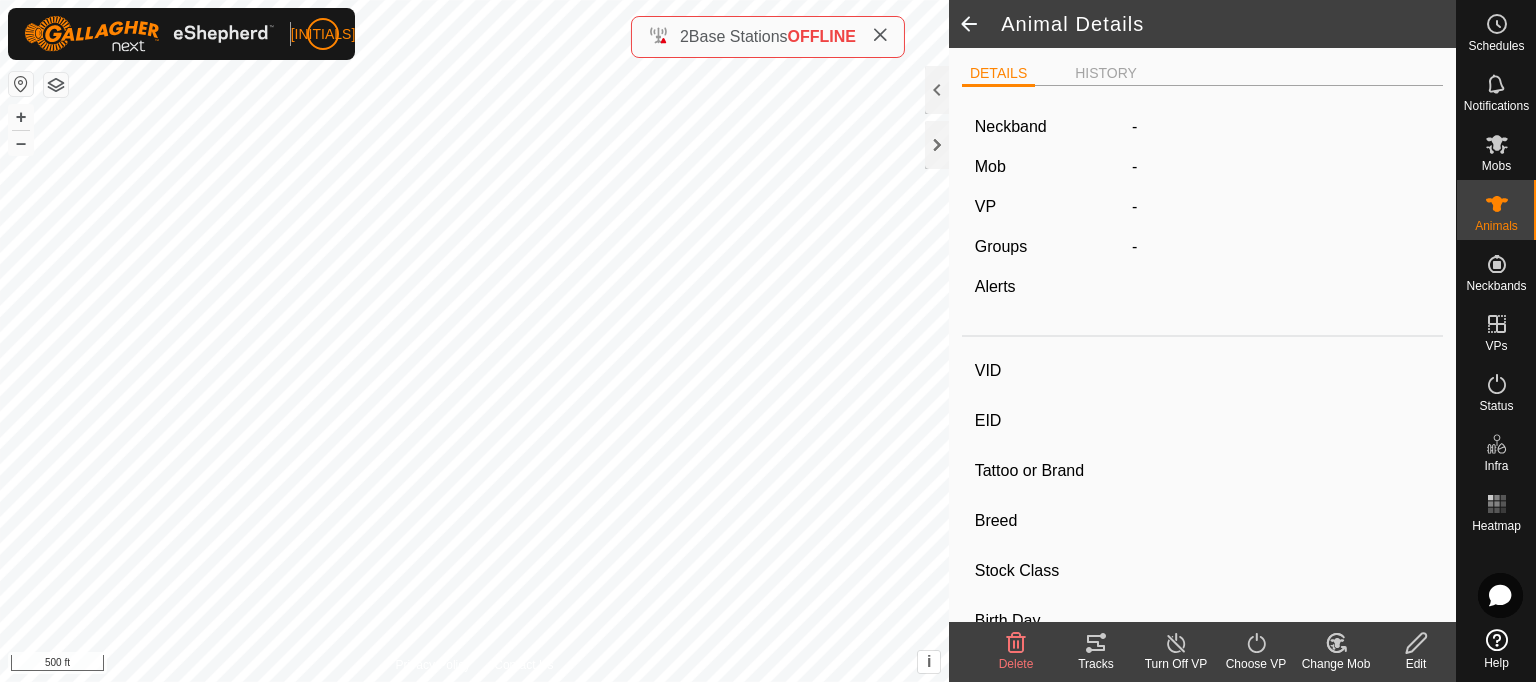 type on "19" 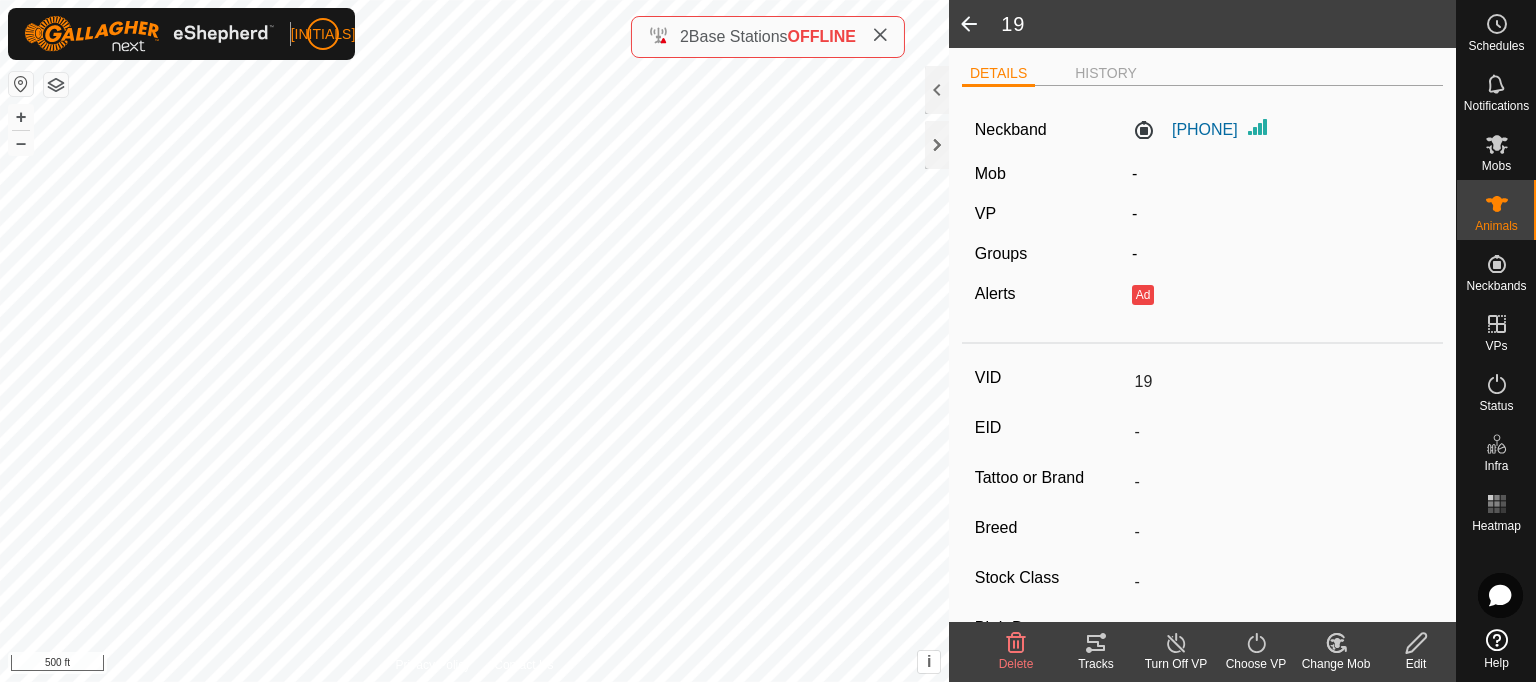 click 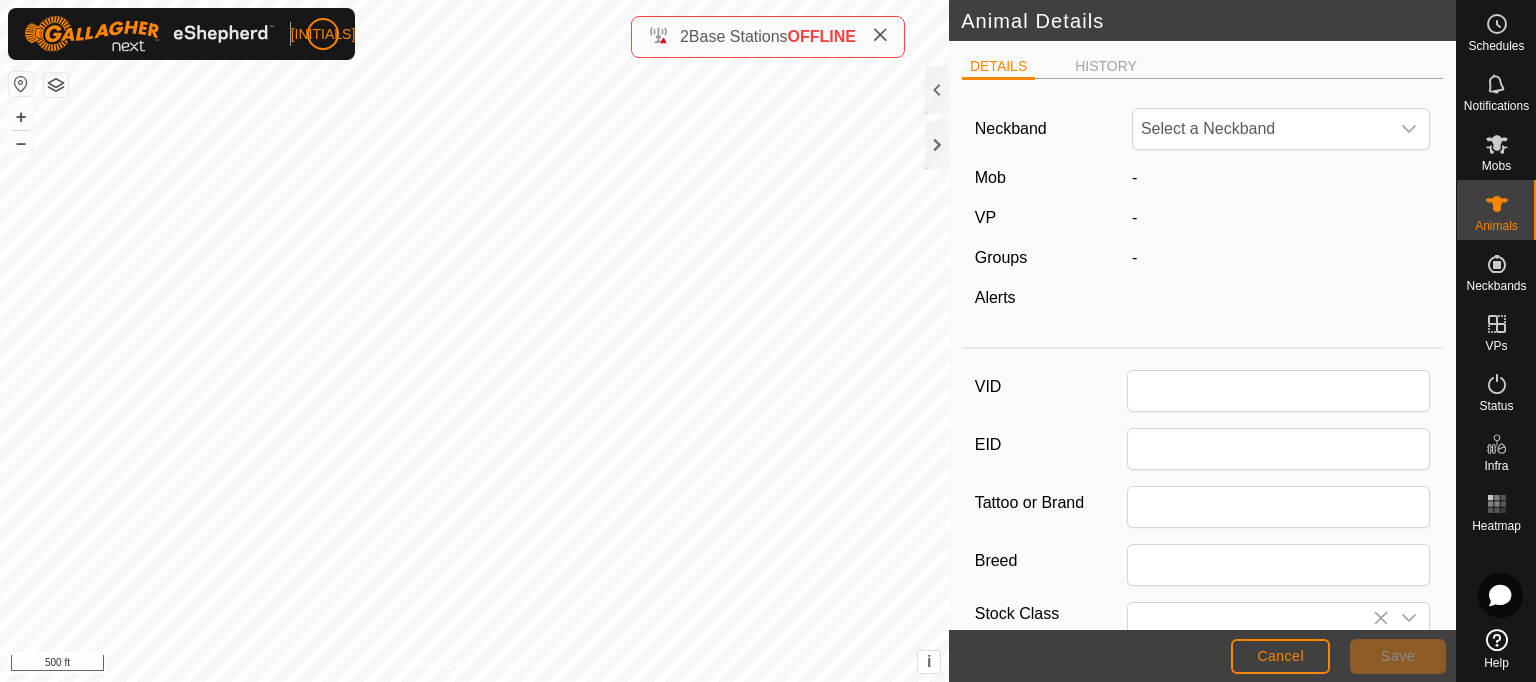 type on "19" 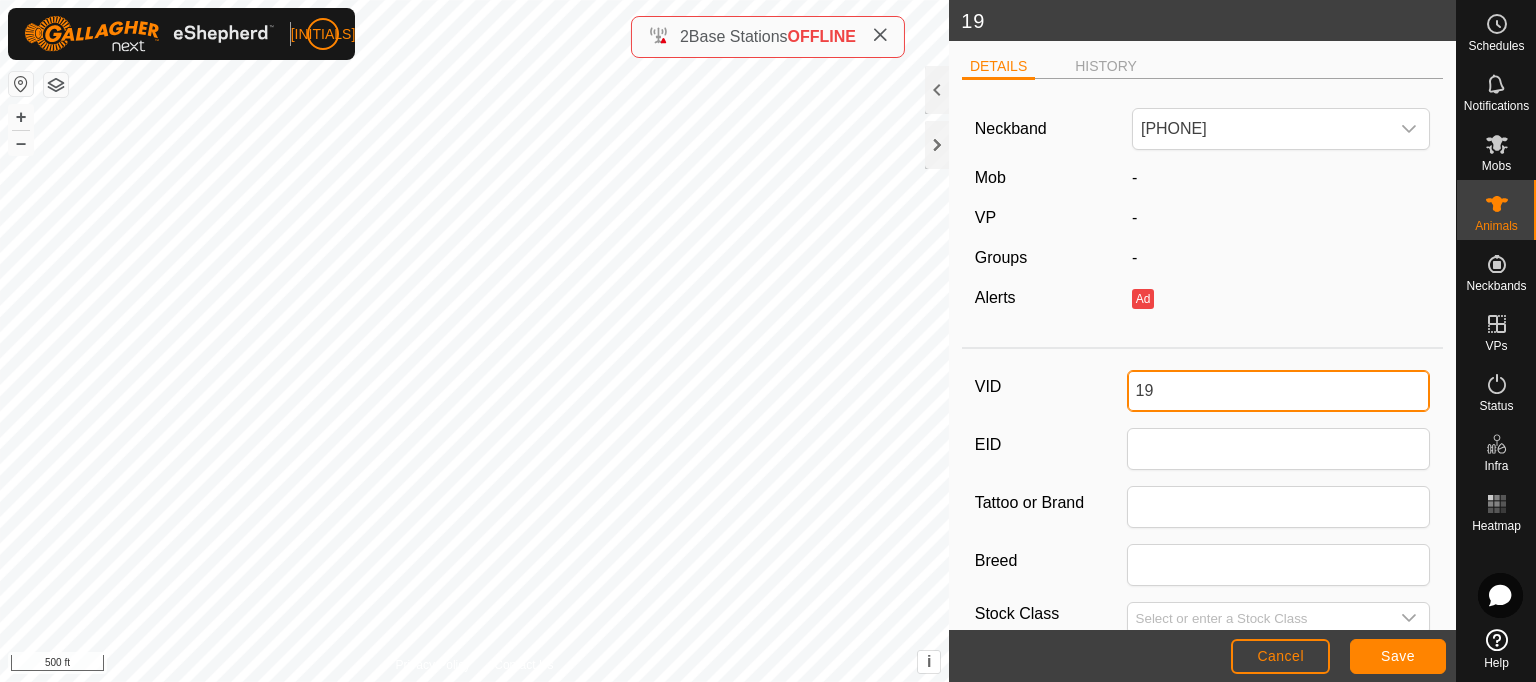 click on "19" at bounding box center [1279, 391] 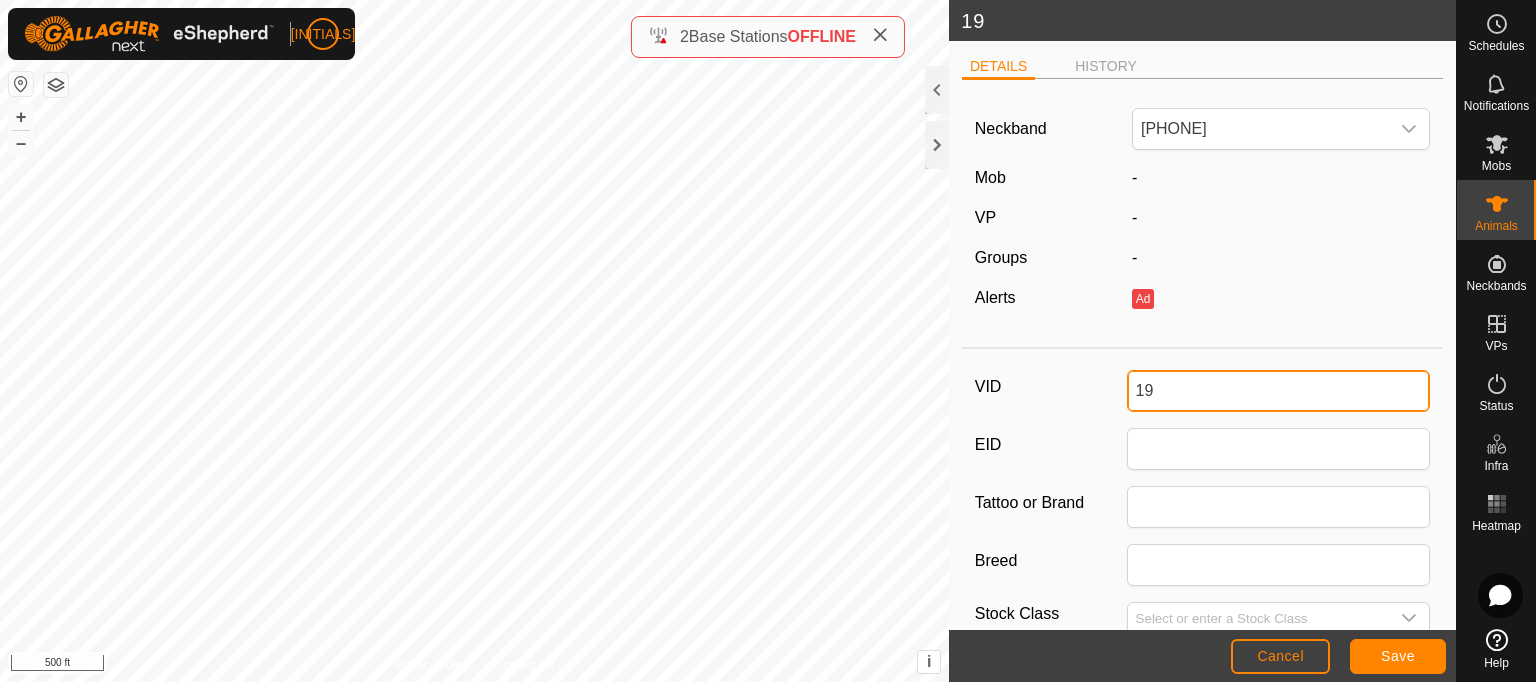 type on "1" 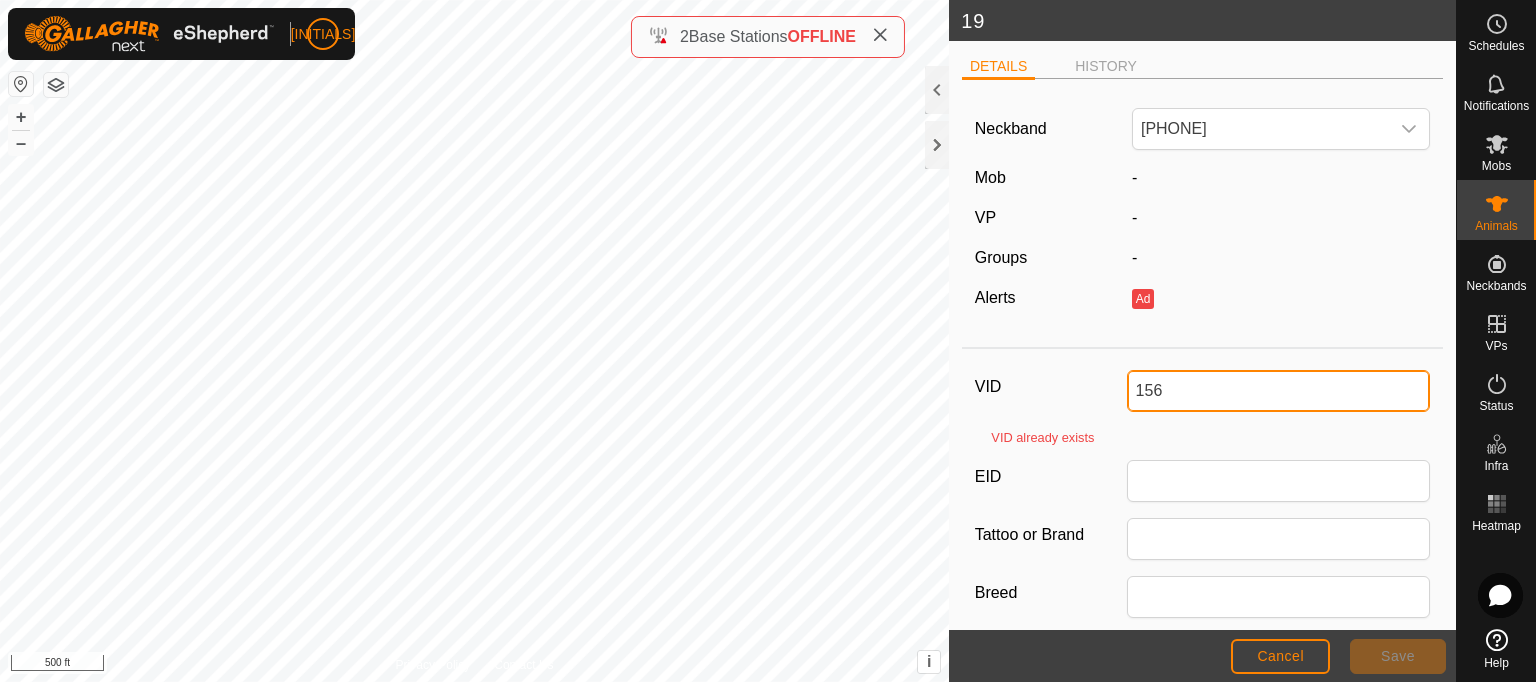 type on "156" 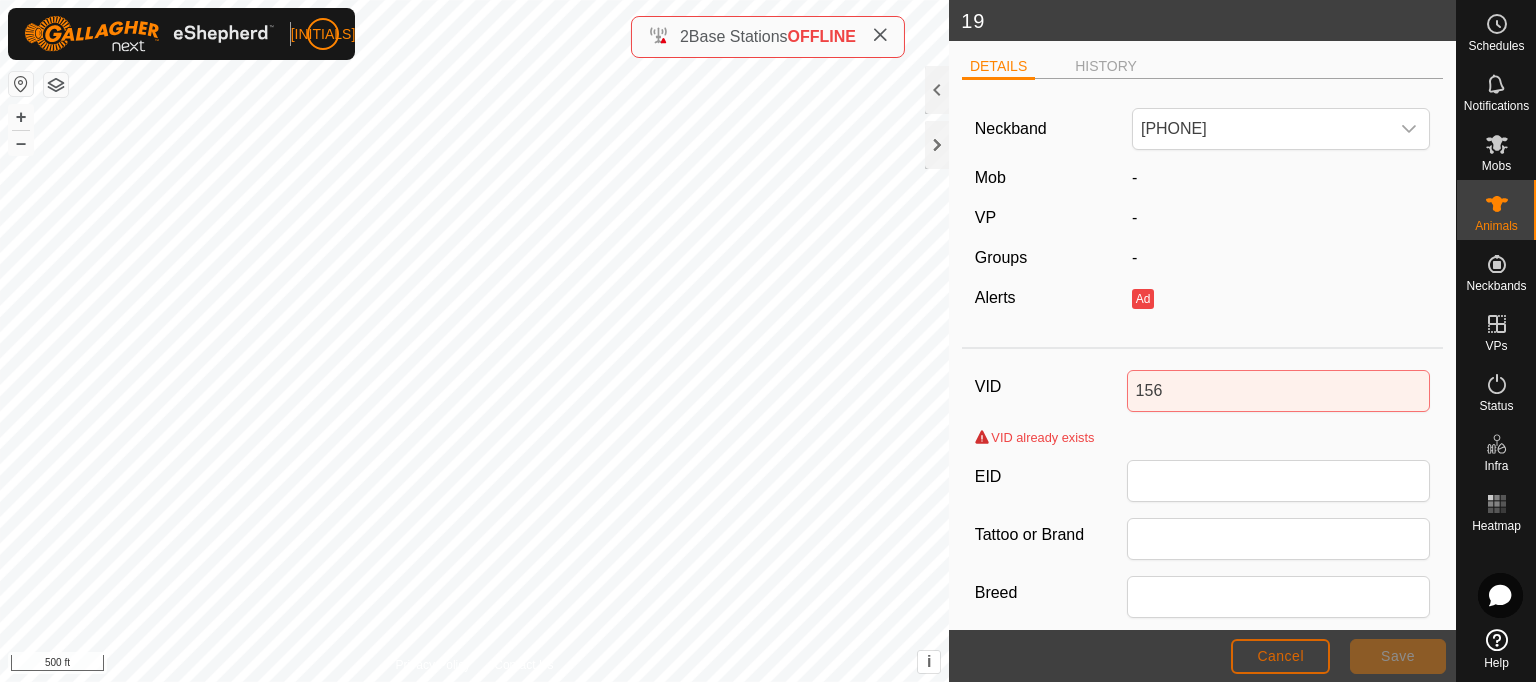 click on "Cancel" 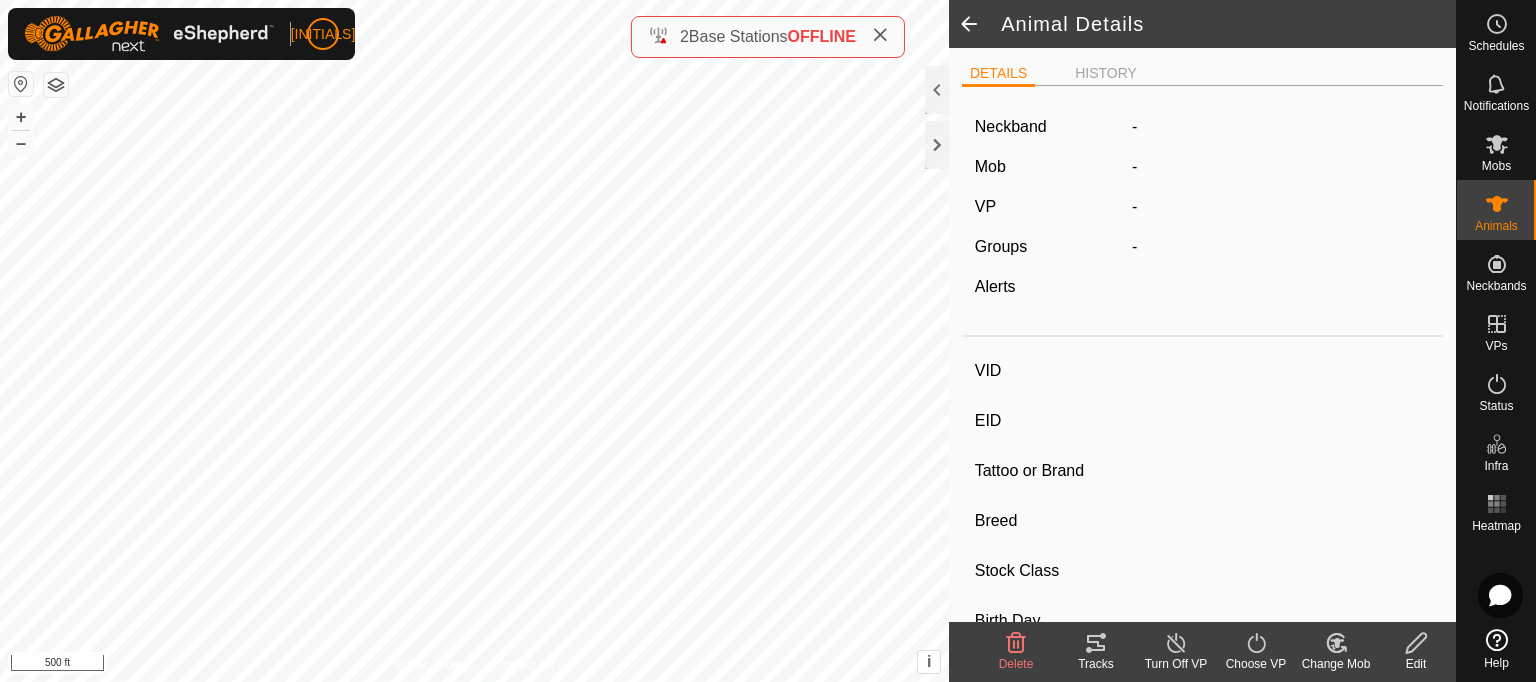type on "19" 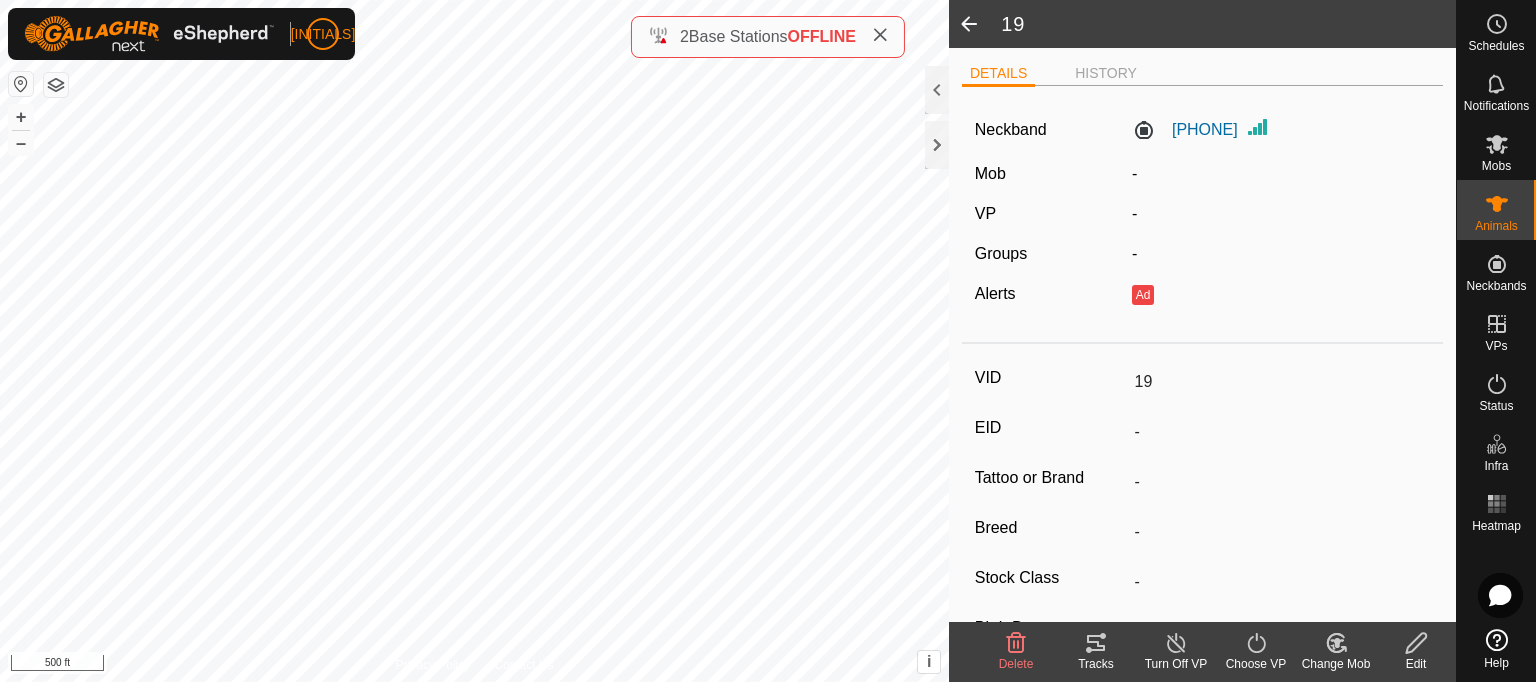 click 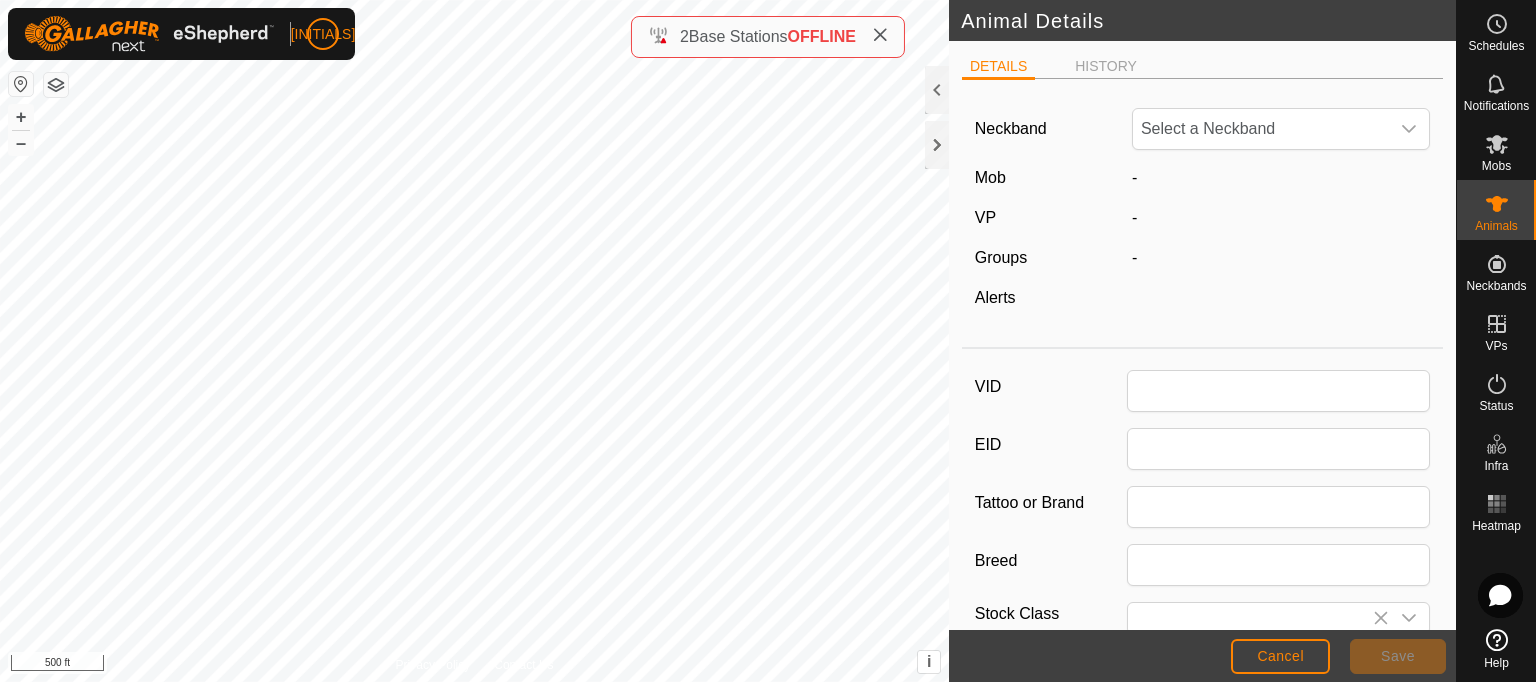 type on "19" 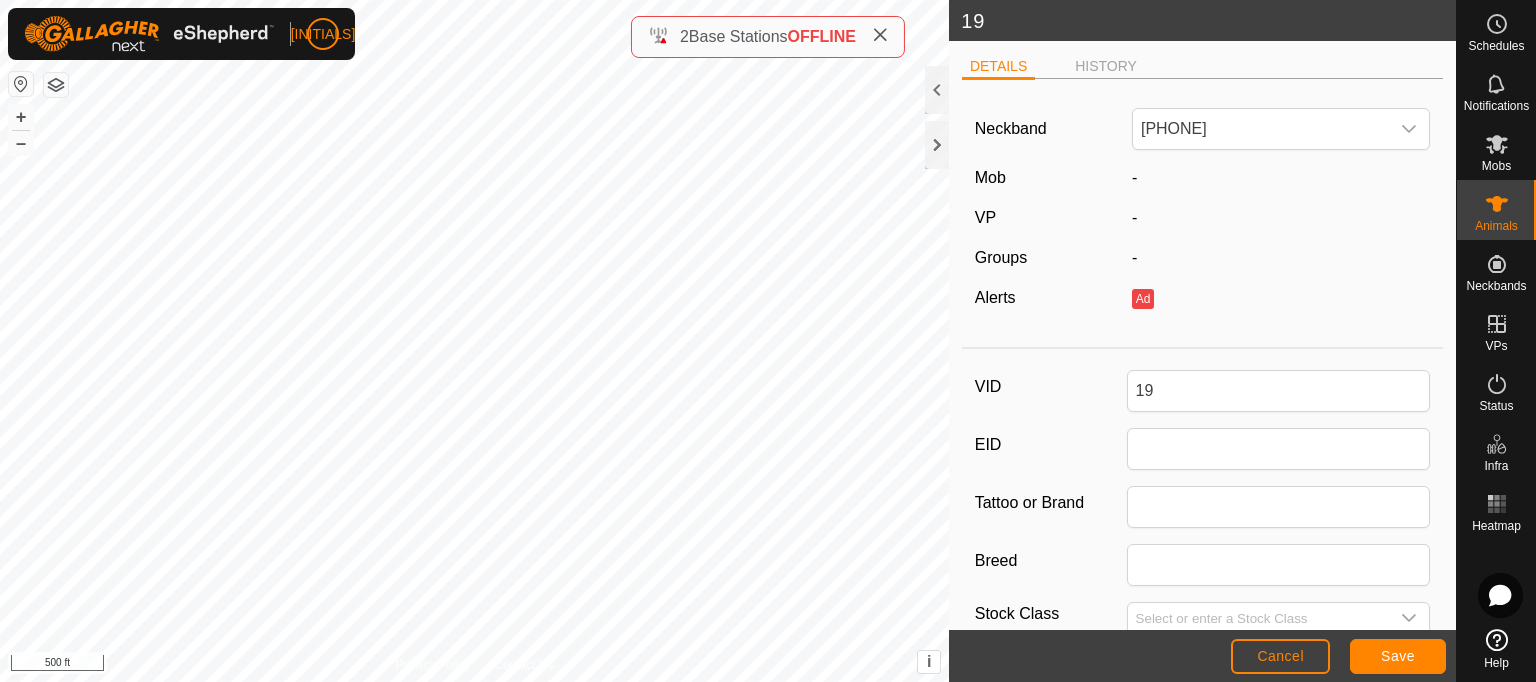 click on "19" 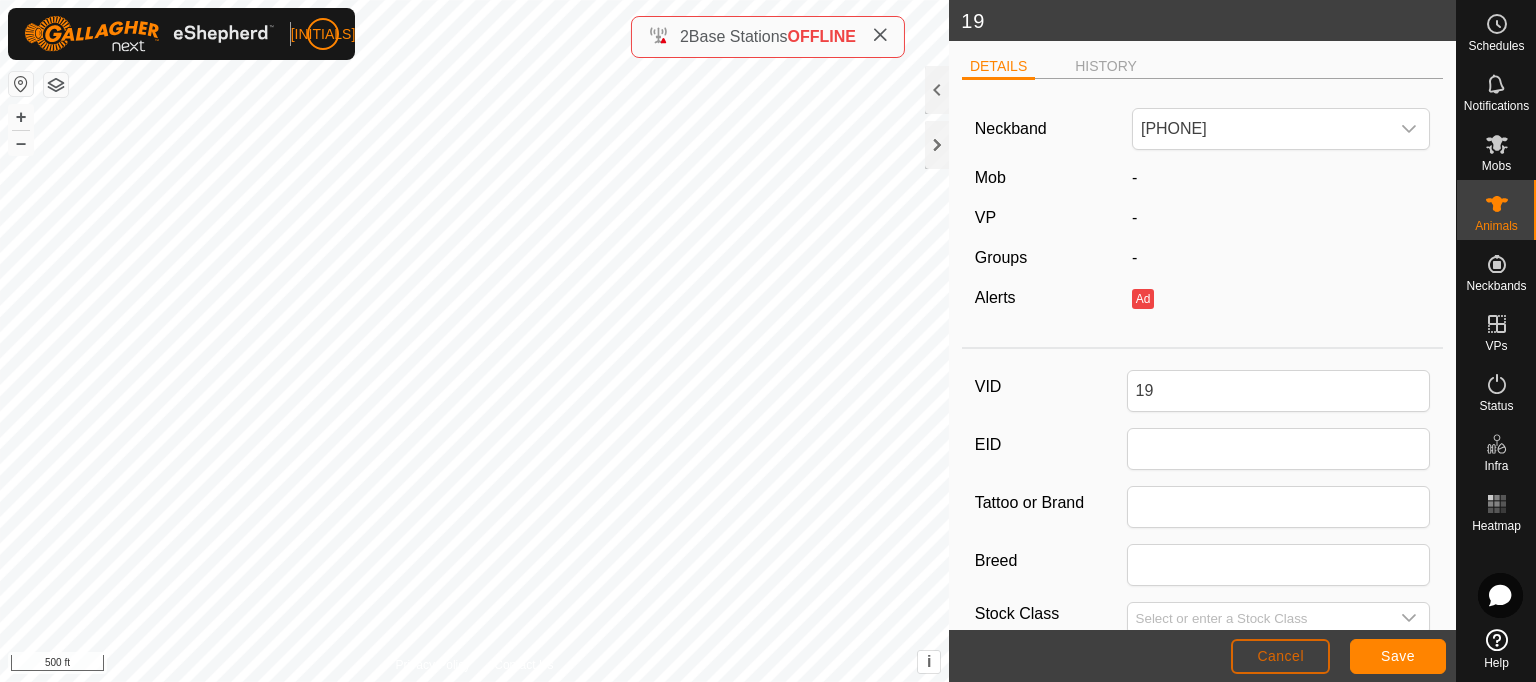 click on "Cancel" 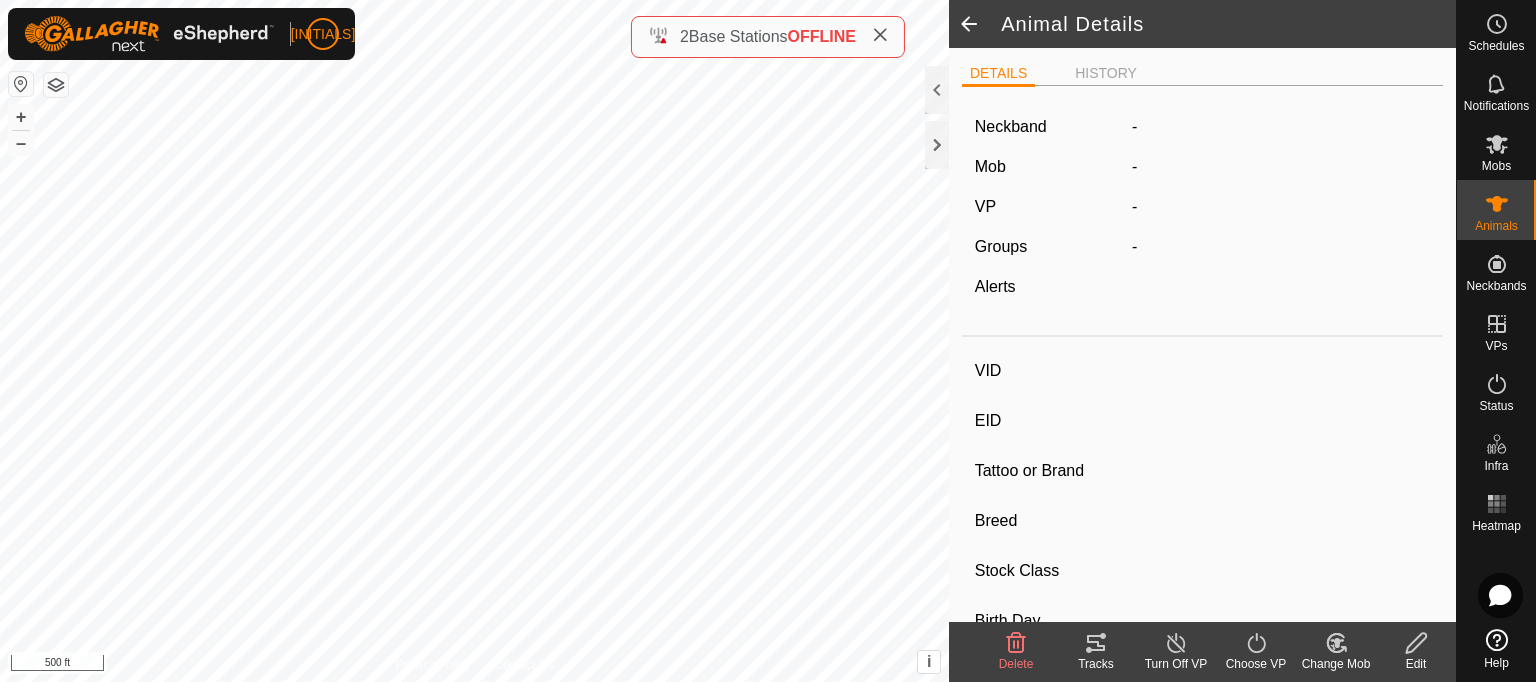 type on "19" 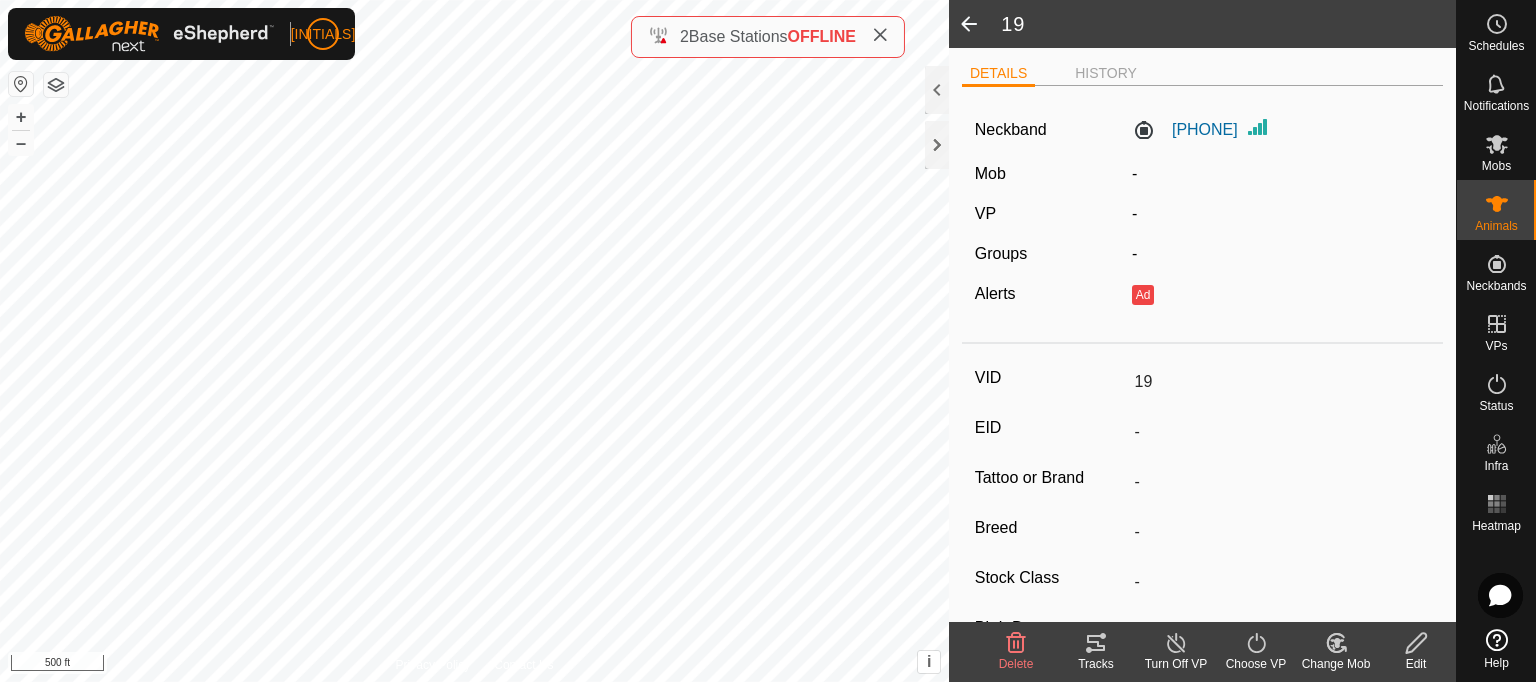 click 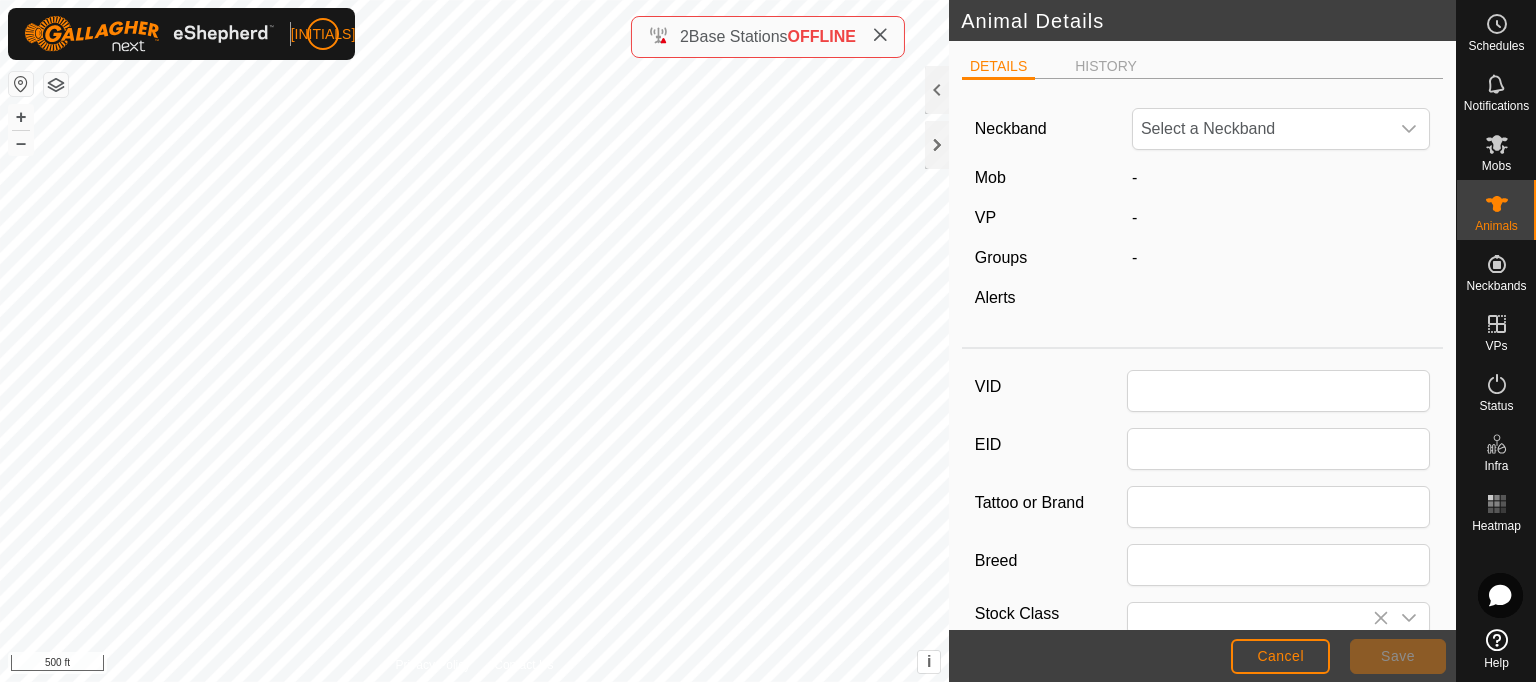 type on "19" 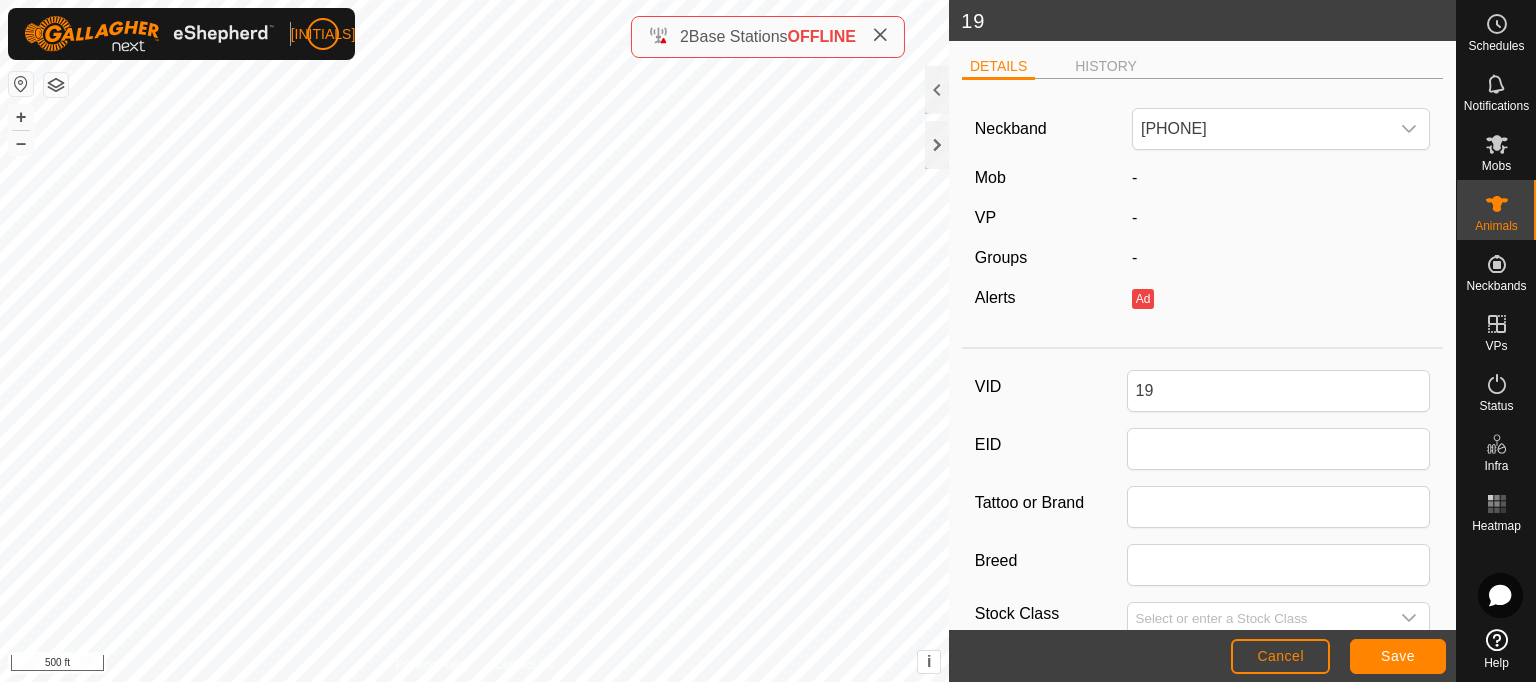 click on "19" 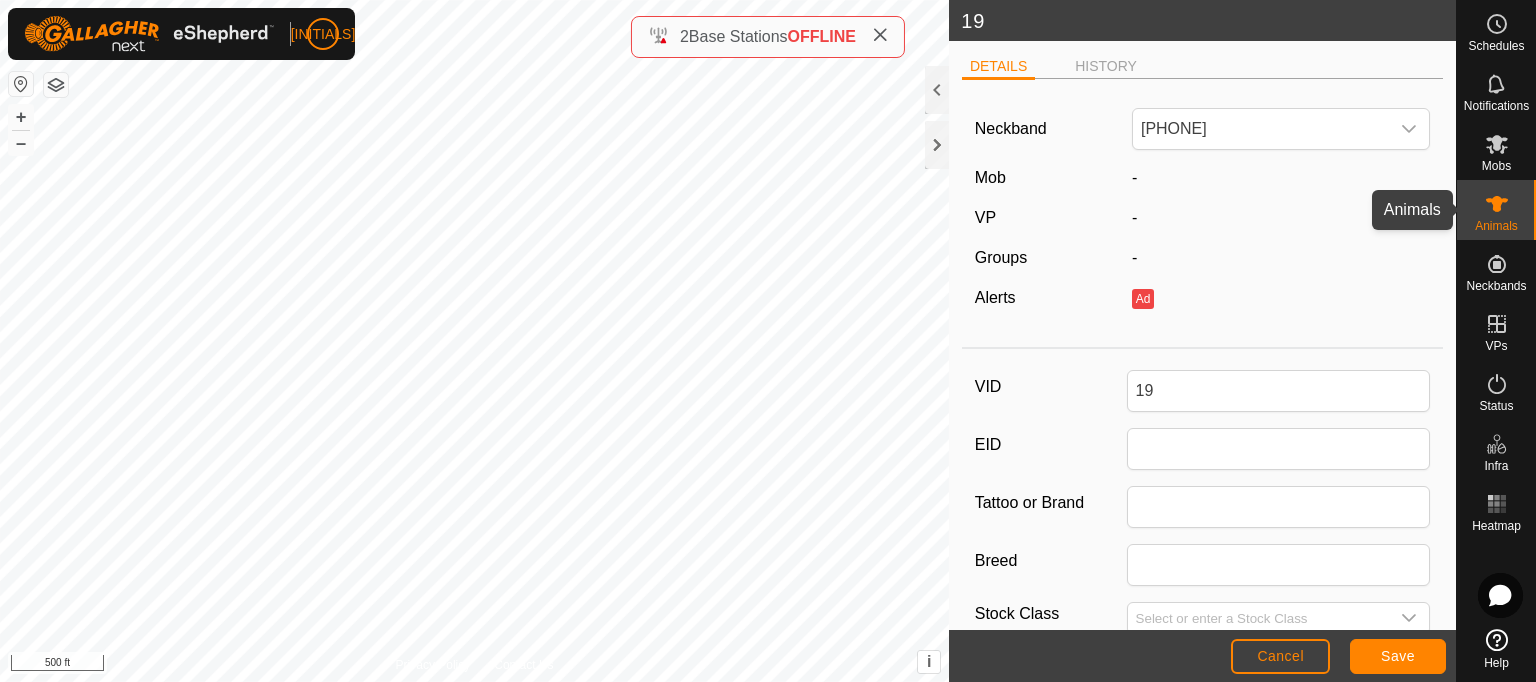 click 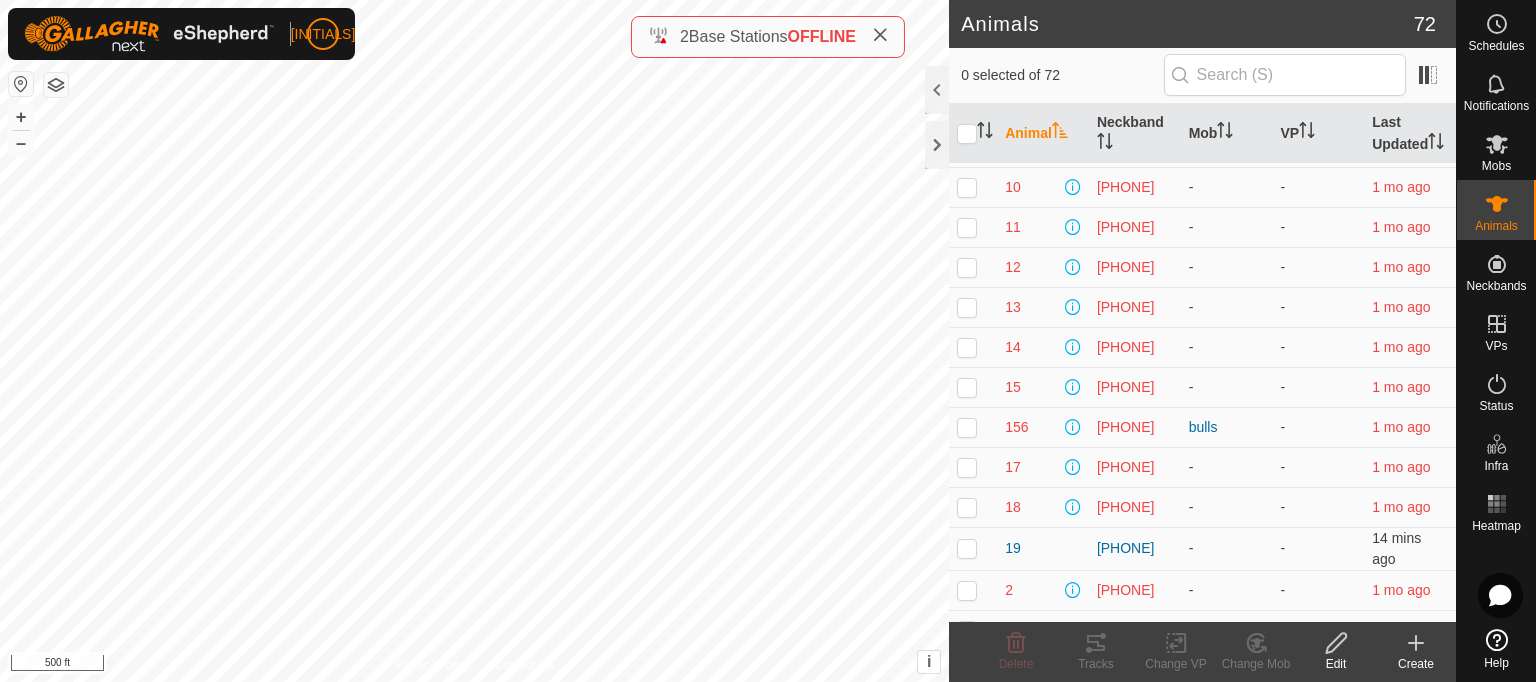 scroll, scrollTop: 140, scrollLeft: 0, axis: vertical 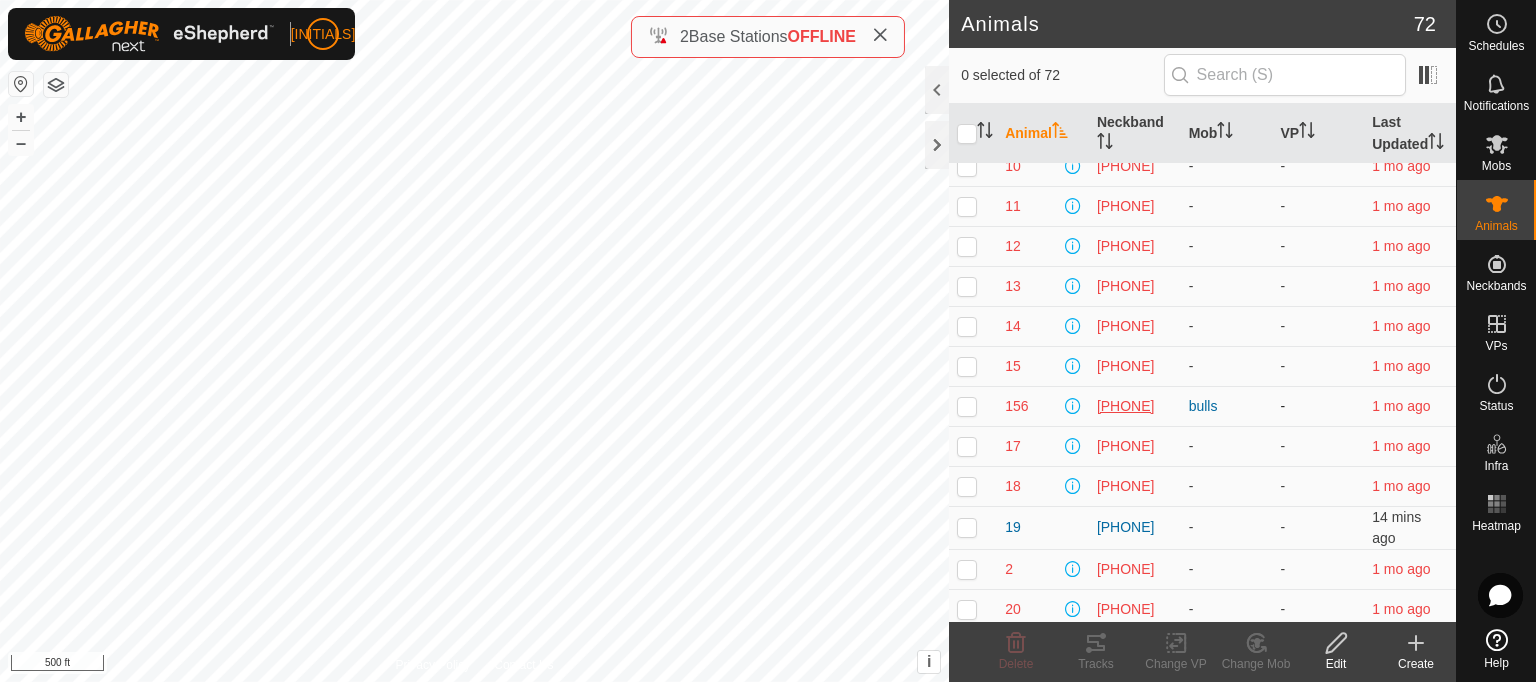 click on "[PHONE]" at bounding box center (1135, 406) 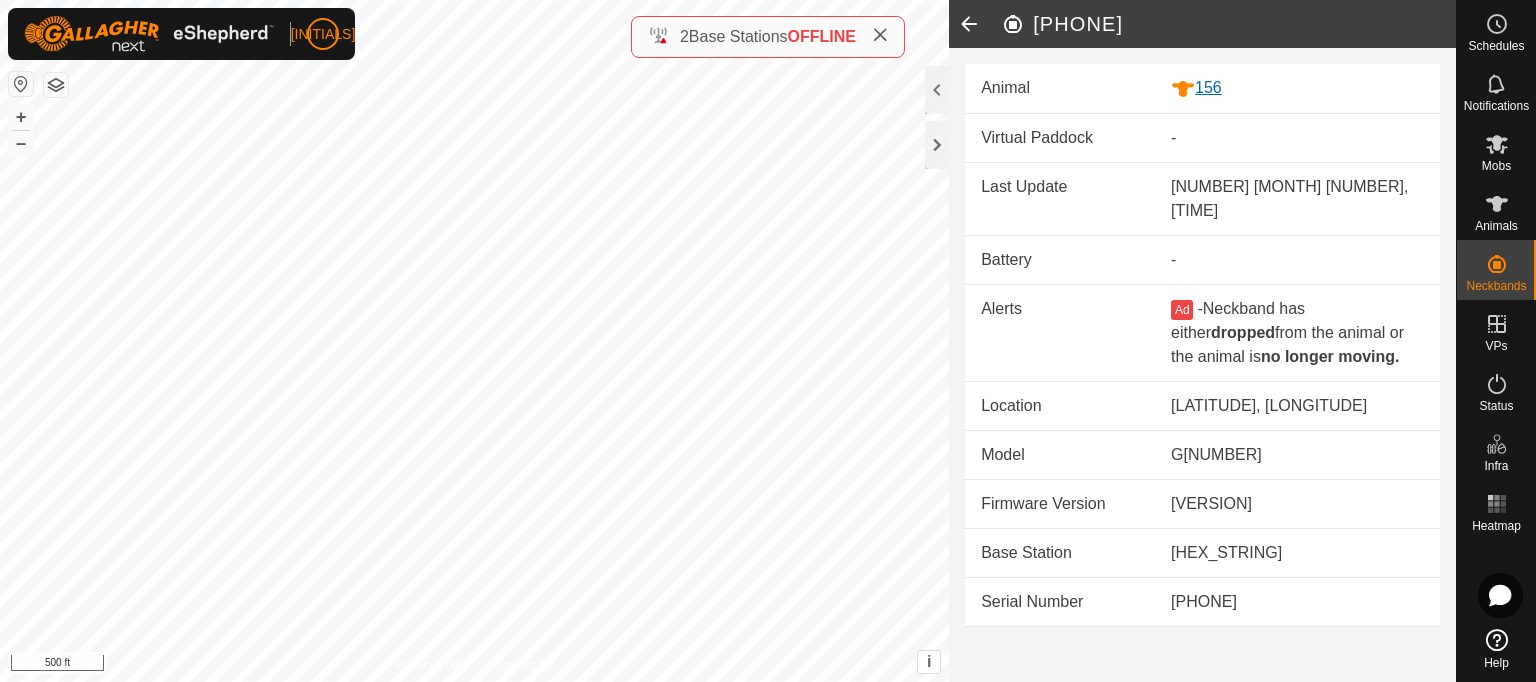 click on "156" at bounding box center [1297, 88] 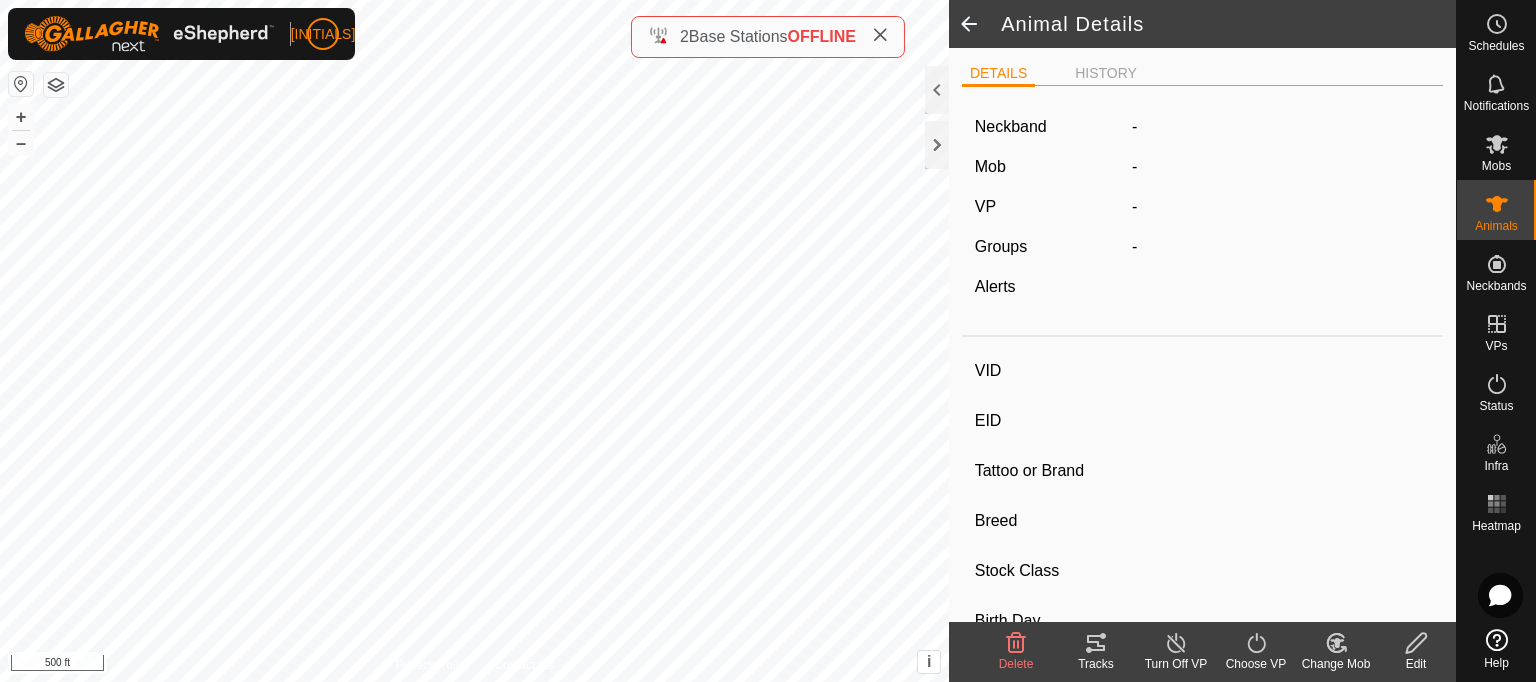 type on "156" 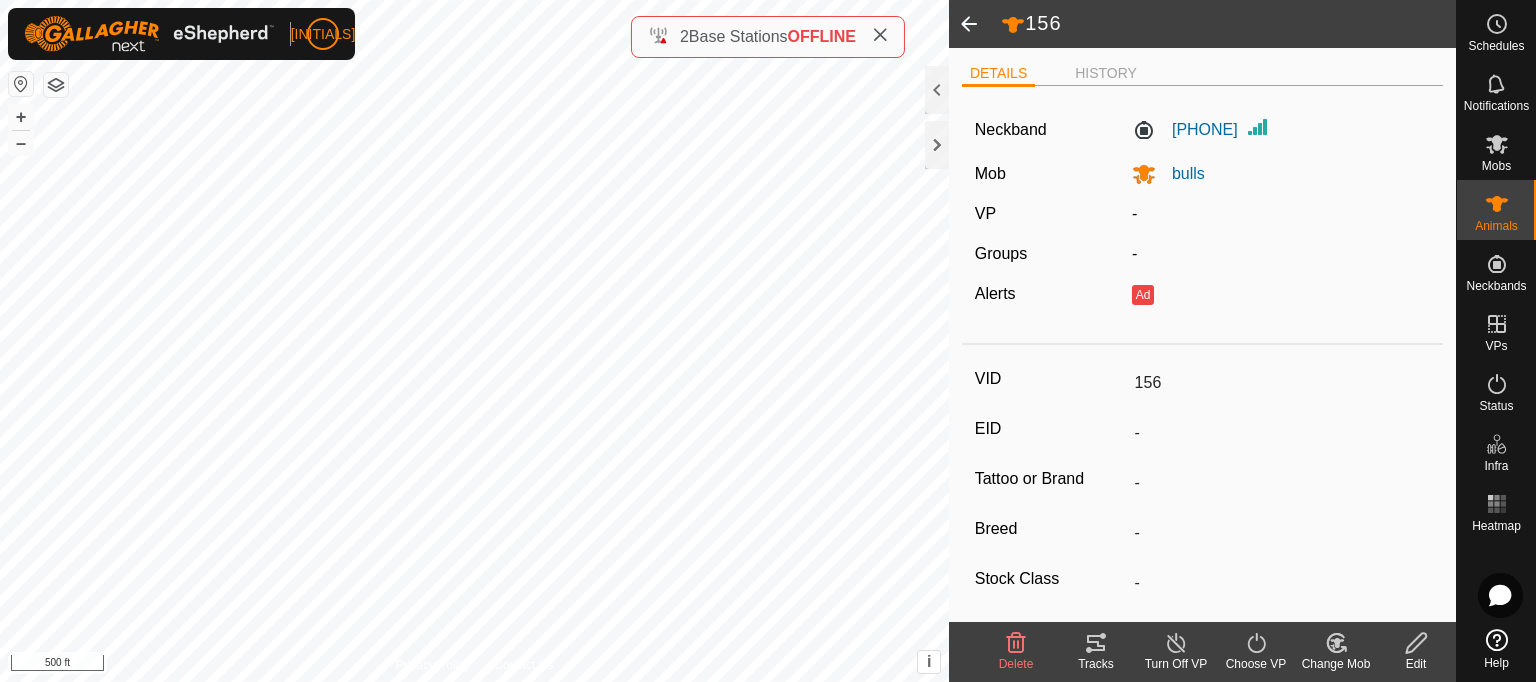 click 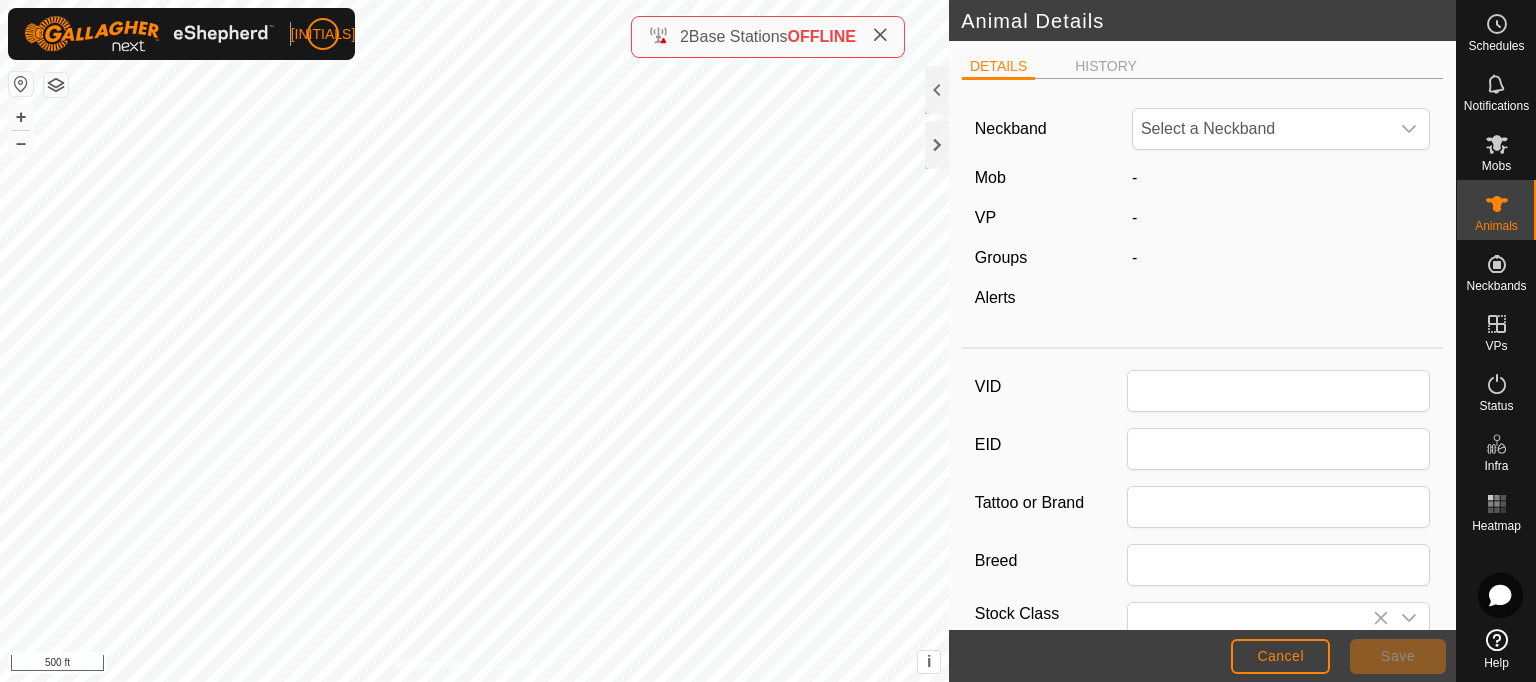type on "156" 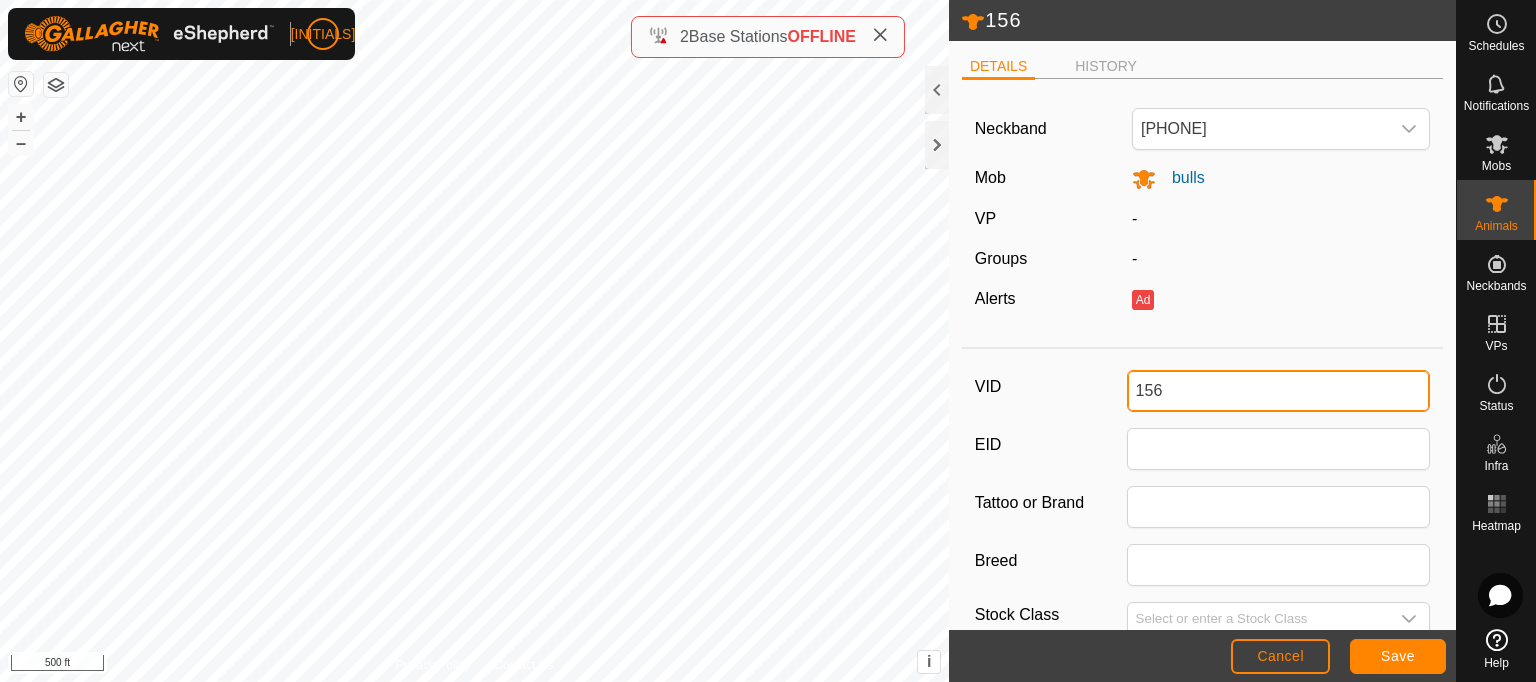 click on "156" at bounding box center [1279, 391] 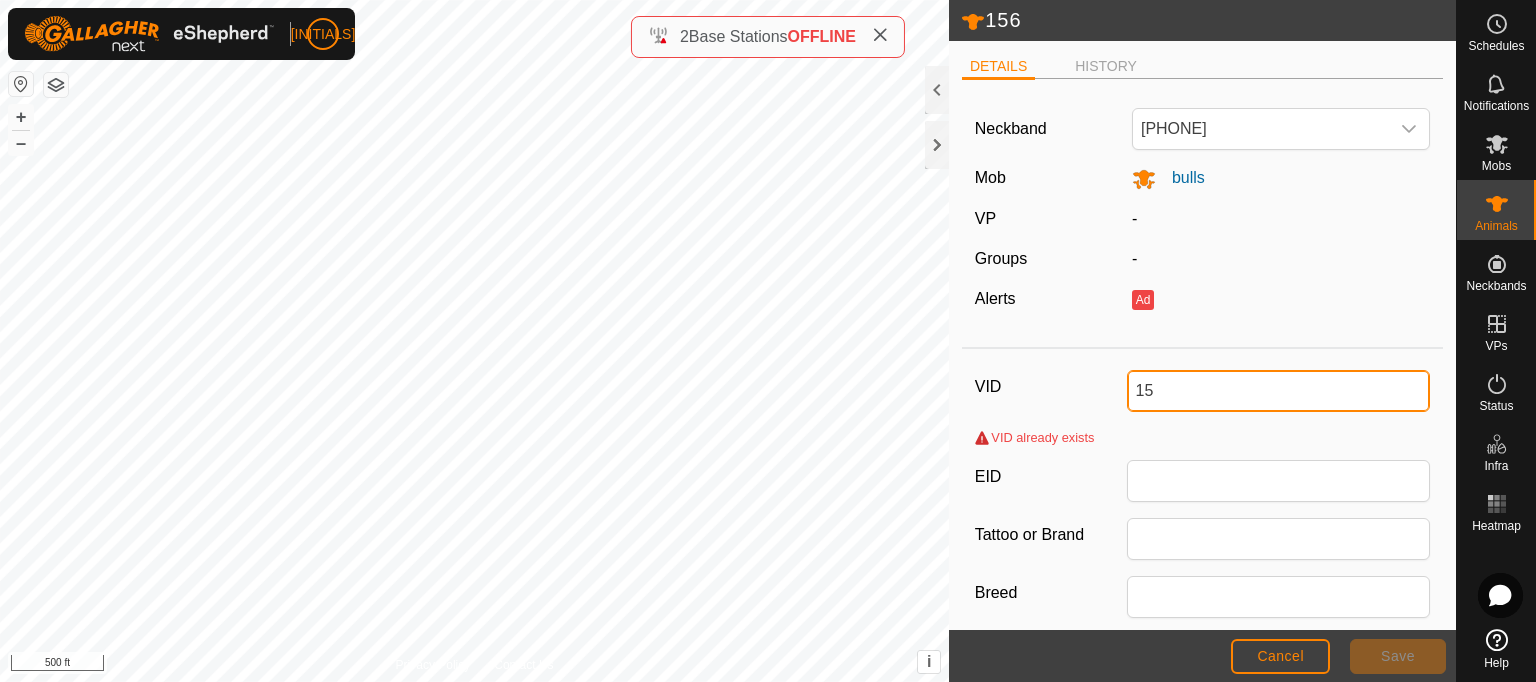 type on "1" 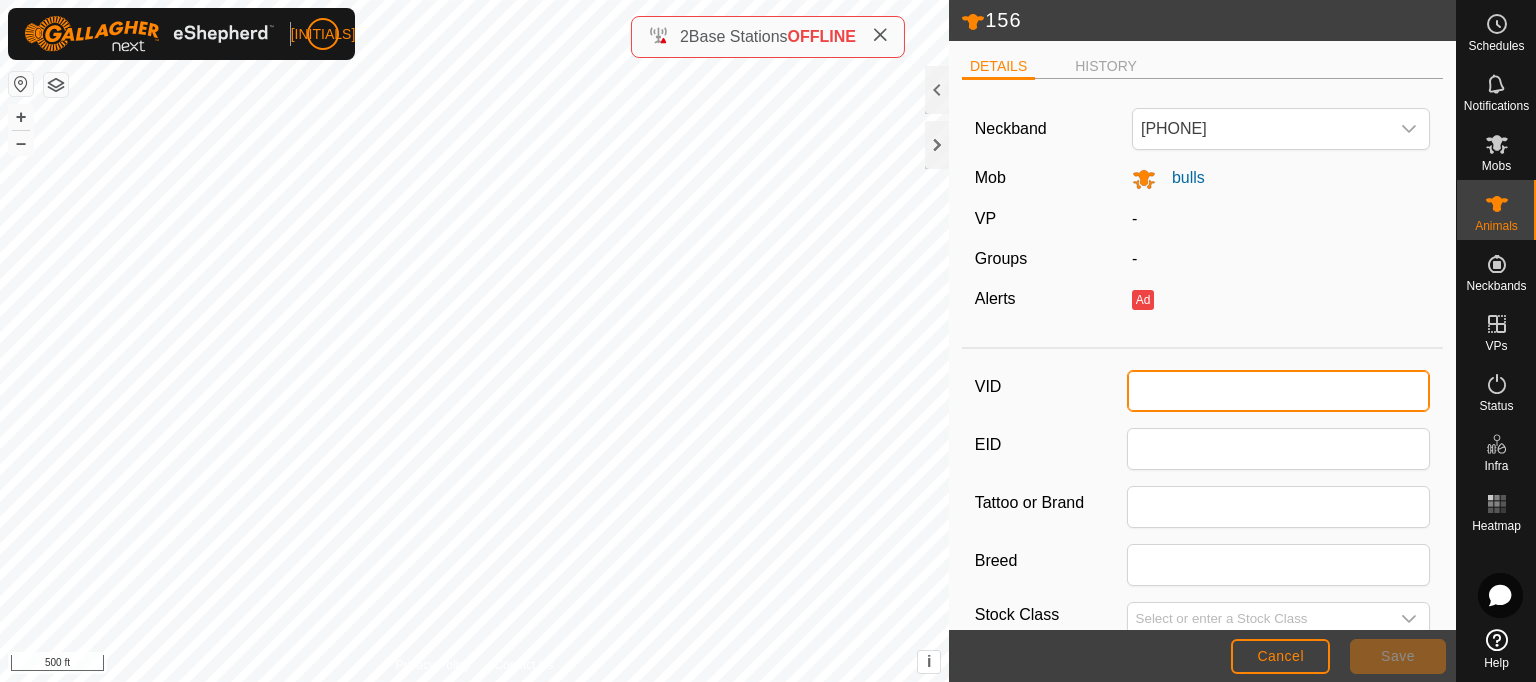 type 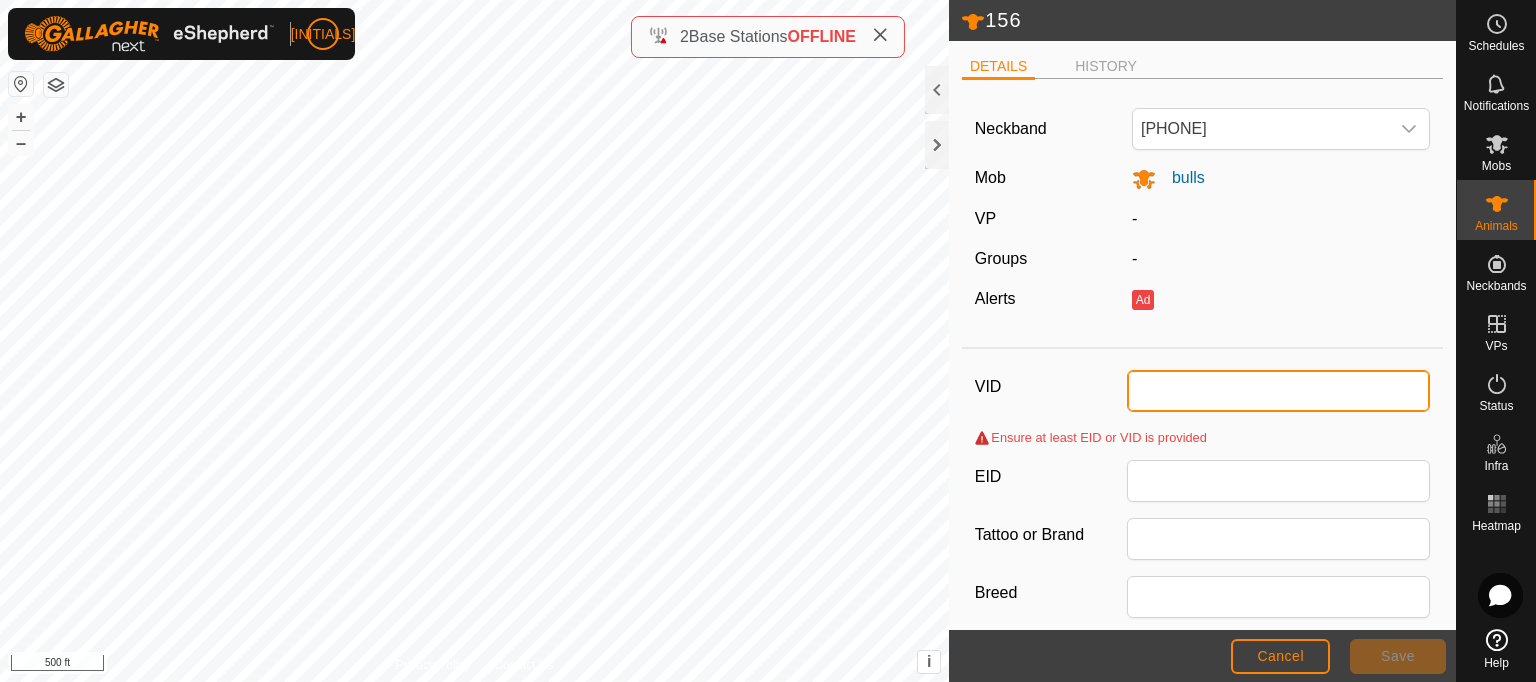 click on "VID" at bounding box center (1279, 391) 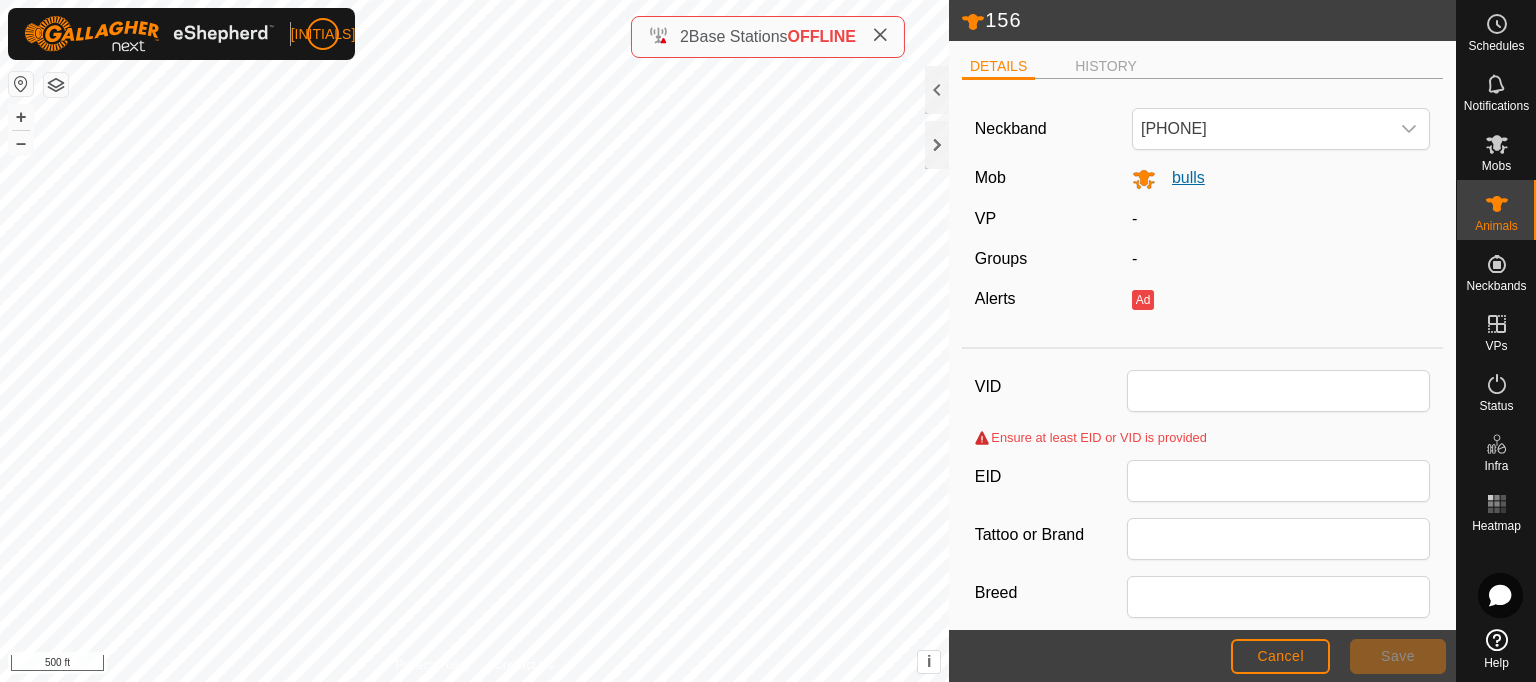 click on "bulls" 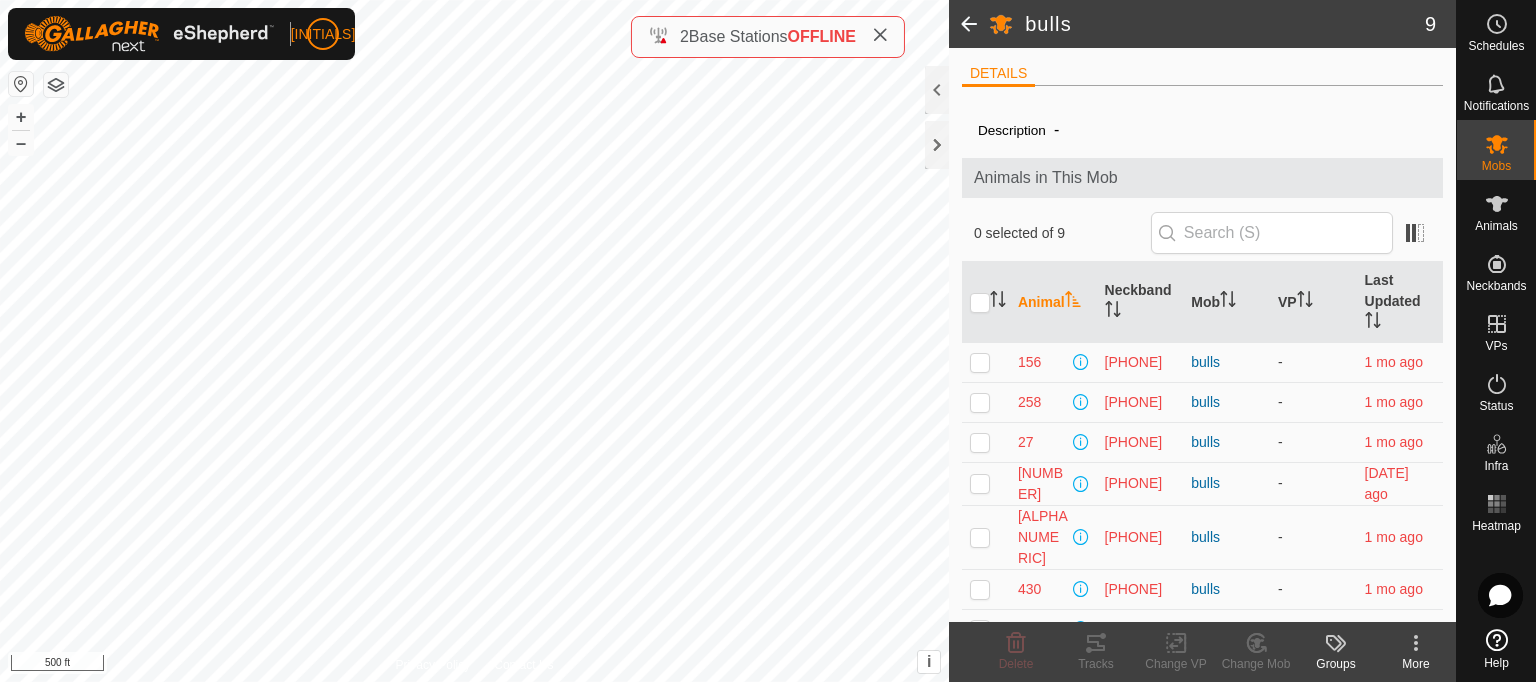click 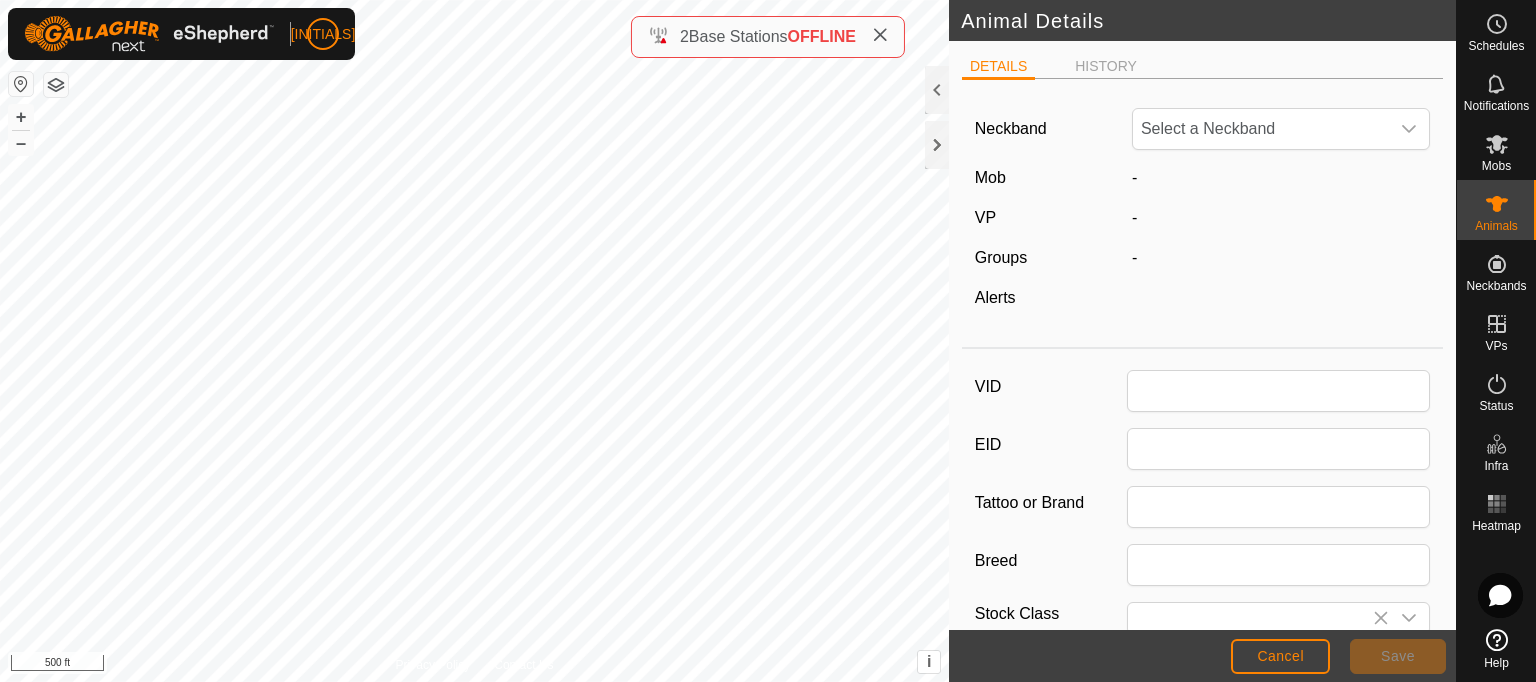 type on "156" 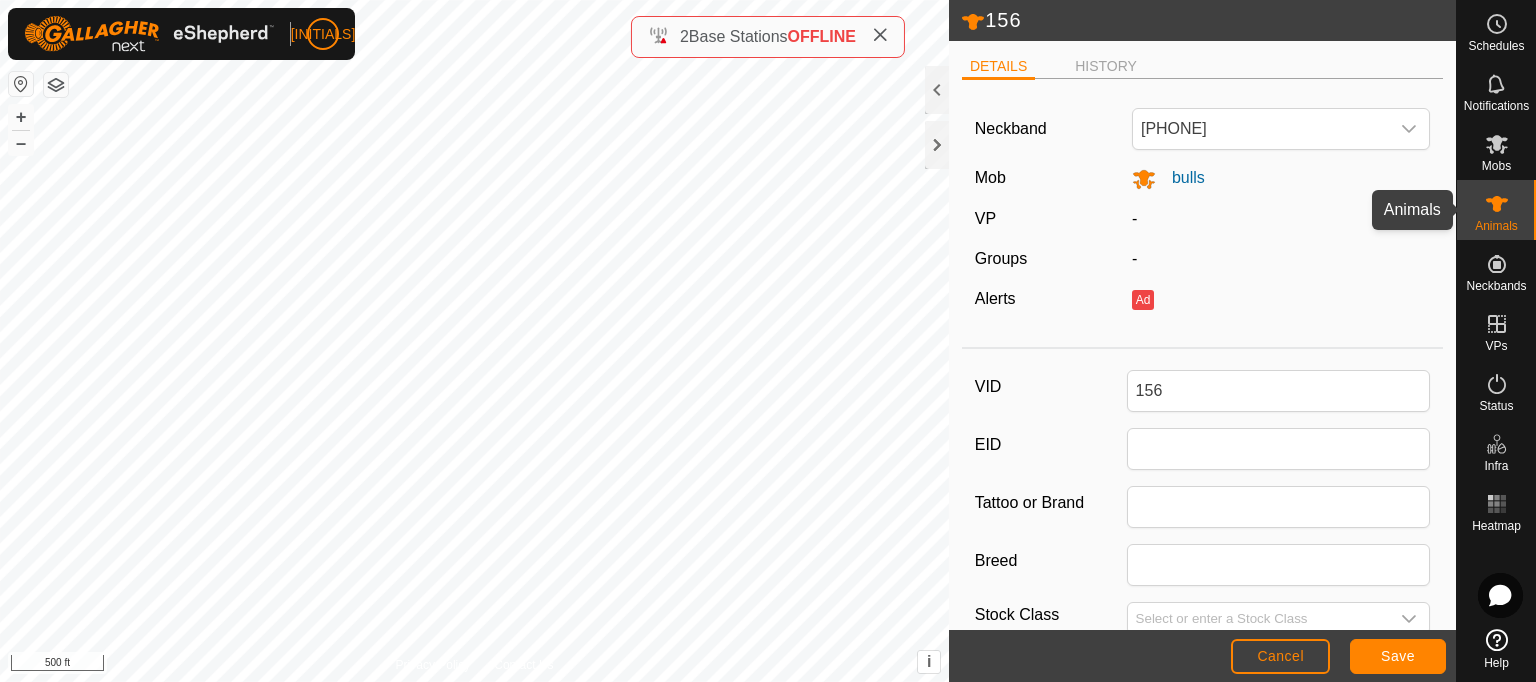 click 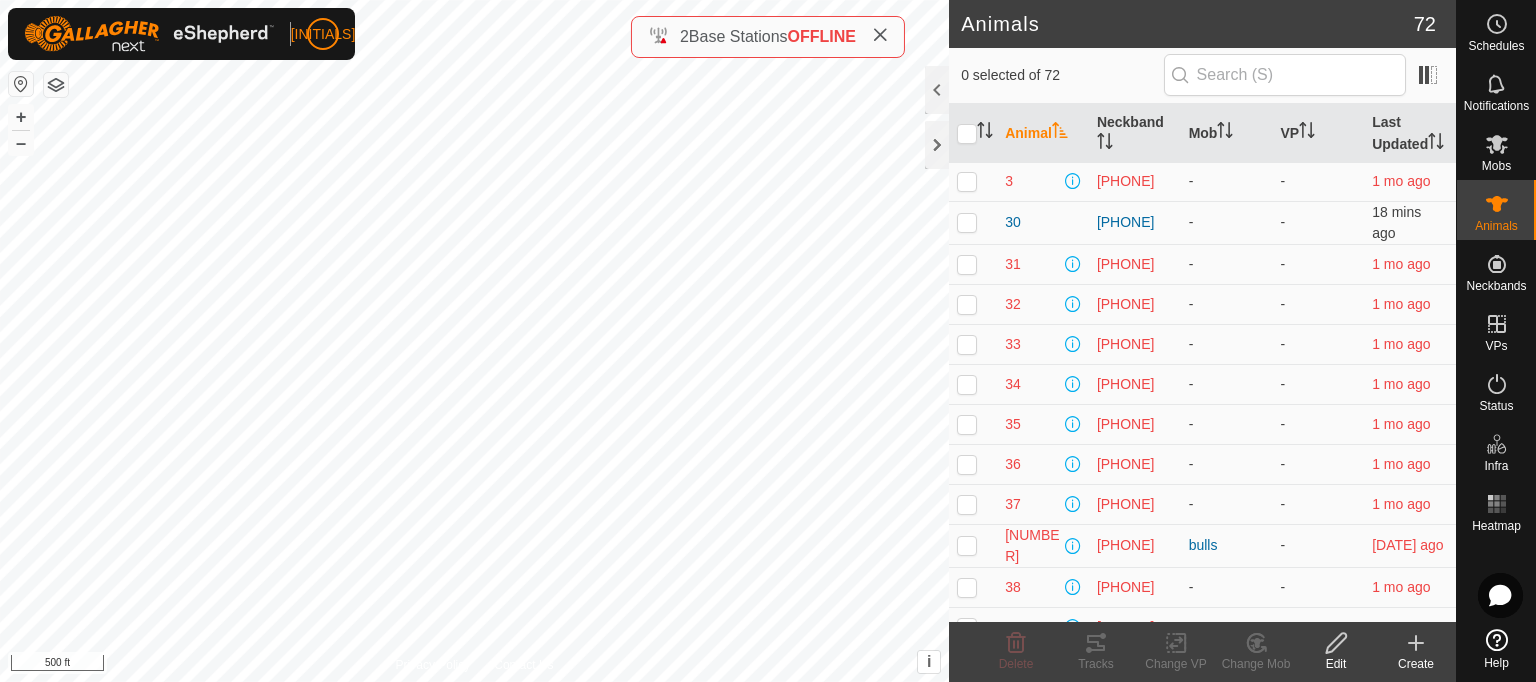 scroll, scrollTop: 1018, scrollLeft: 0, axis: vertical 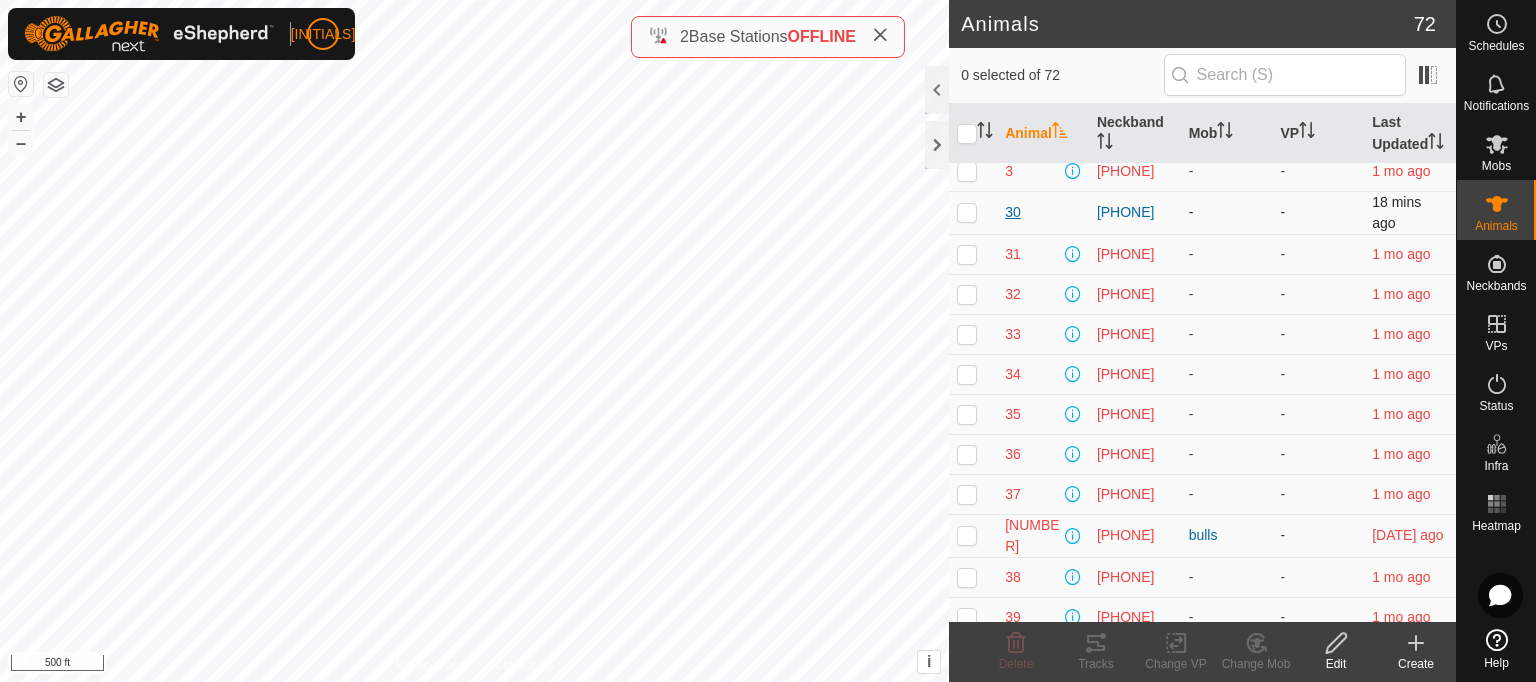 click on "30" at bounding box center [1013, 212] 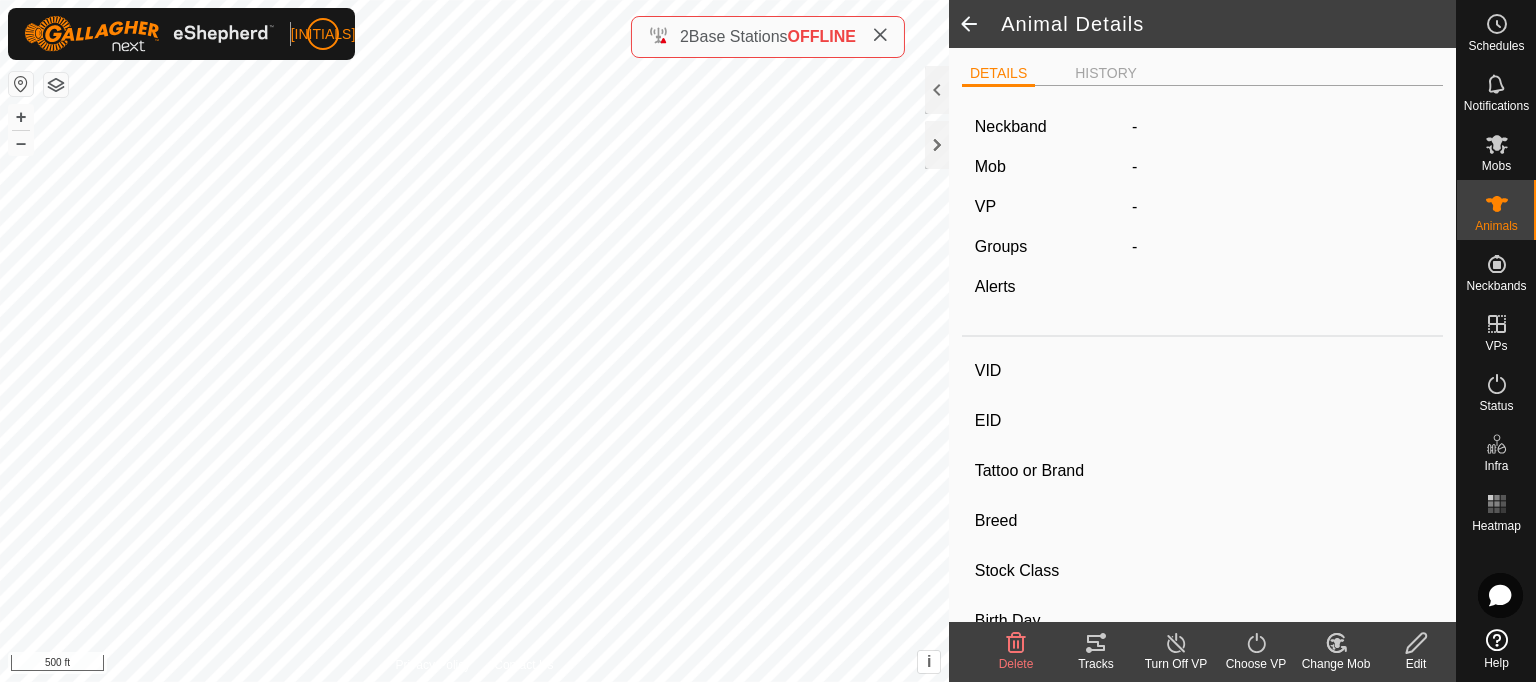 type on "30" 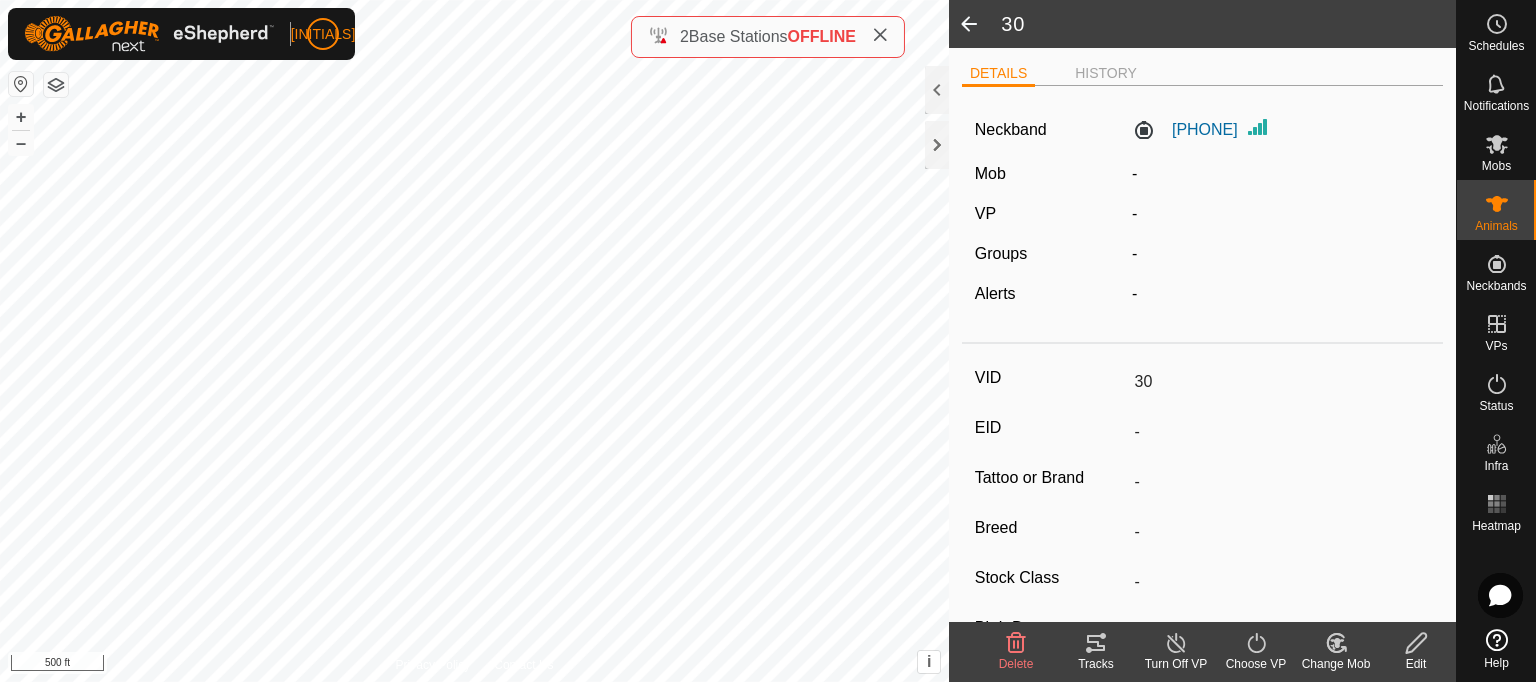 click 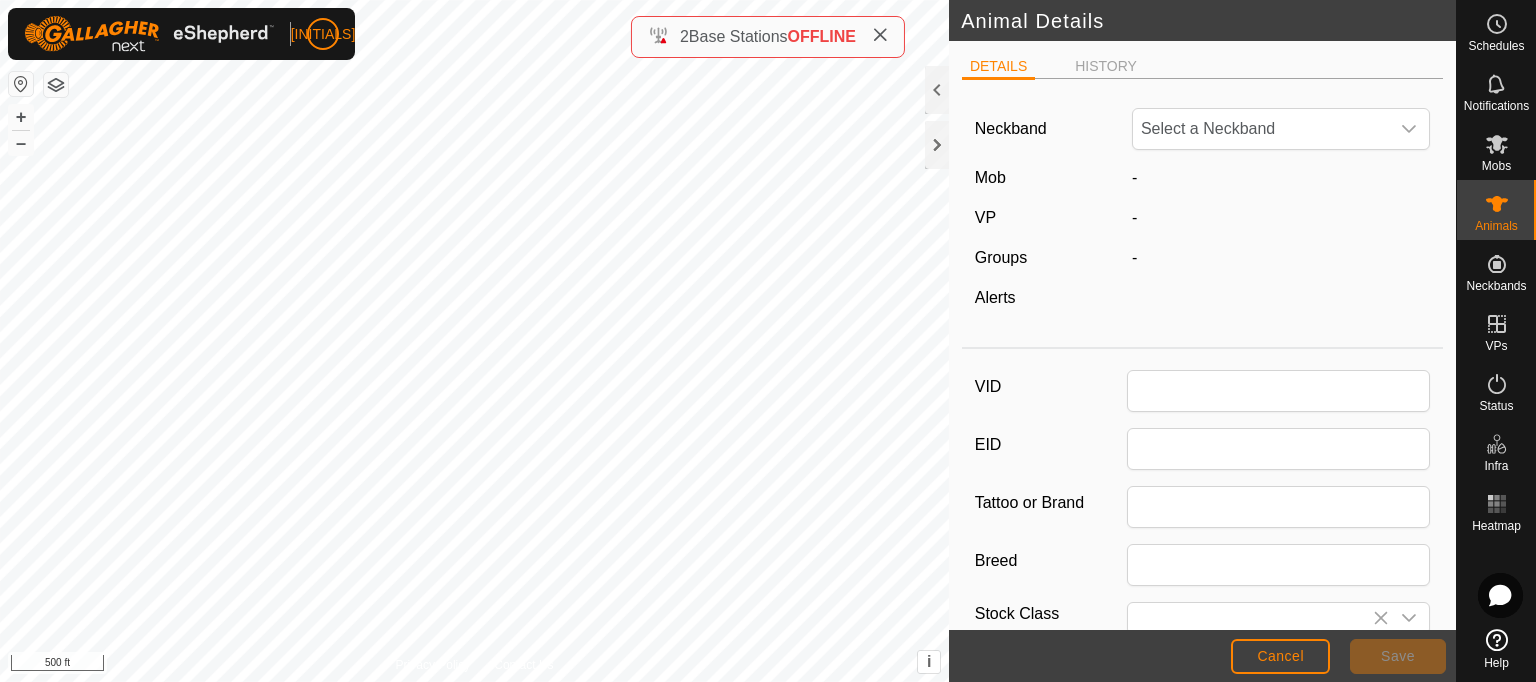 type on "30" 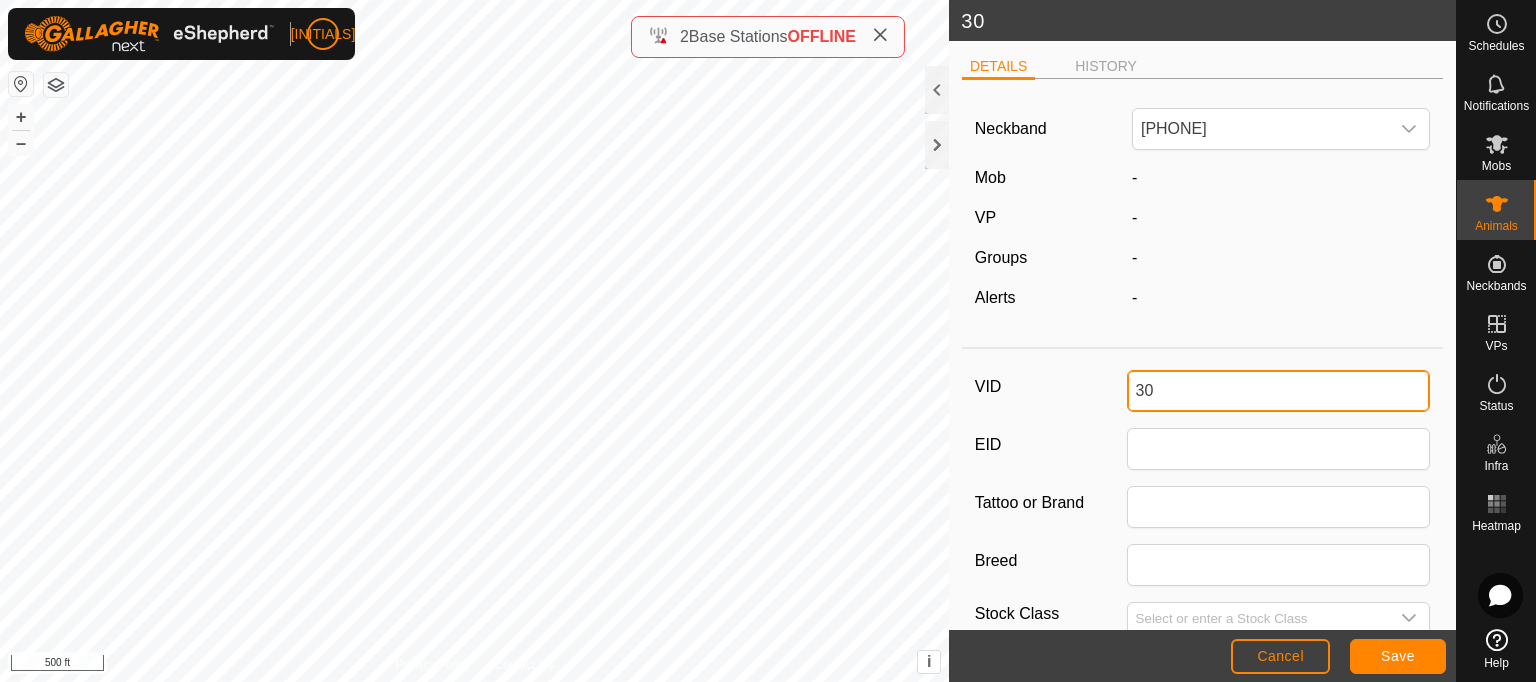 click on "30" at bounding box center (1279, 391) 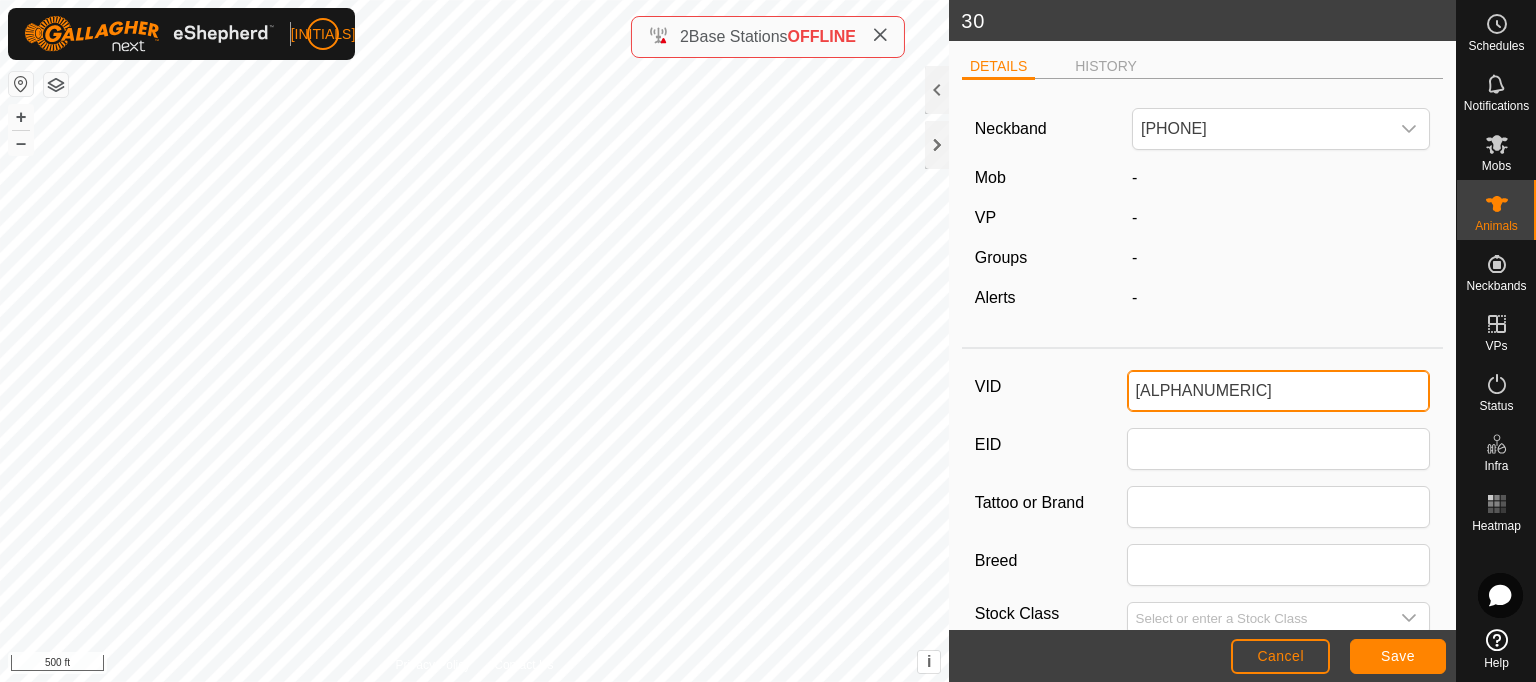 type on "[ALPHANUMERIC]" 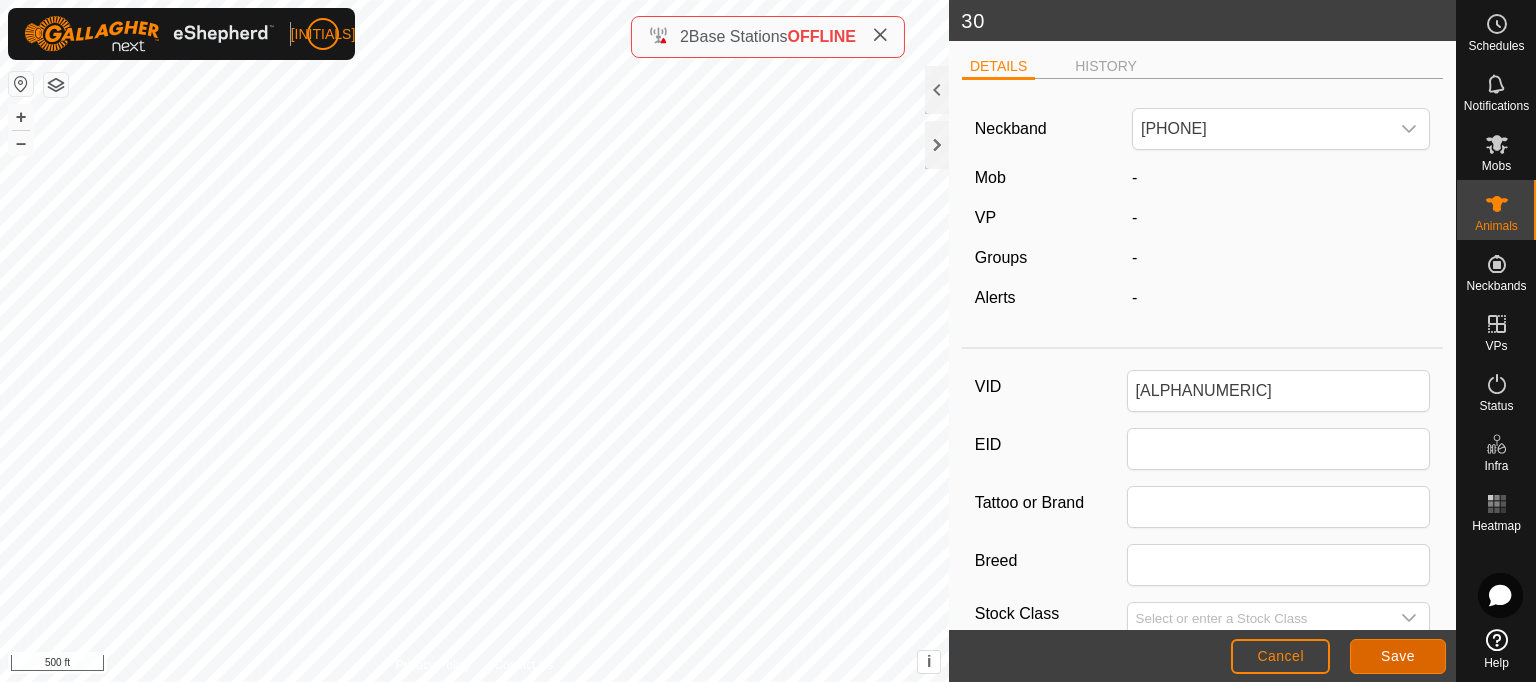 click on "Save" 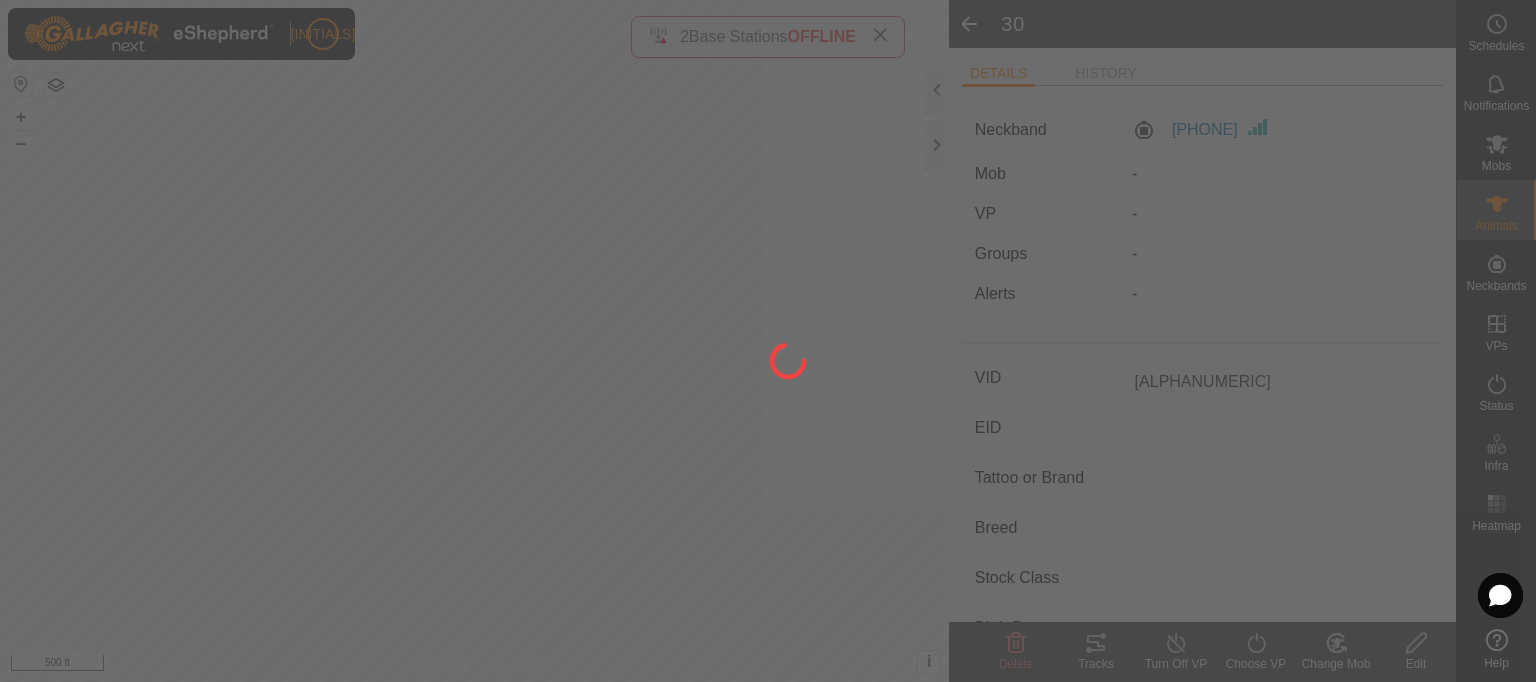 type on "-" 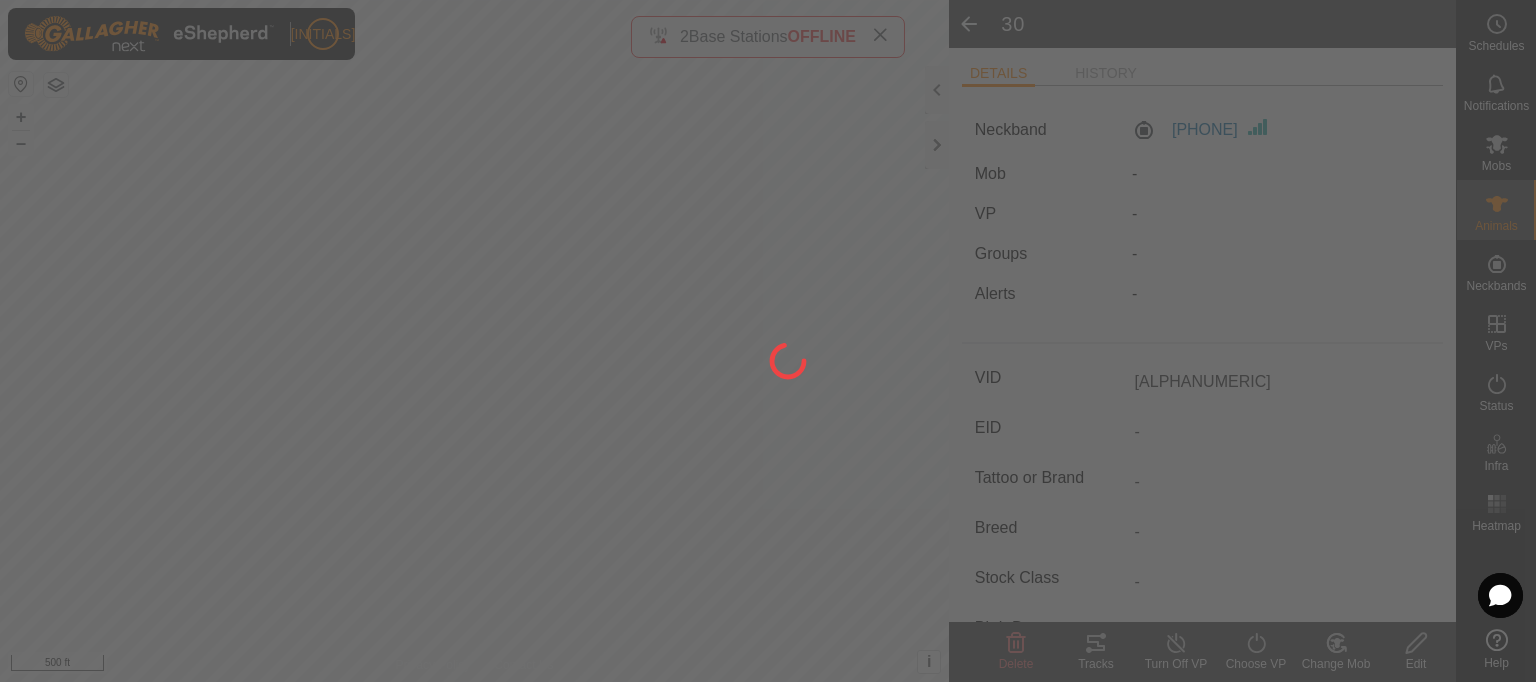 type on "30" 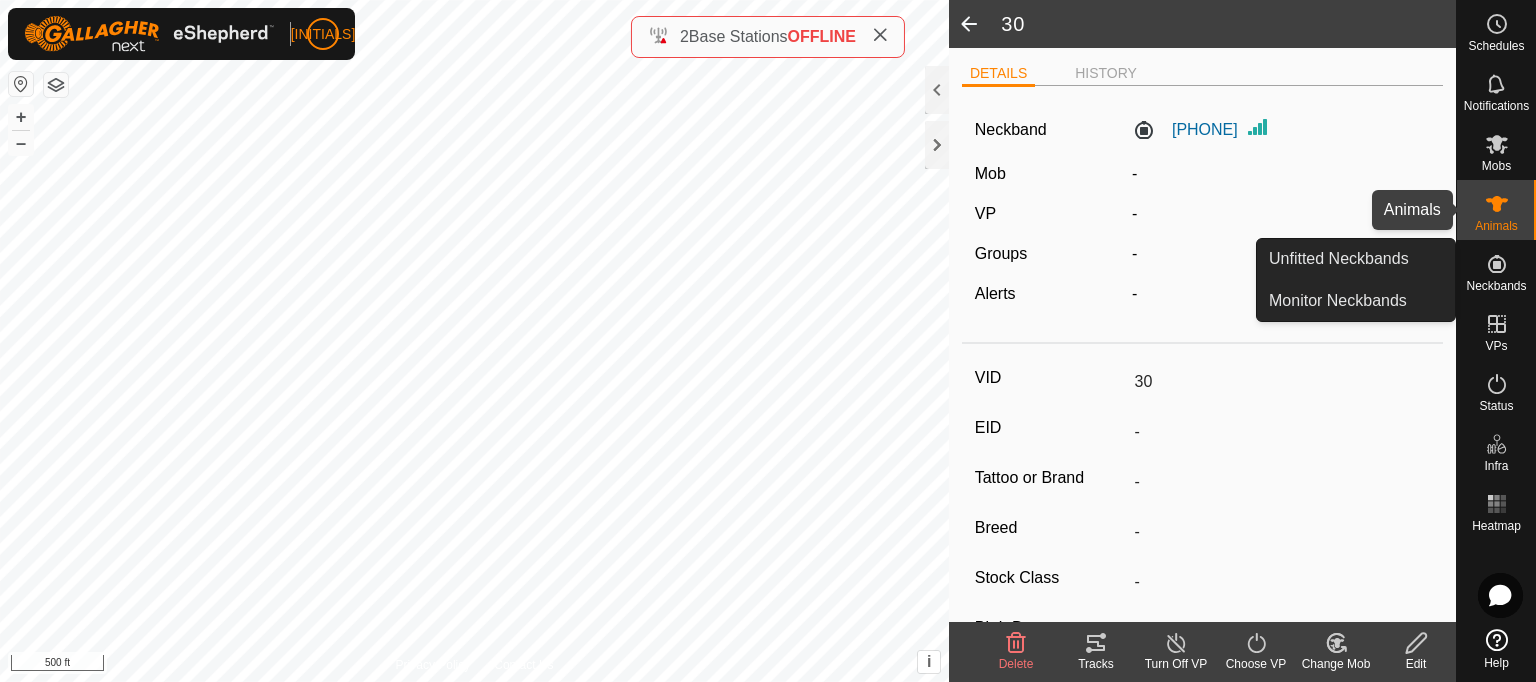 click on "Animals" at bounding box center [1496, 226] 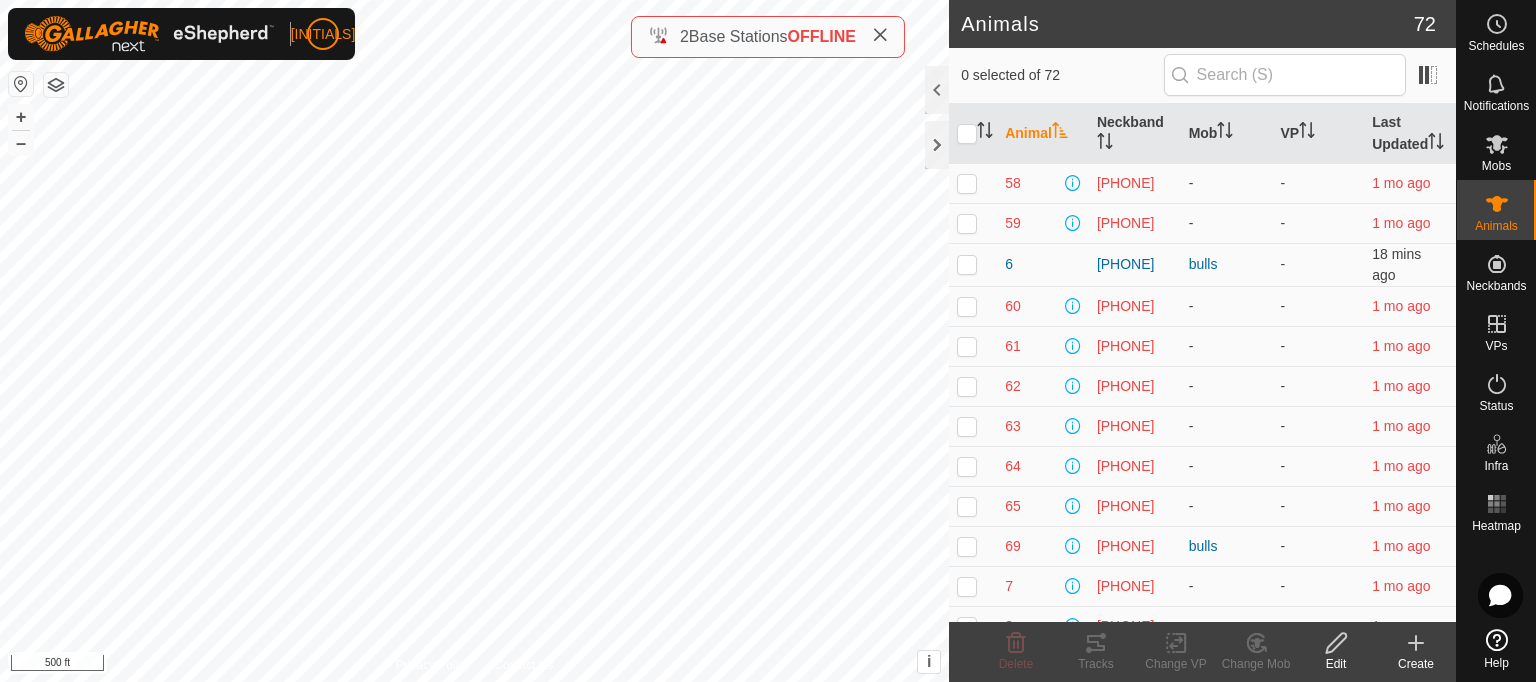 scroll, scrollTop: 2400, scrollLeft: 0, axis: vertical 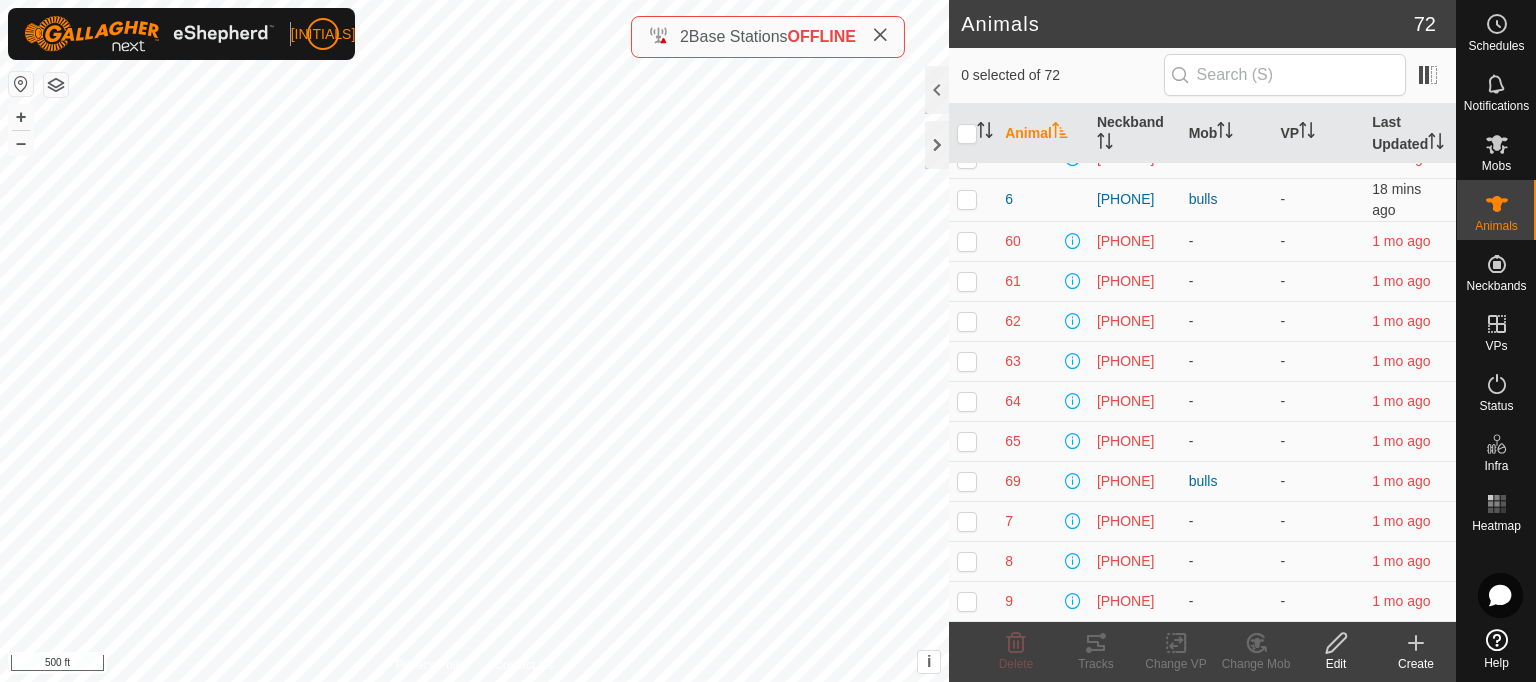 click 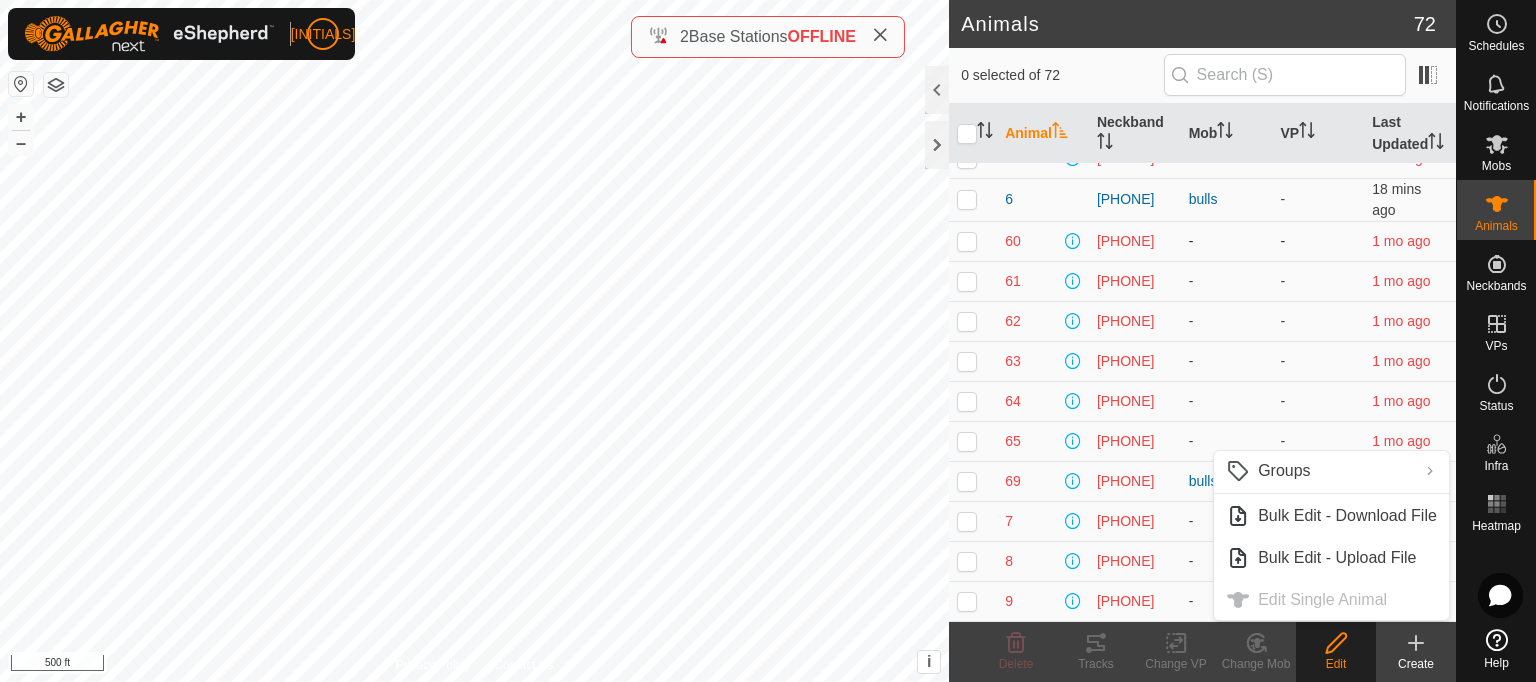 click at bounding box center [967, 241] 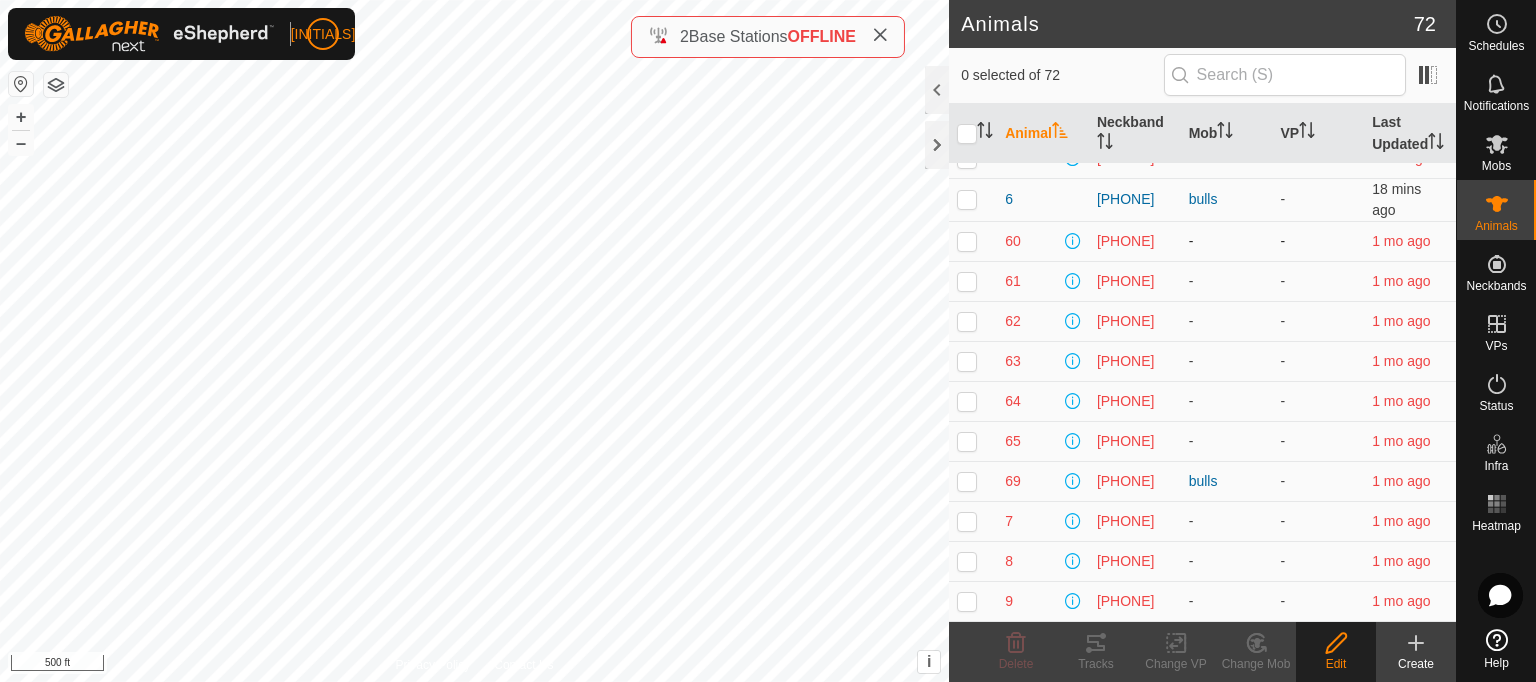checkbox on "true" 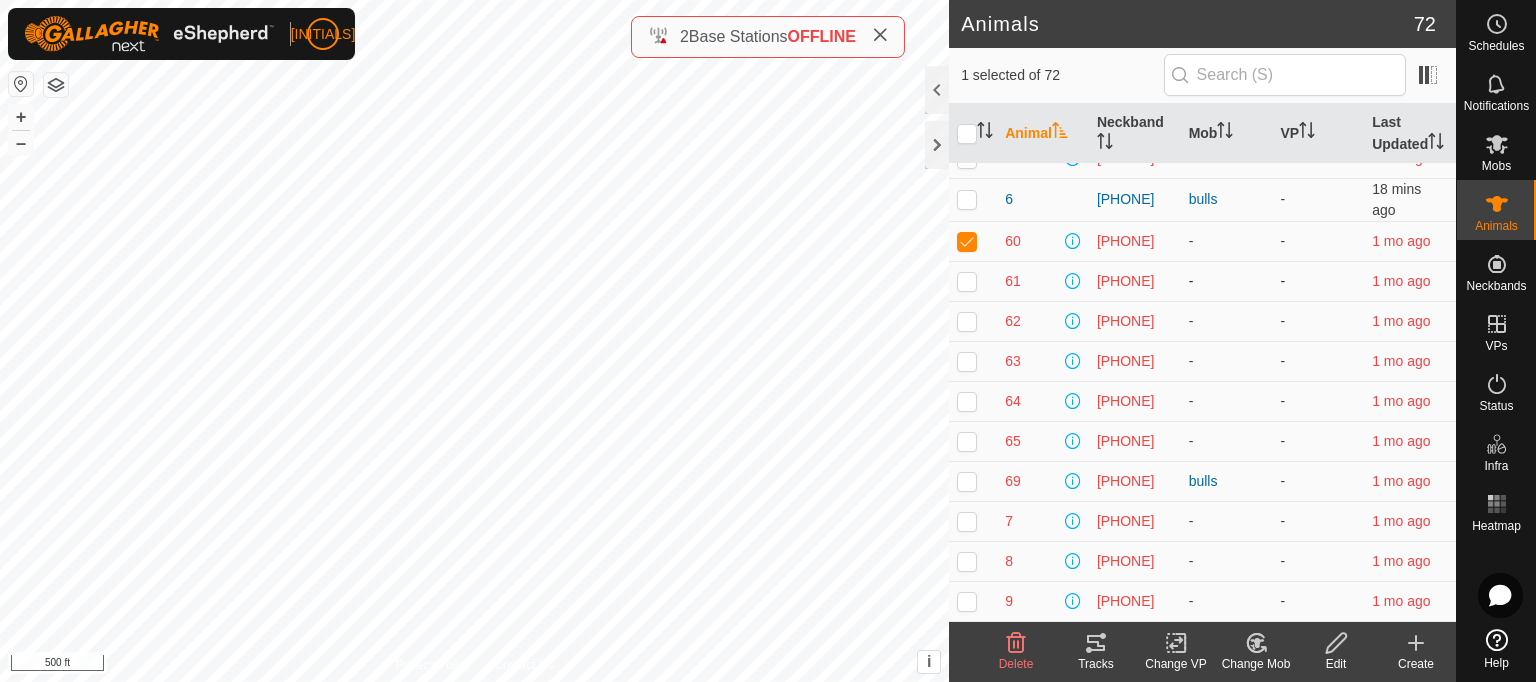 click at bounding box center [967, 281] 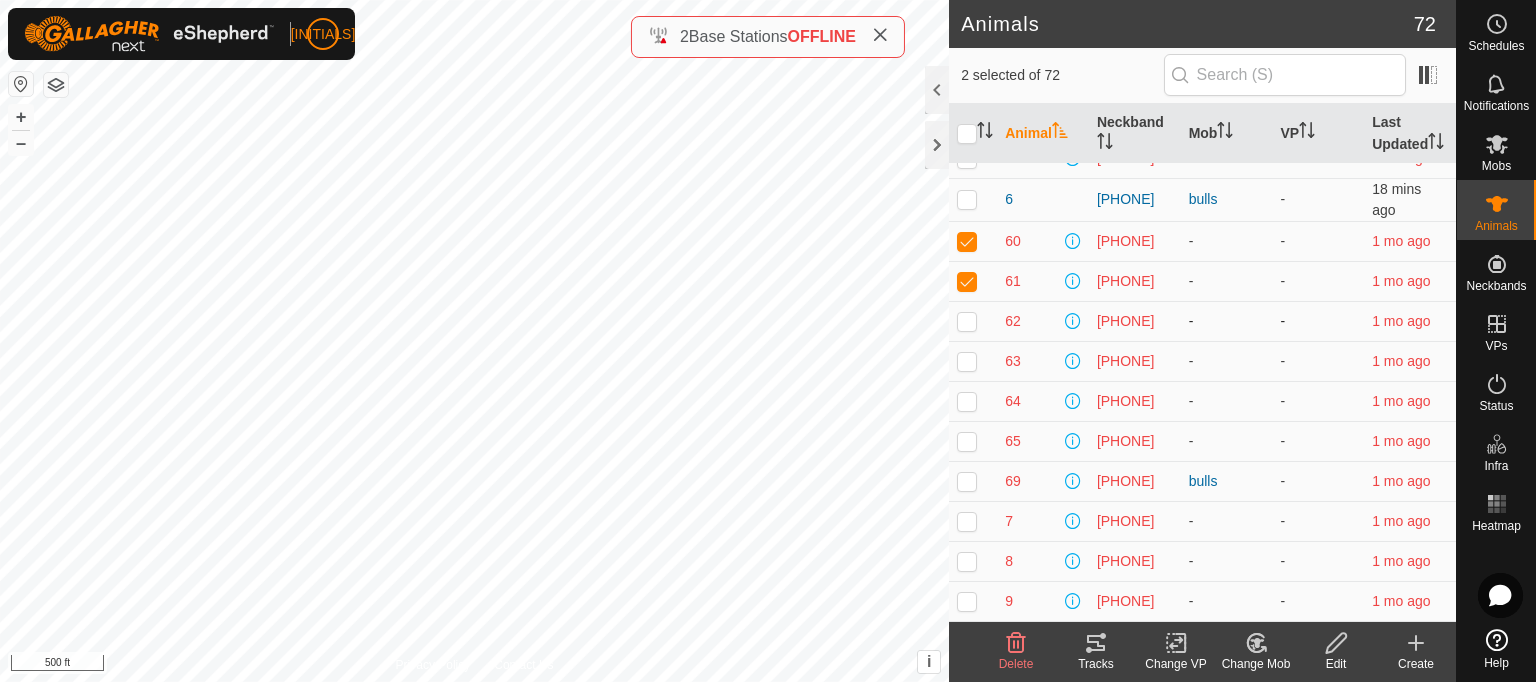 click at bounding box center (967, 321) 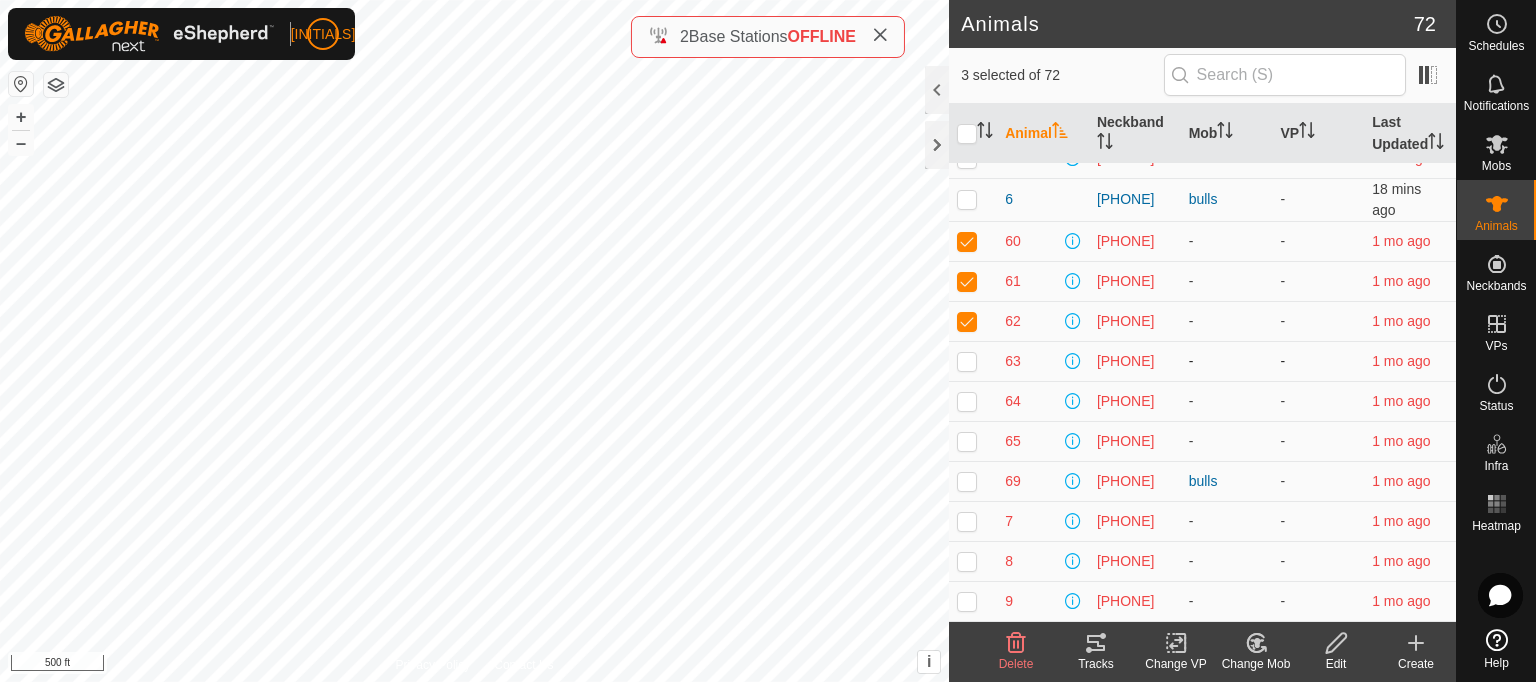 click at bounding box center (967, 361) 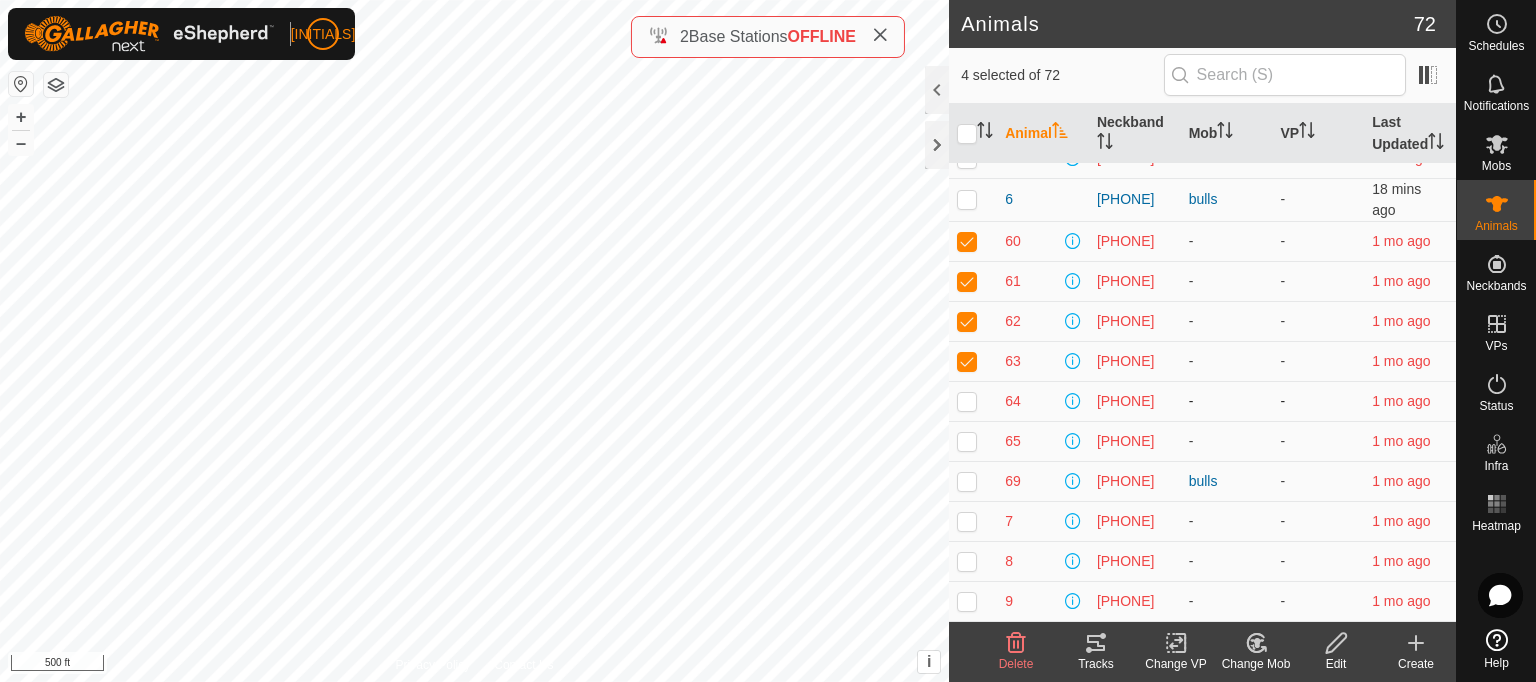 click at bounding box center (967, 401) 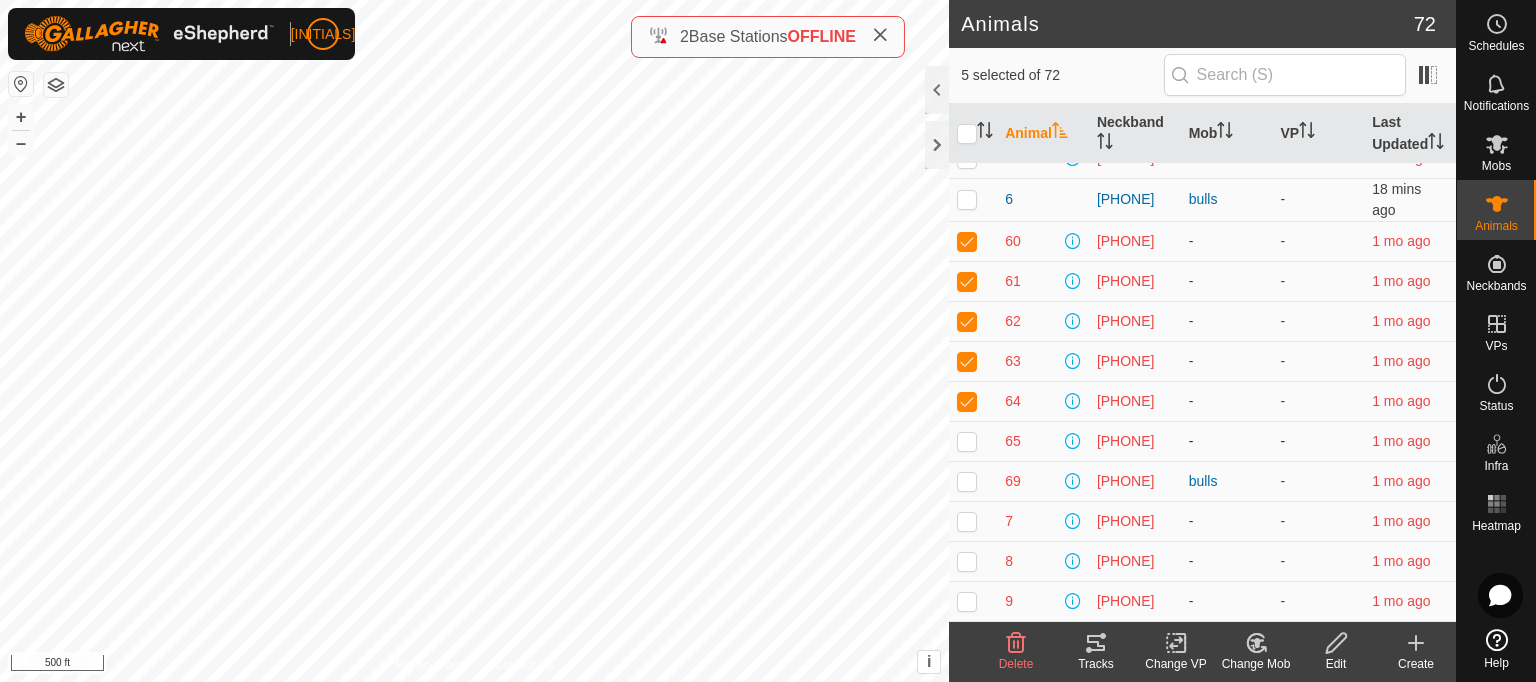 click at bounding box center [967, 441] 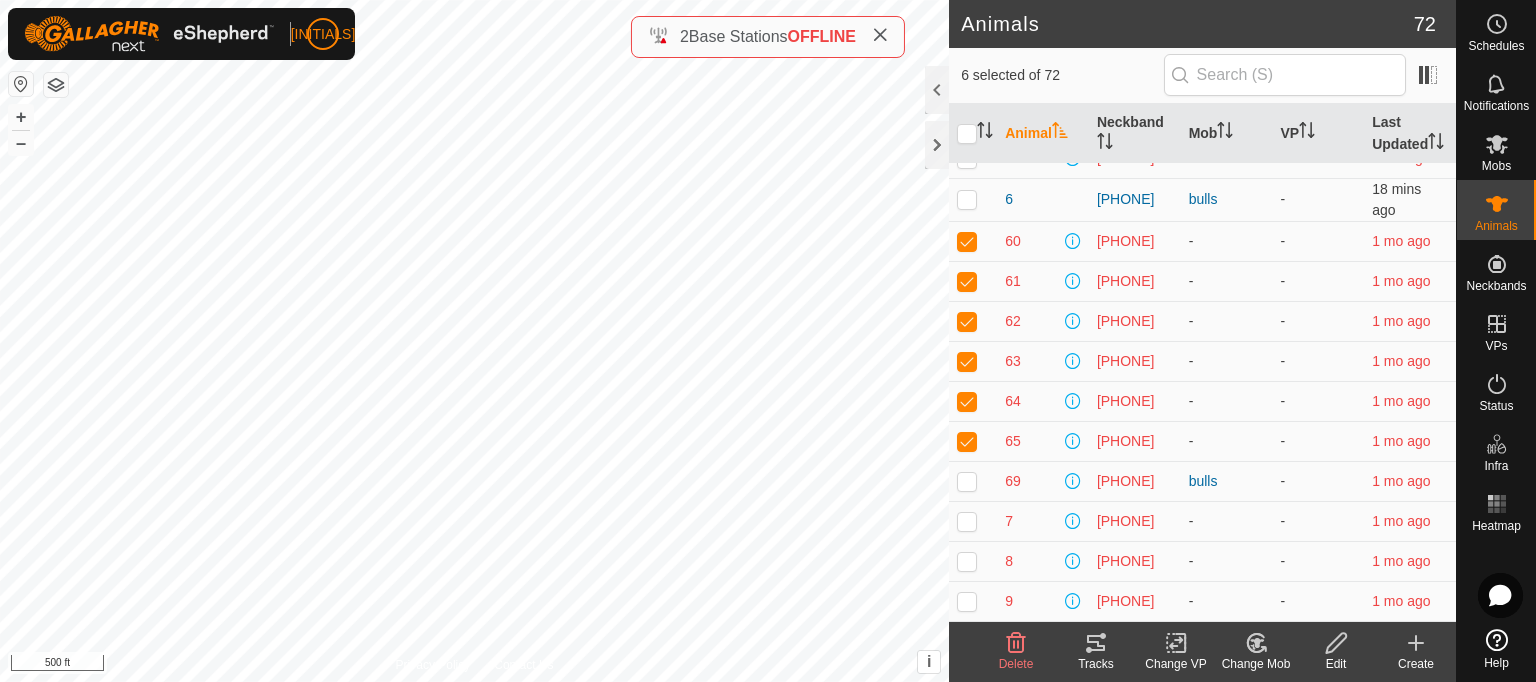 click 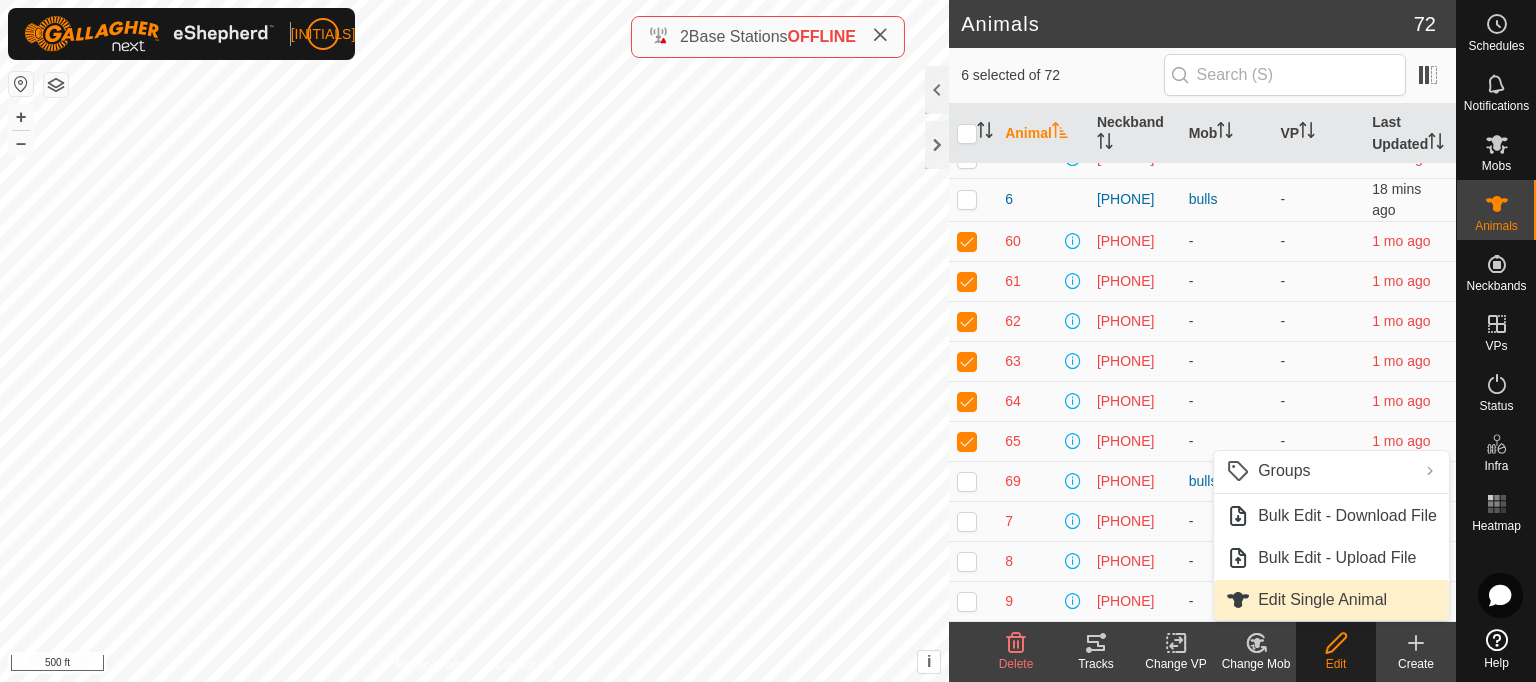click on "Edit Single Animal" at bounding box center (1331, 600) 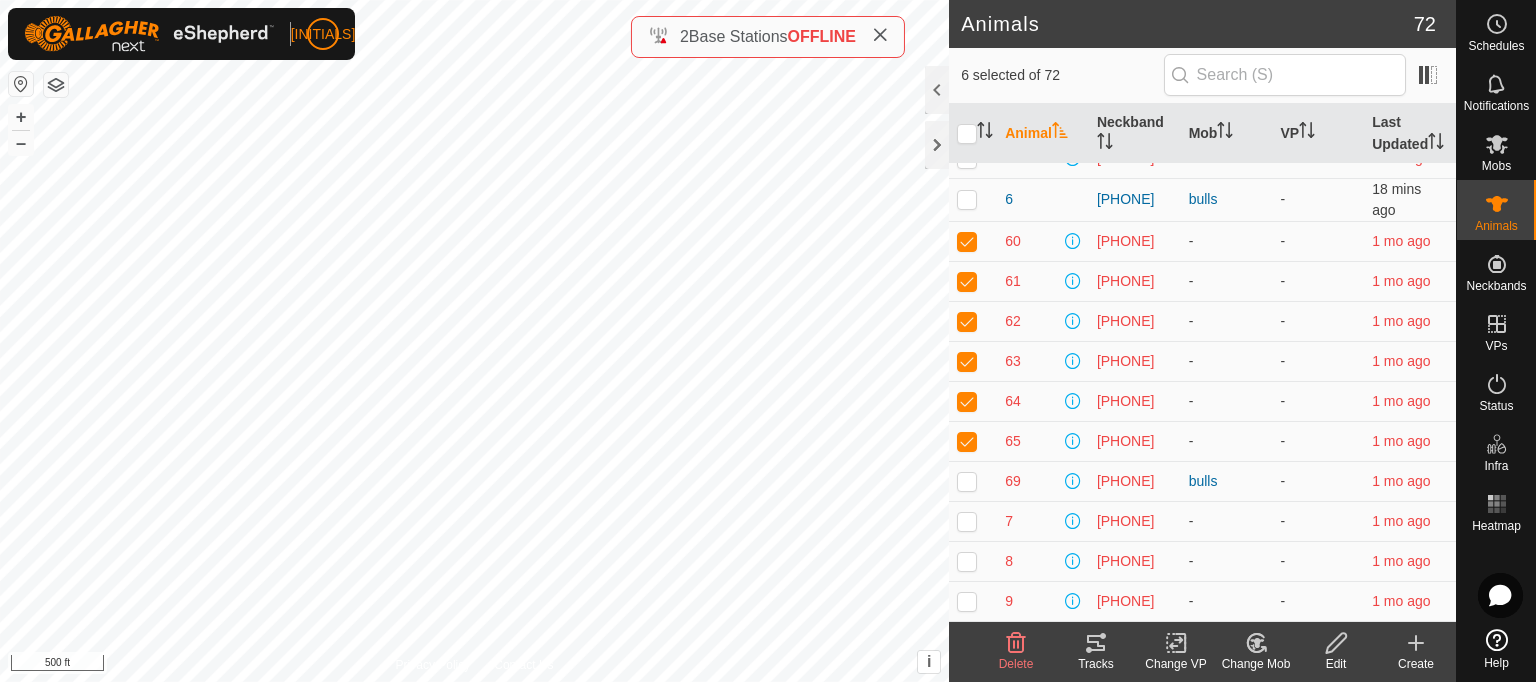 click 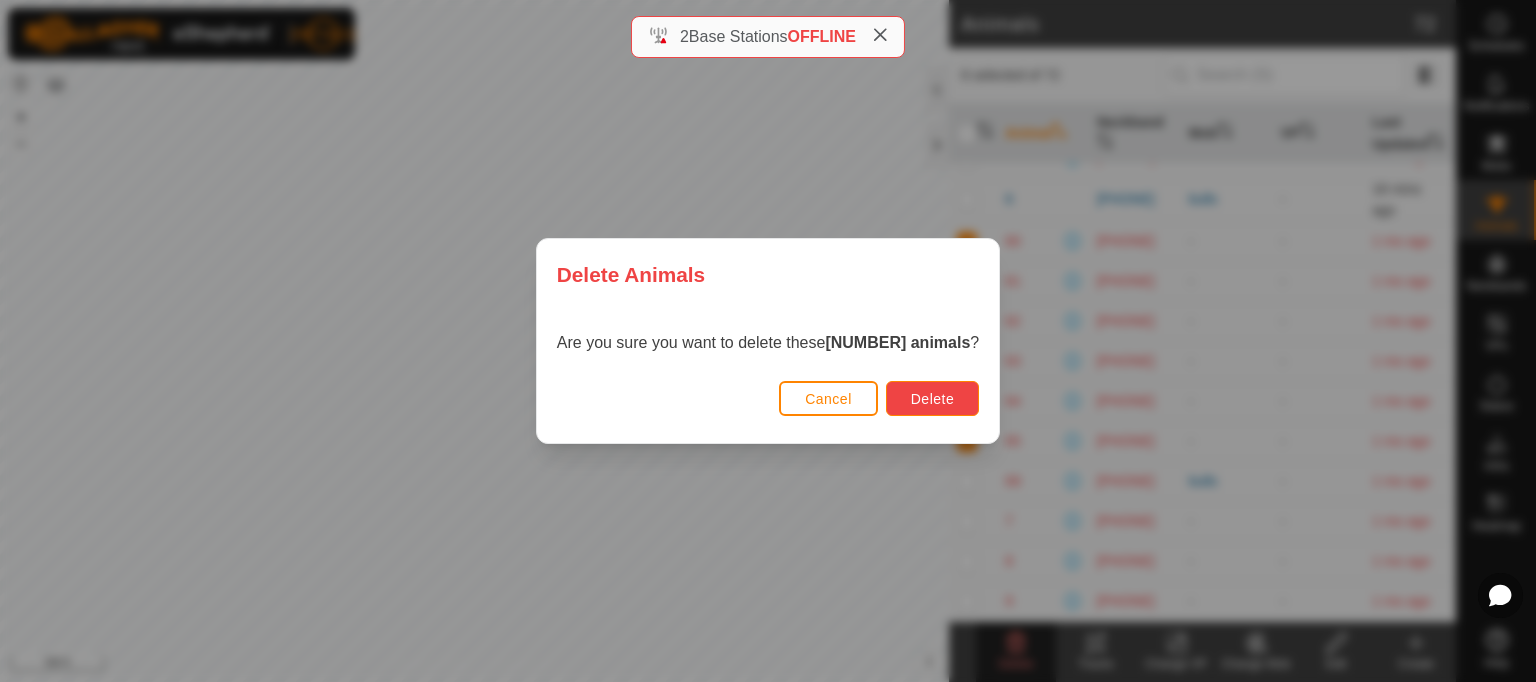 click on "Delete" at bounding box center [932, 399] 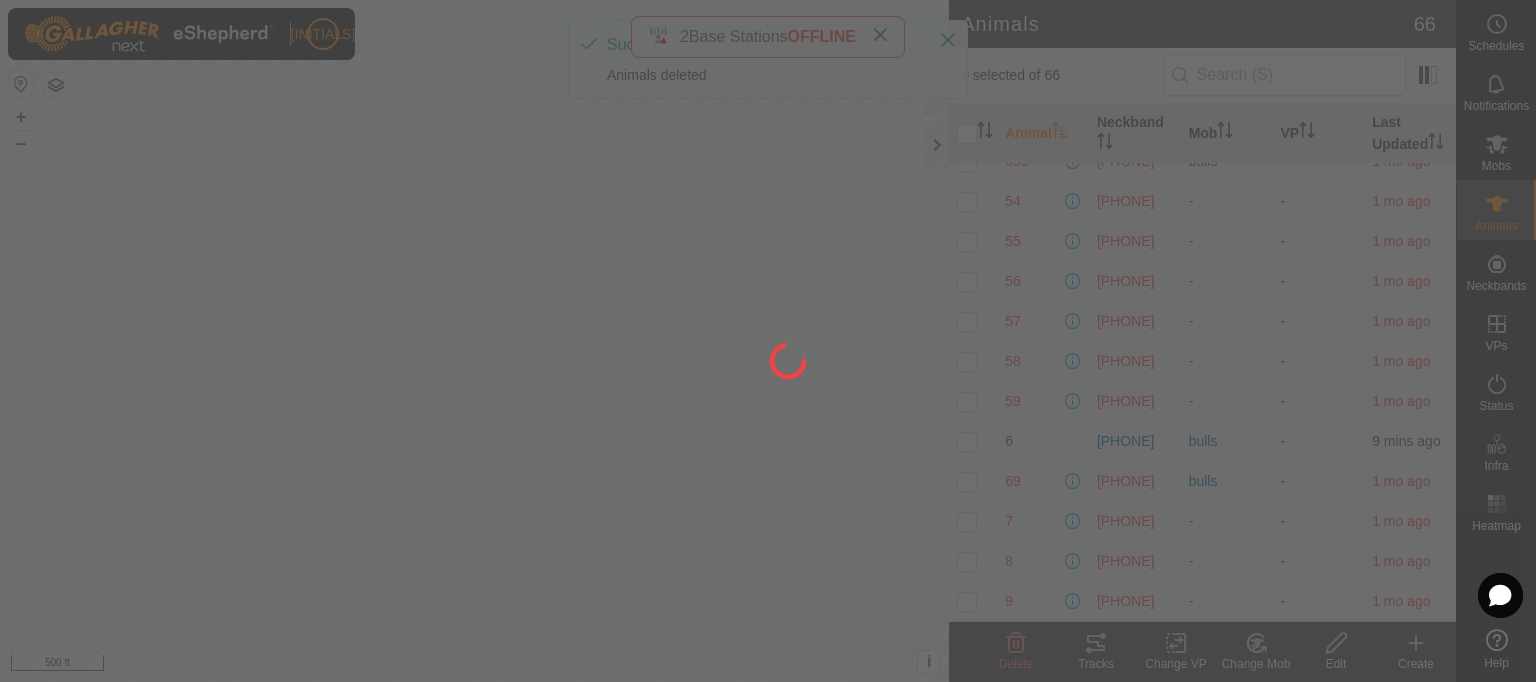 scroll, scrollTop: 2387, scrollLeft: 0, axis: vertical 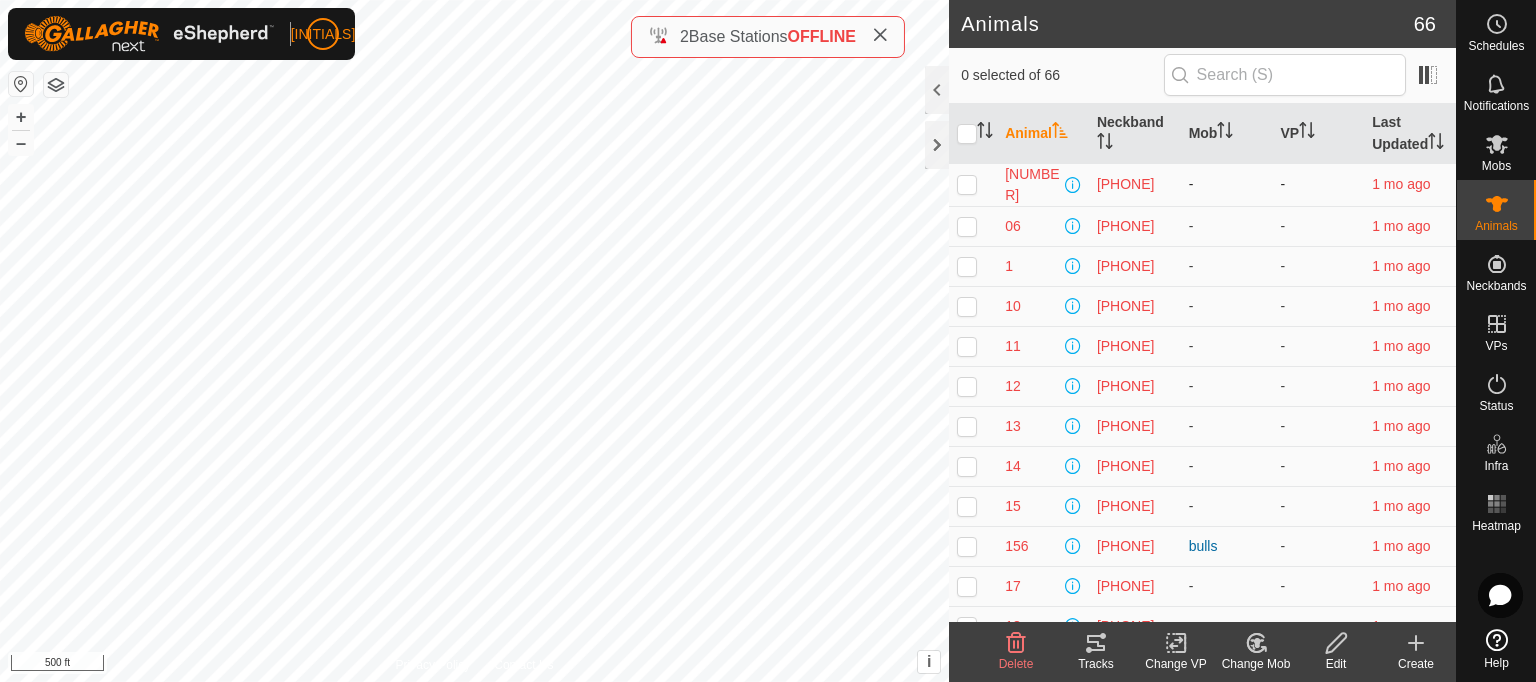 click at bounding box center (967, 184) 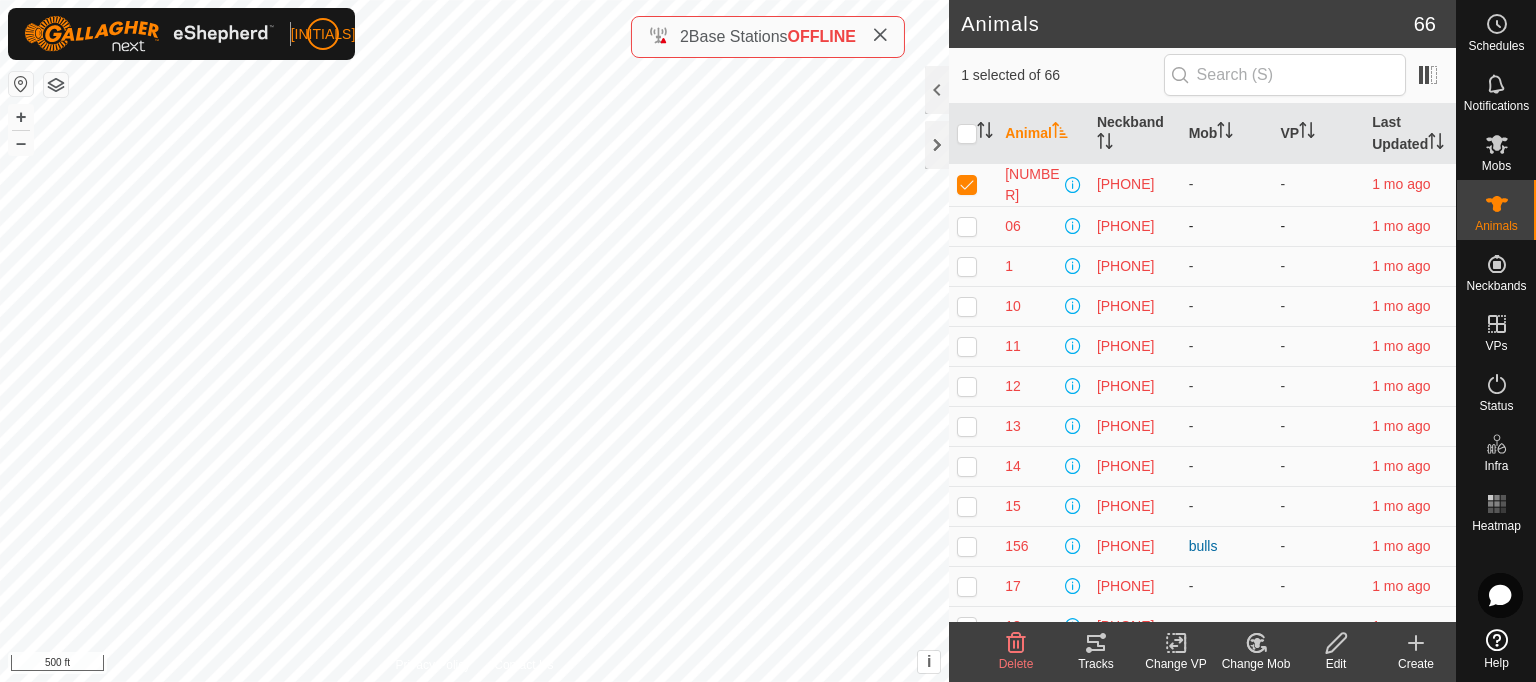 click at bounding box center (967, 226) 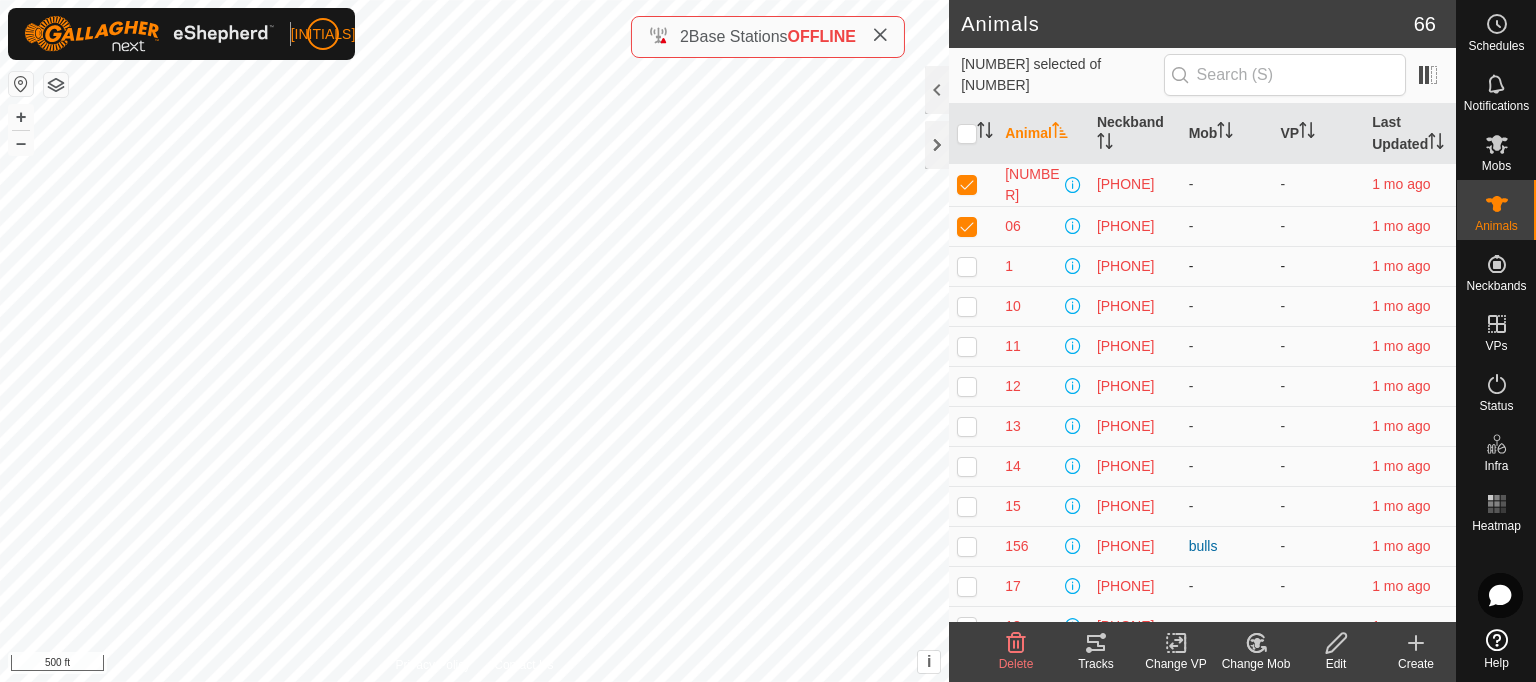click at bounding box center (967, 266) 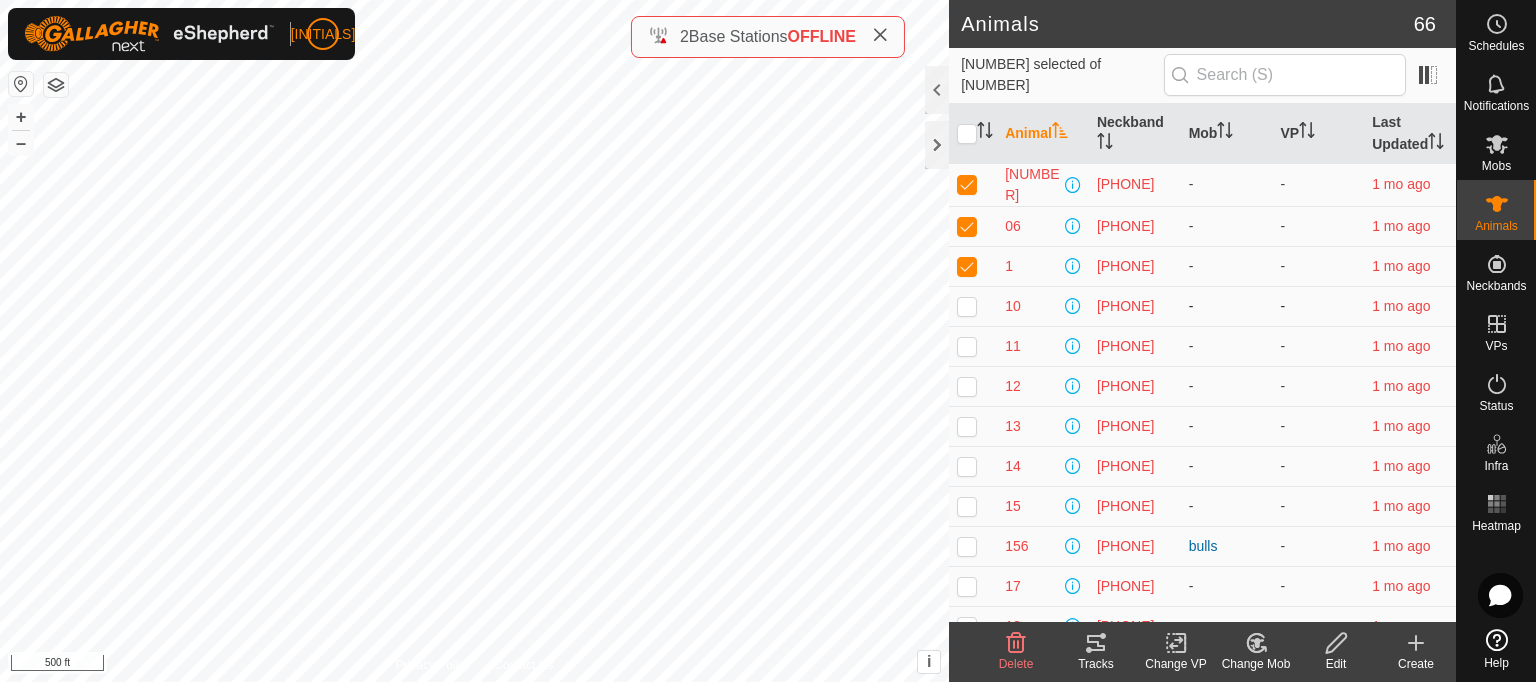 click at bounding box center [967, 306] 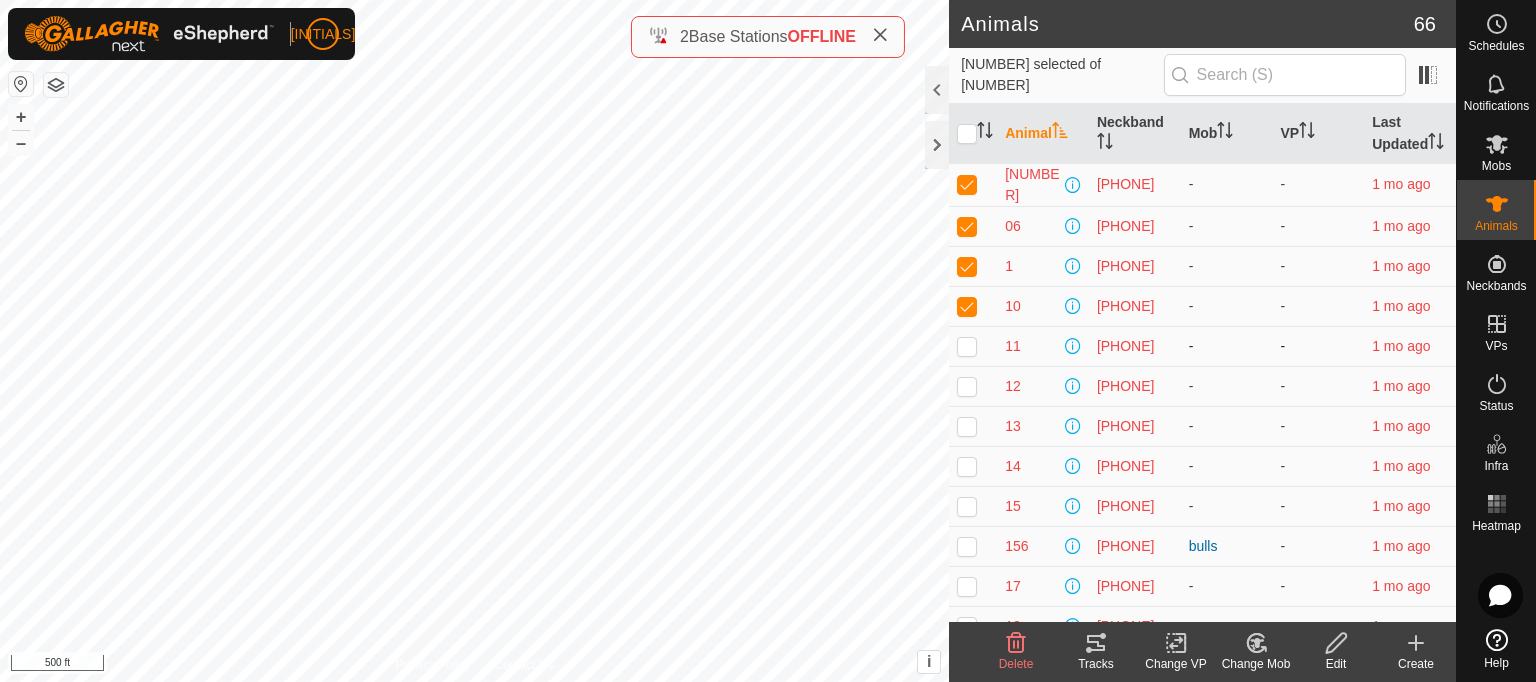 click at bounding box center (967, 346) 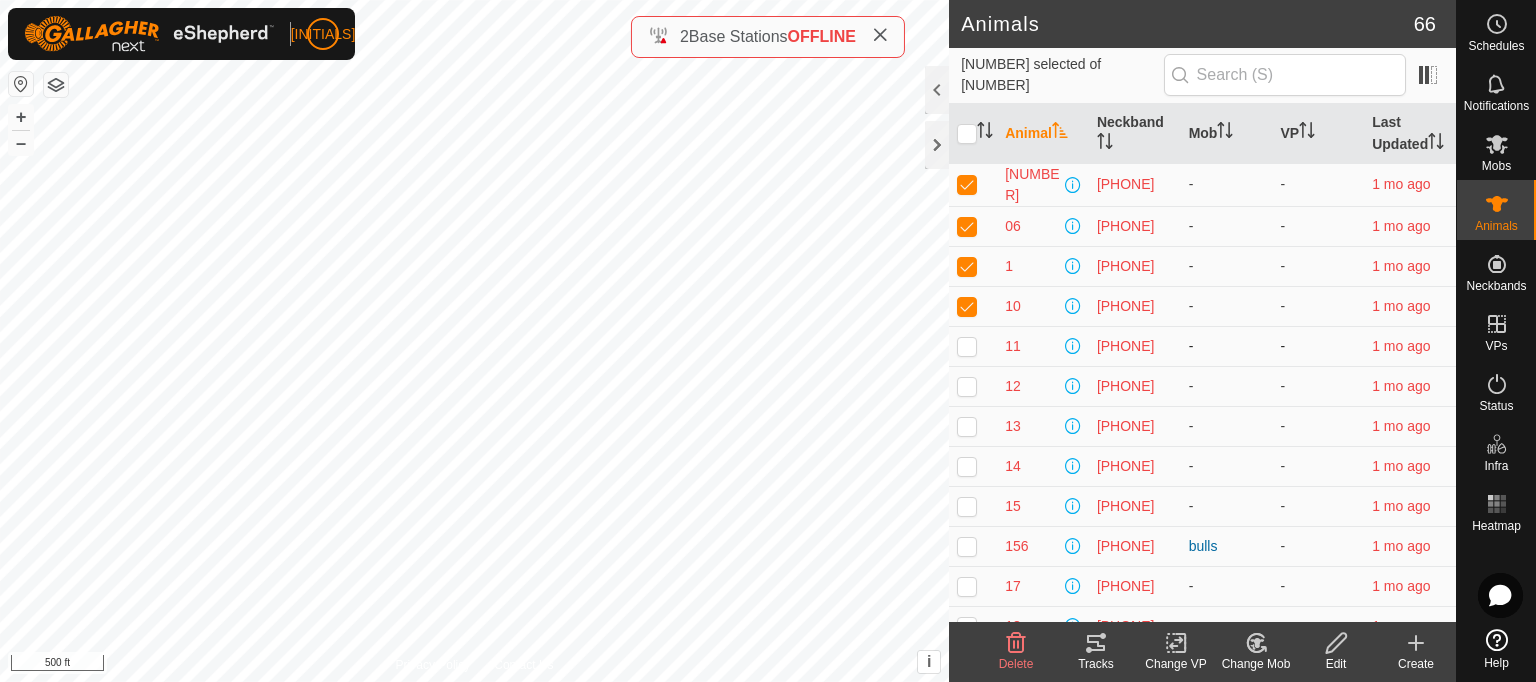 checkbox on "true" 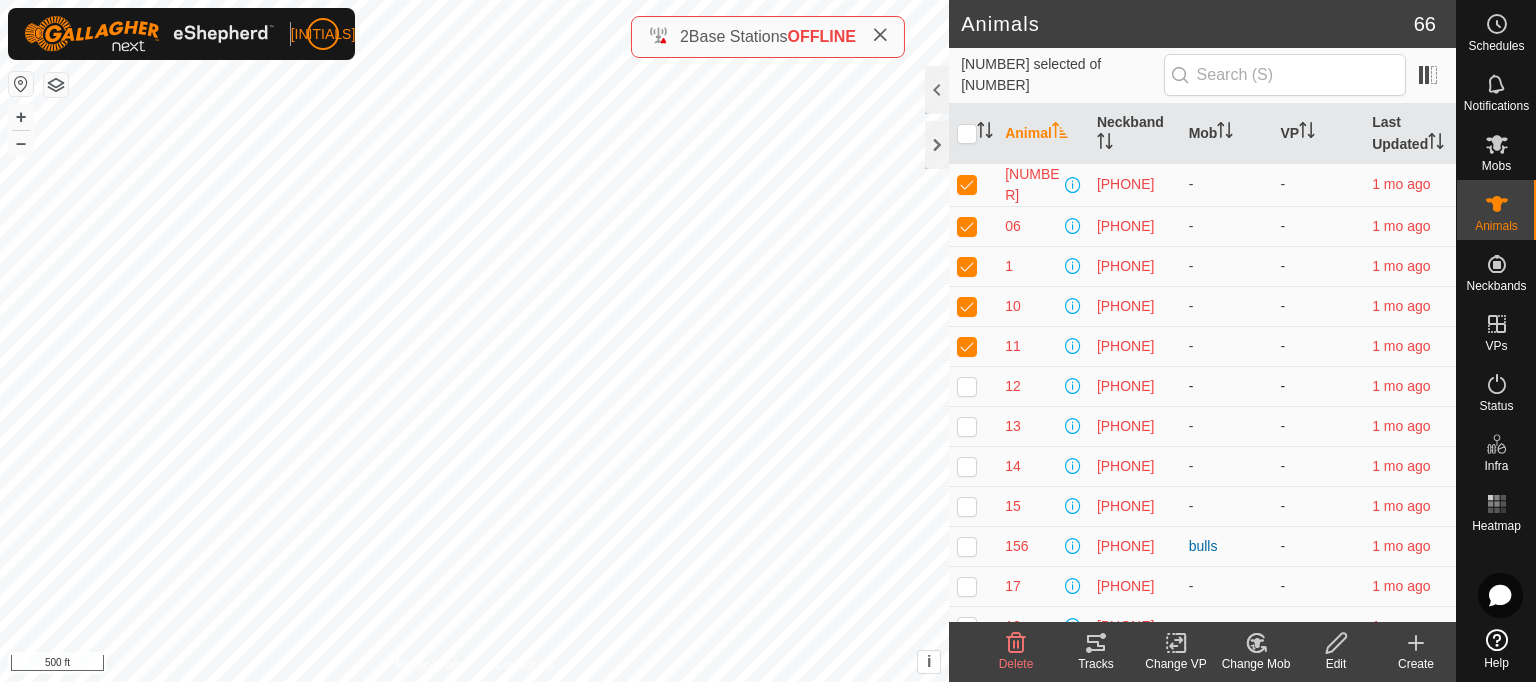 click at bounding box center [967, 386] 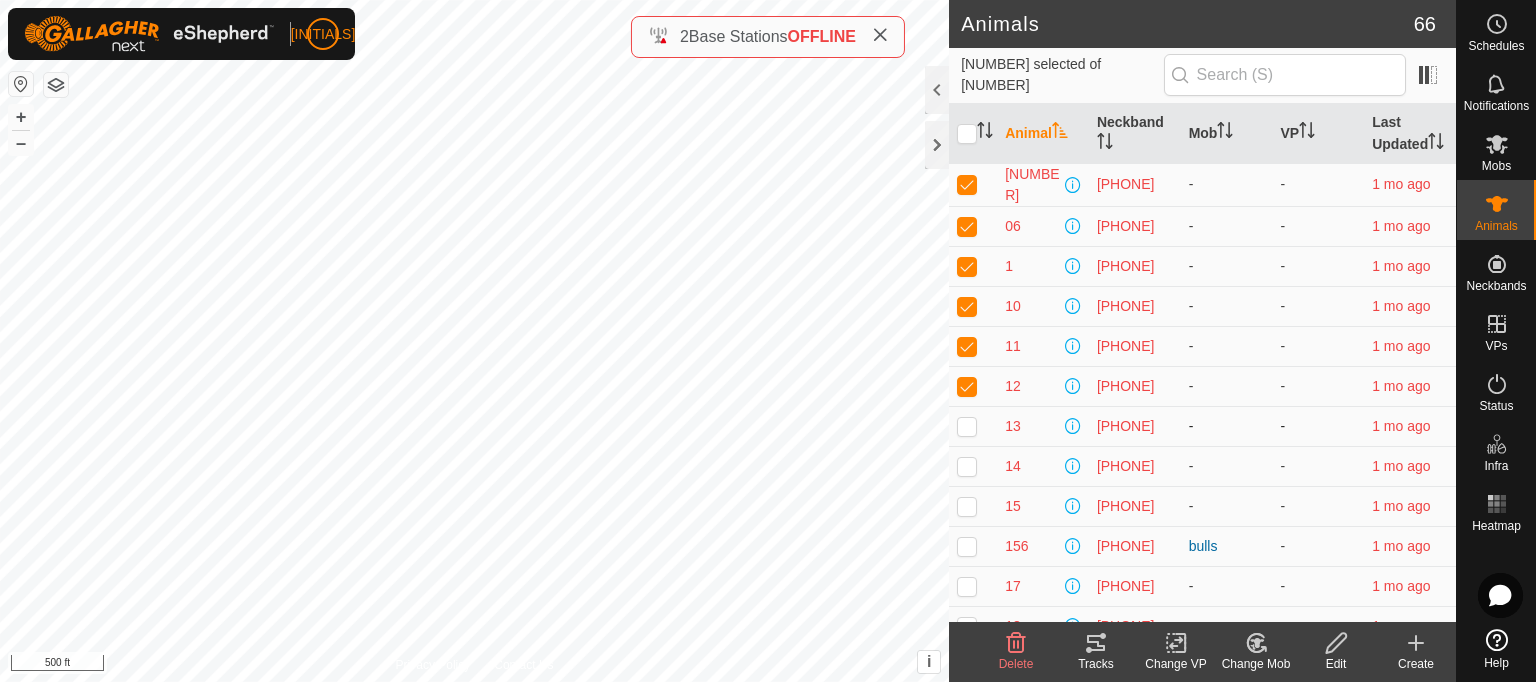 click at bounding box center [967, 426] 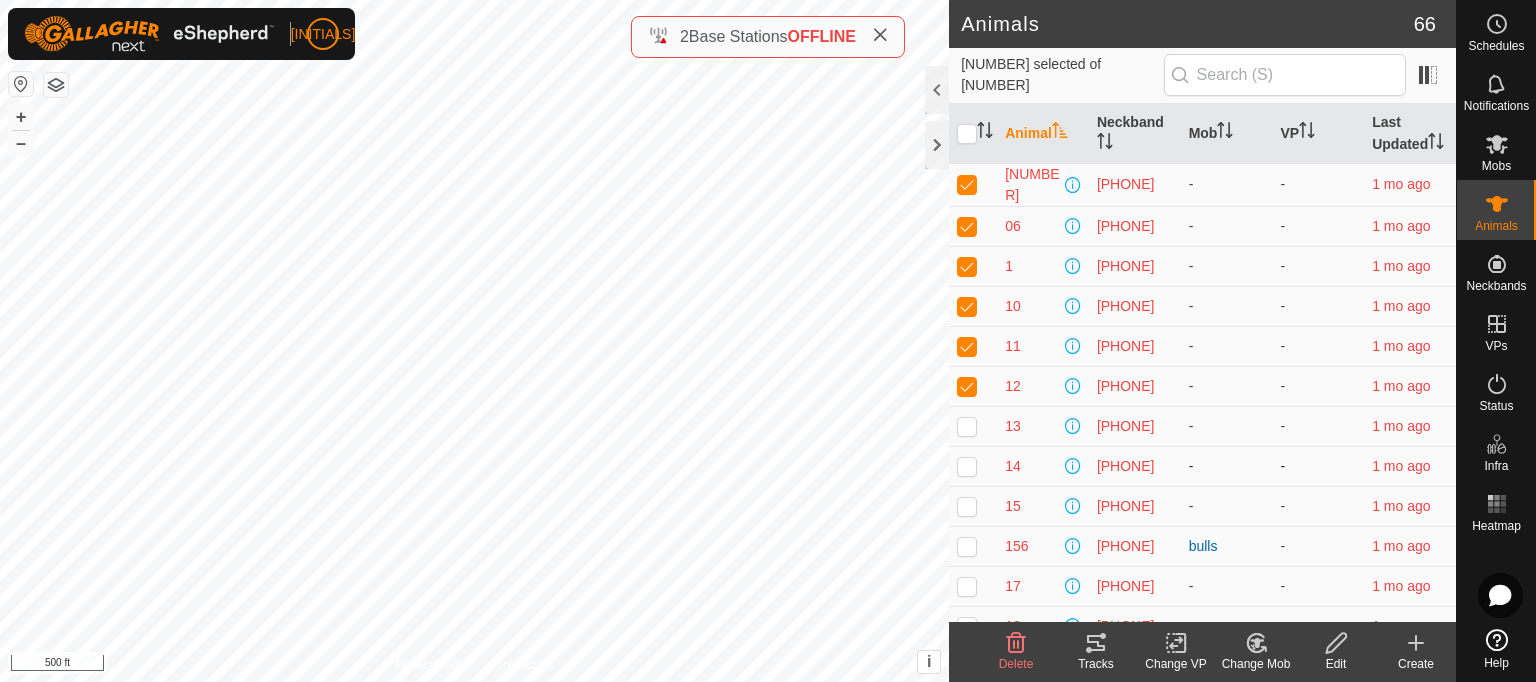 checkbox on "true" 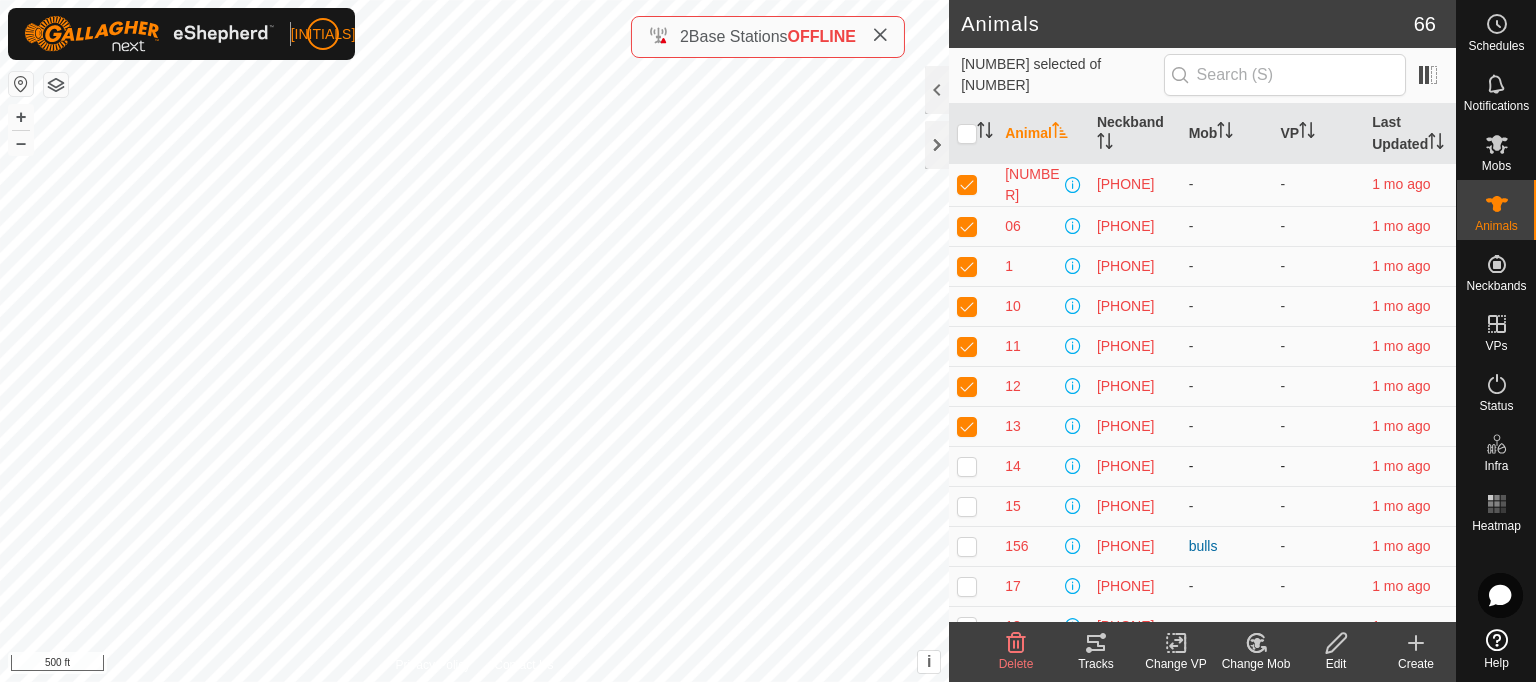 click at bounding box center [967, 466] 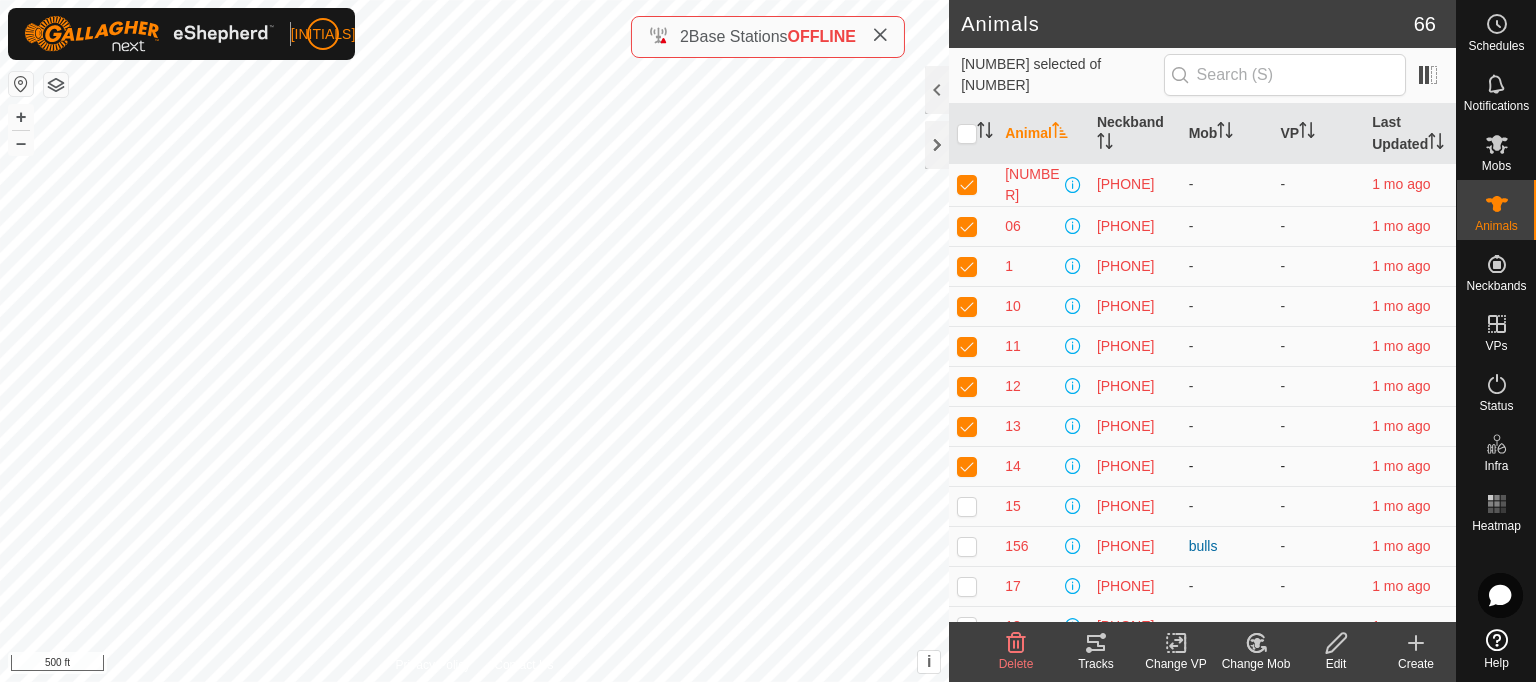 checkbox on "true" 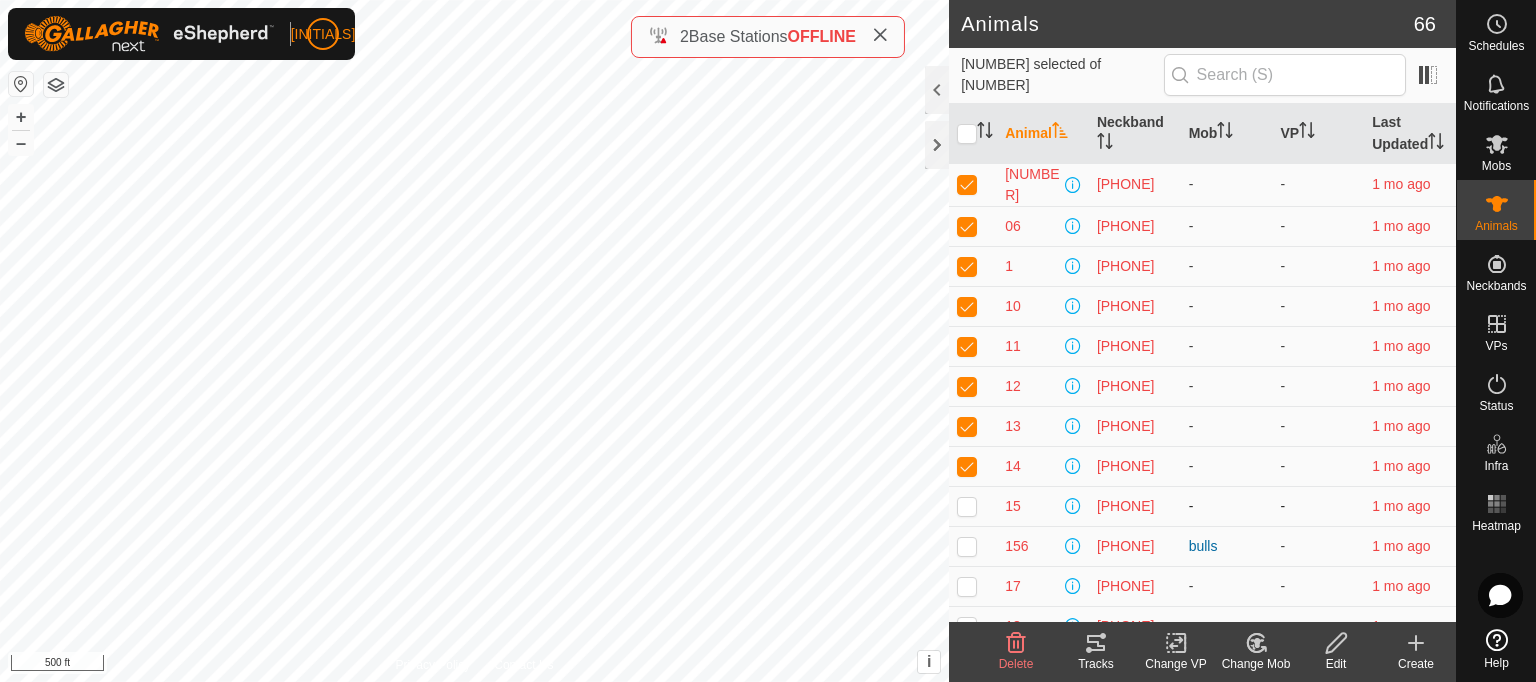 click at bounding box center [967, 506] 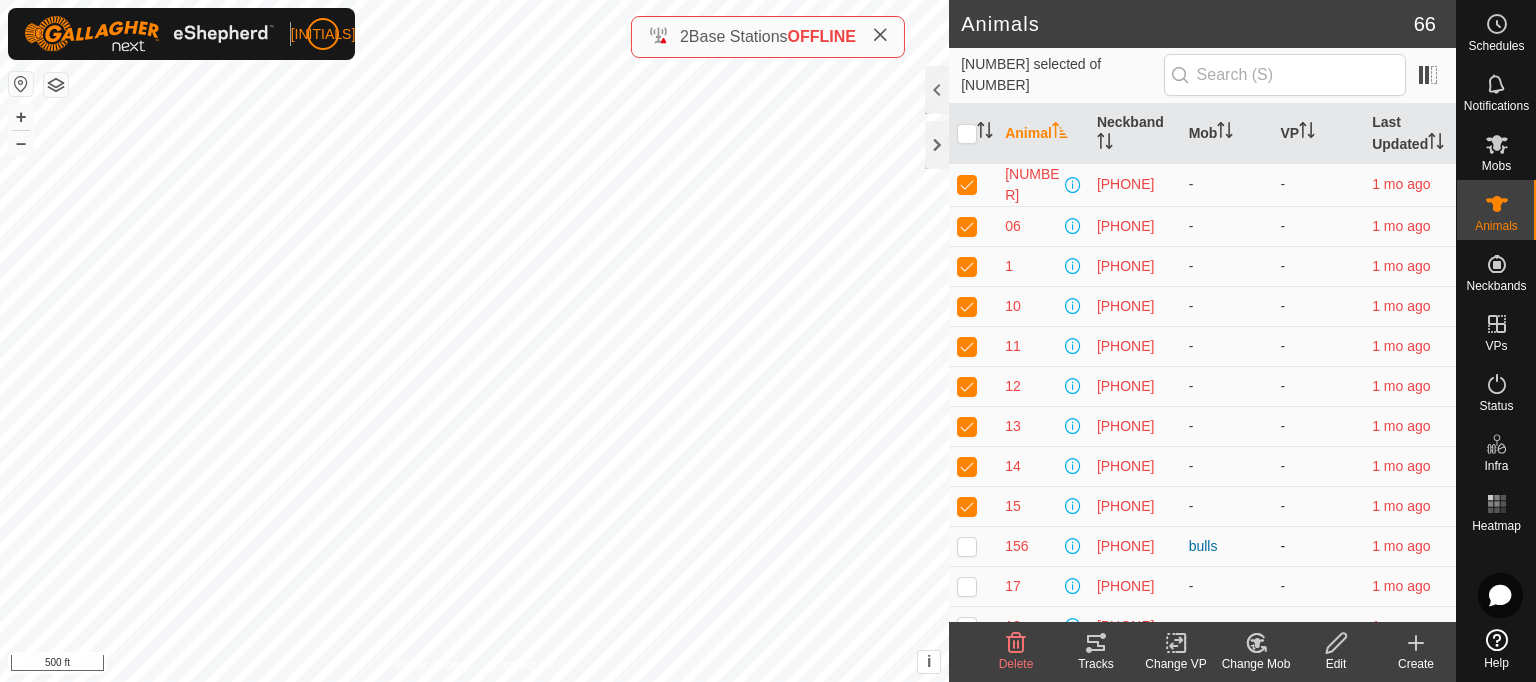 click at bounding box center (967, 546) 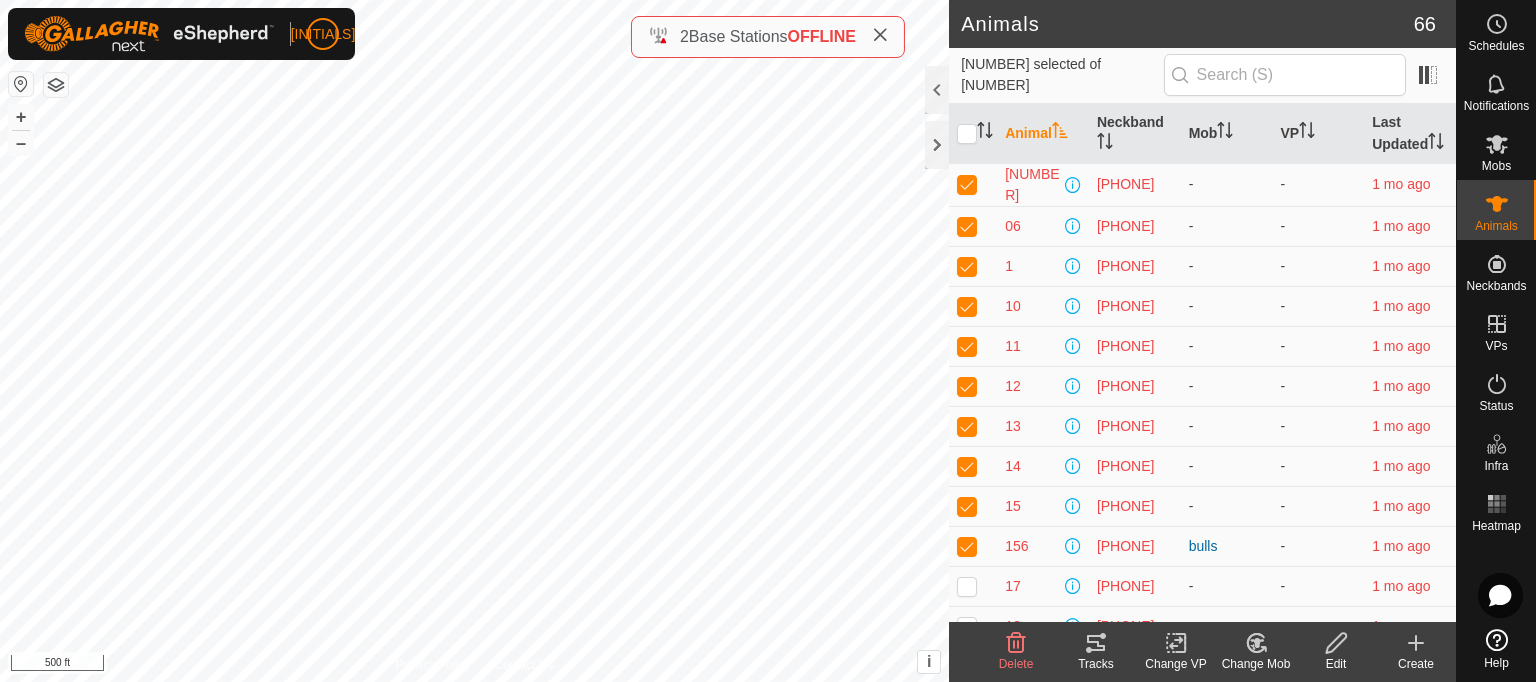 click 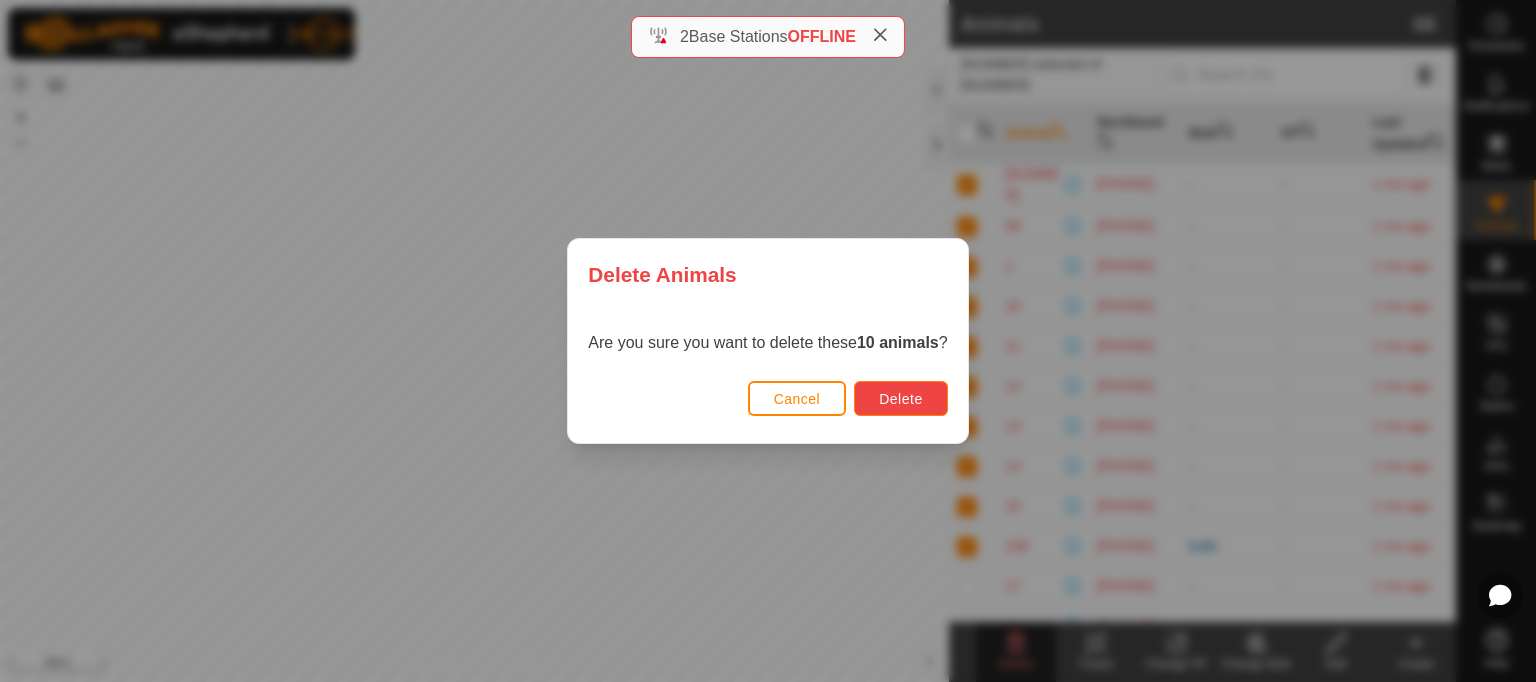 click on "Delete" at bounding box center (900, 399) 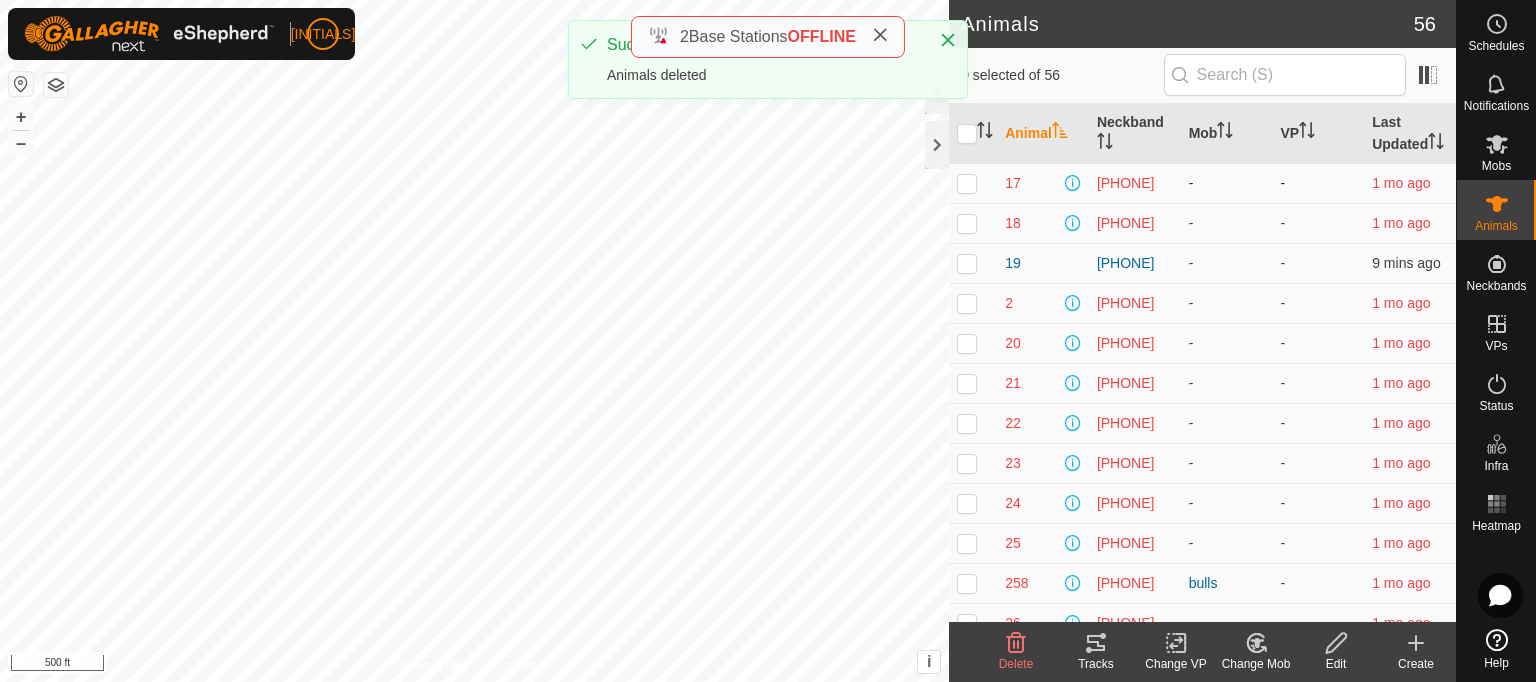 click at bounding box center (967, 183) 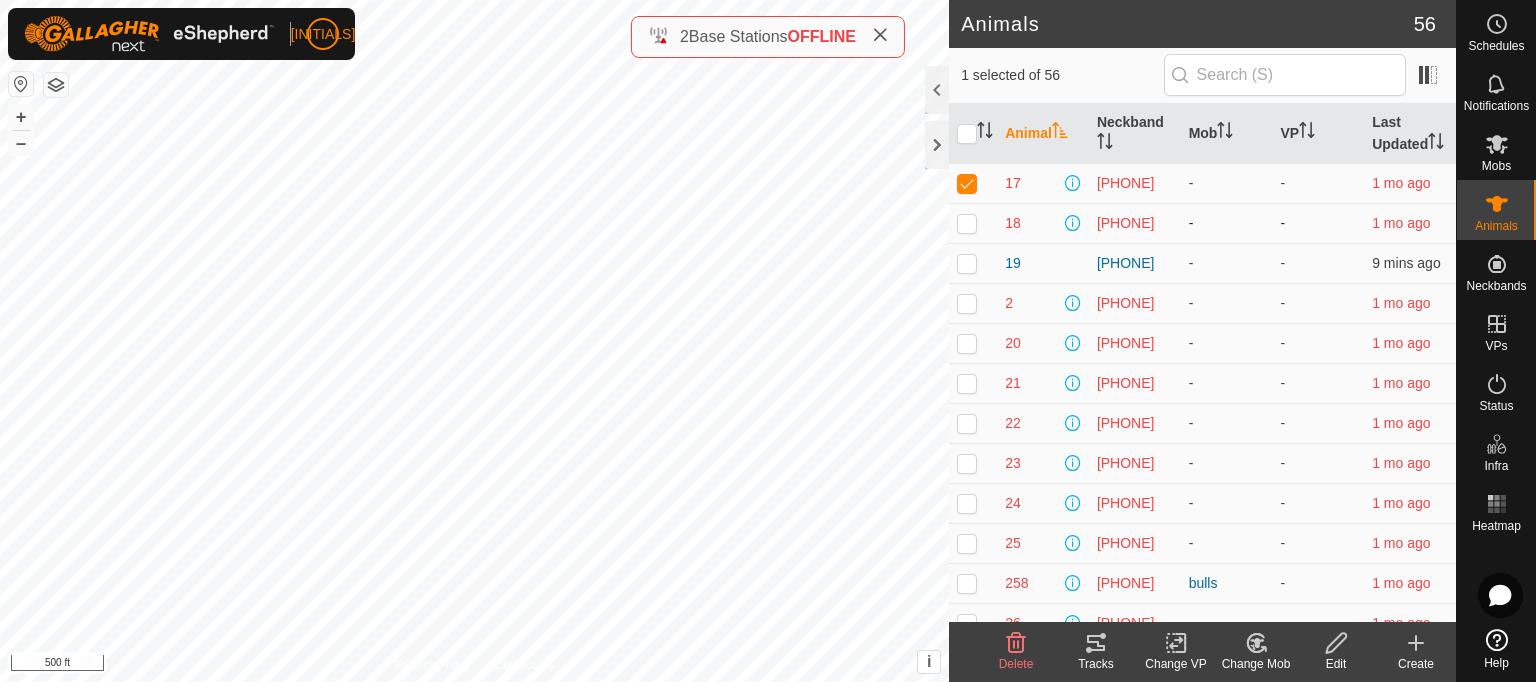click at bounding box center (967, 223) 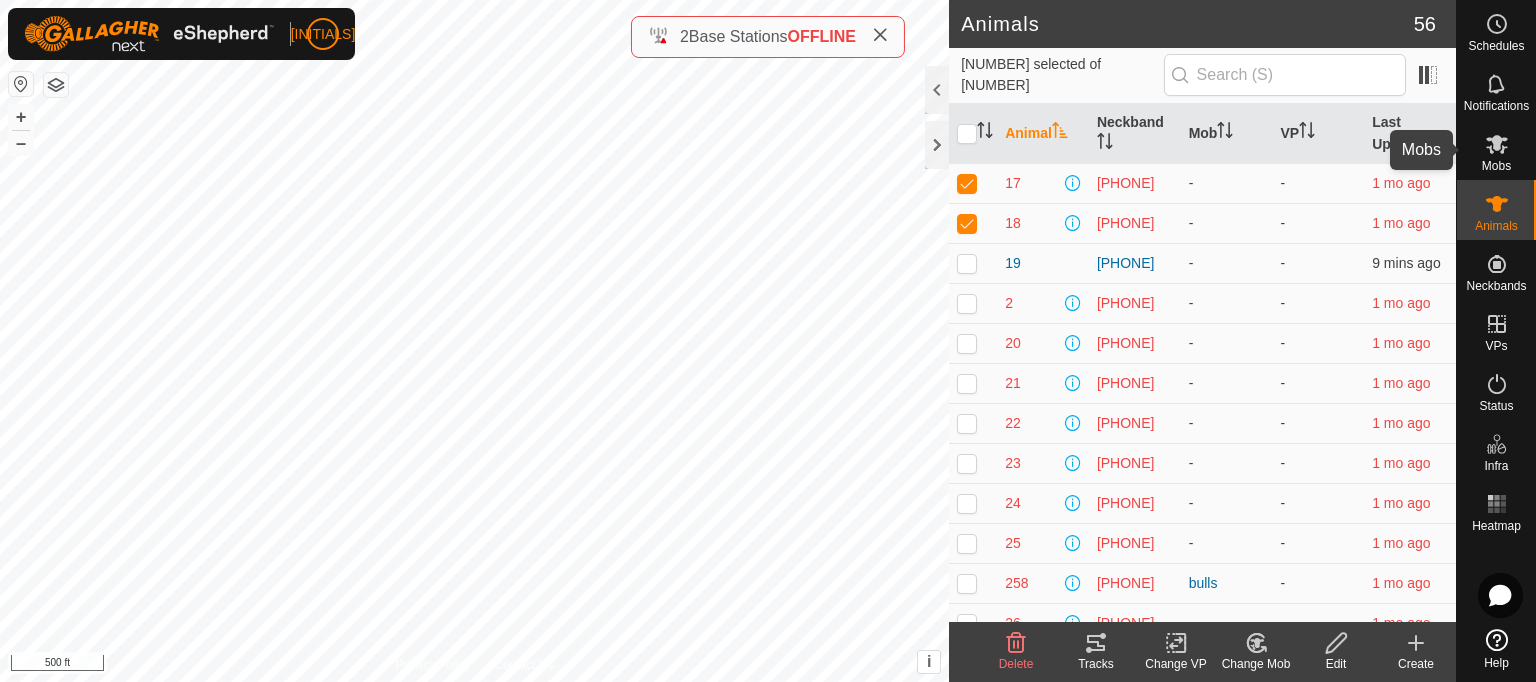click on "Mobs" at bounding box center (1496, 166) 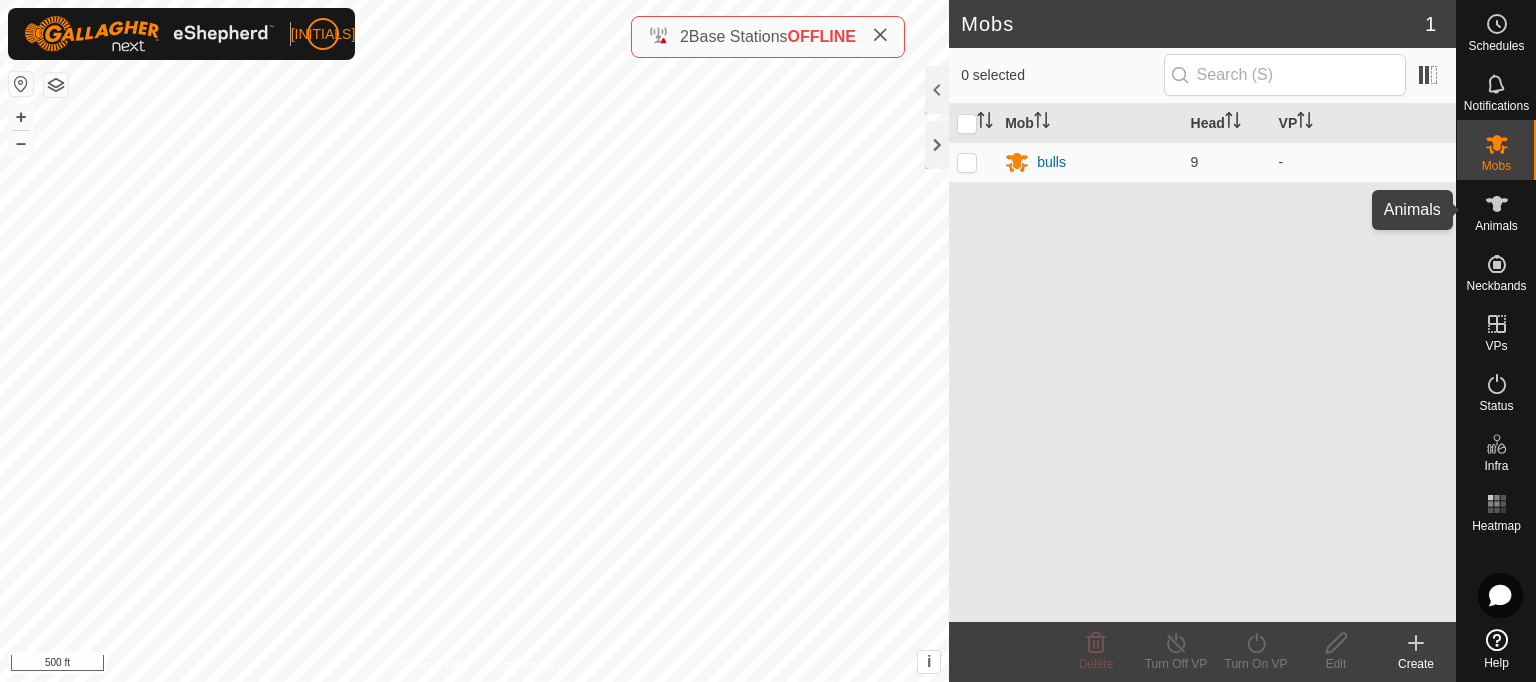 click 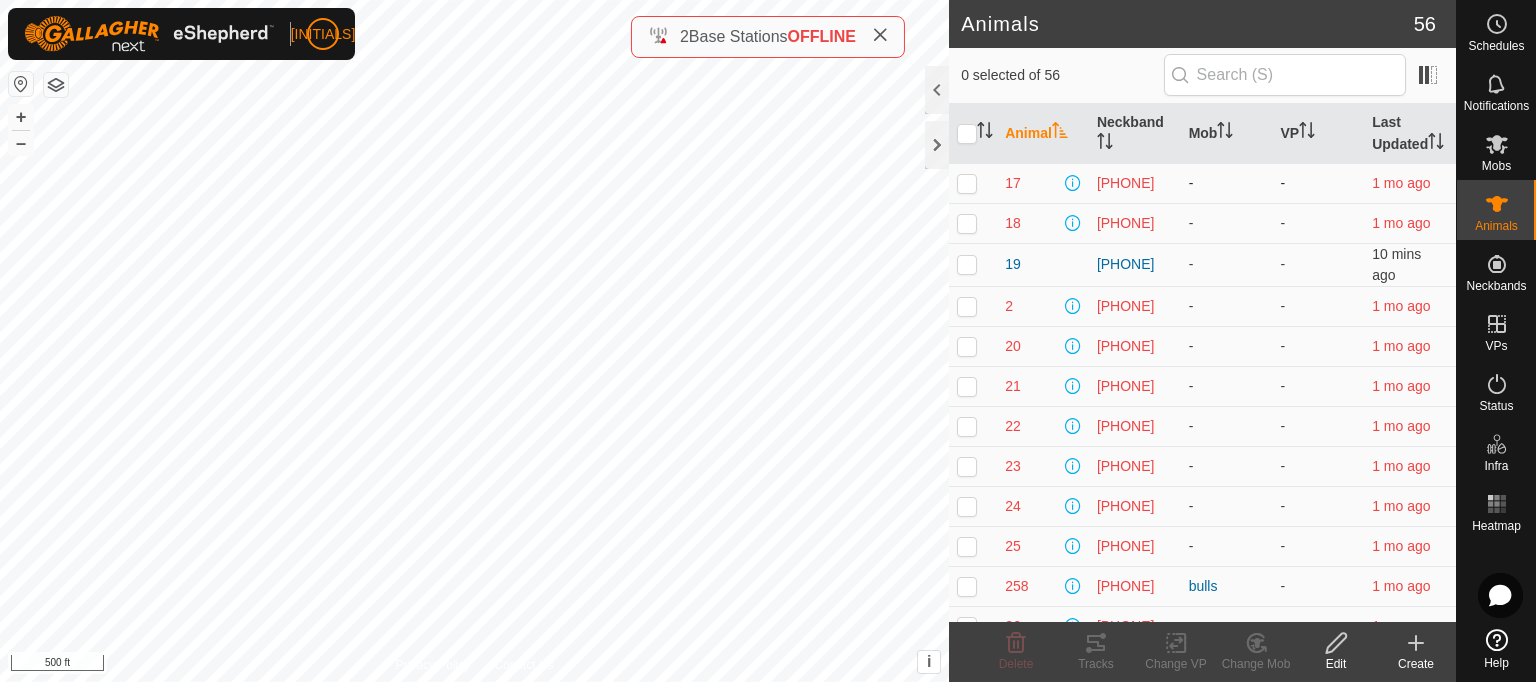 click at bounding box center (967, 183) 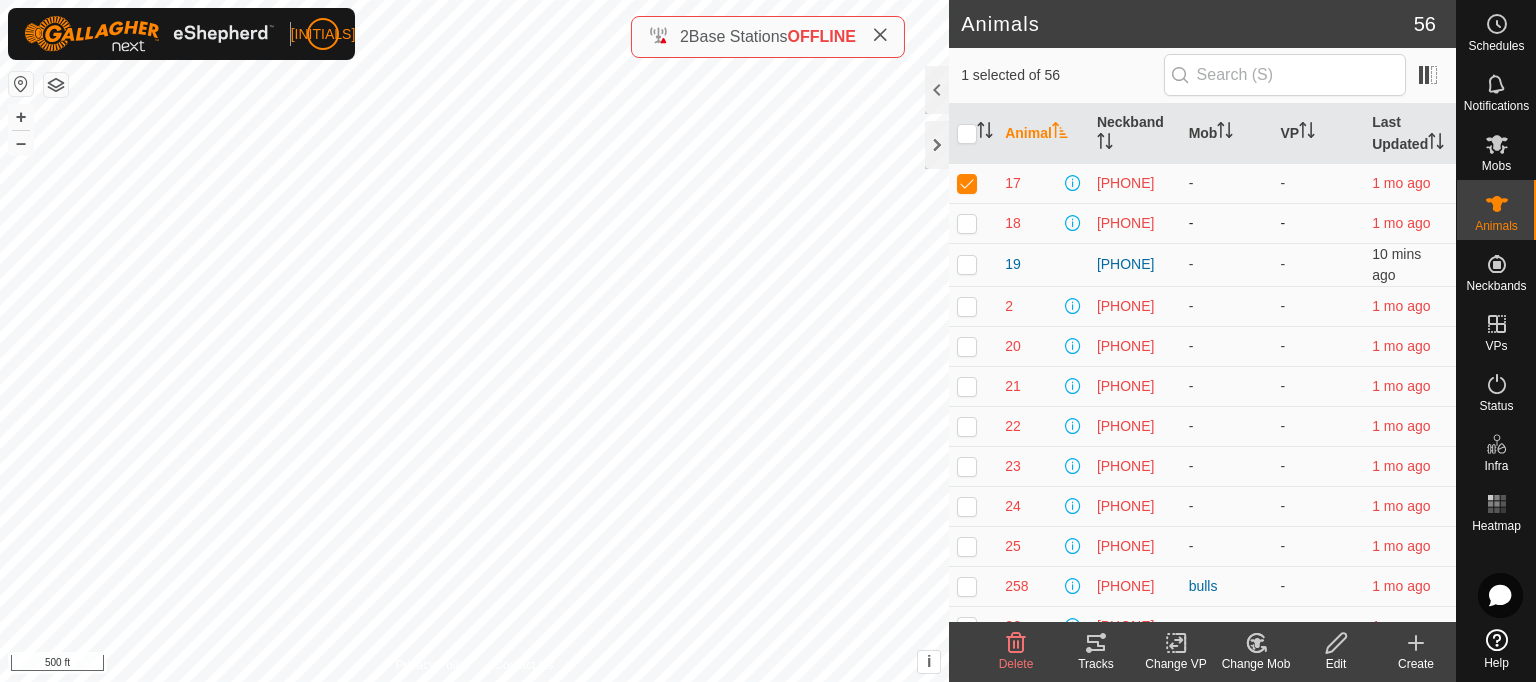click at bounding box center [967, 223] 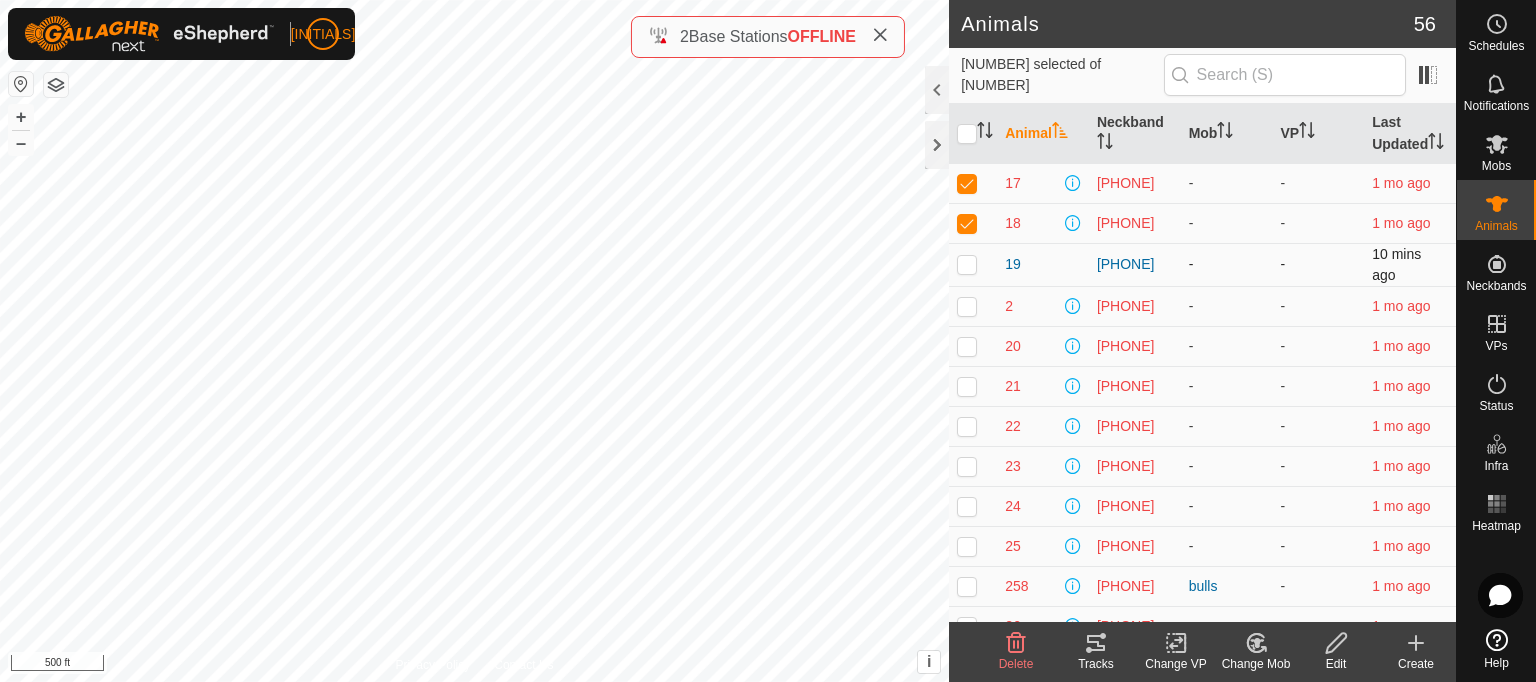 click at bounding box center [967, 264] 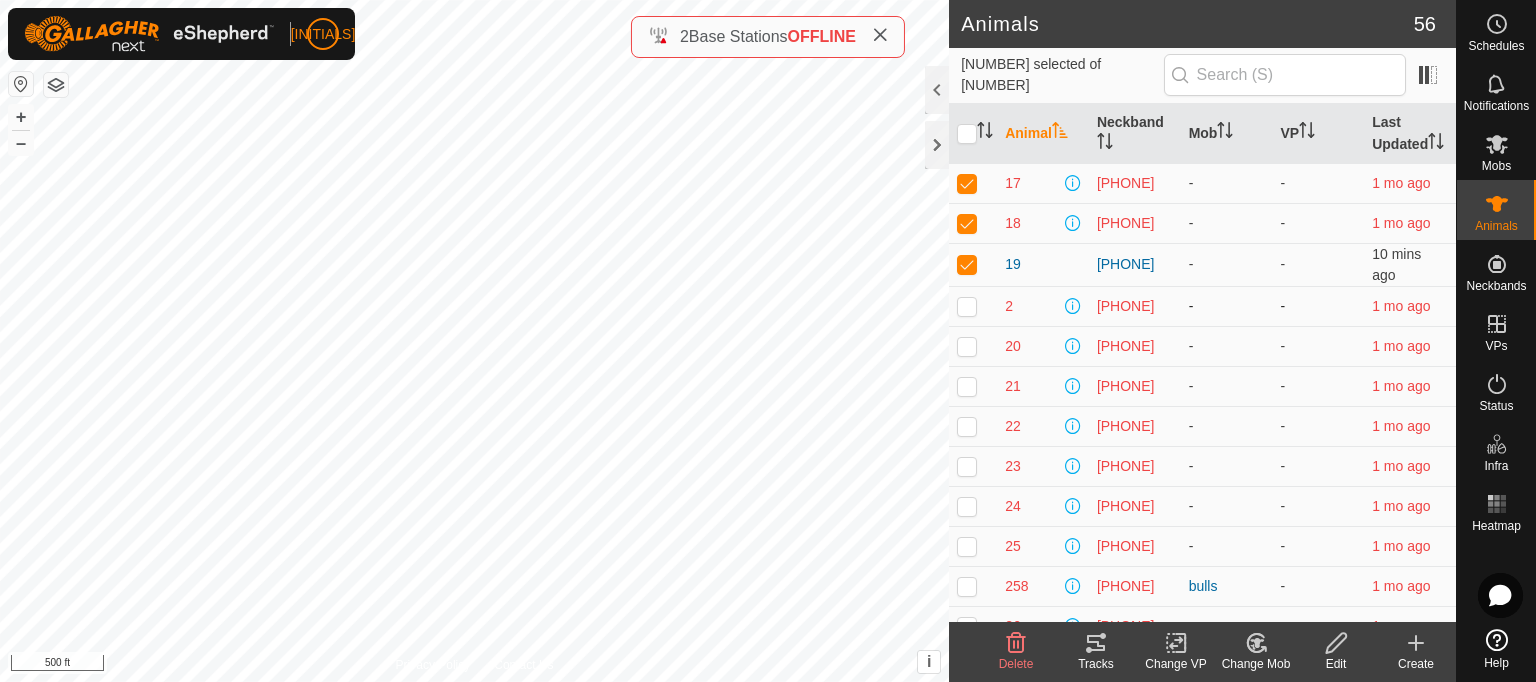 click at bounding box center (967, 306) 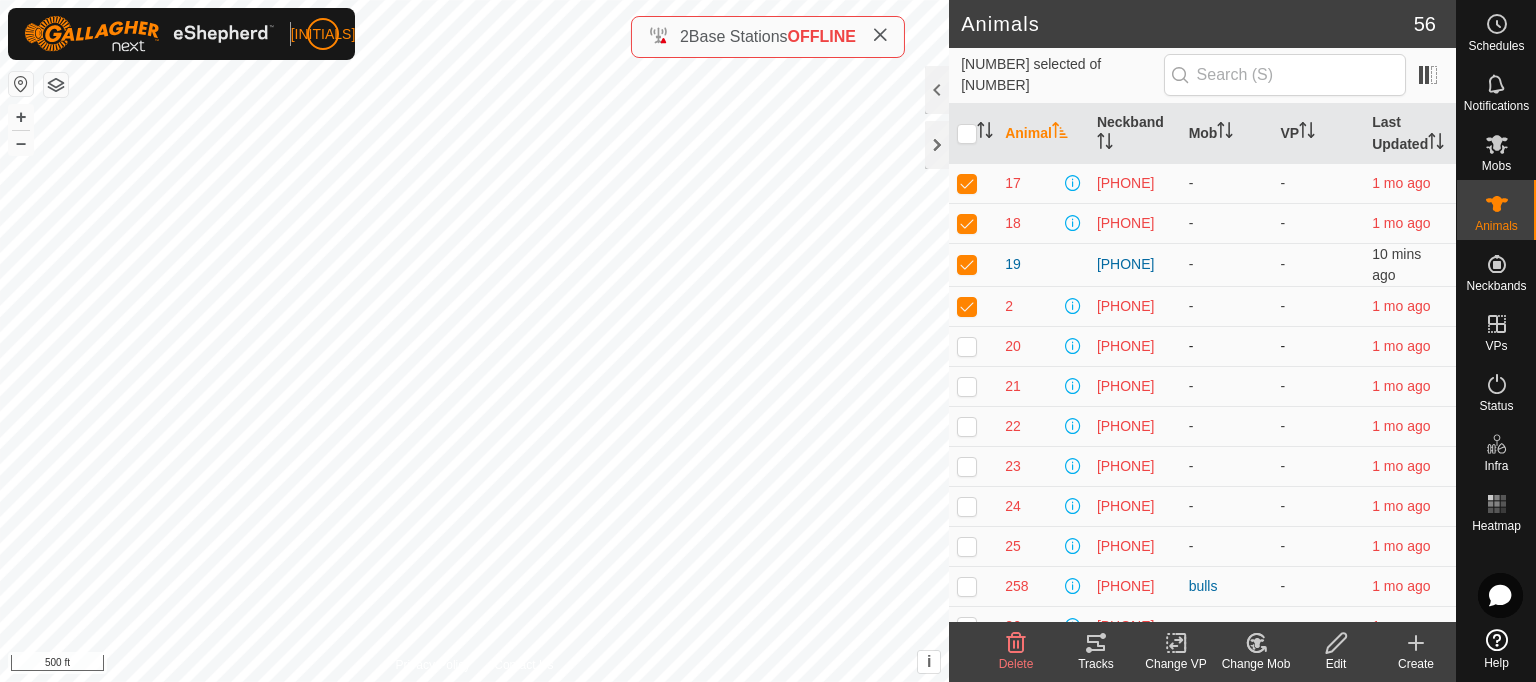 click at bounding box center [967, 346] 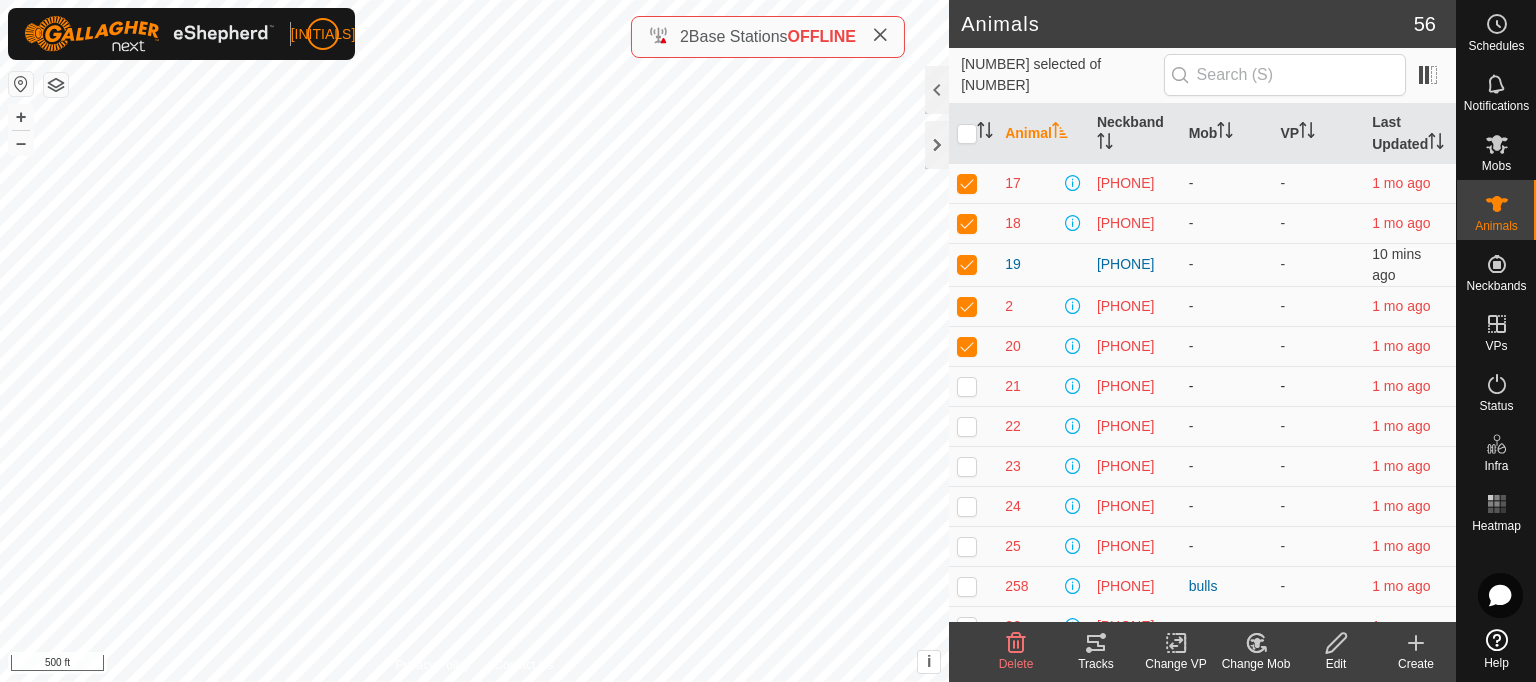click at bounding box center [967, 386] 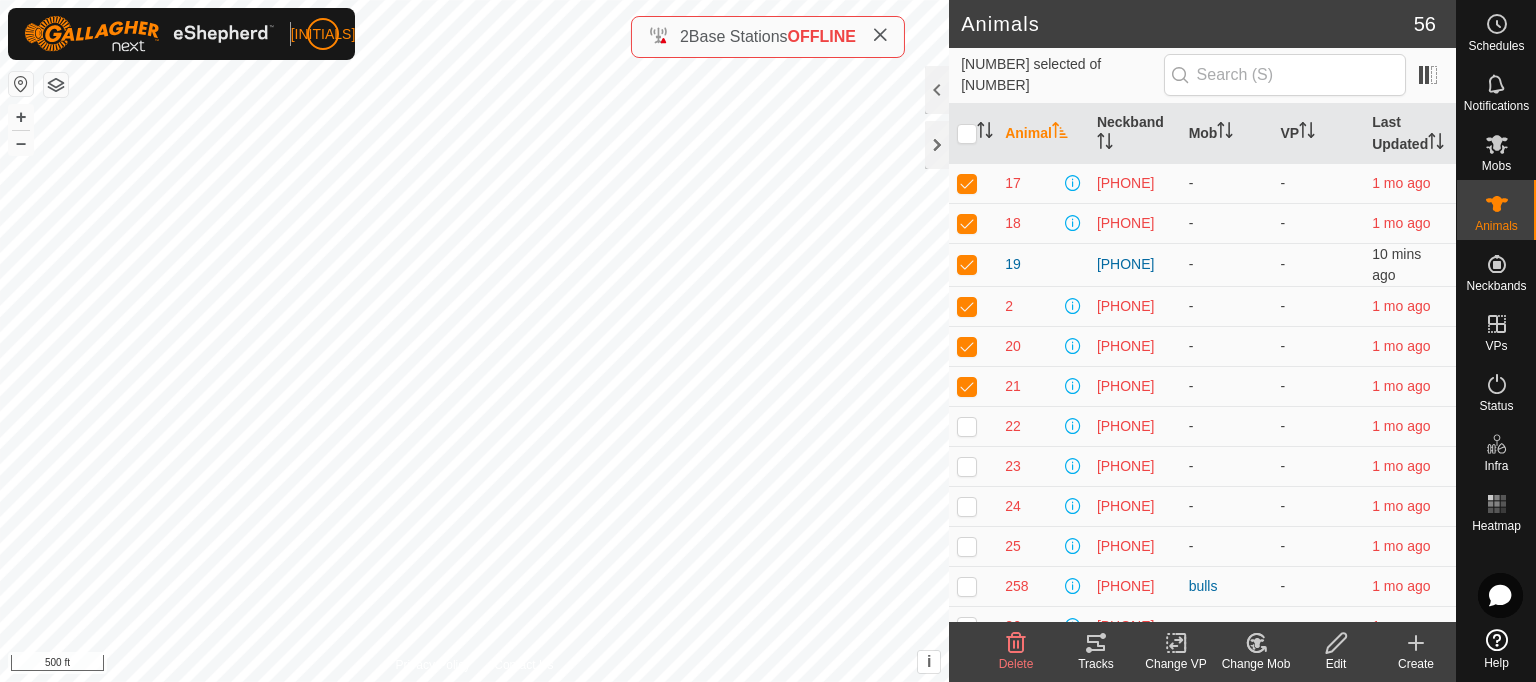 click 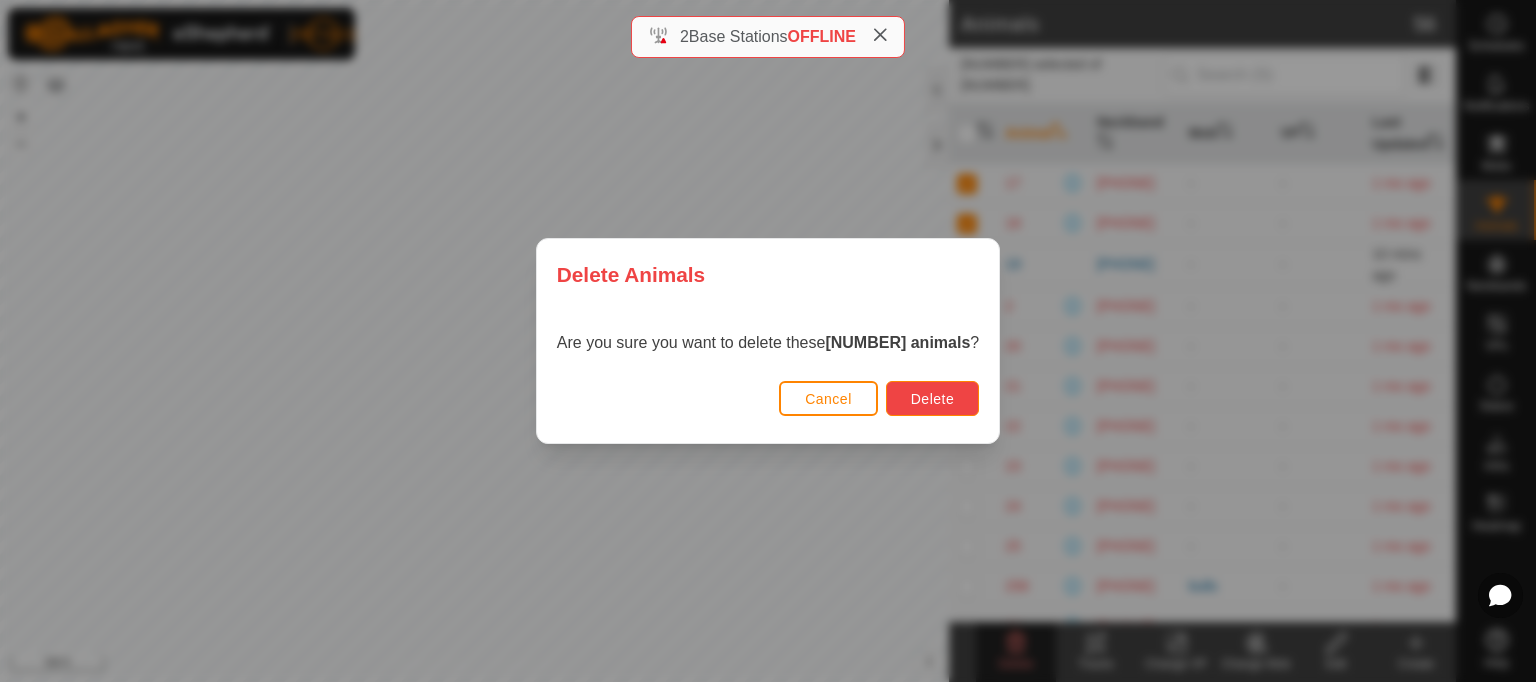 click on "Delete" at bounding box center [932, 399] 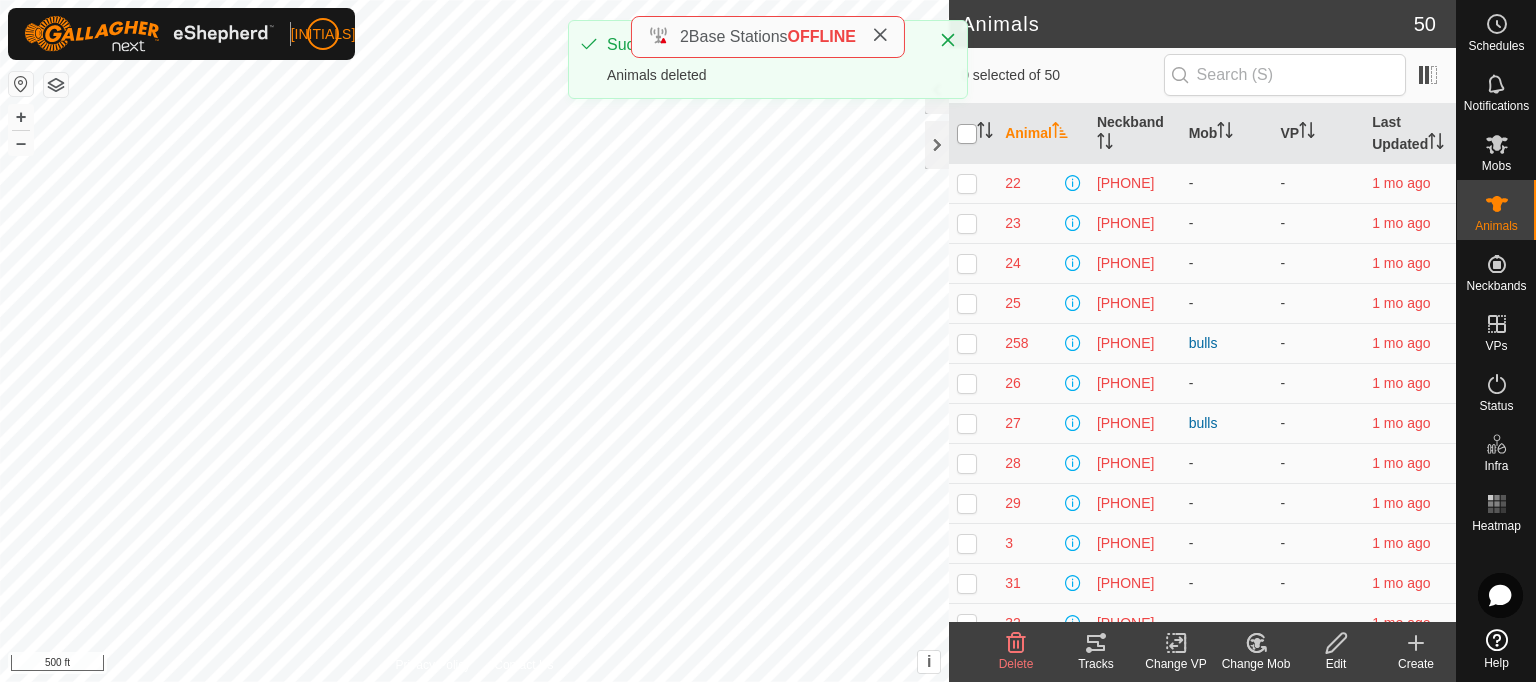 click at bounding box center (967, 134) 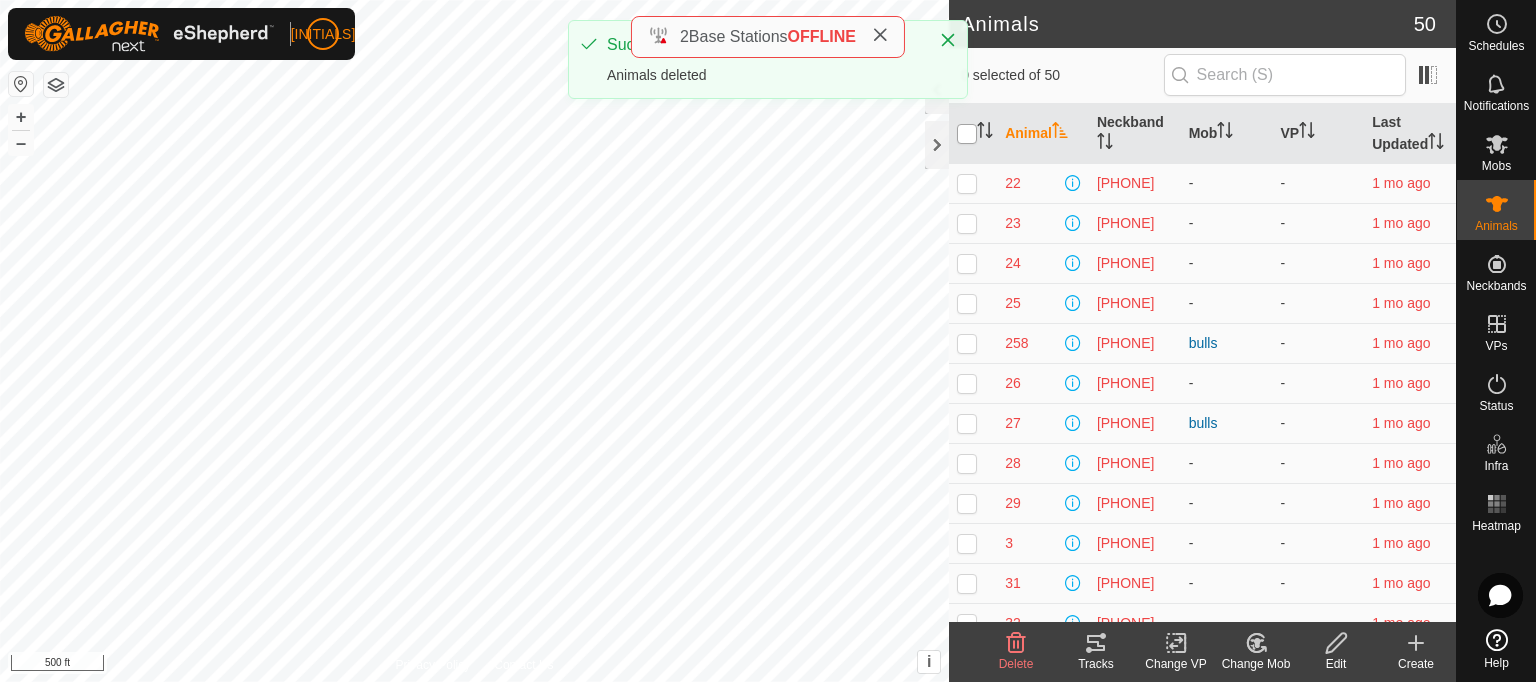 checkbox on "true" 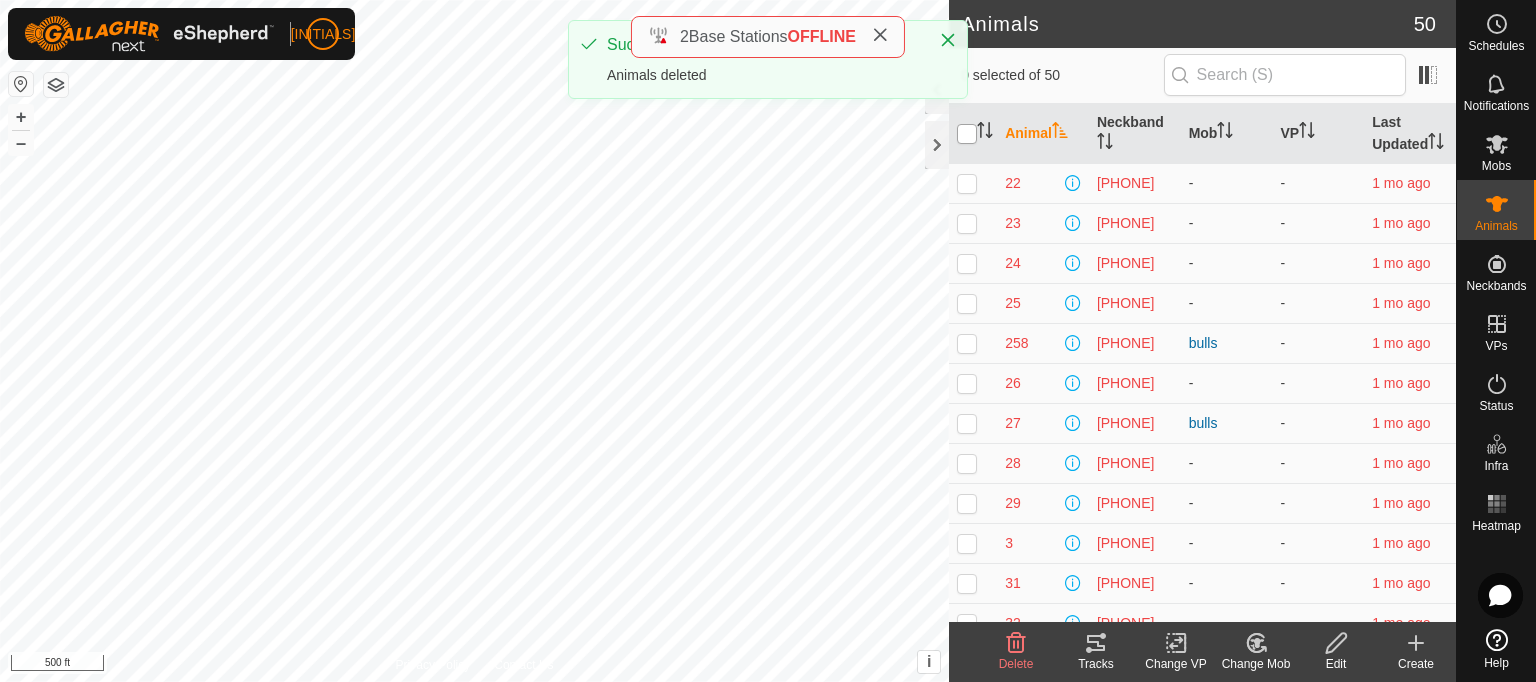 checkbox on "true" 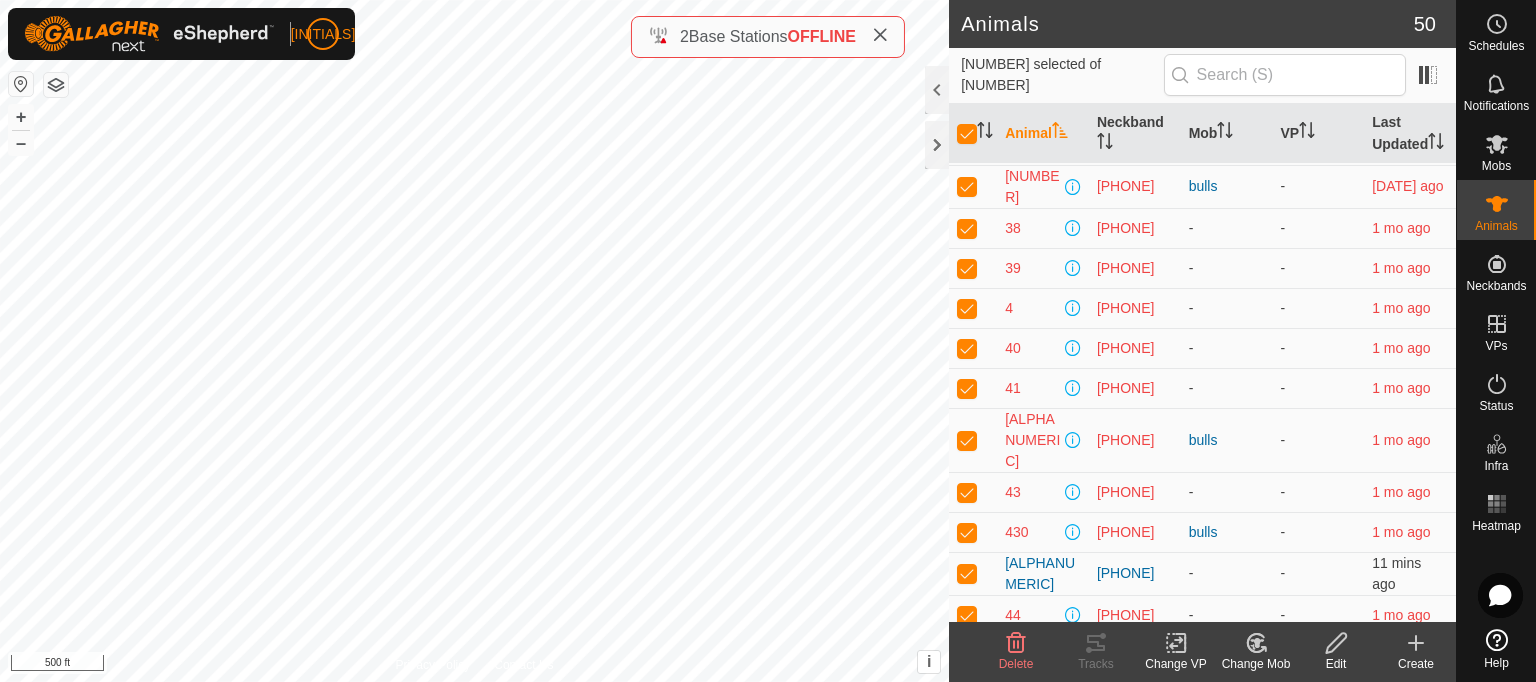 scroll, scrollTop: 675, scrollLeft: 0, axis: vertical 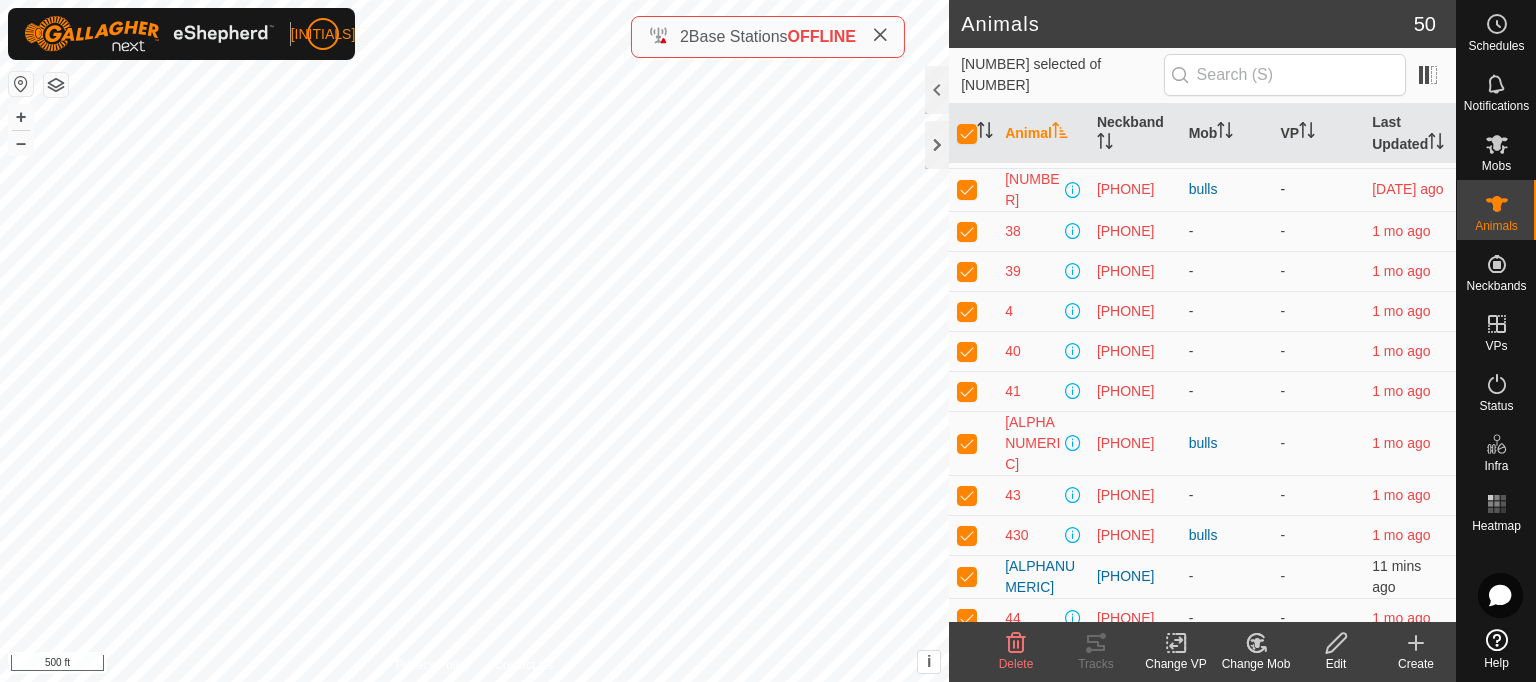 click at bounding box center [967, 189] 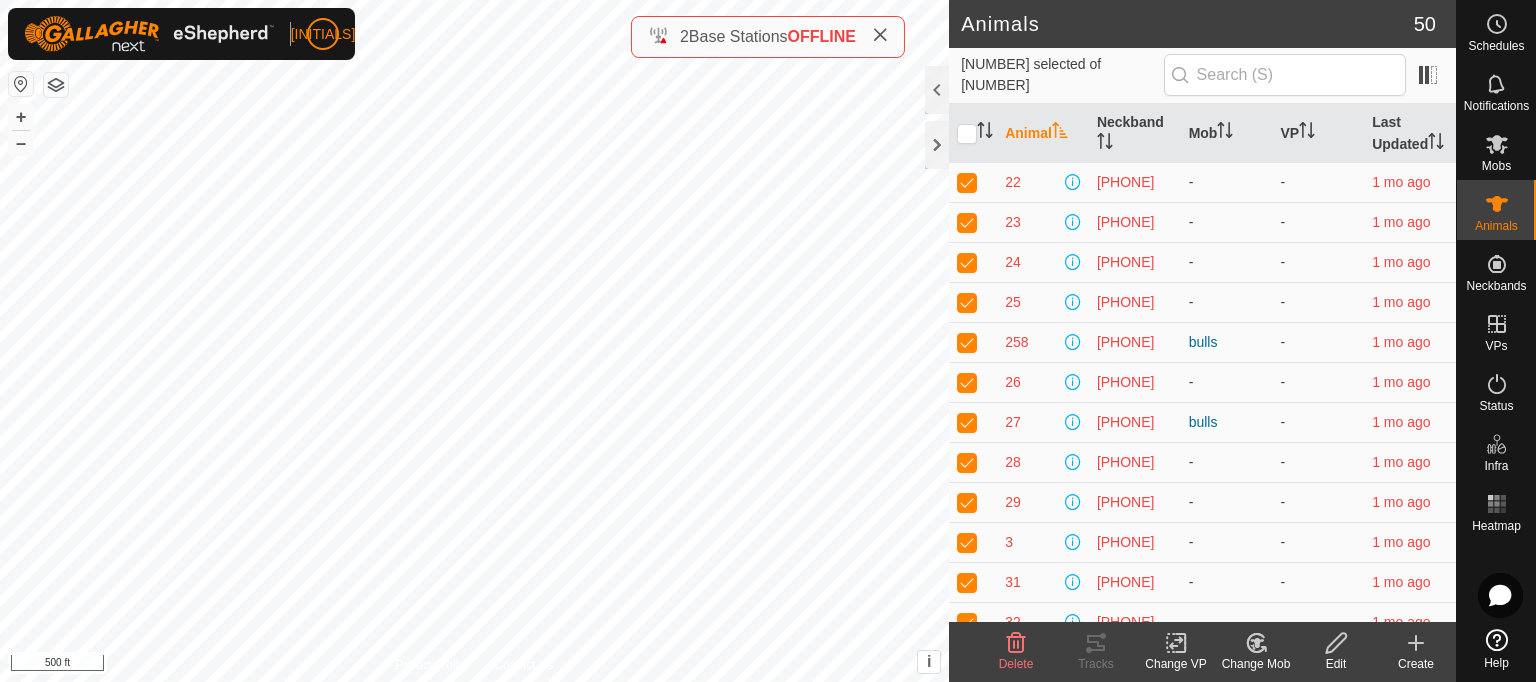 scroll, scrollTop: 0, scrollLeft: 0, axis: both 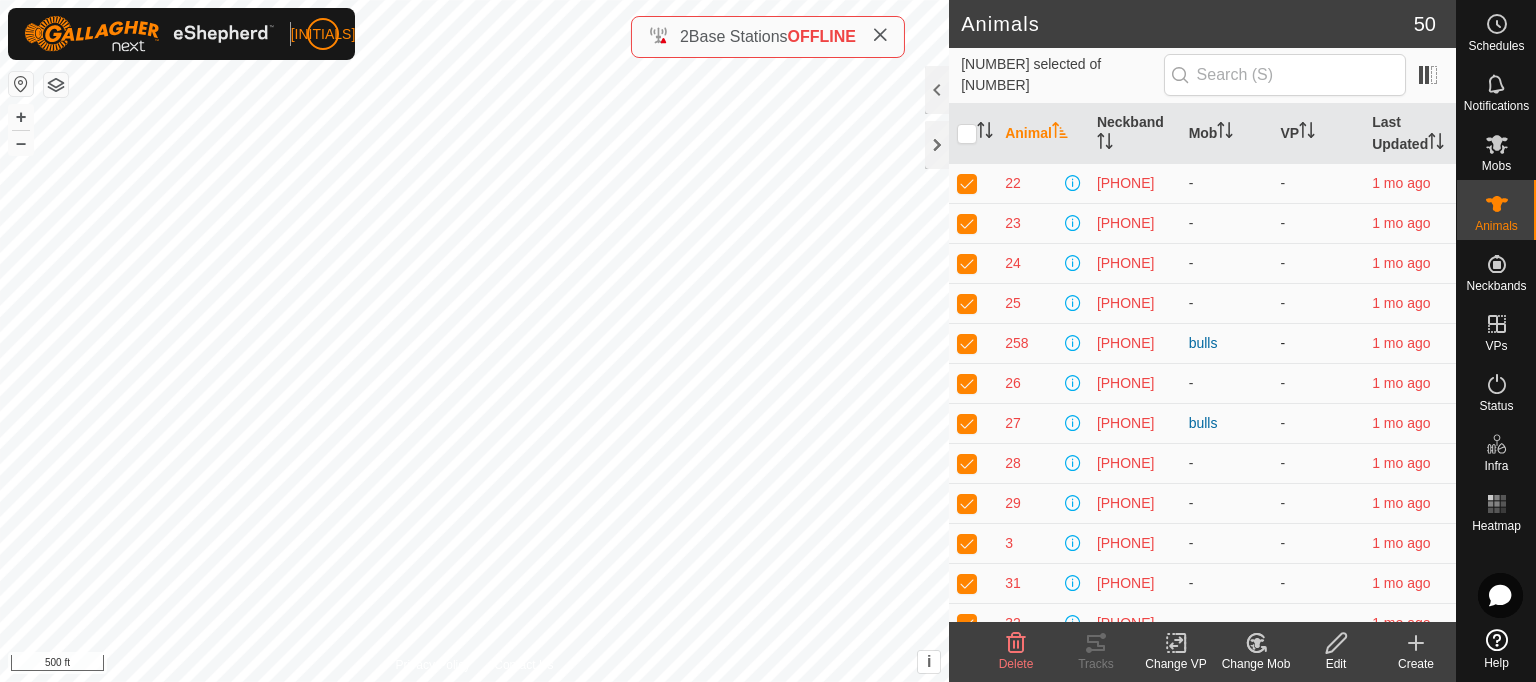 click at bounding box center (967, 343) 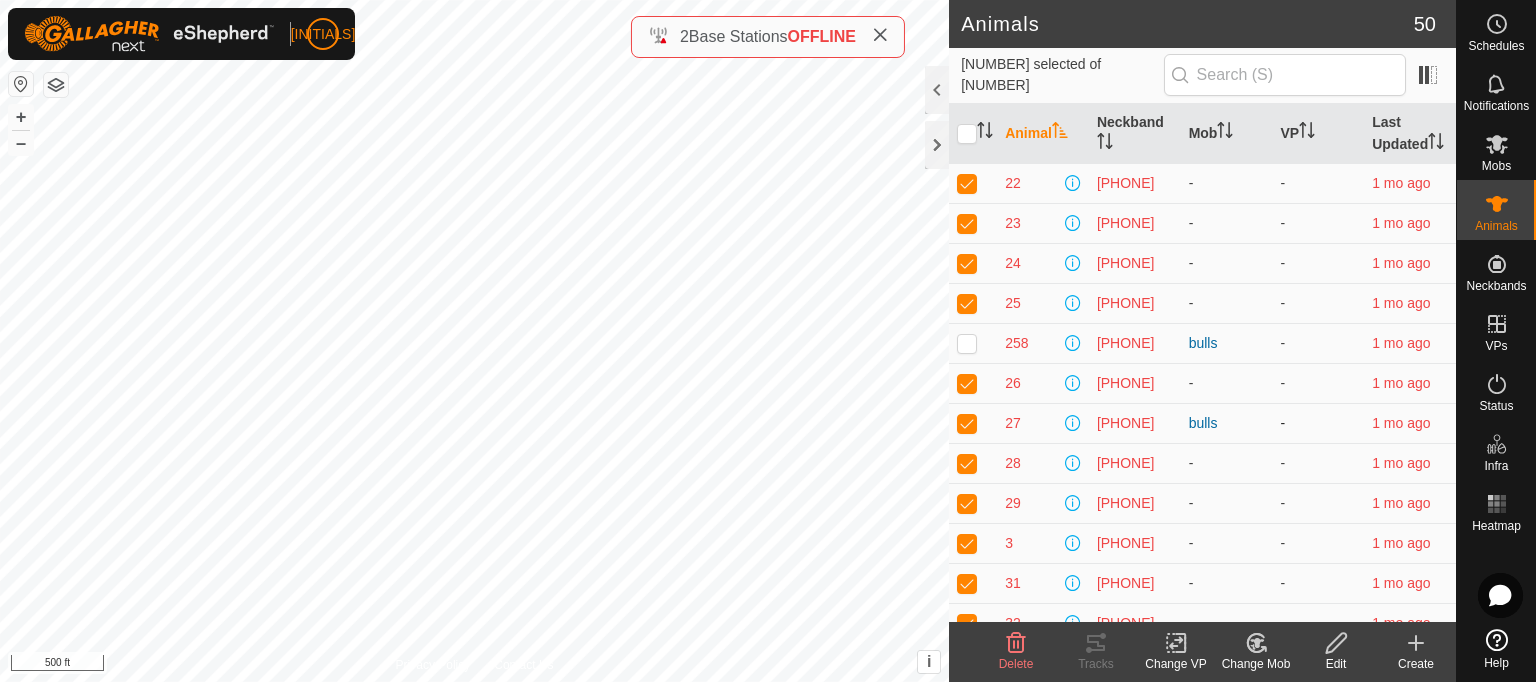 click at bounding box center [967, 423] 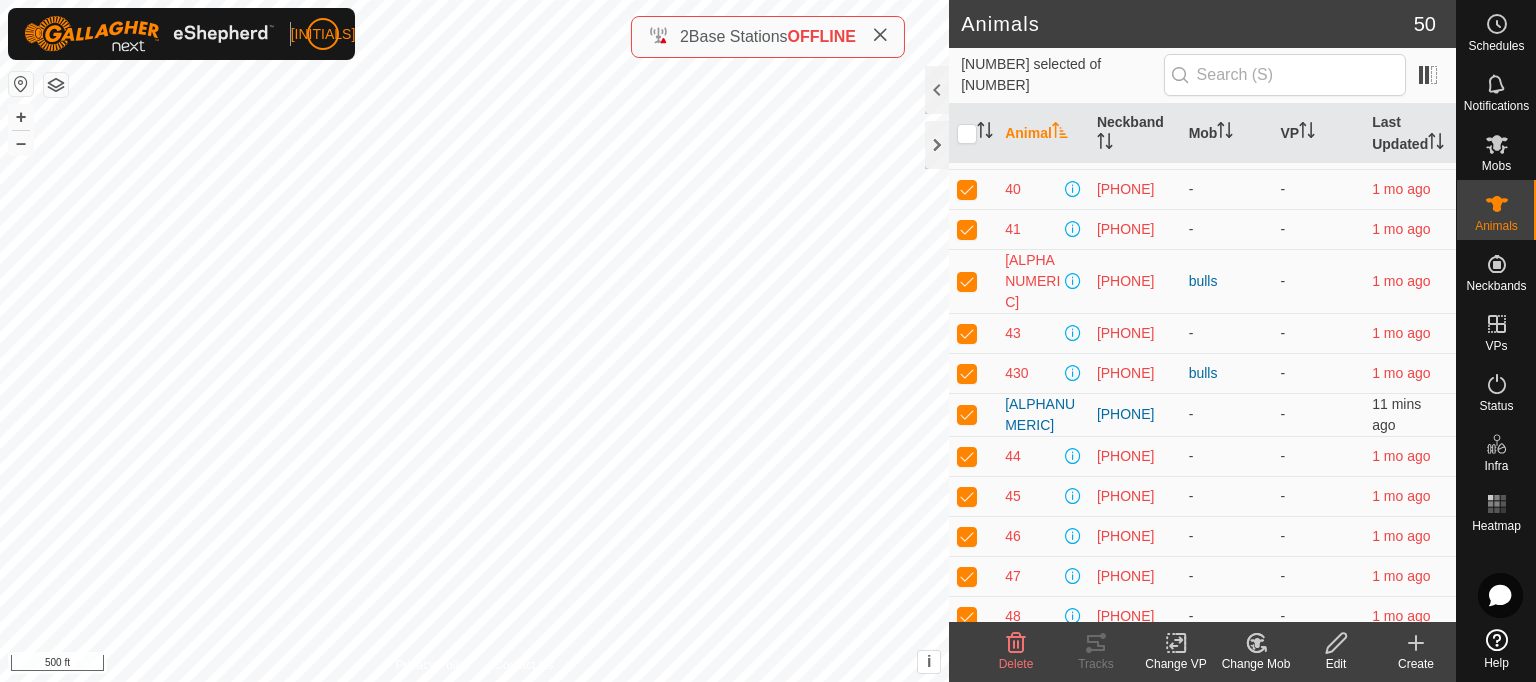 scroll, scrollTop: 867, scrollLeft: 0, axis: vertical 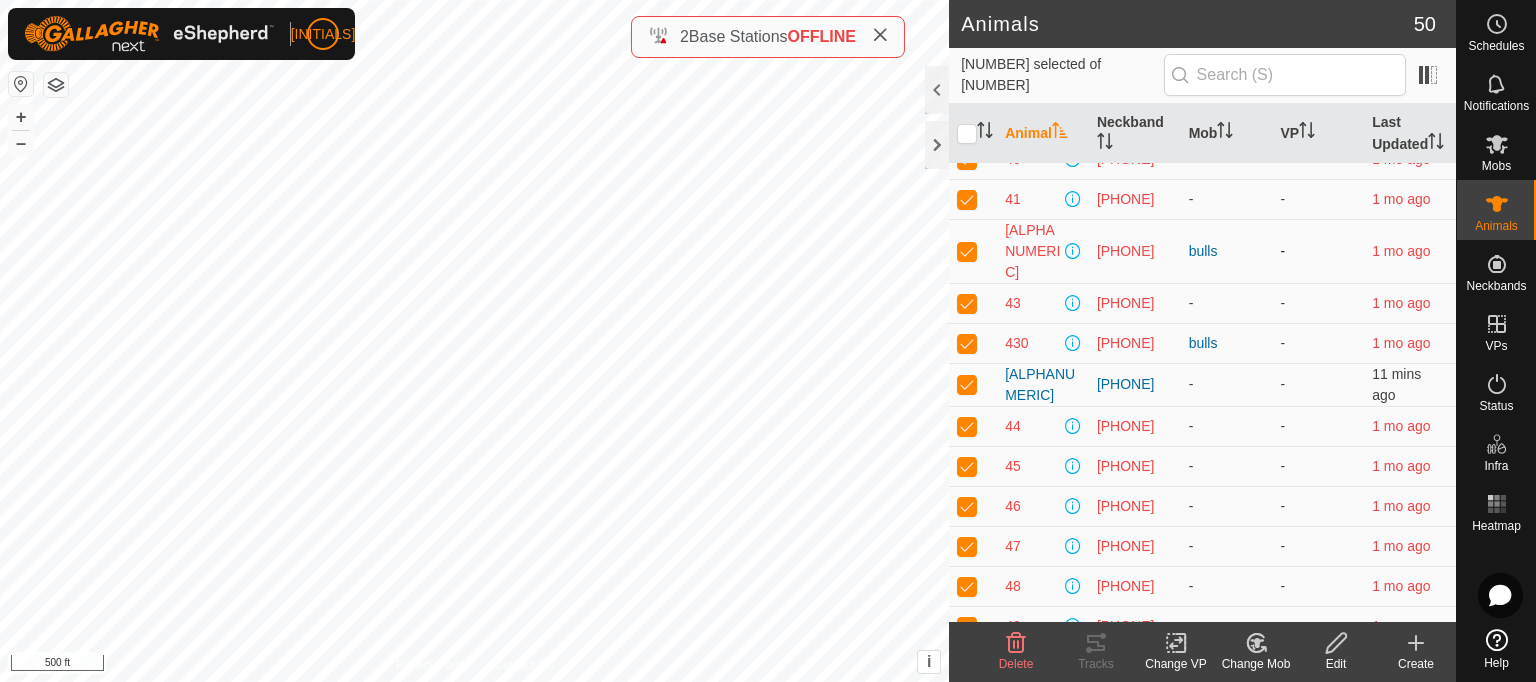 click at bounding box center (967, 251) 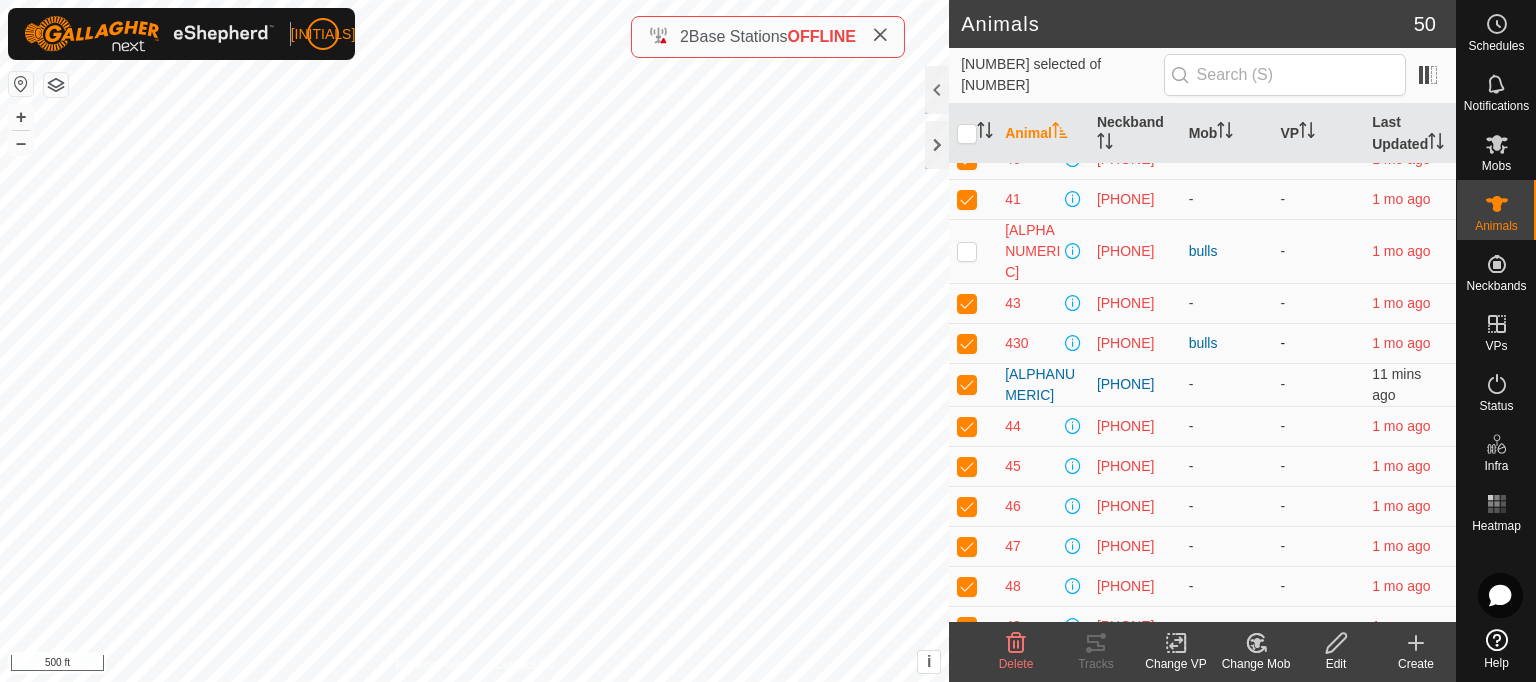 click at bounding box center (967, 343) 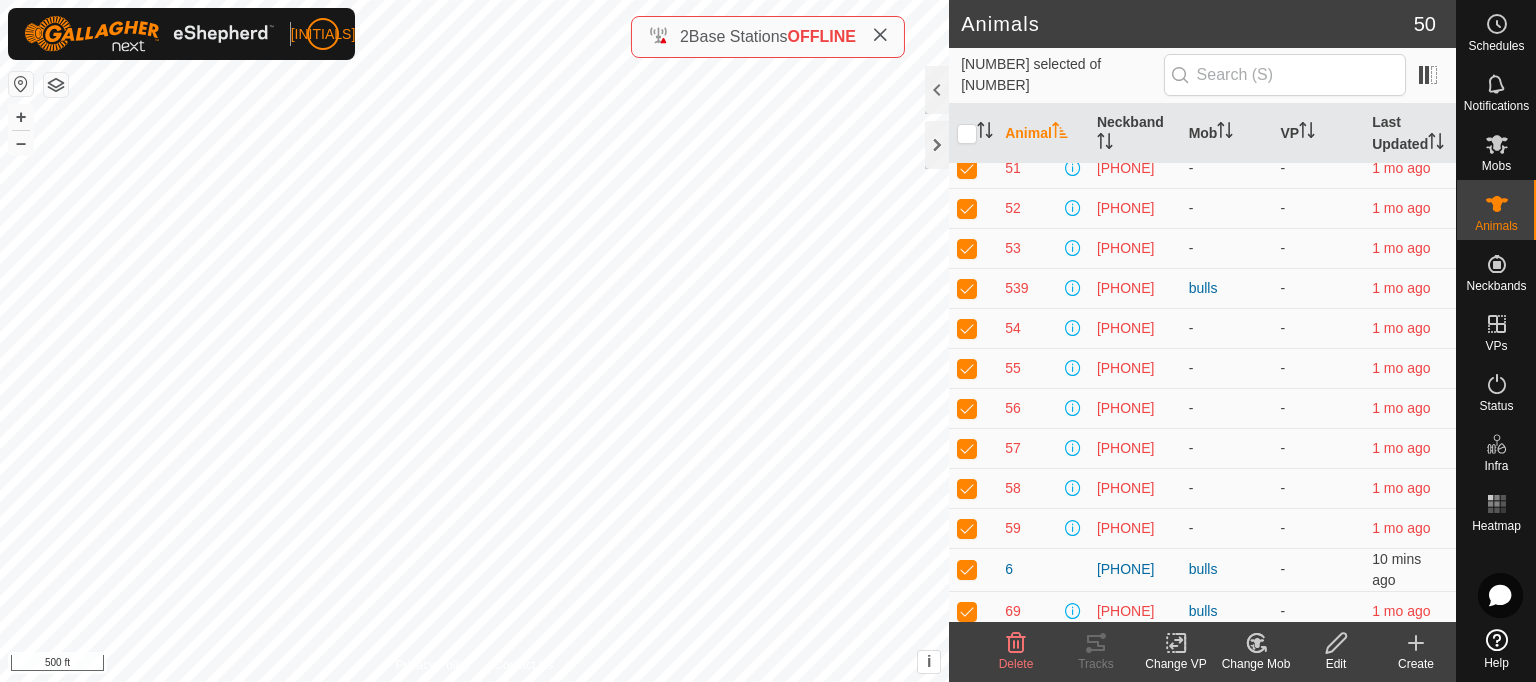 scroll, scrollTop: 1449, scrollLeft: 0, axis: vertical 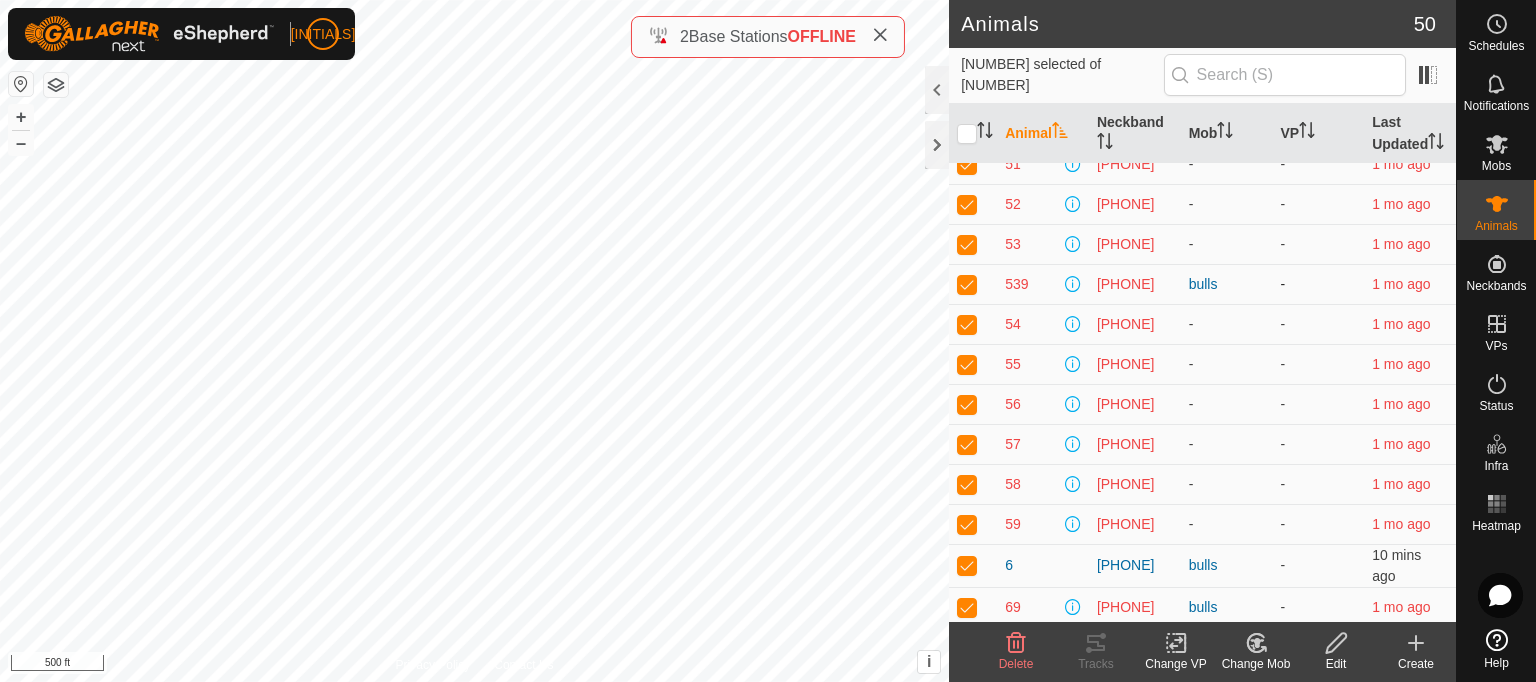 click at bounding box center (967, 284) 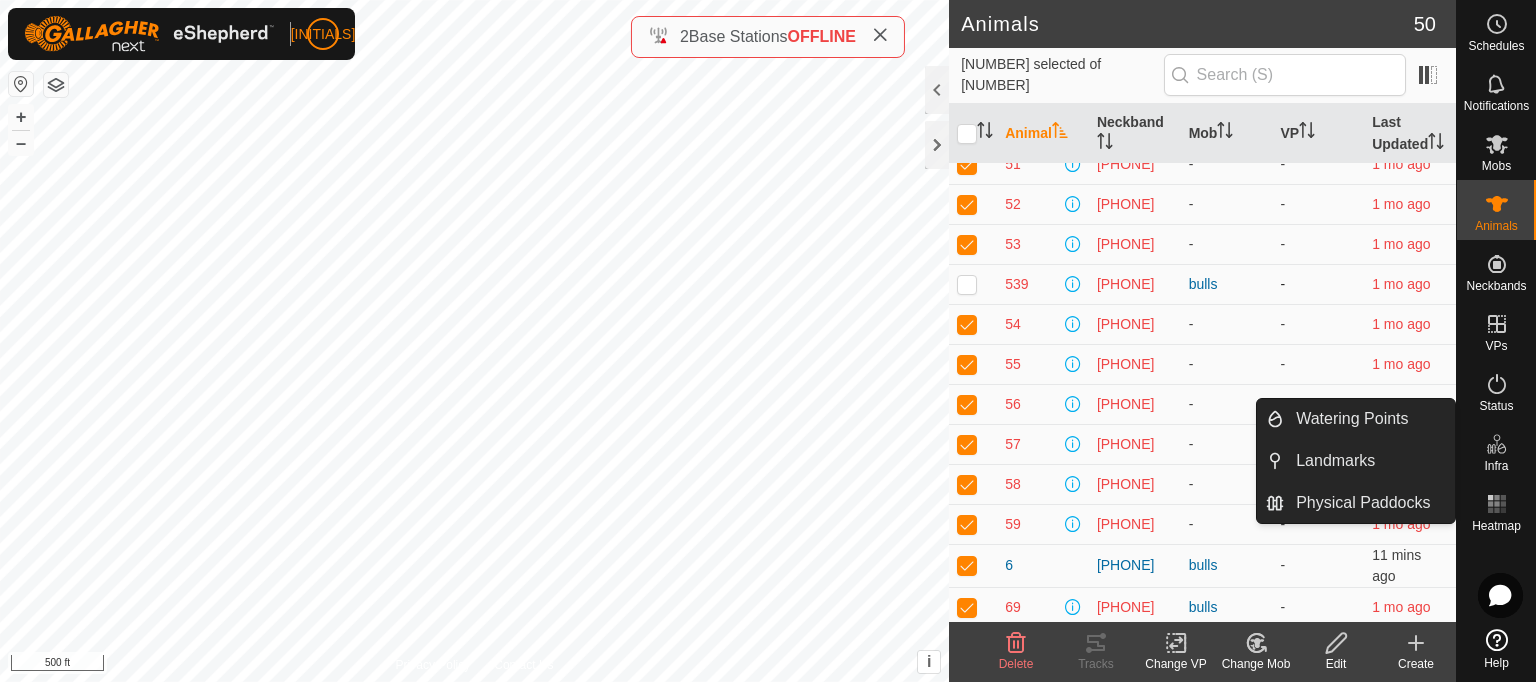 click at bounding box center [967, 284] 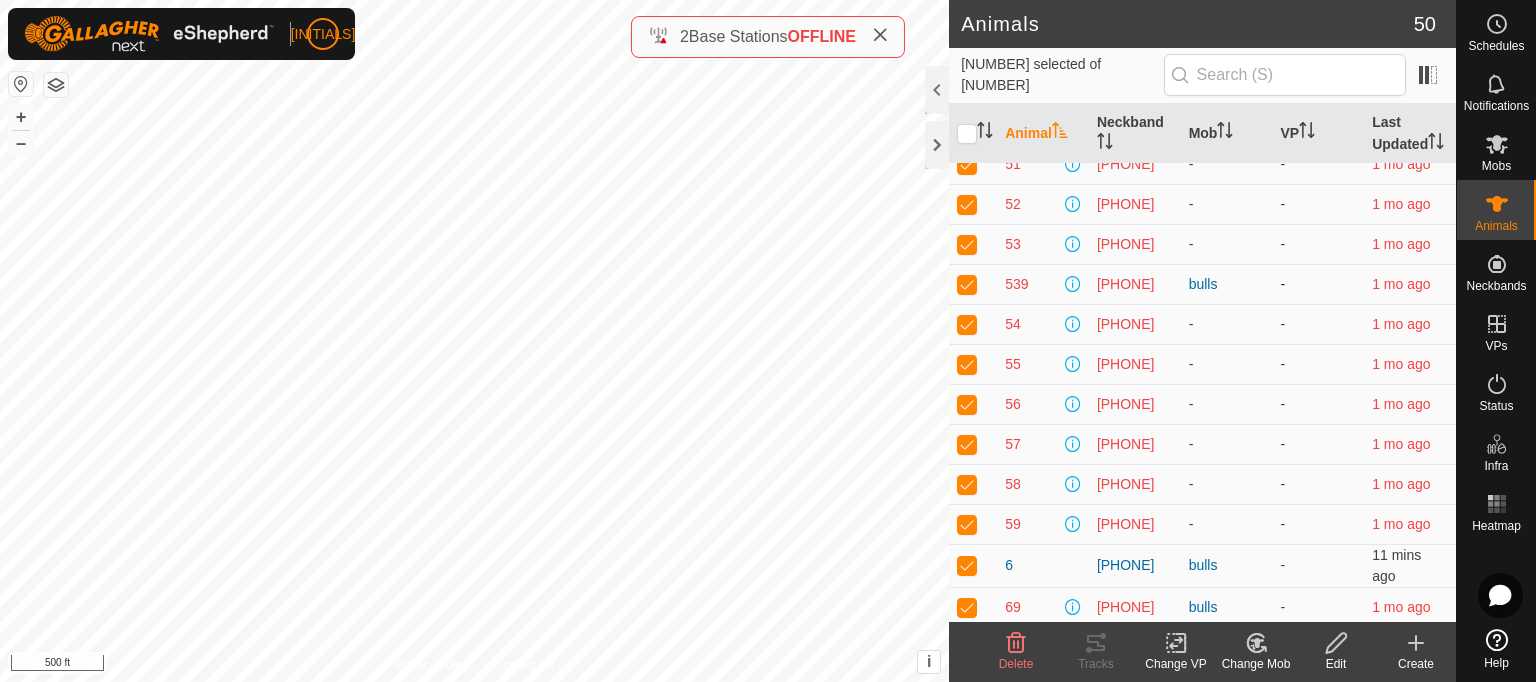 click at bounding box center [967, 284] 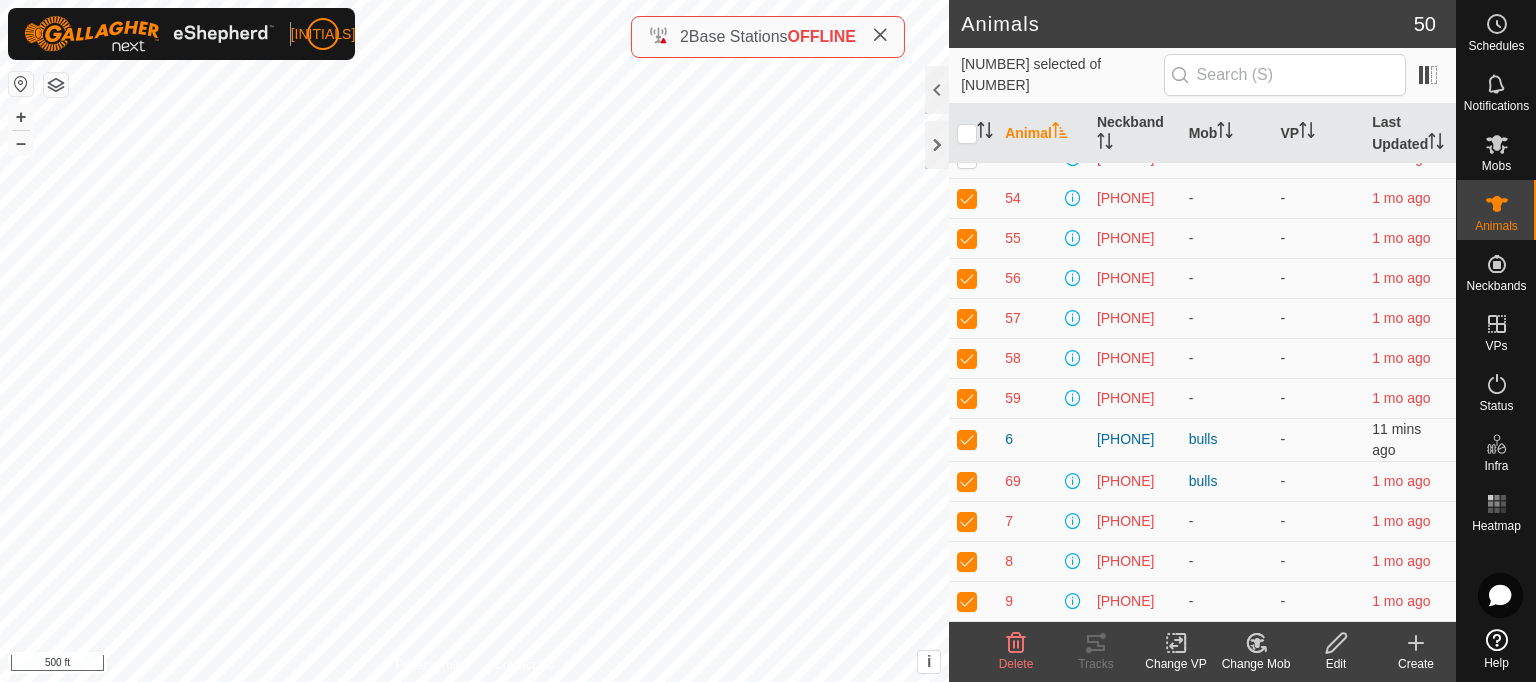 scroll, scrollTop: 1702, scrollLeft: 0, axis: vertical 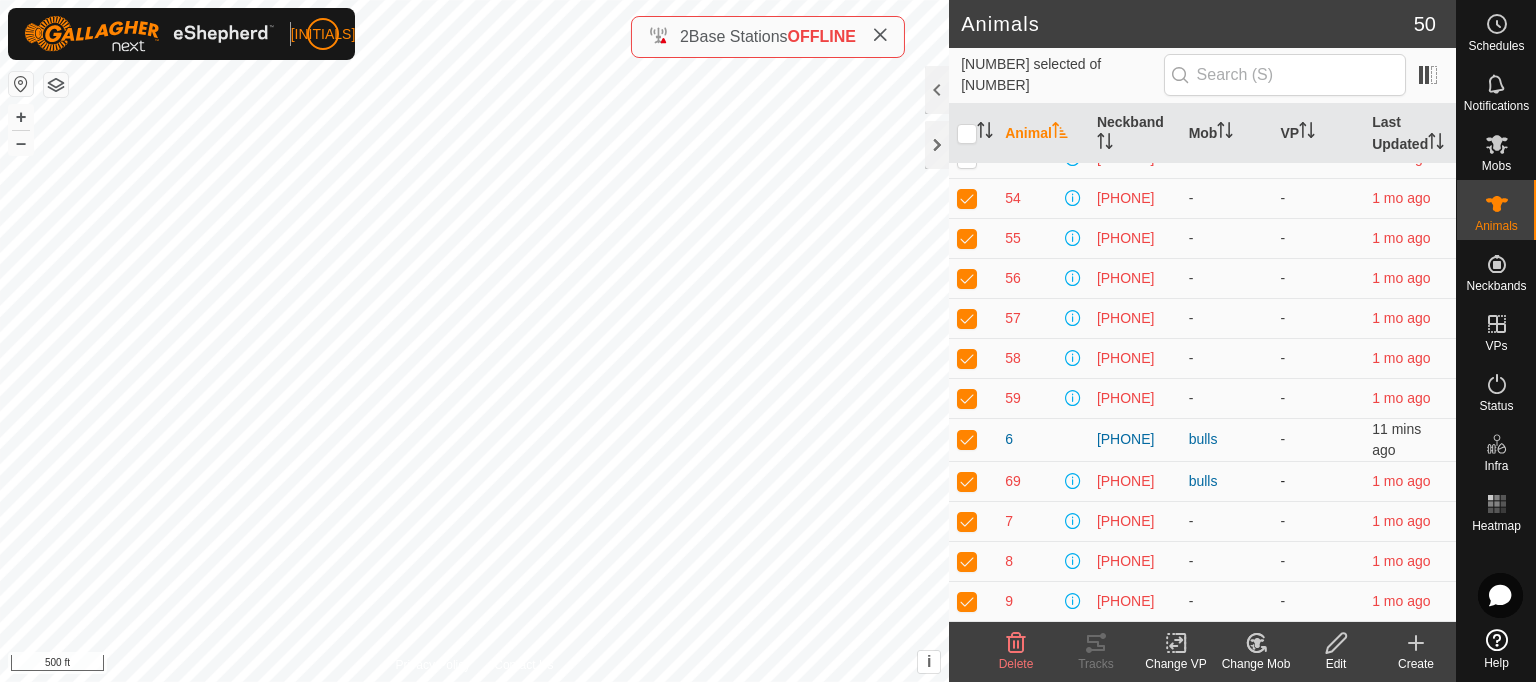 click at bounding box center [967, 481] 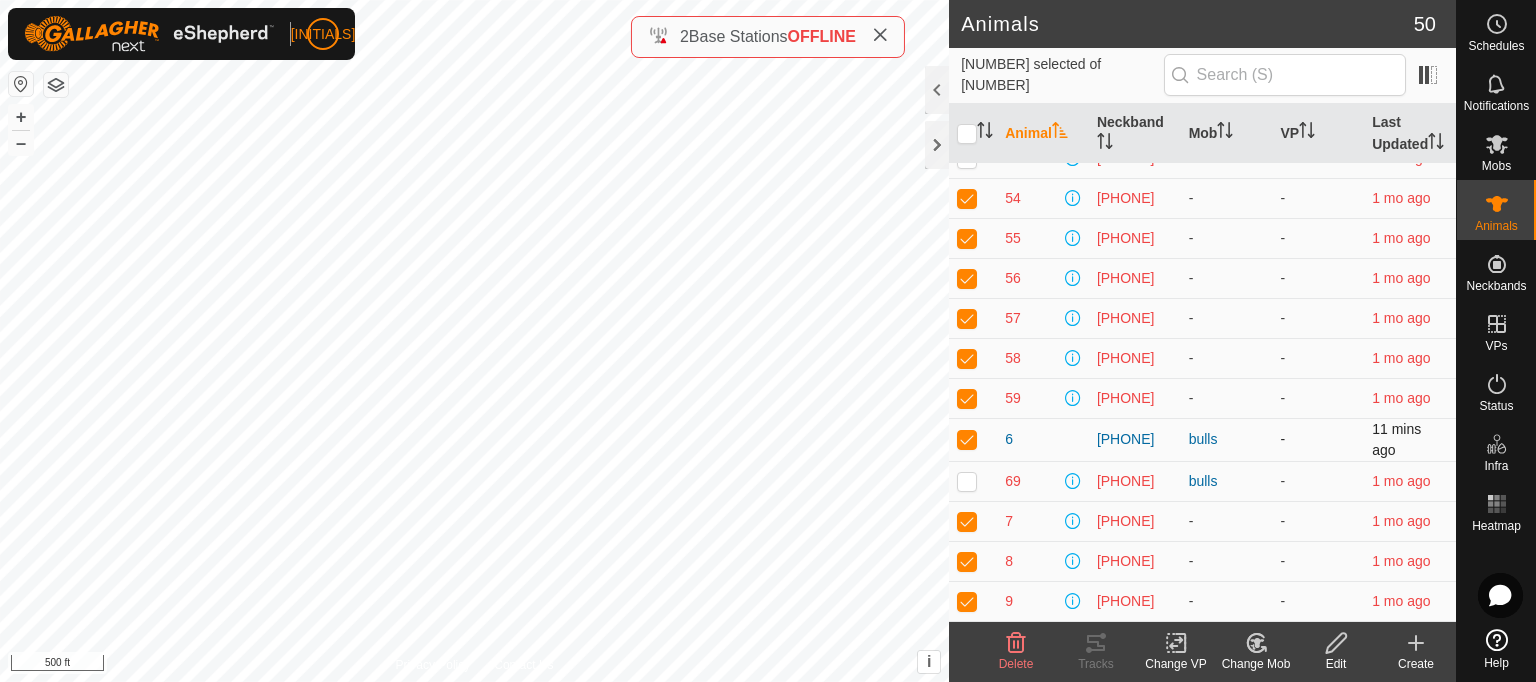 click at bounding box center [967, 439] 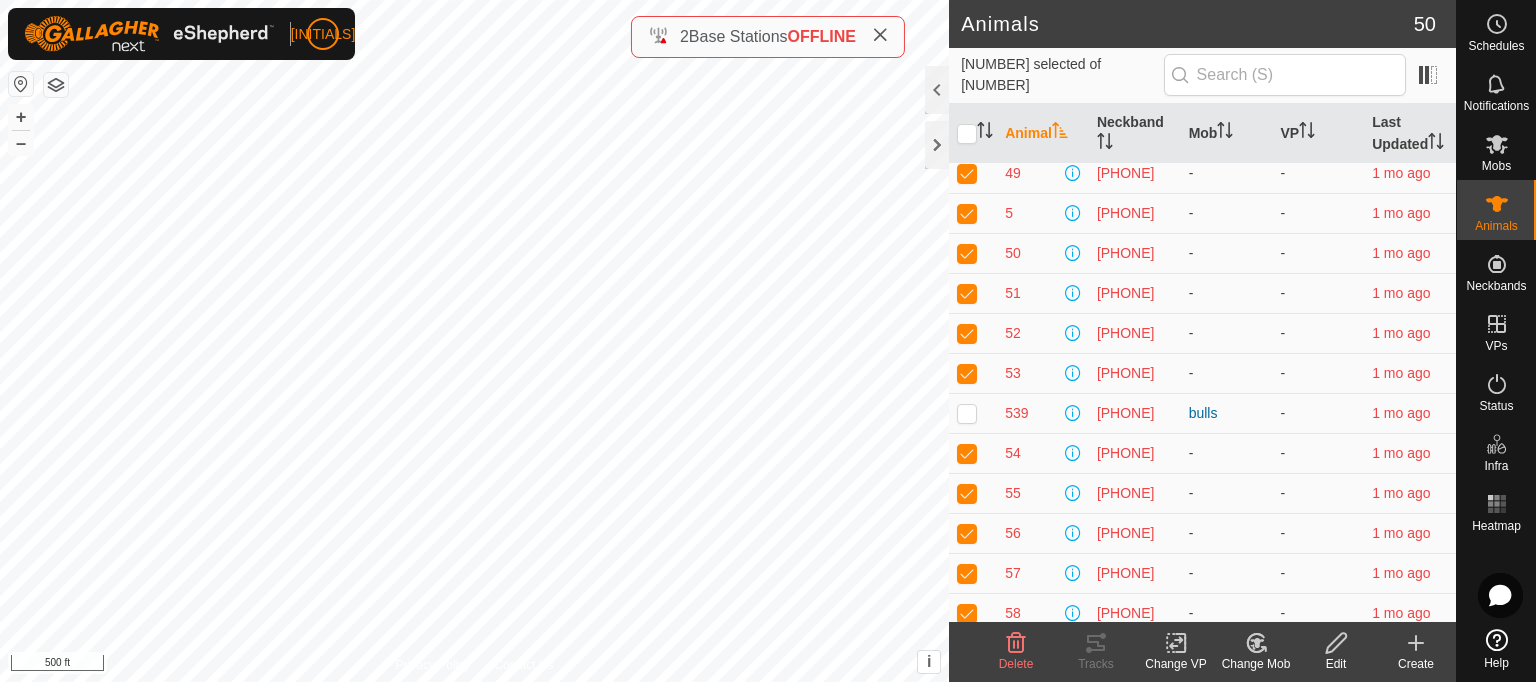 scroll, scrollTop: 1313, scrollLeft: 0, axis: vertical 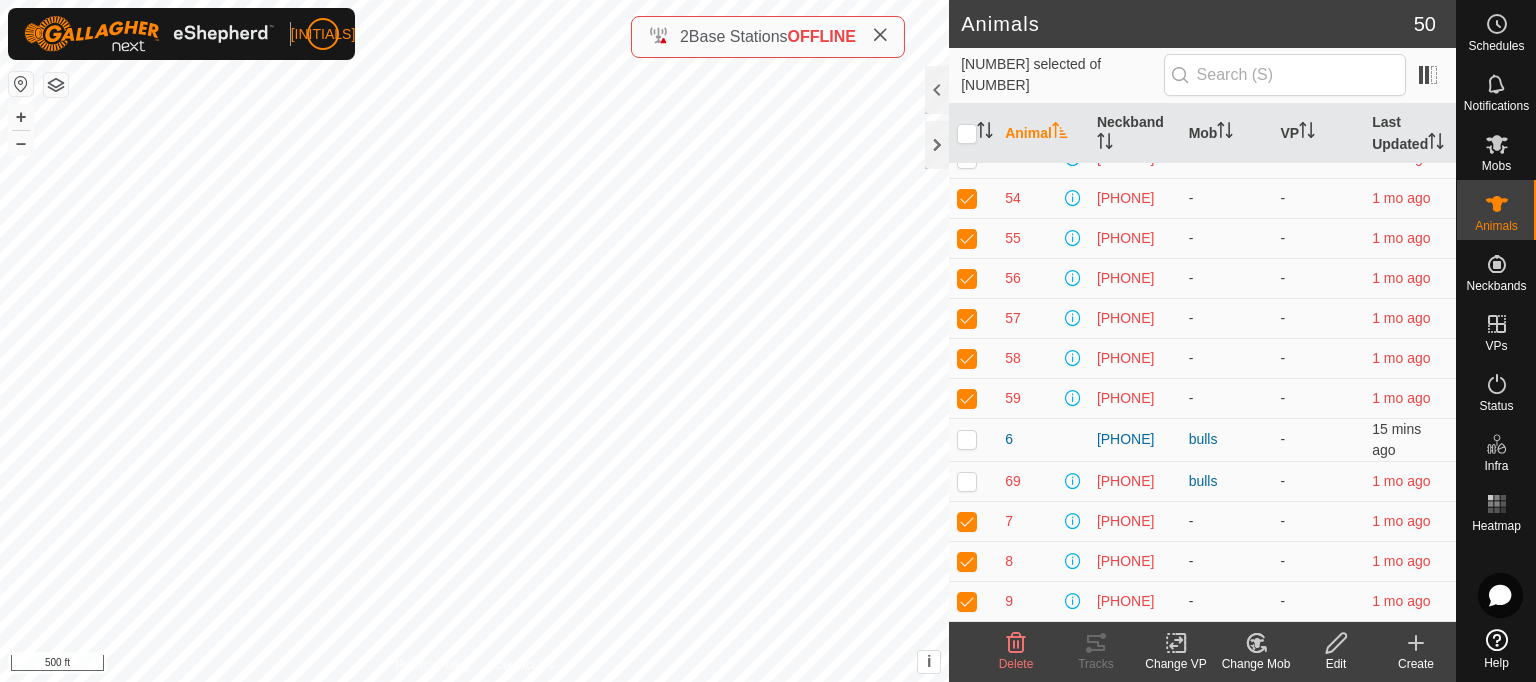click 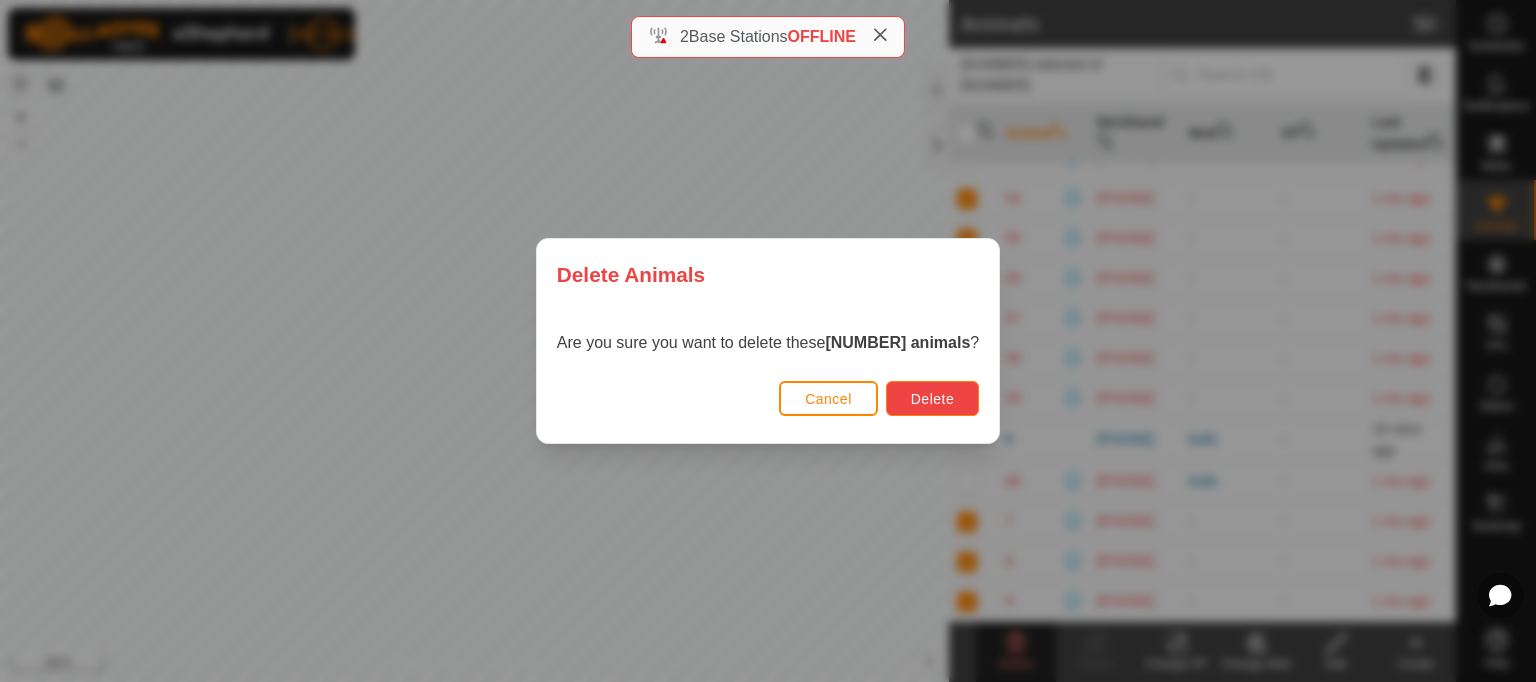 click on "Delete" at bounding box center (932, 399) 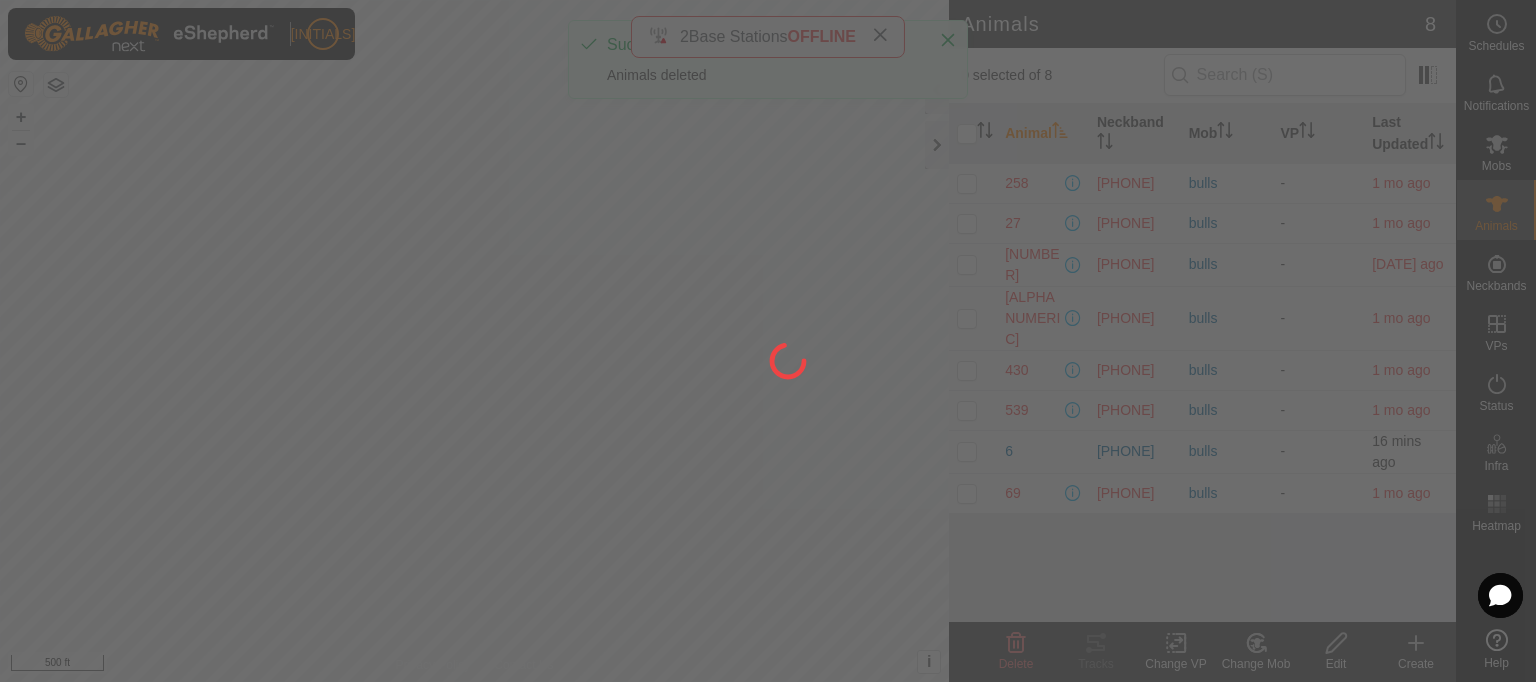 scroll, scrollTop: 0, scrollLeft: 0, axis: both 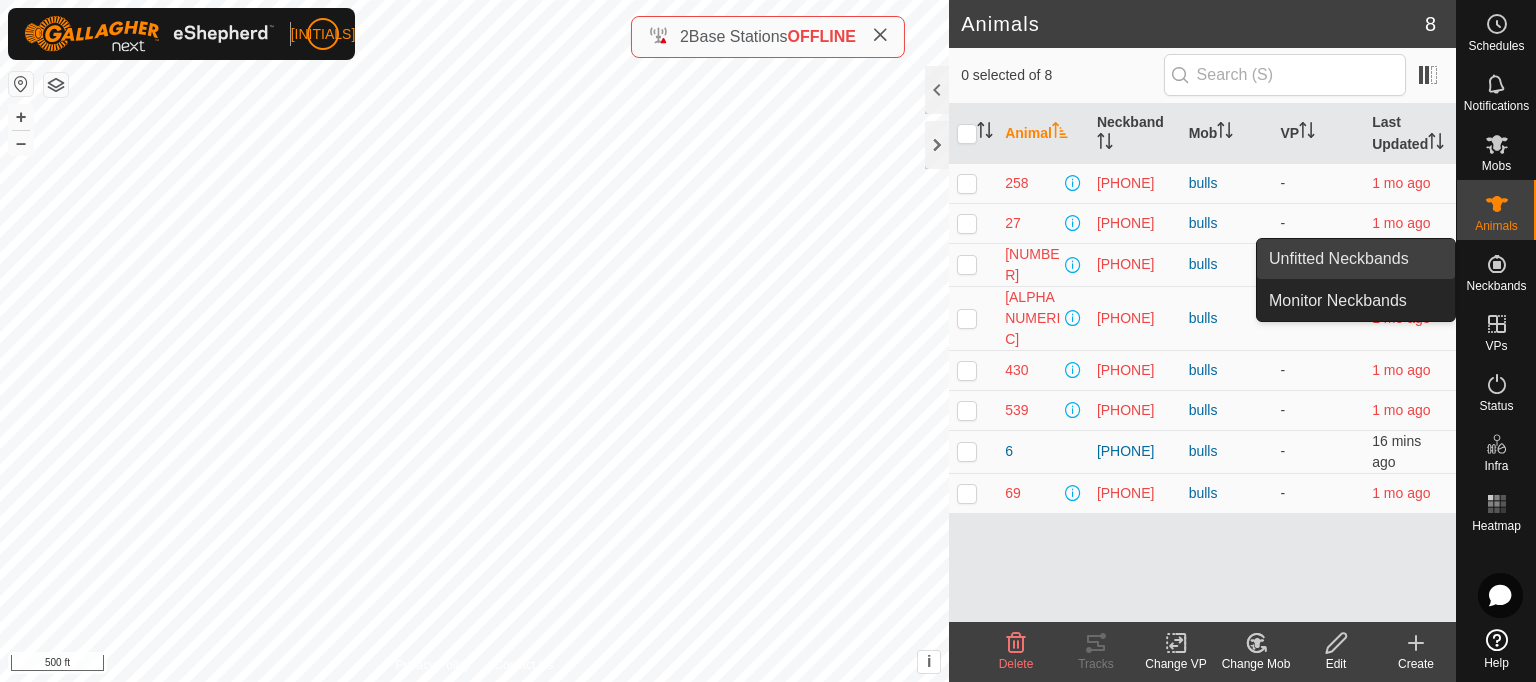 click on "Unfitted Neckbands" at bounding box center (1356, 259) 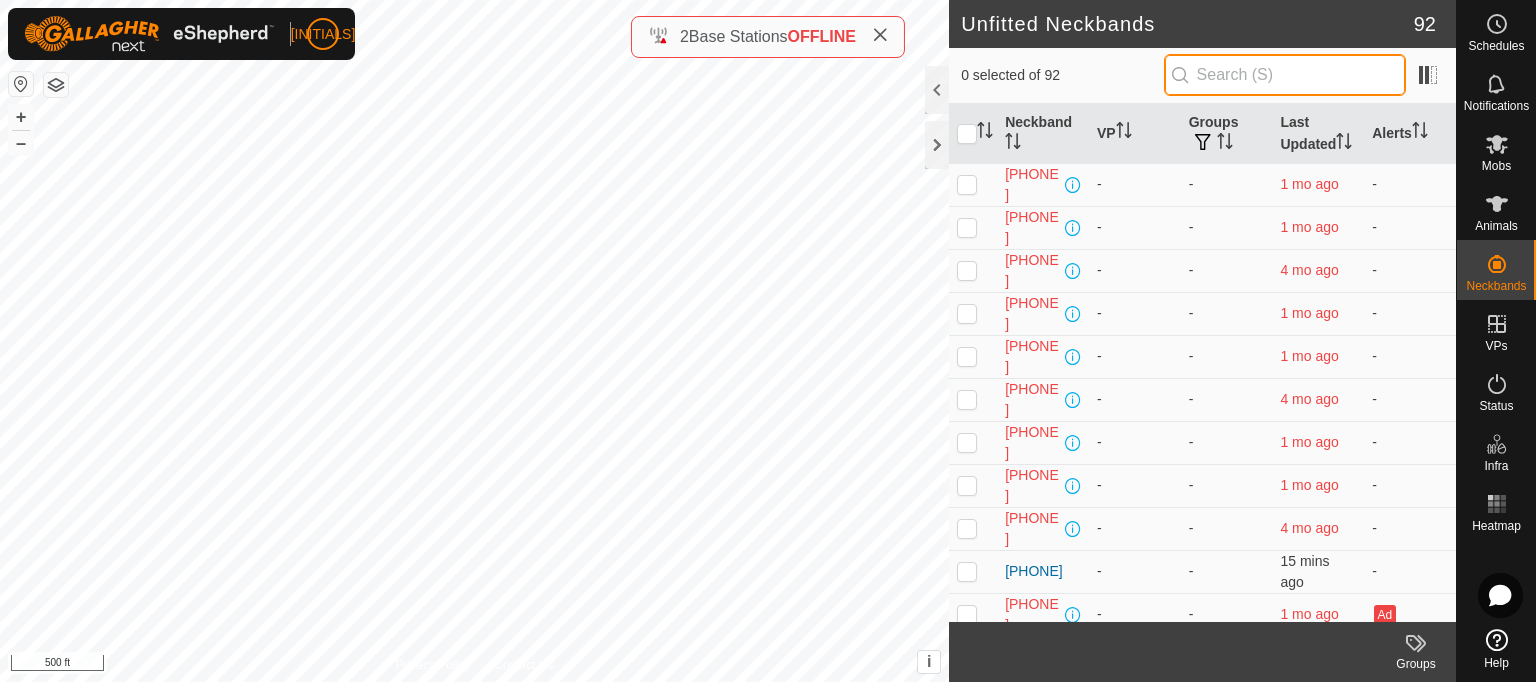 click at bounding box center (1285, 75) 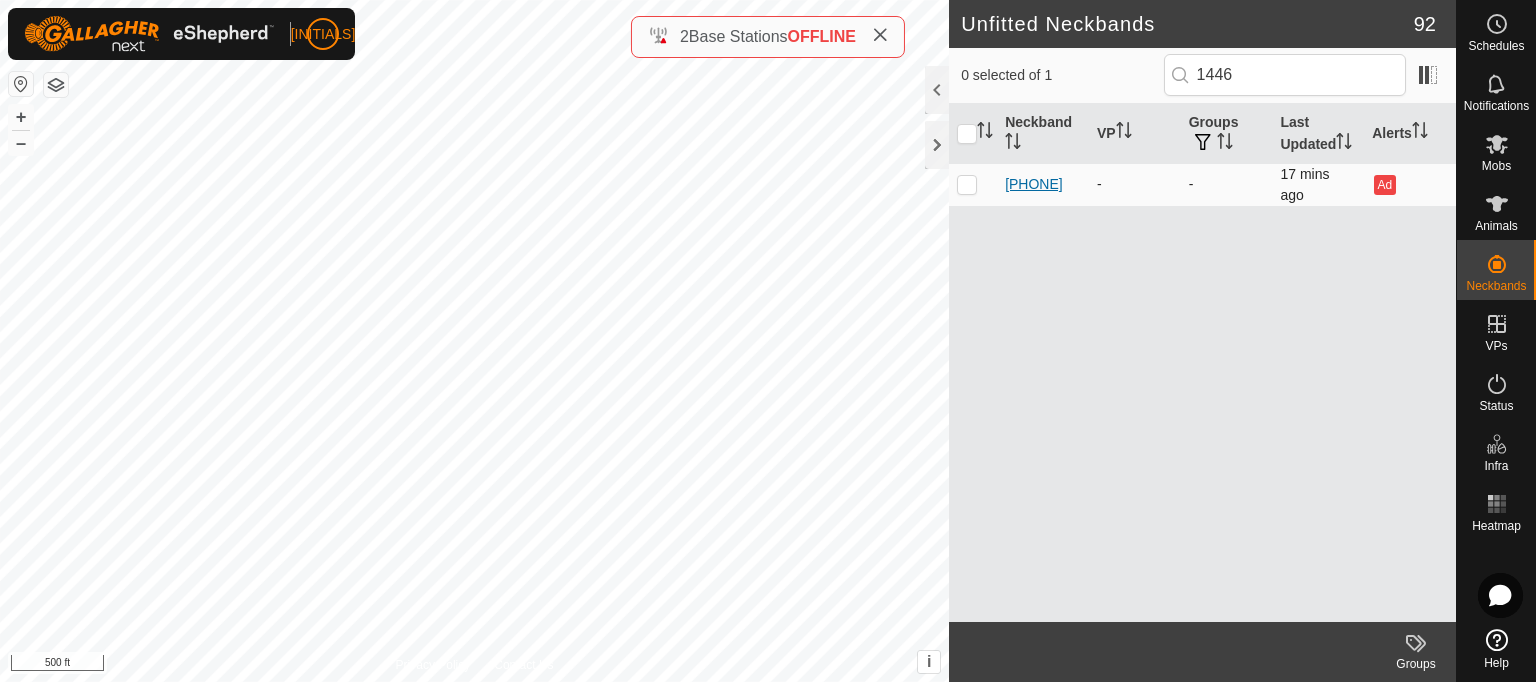 click on "[PHONE]" at bounding box center [1034, 184] 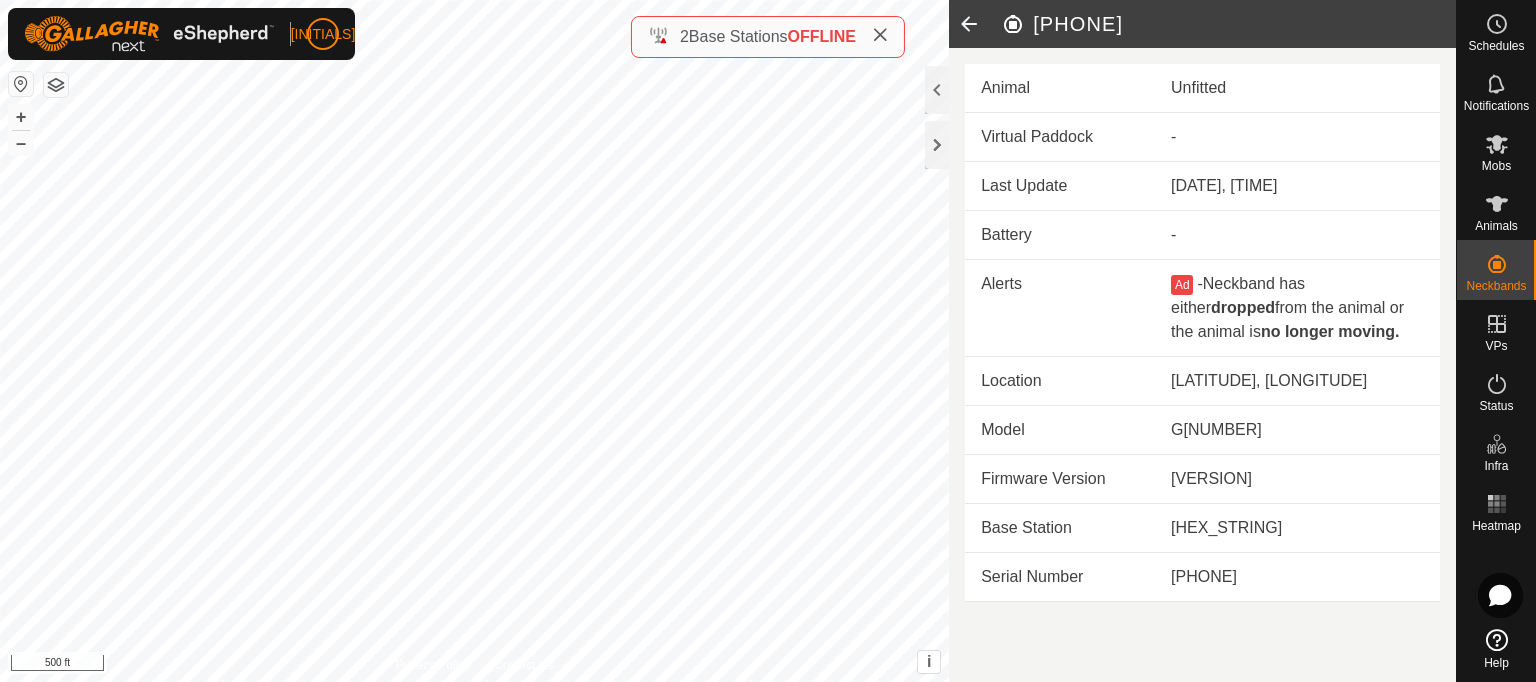 click on "[PHONE]" 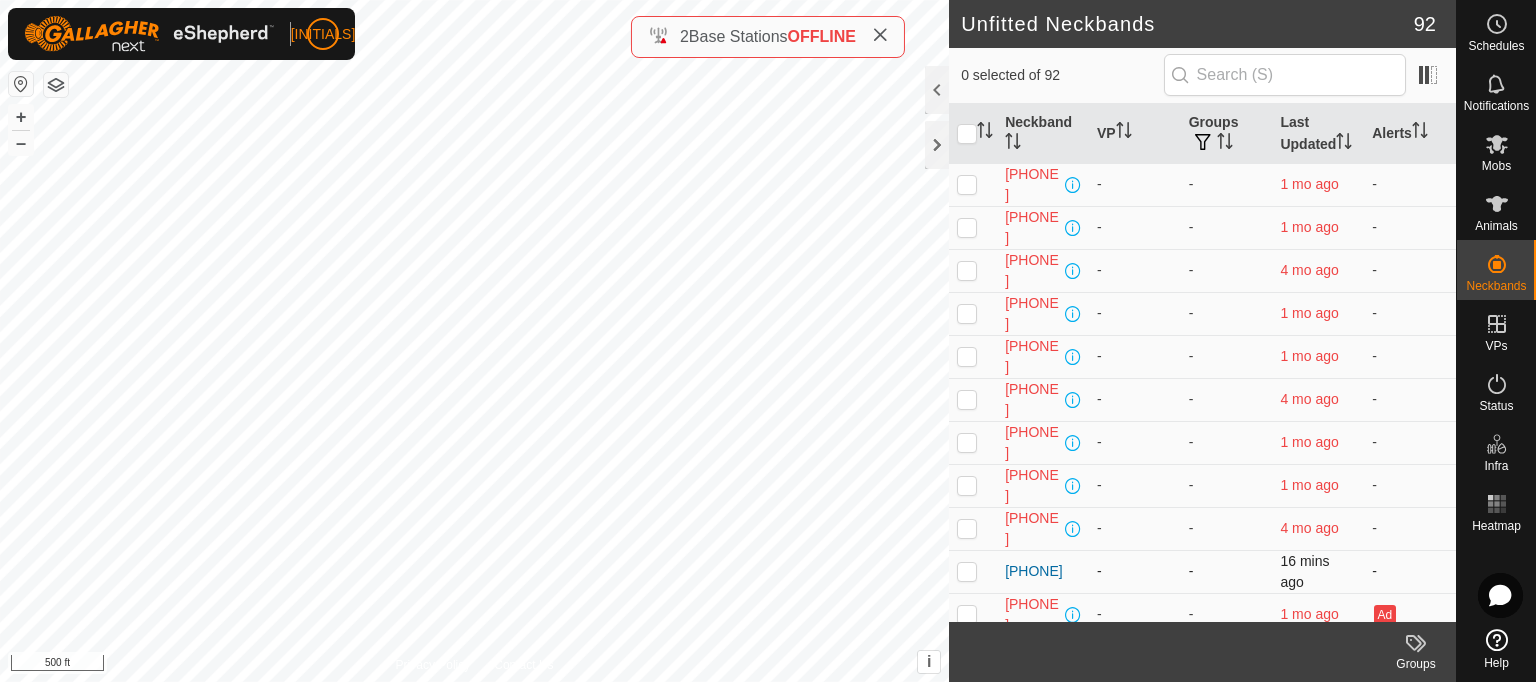click at bounding box center (967, 571) 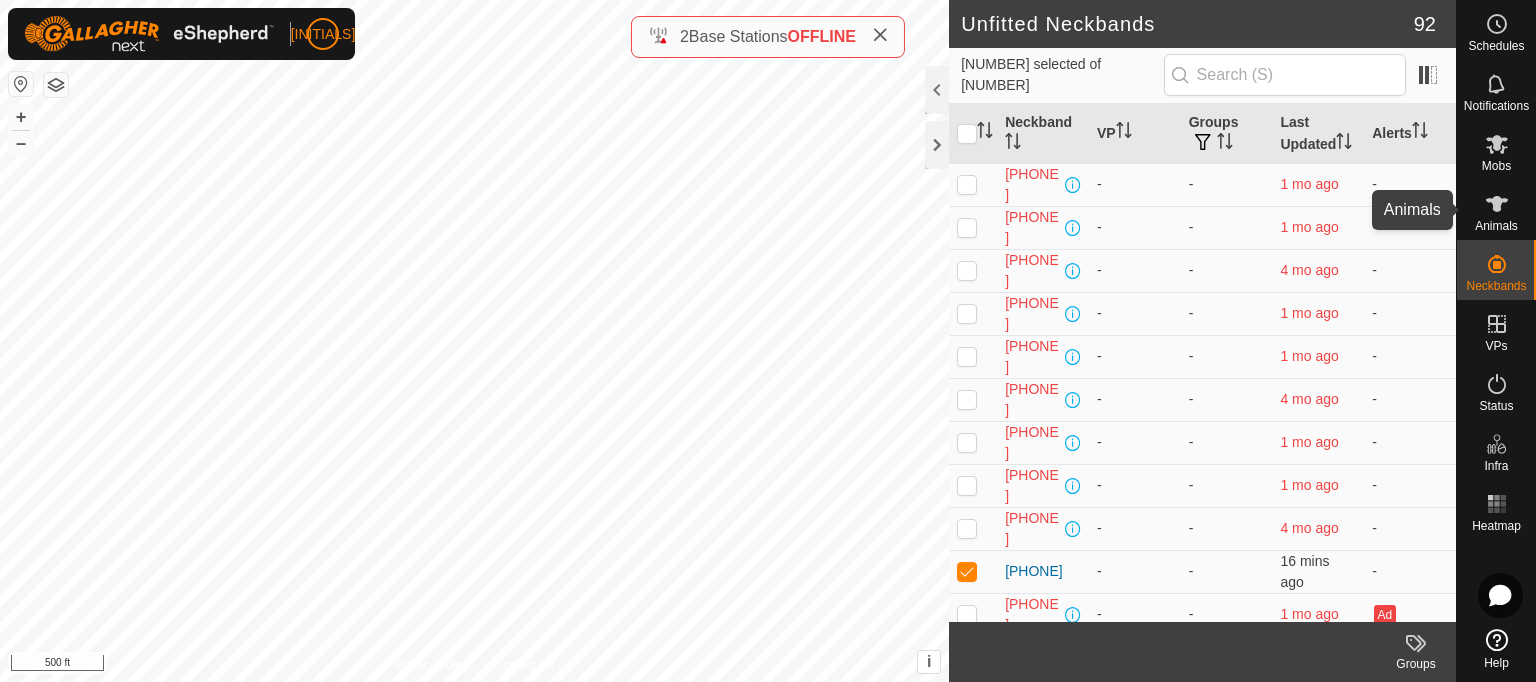 click 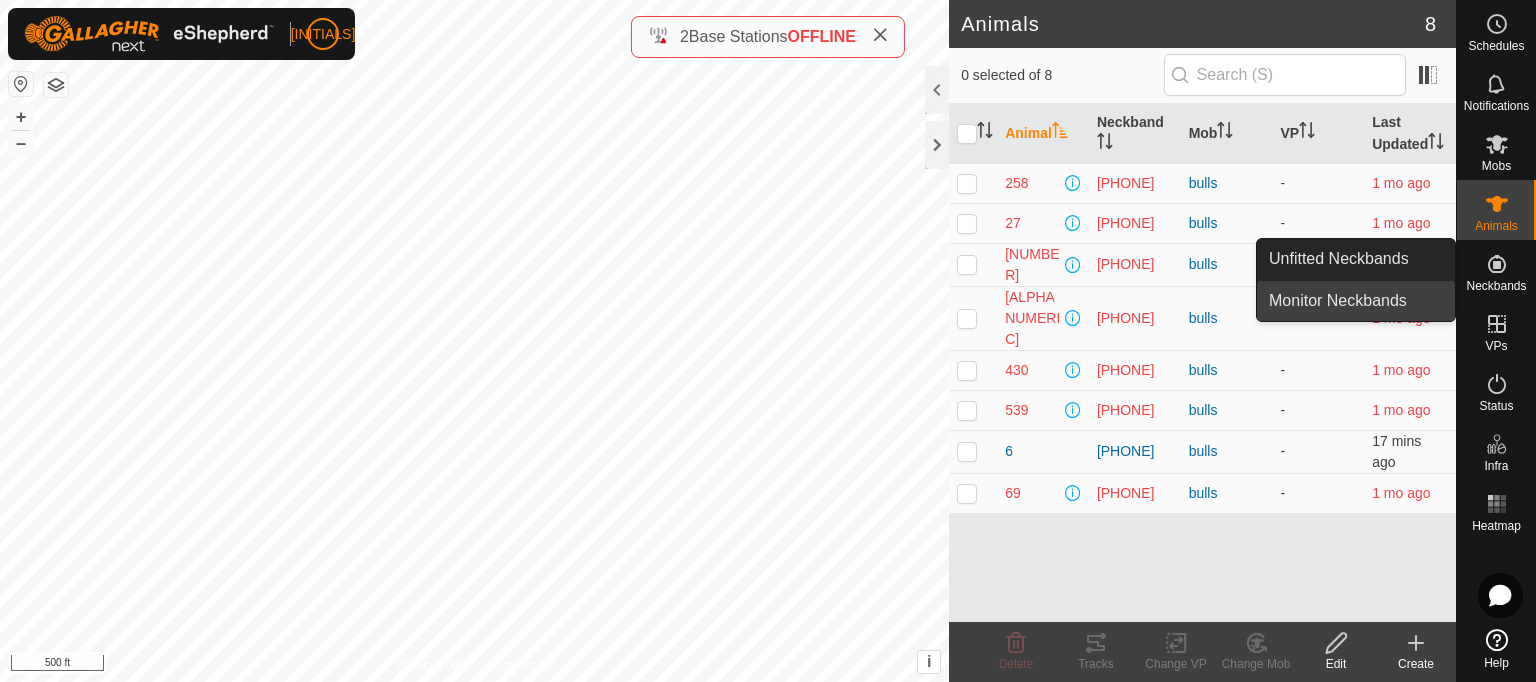 click on "Monitor Neckbands" at bounding box center (1356, 301) 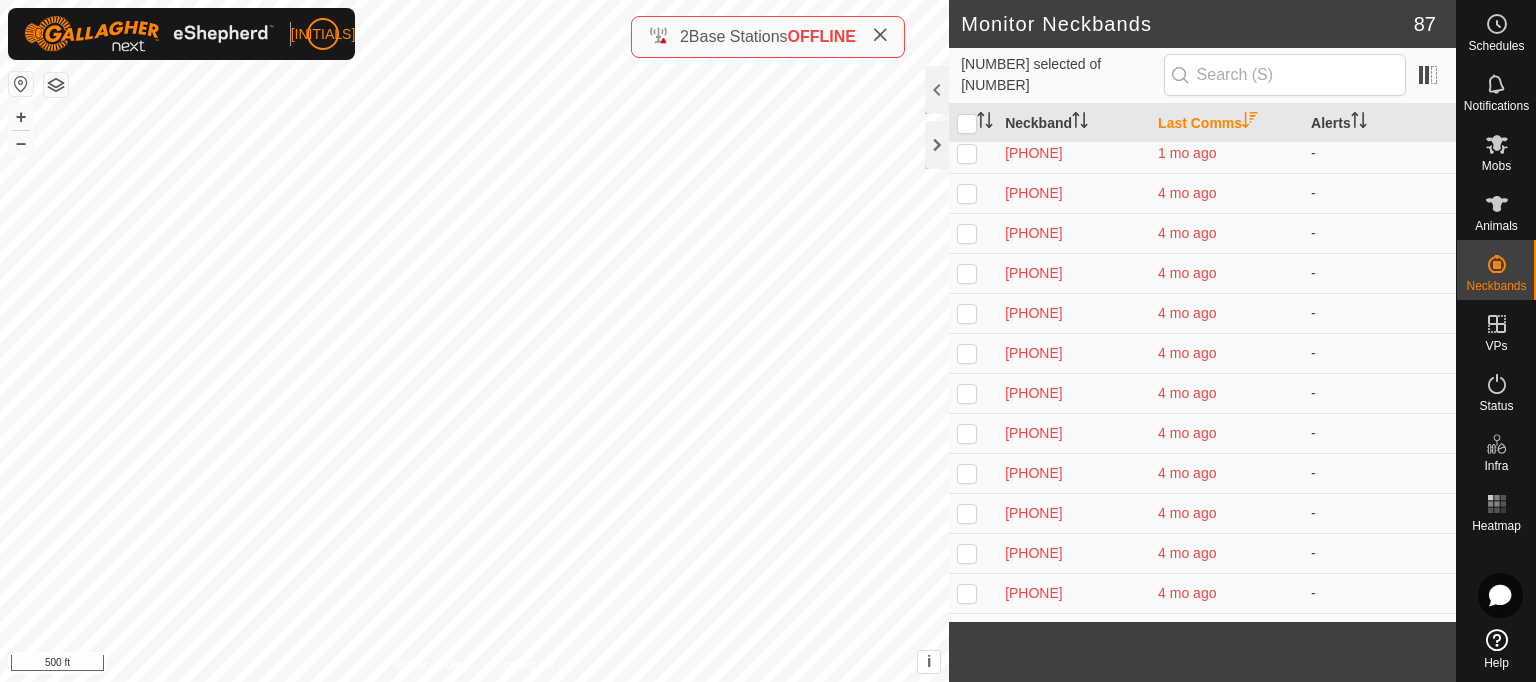 scroll, scrollTop: 2752, scrollLeft: 0, axis: vertical 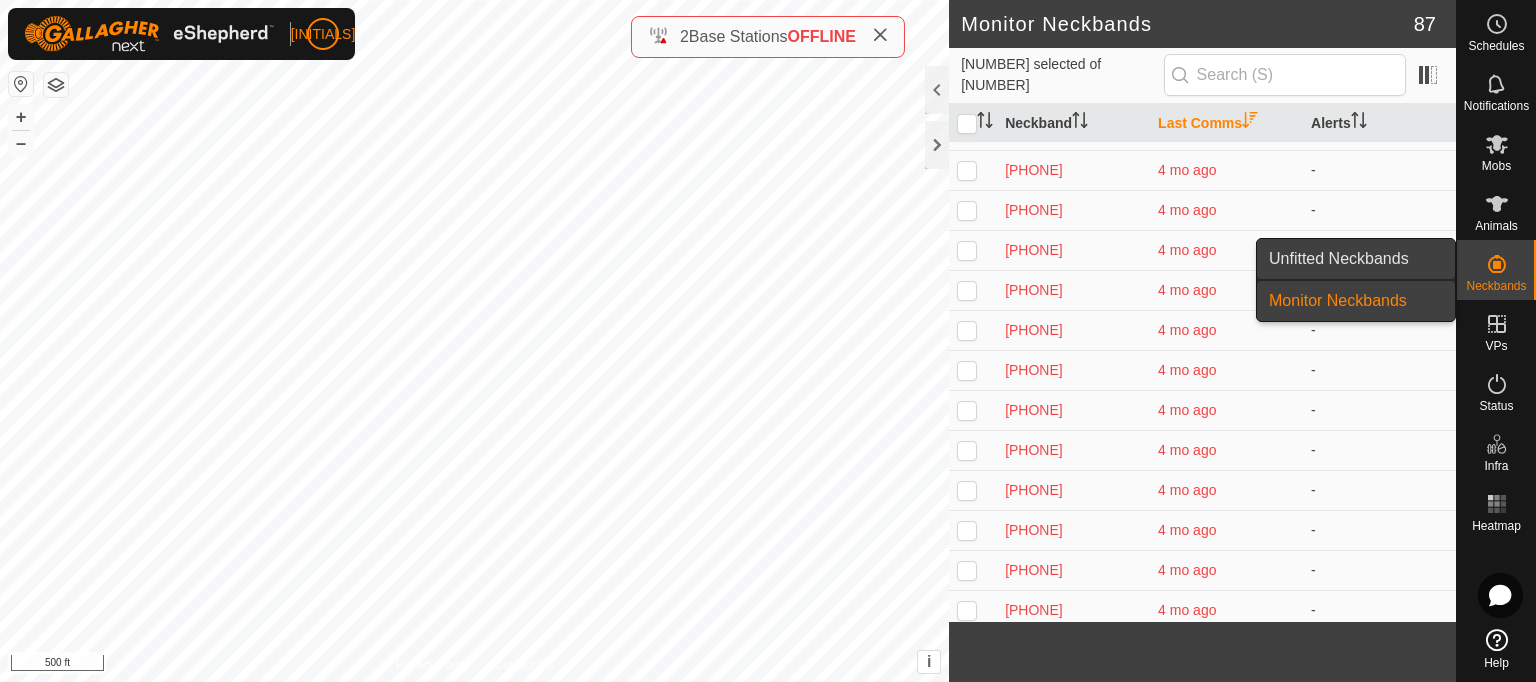 click on "Unfitted Neckbands" at bounding box center (1339, 259) 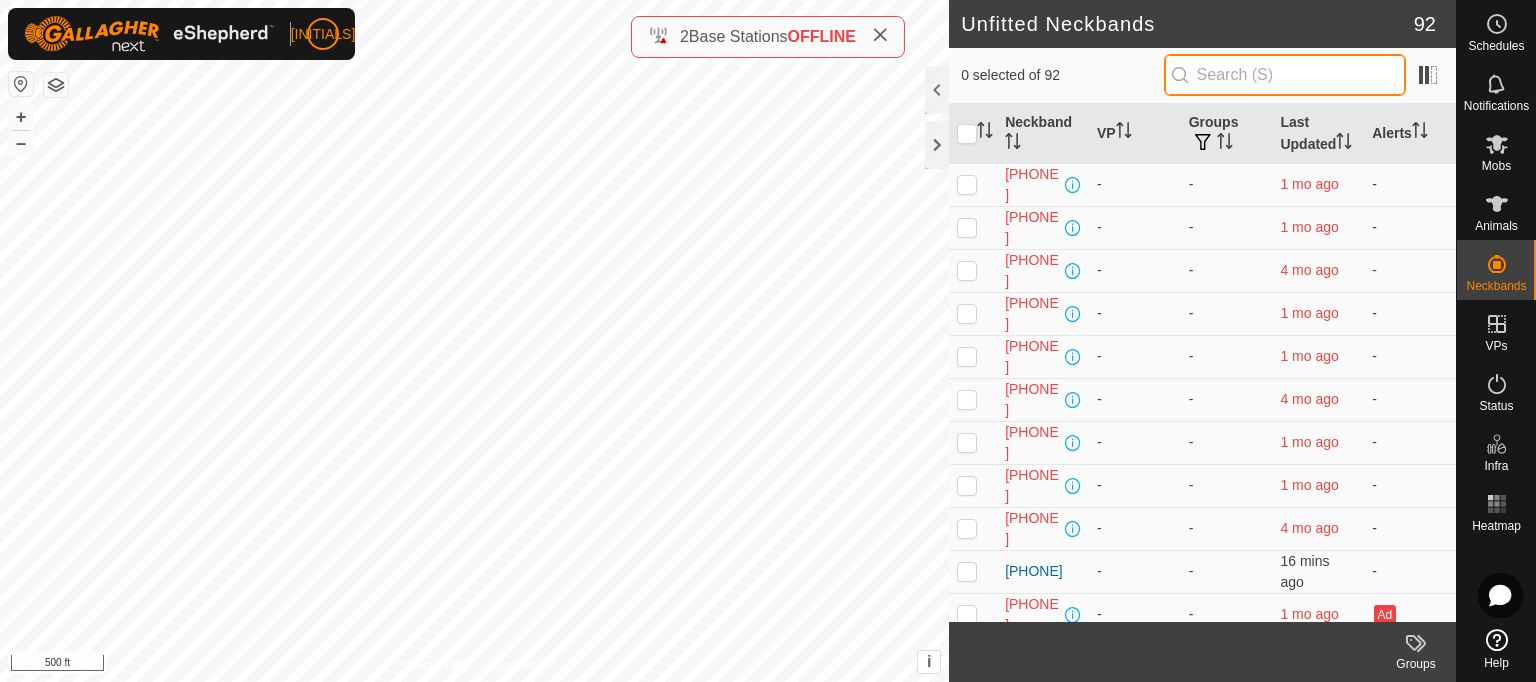 click at bounding box center (1285, 75) 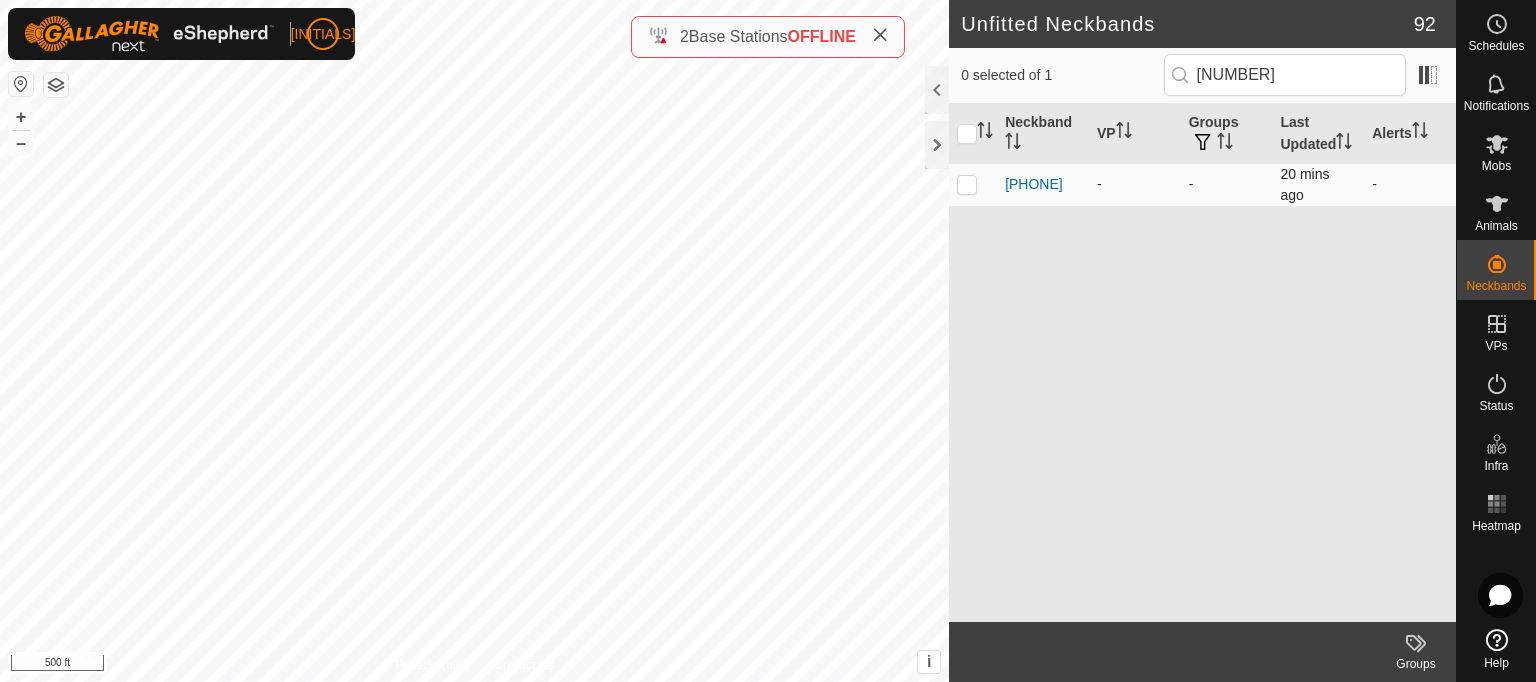 click at bounding box center (967, 184) 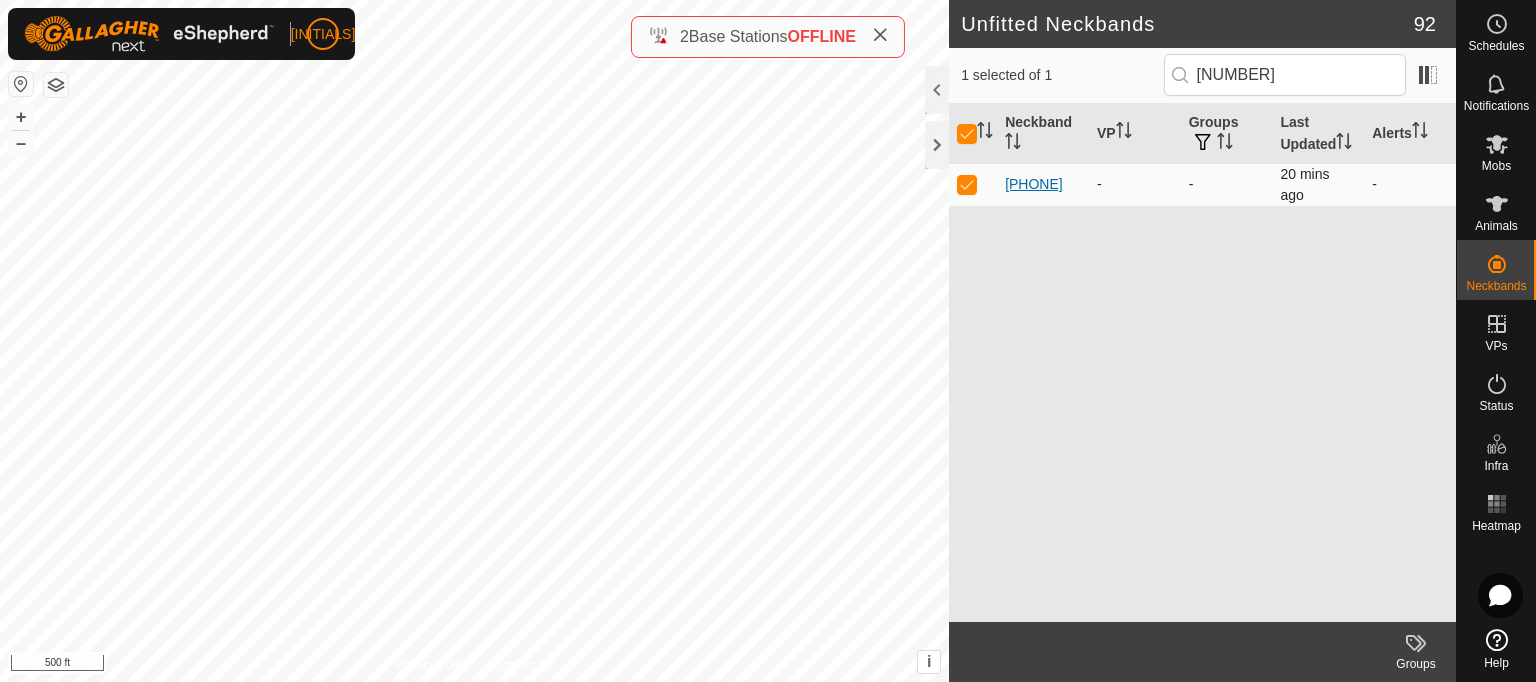 click on "[PHONE]" at bounding box center [1034, 184] 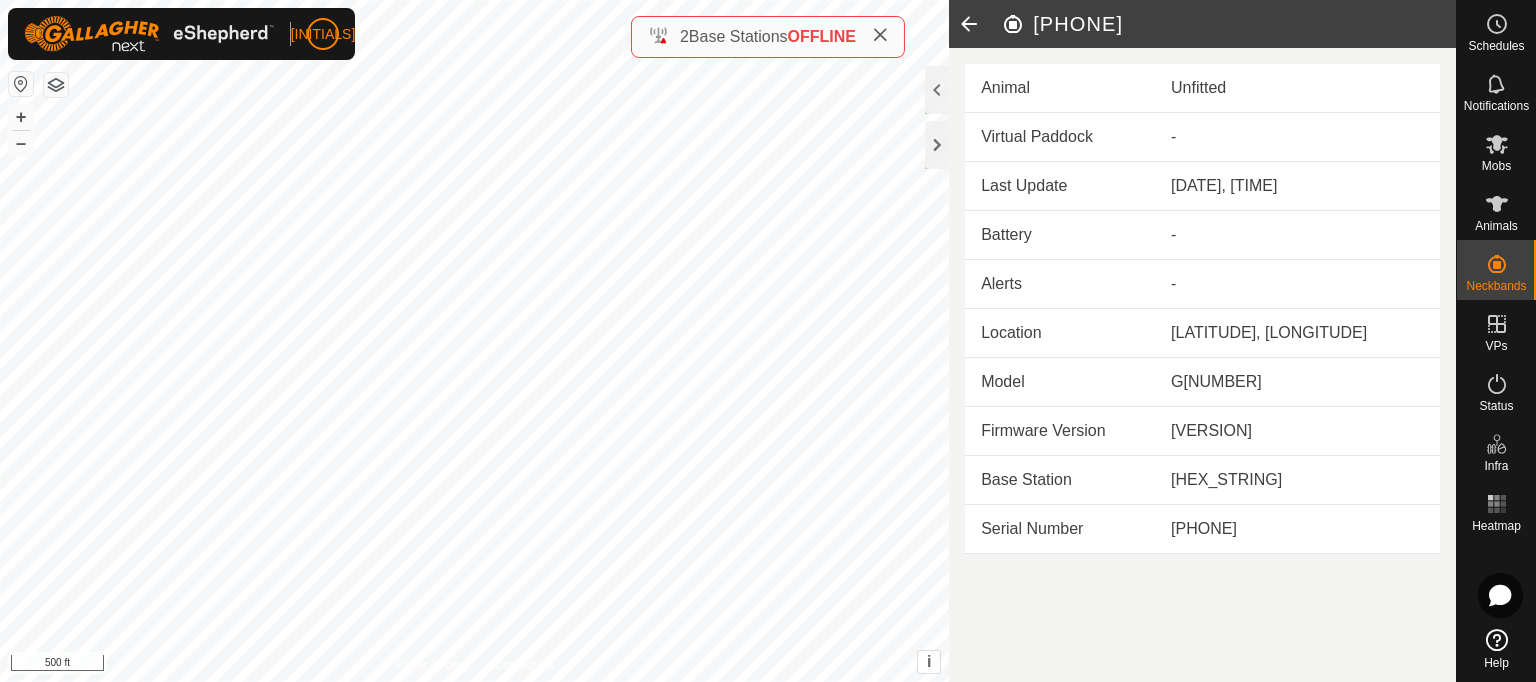 click 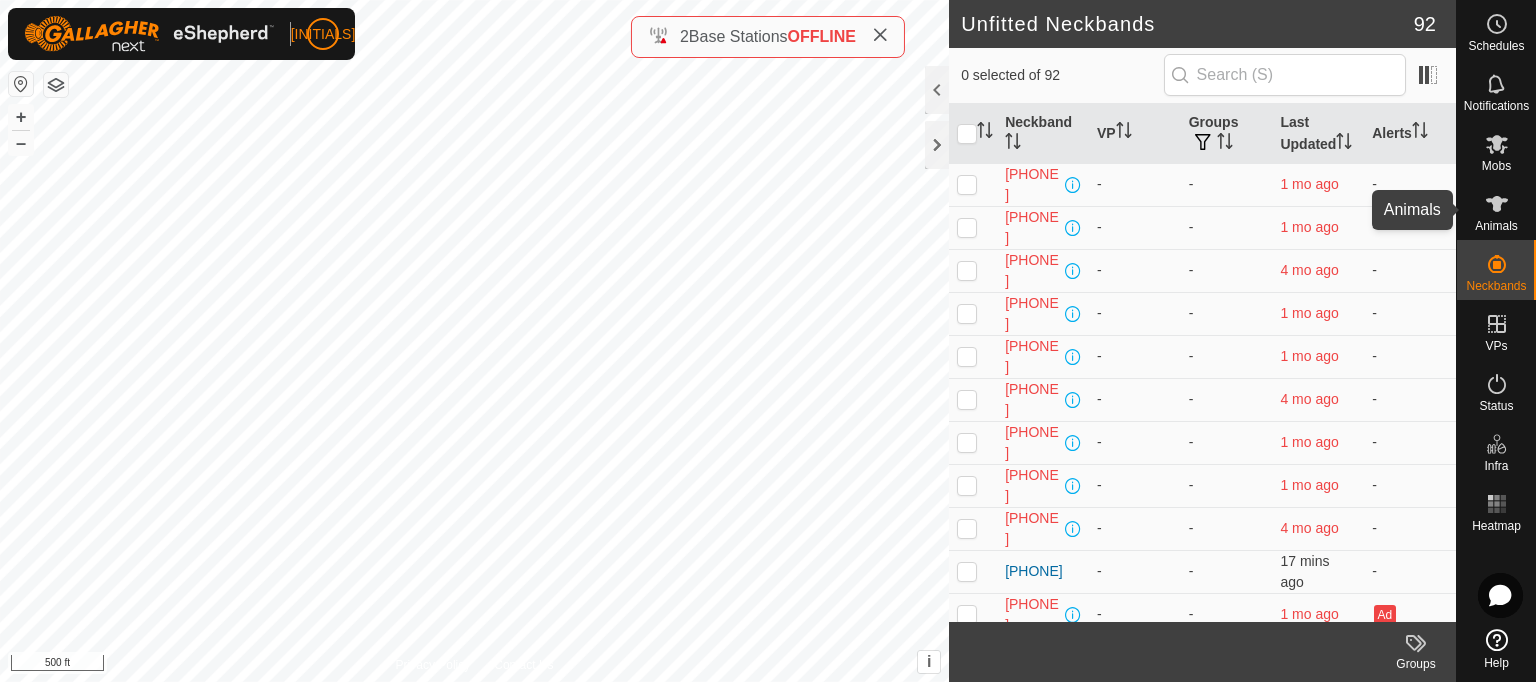 click 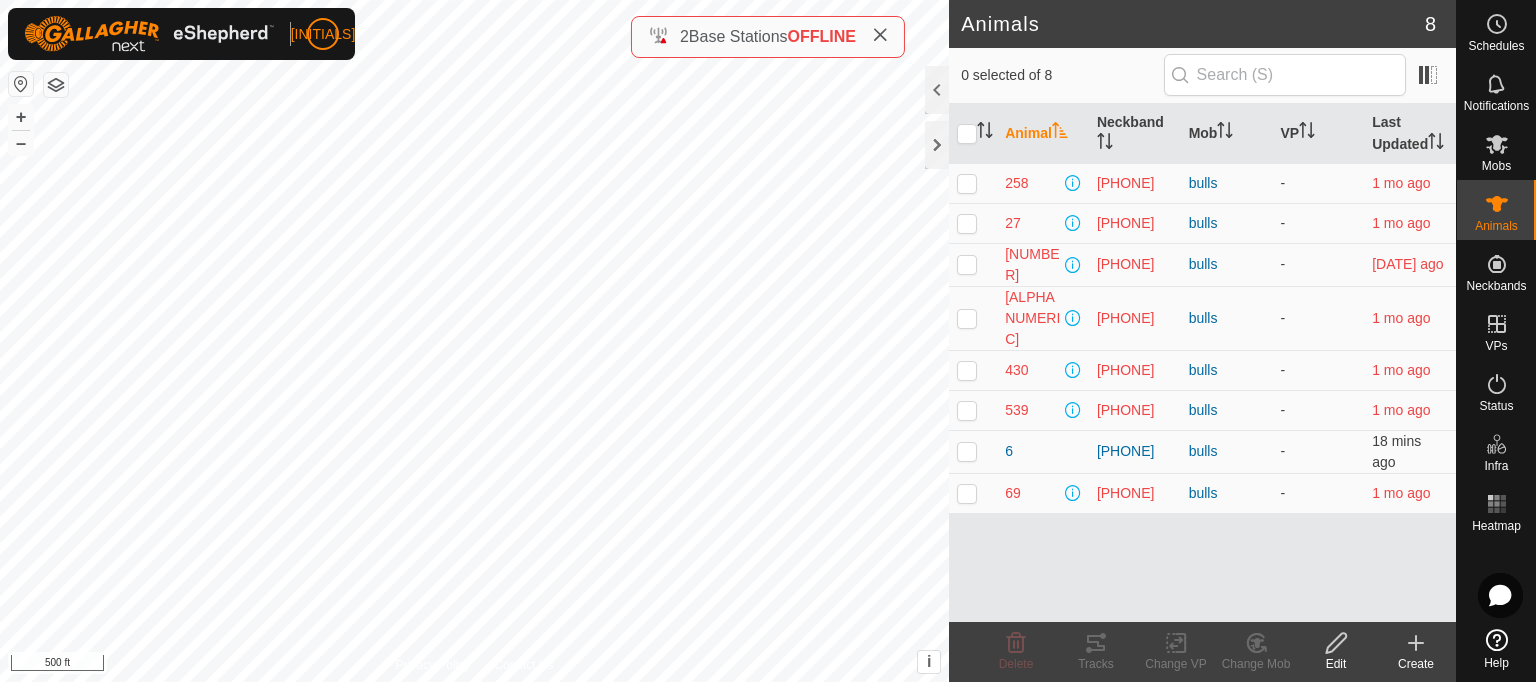 click 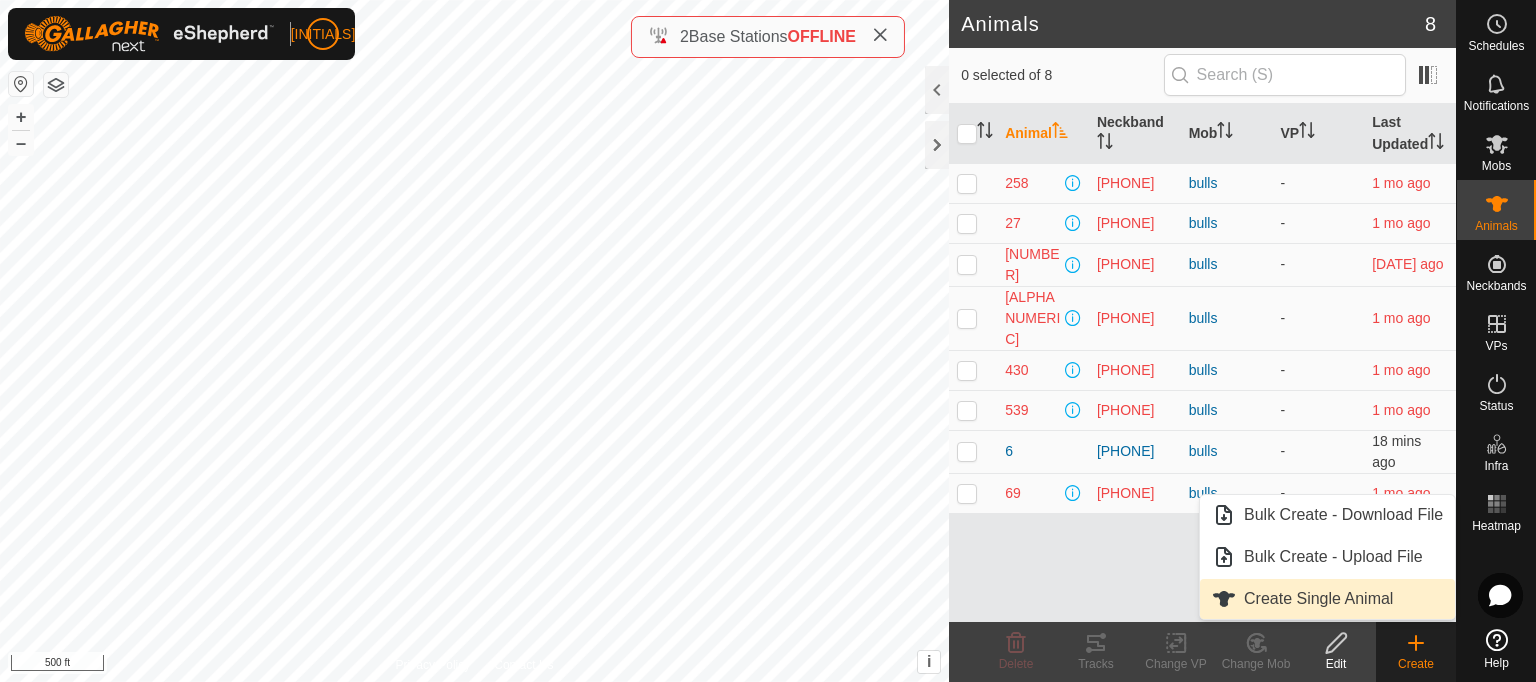click on "Create Single Animal" at bounding box center [1327, 599] 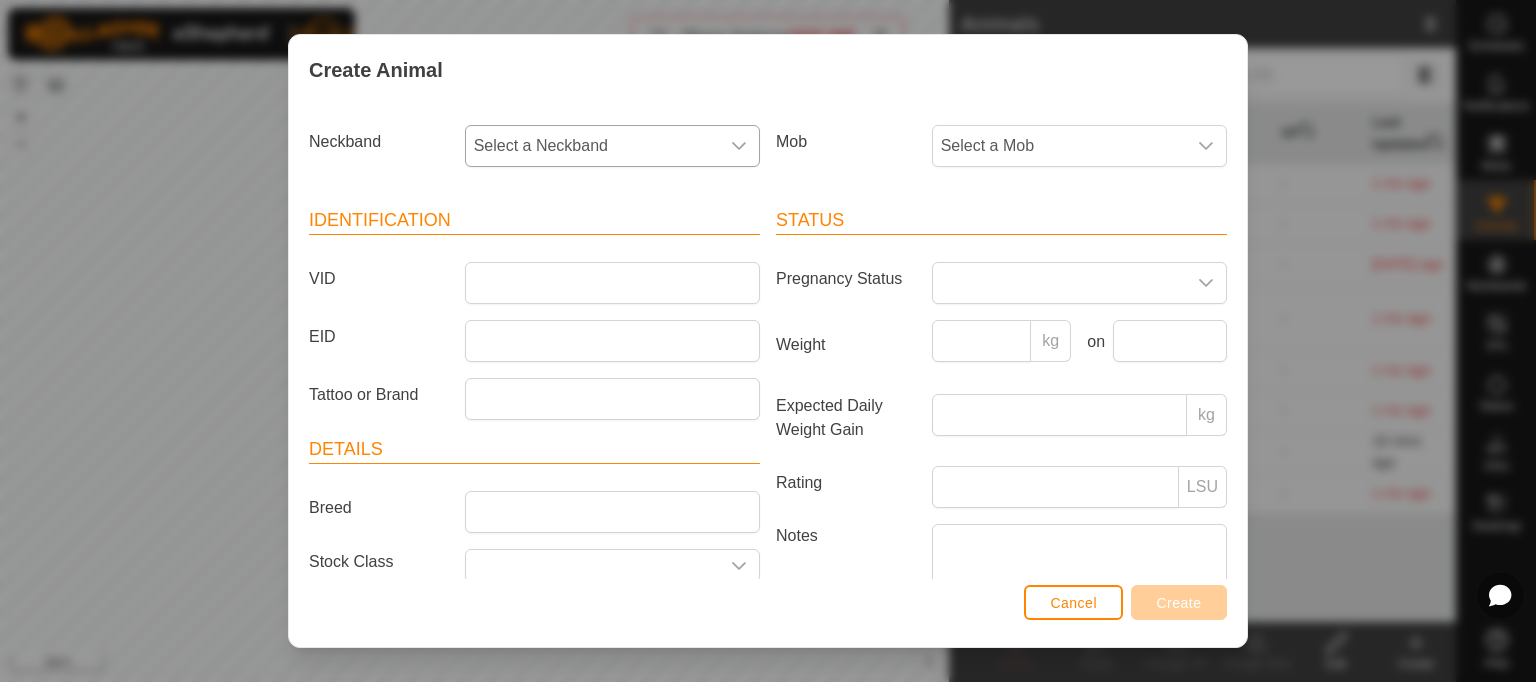 click 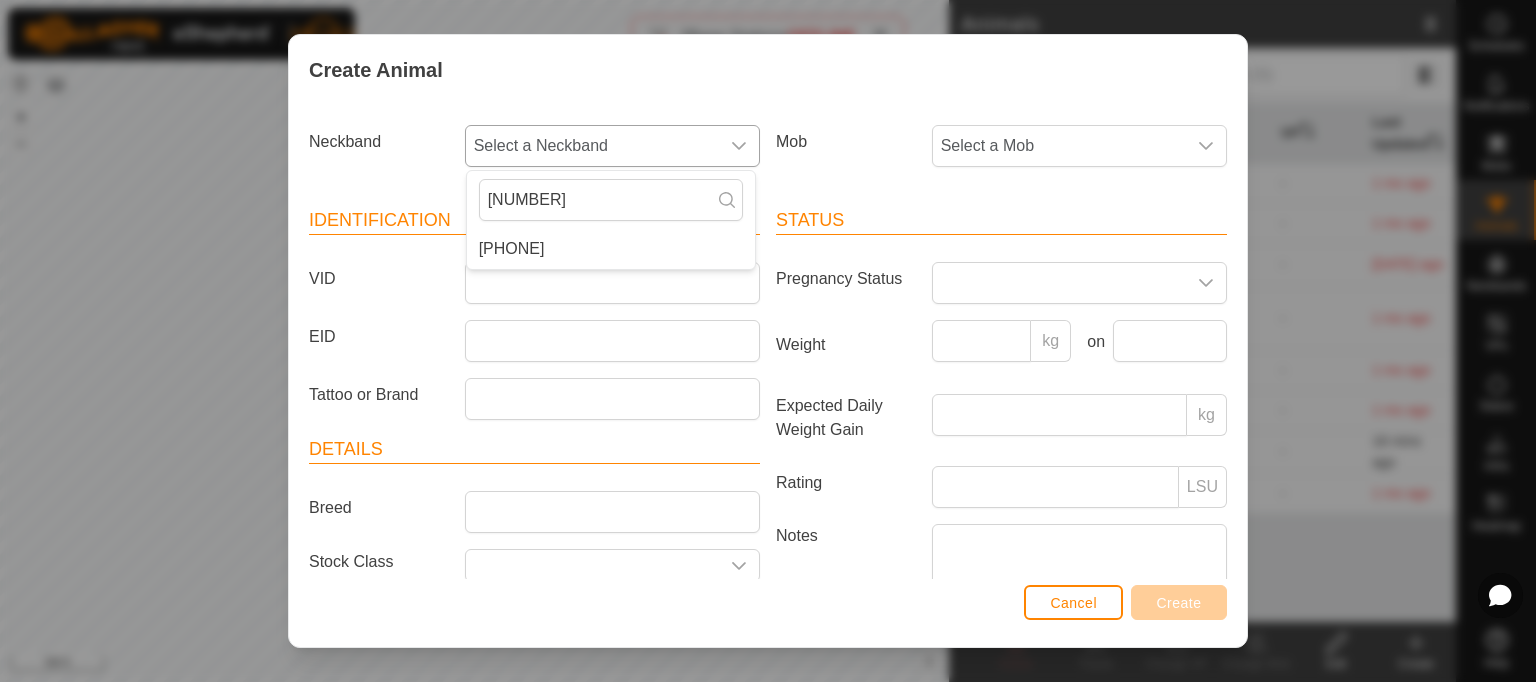 click on "[PHONE]" at bounding box center (611, 249) 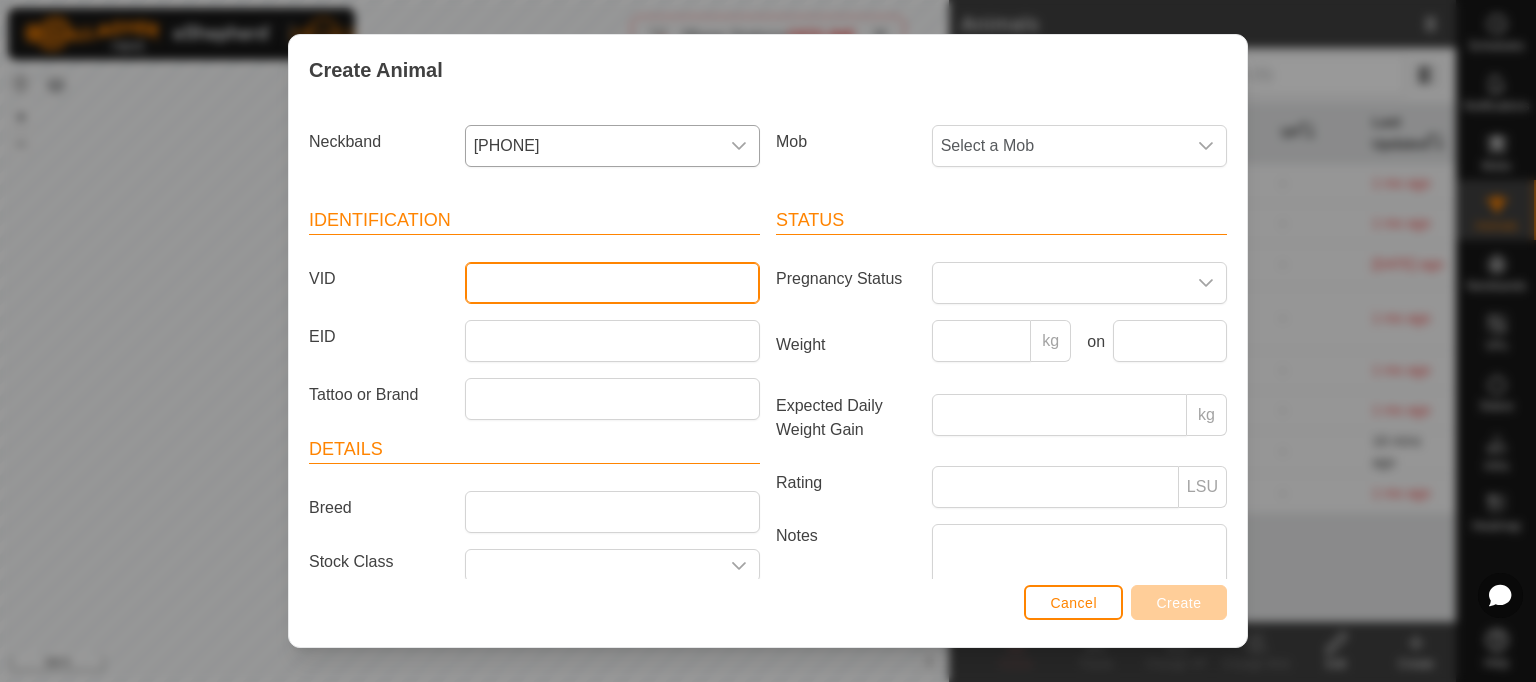 click on "VID" at bounding box center (612, 283) 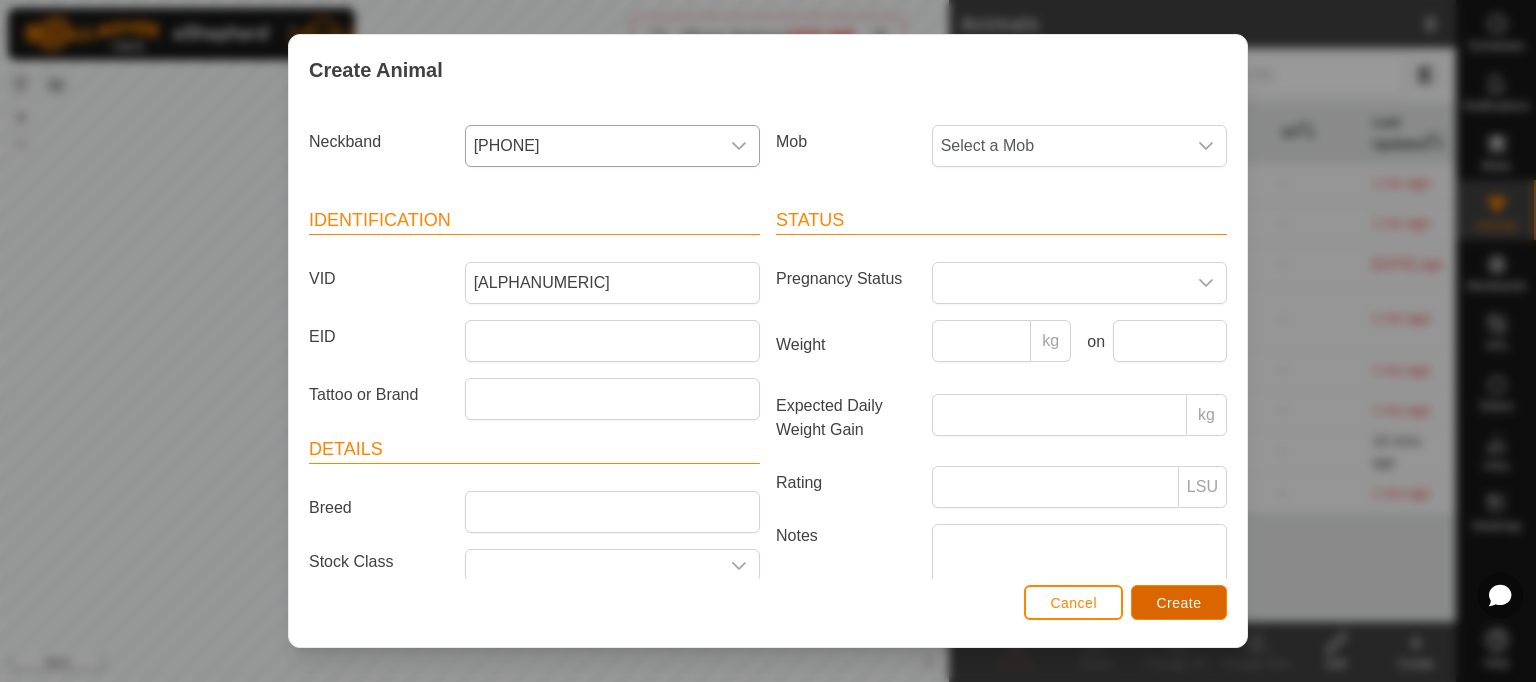 click on "Create" at bounding box center [1179, 602] 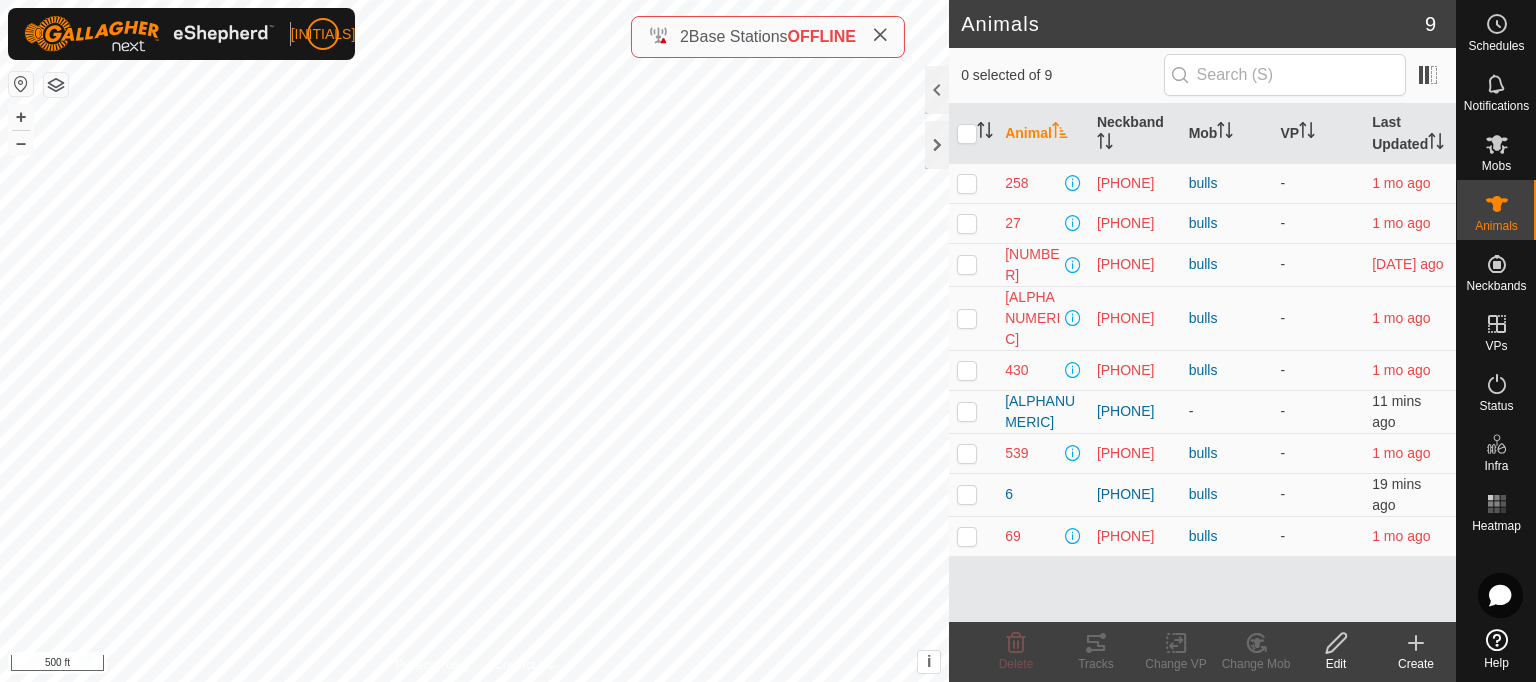 click 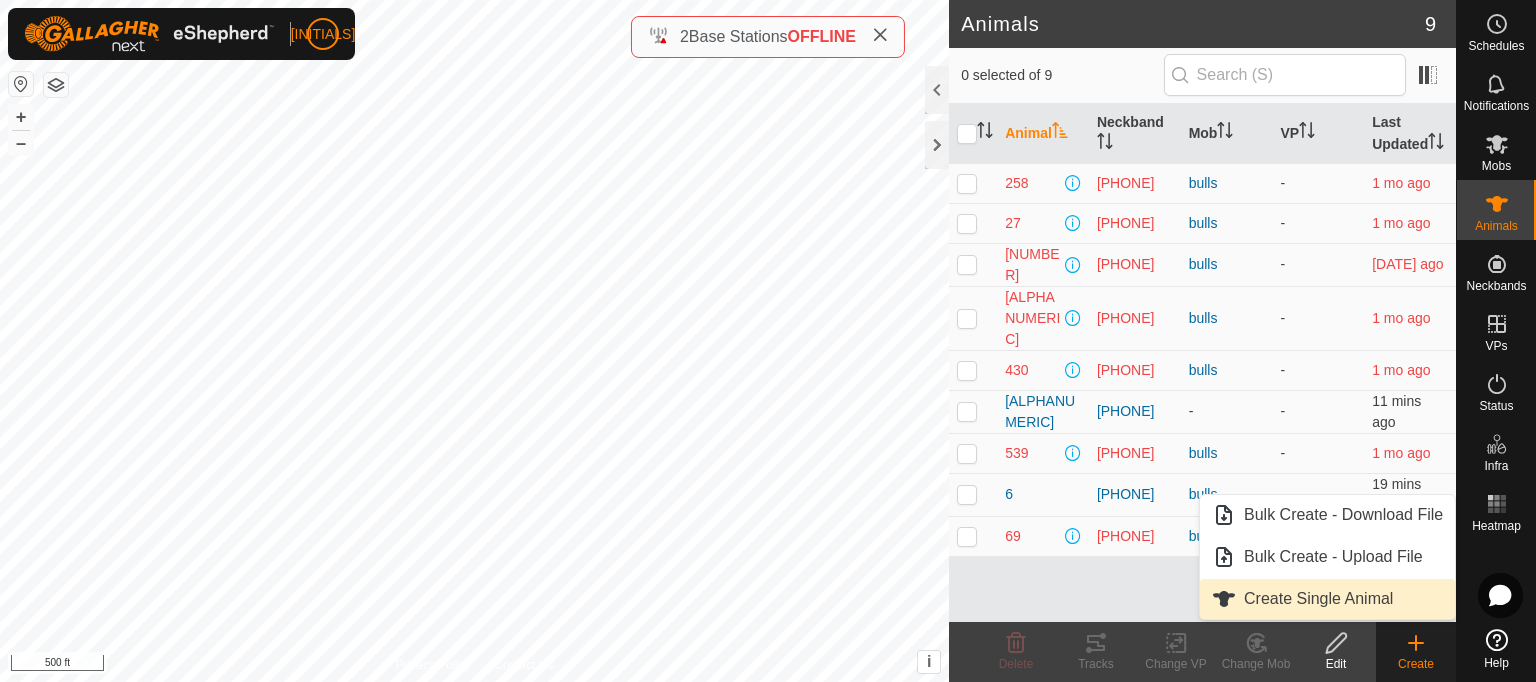 click on "Create Single Animal" at bounding box center (1327, 599) 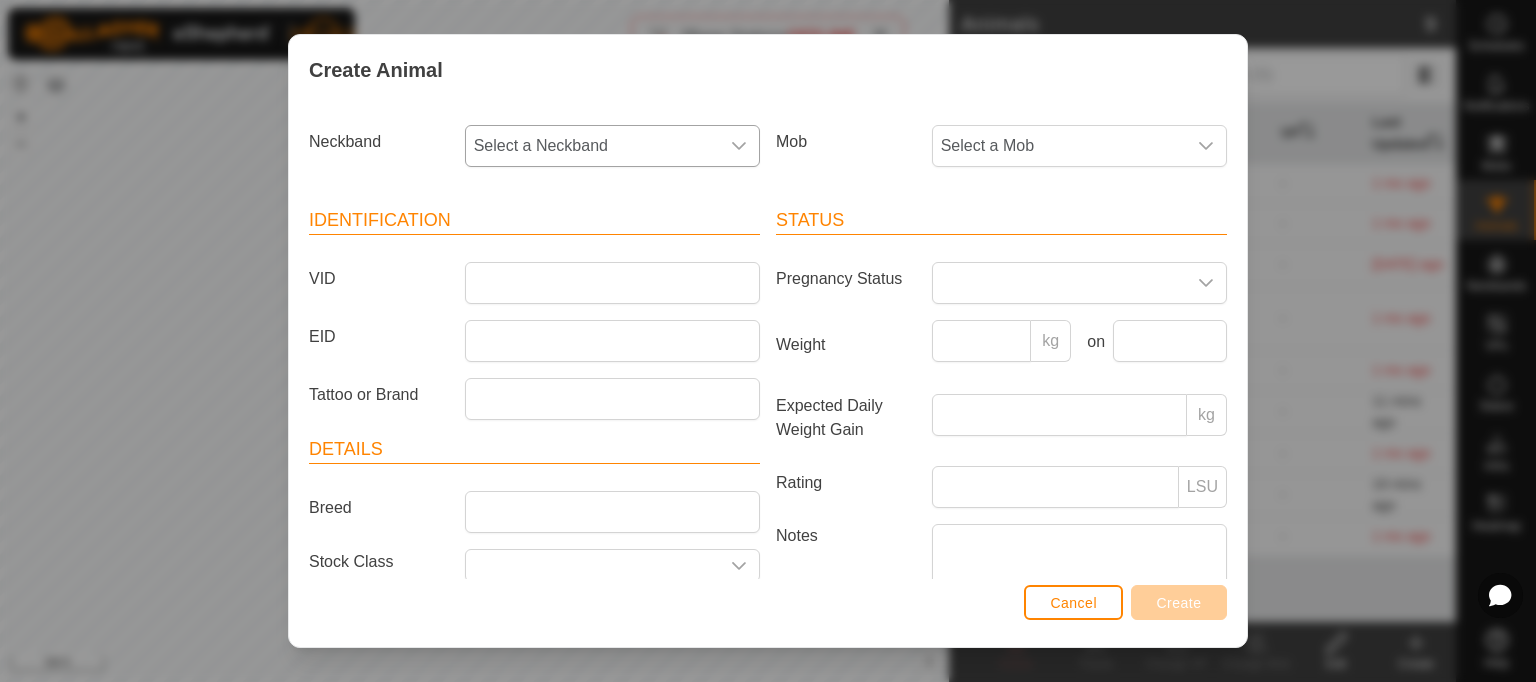 click 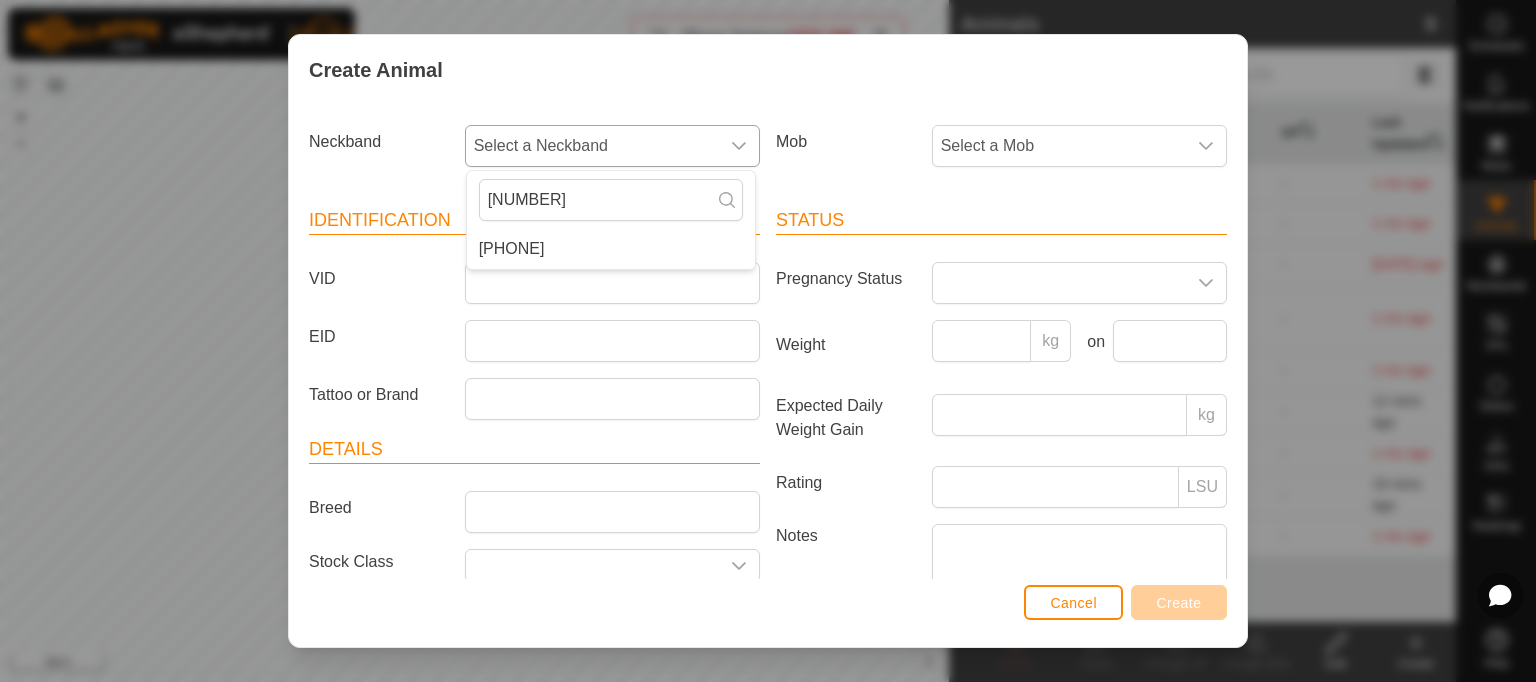 click on "[PHONE]" at bounding box center (611, 249) 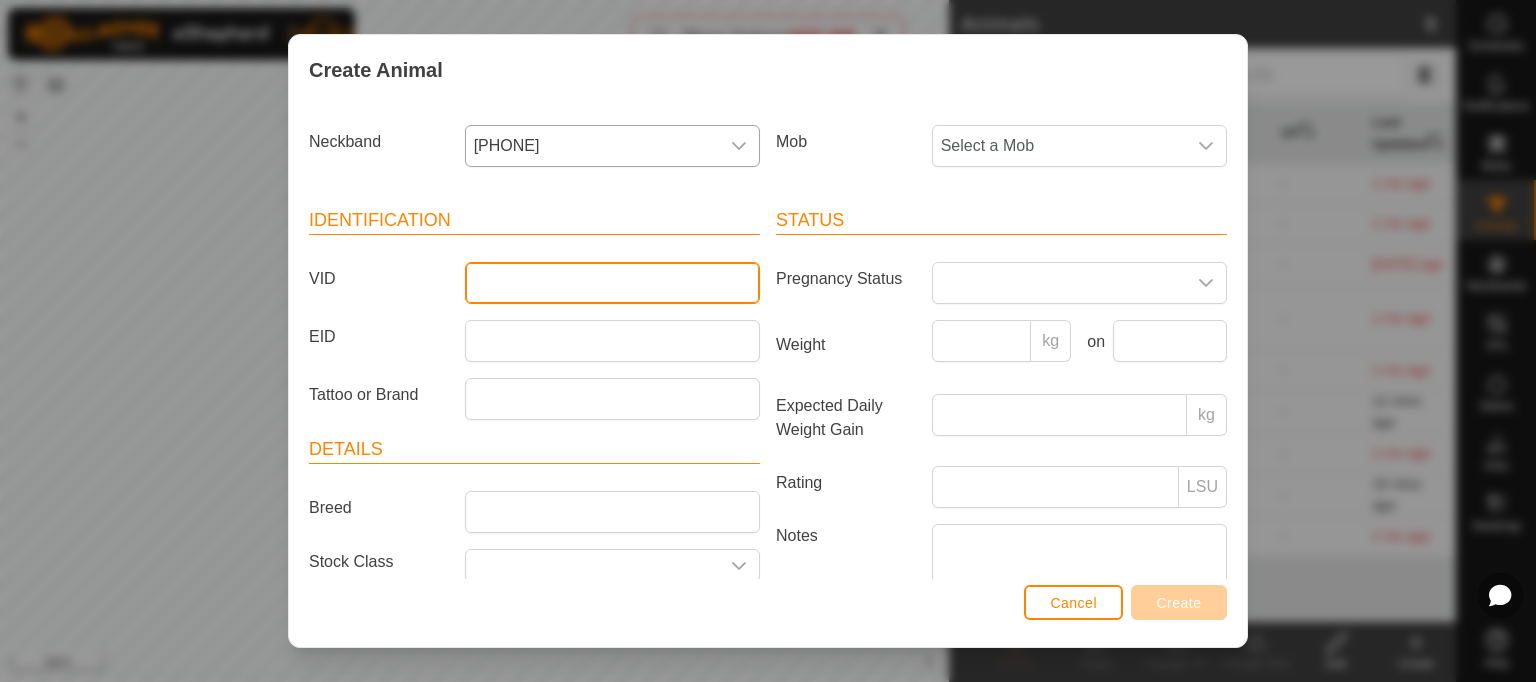 click on "VID" at bounding box center [612, 283] 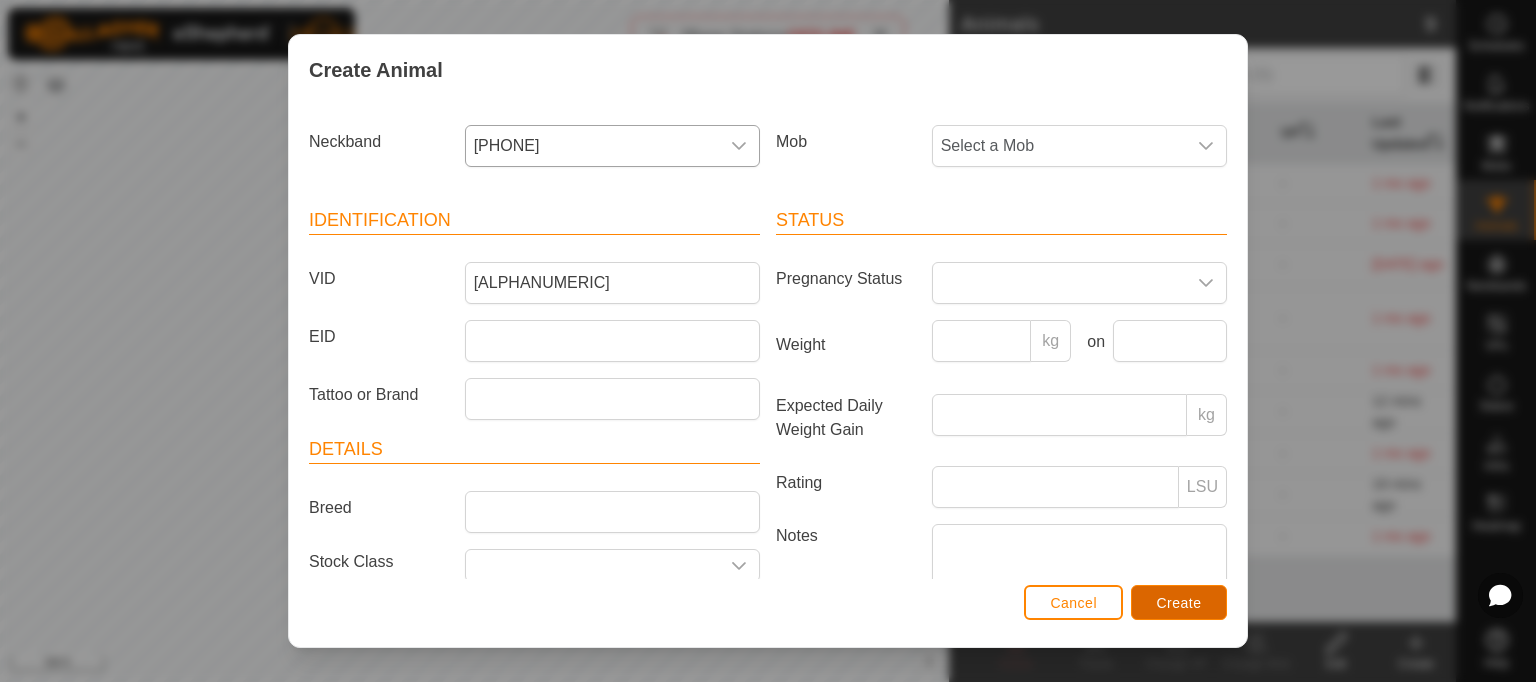 click on "Create" at bounding box center (1179, 603) 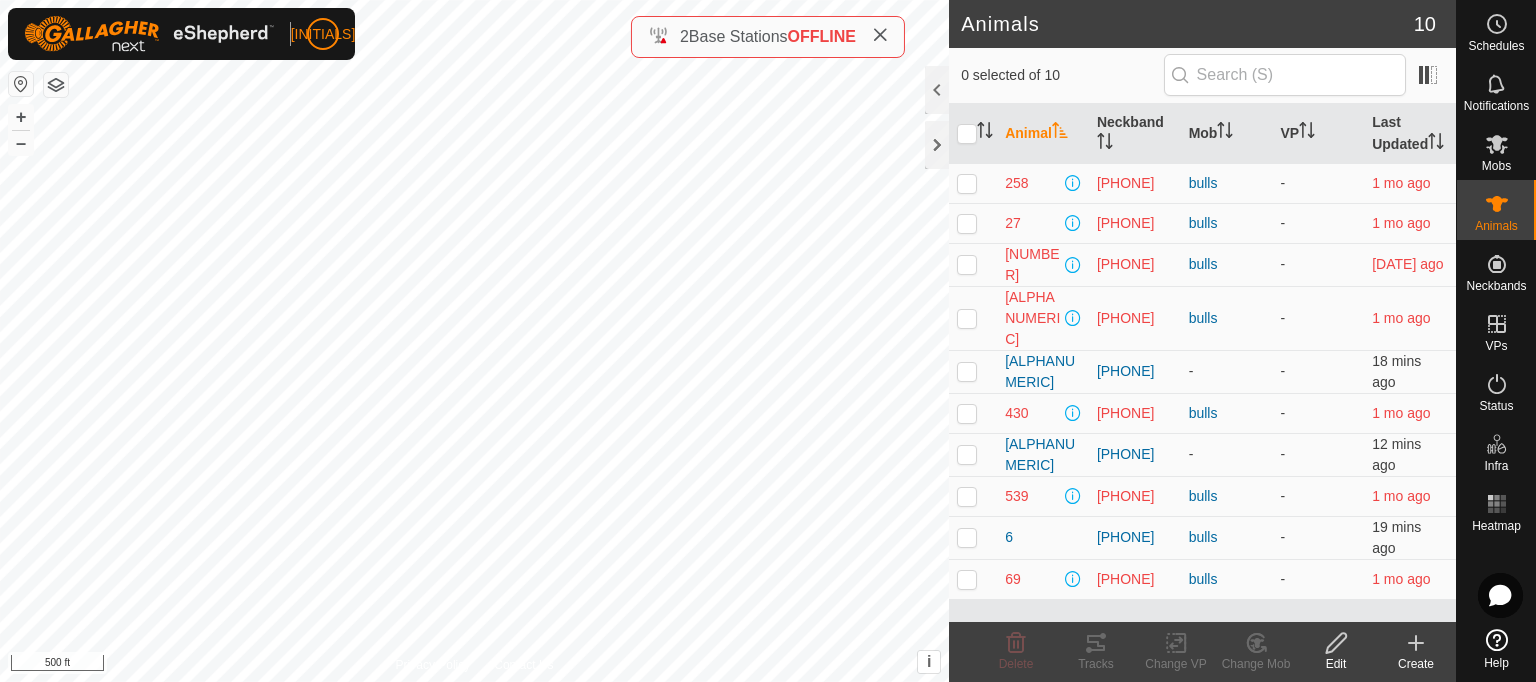 click 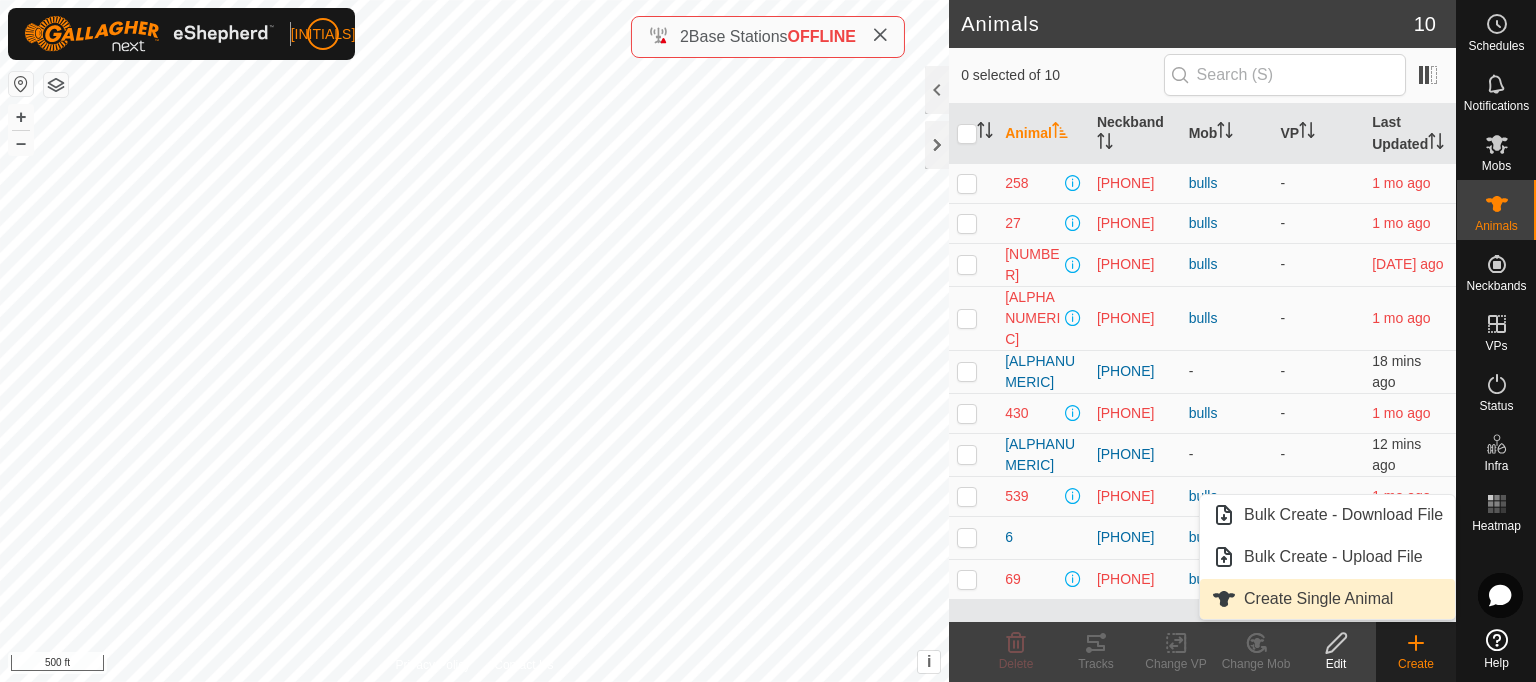 click on "Create Single Animal" at bounding box center [1327, 599] 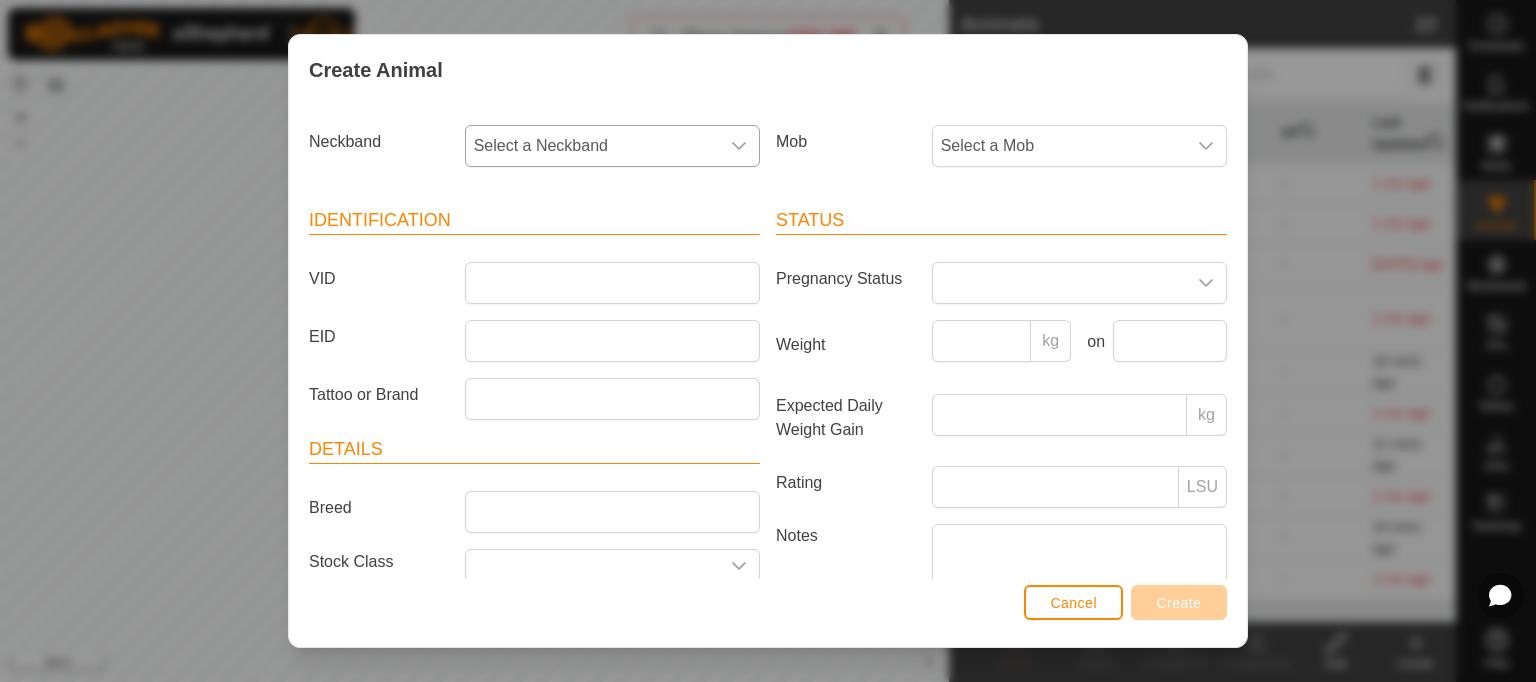 click 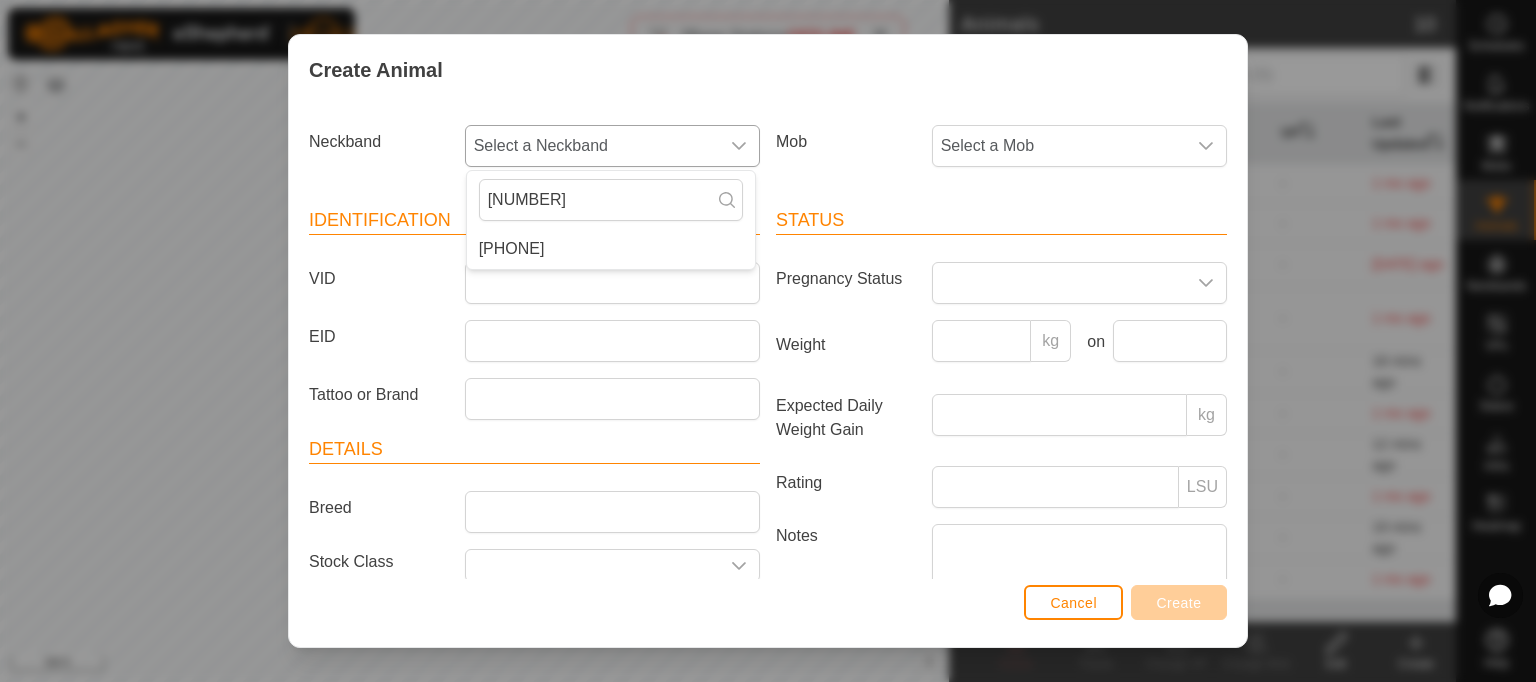 click on "[PHONE]" at bounding box center [611, 249] 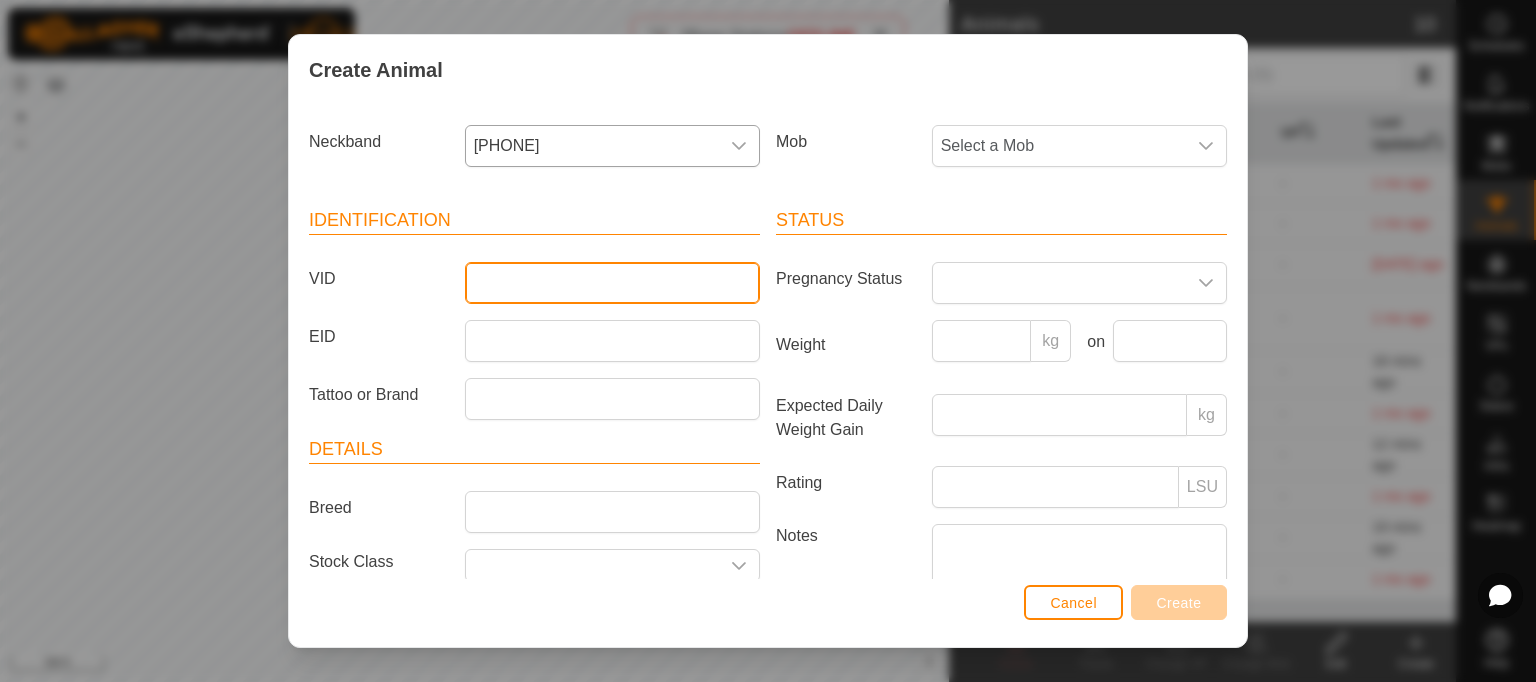 click on "VID" at bounding box center (612, 283) 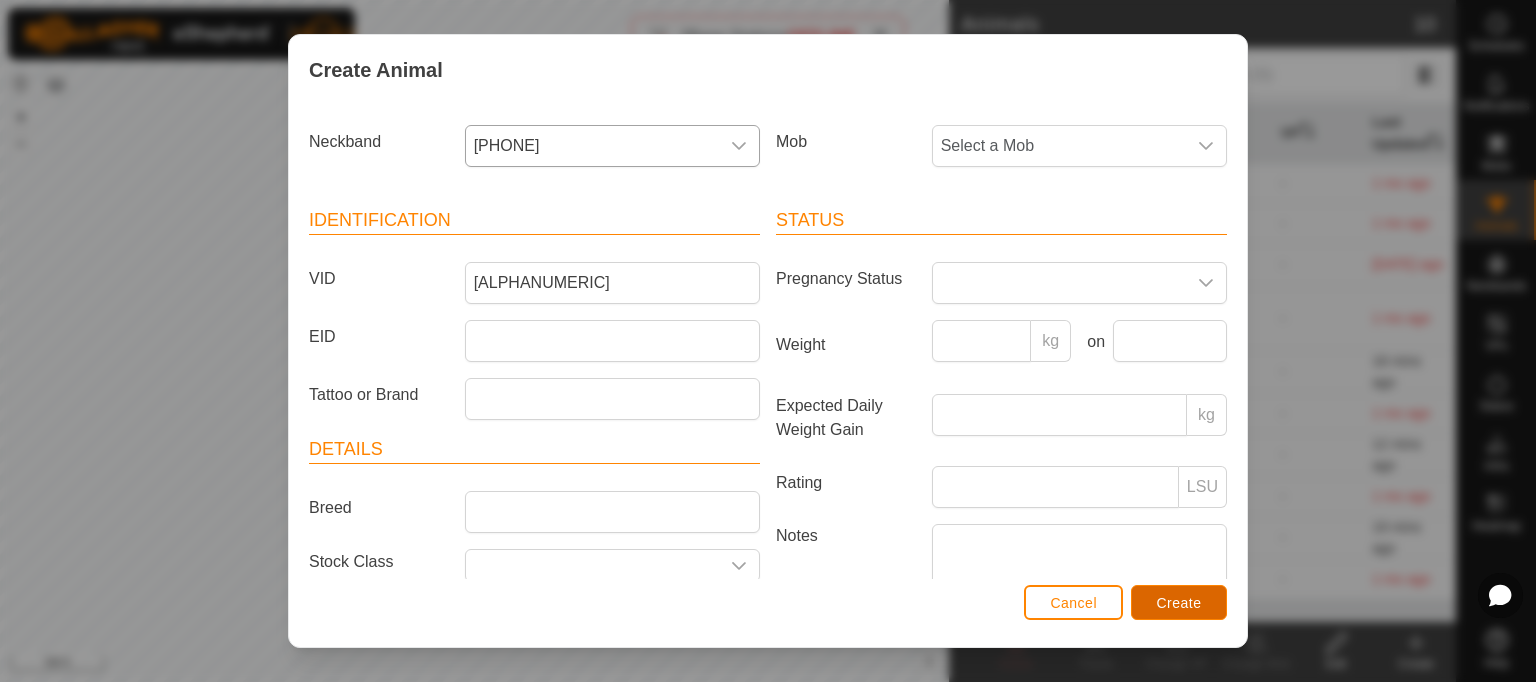 click on "Create" at bounding box center (1179, 603) 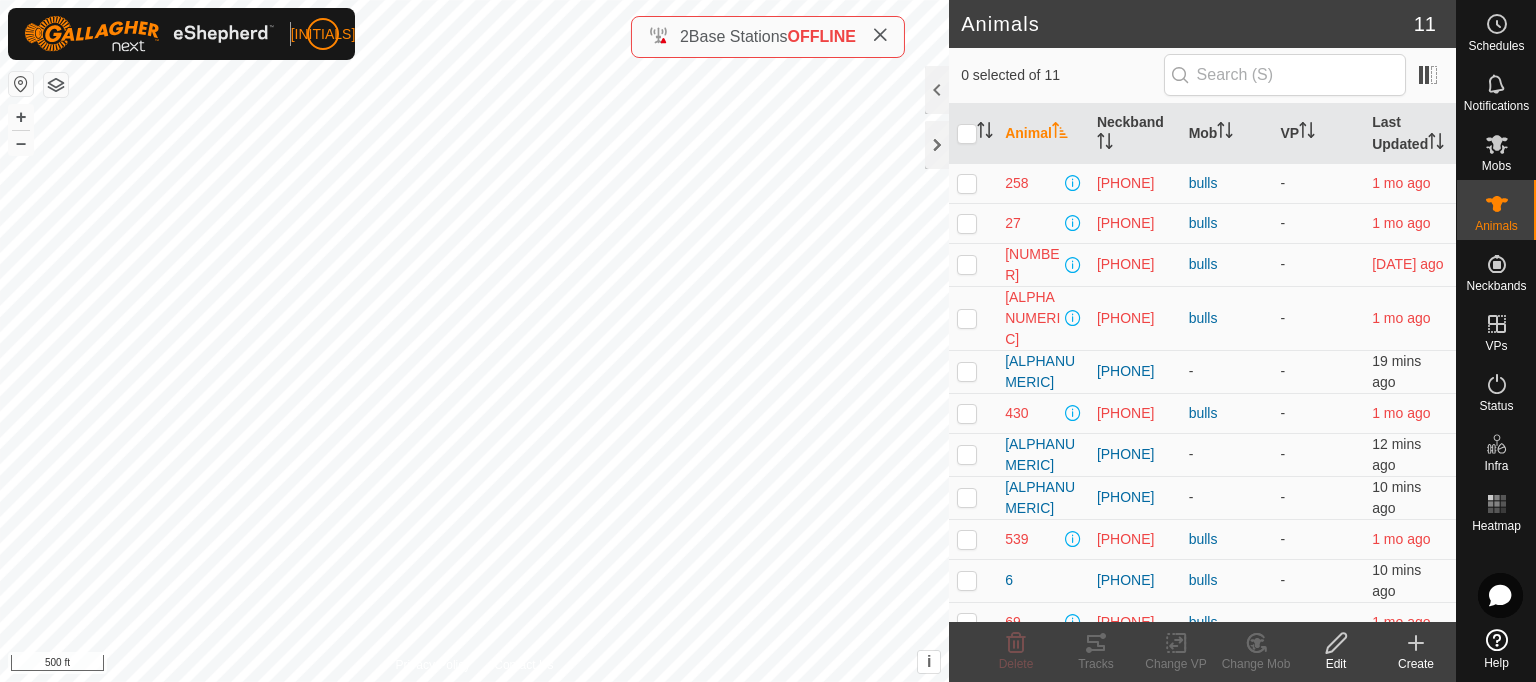 click 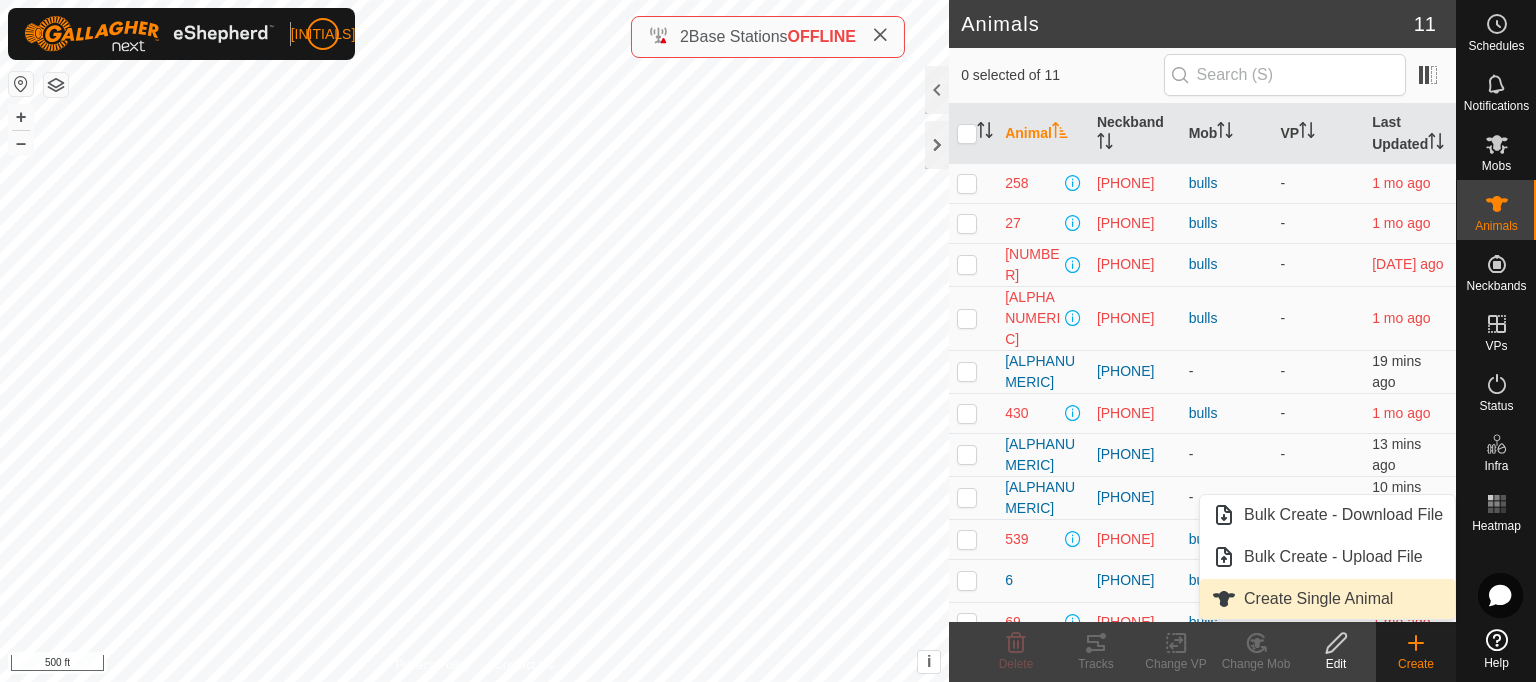 click on "Create Single Animal" at bounding box center [1327, 599] 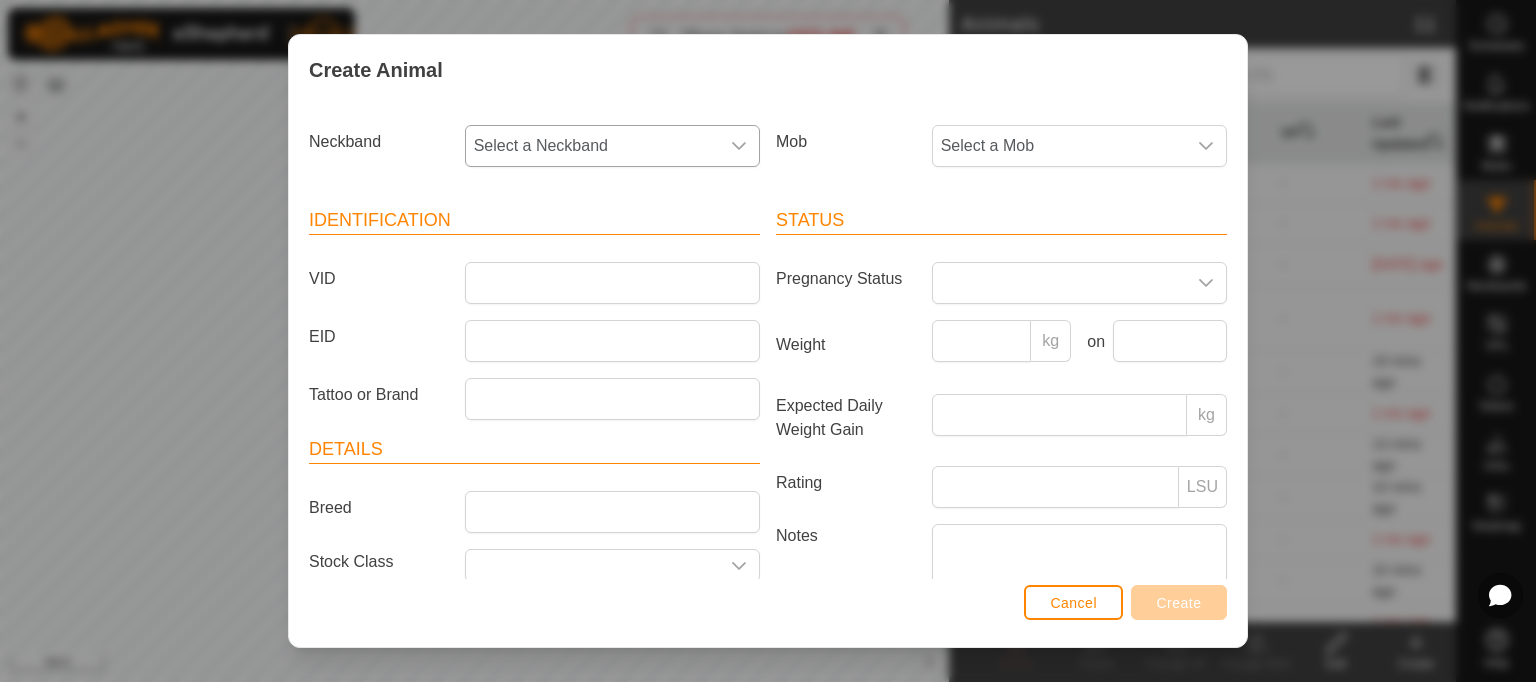 click 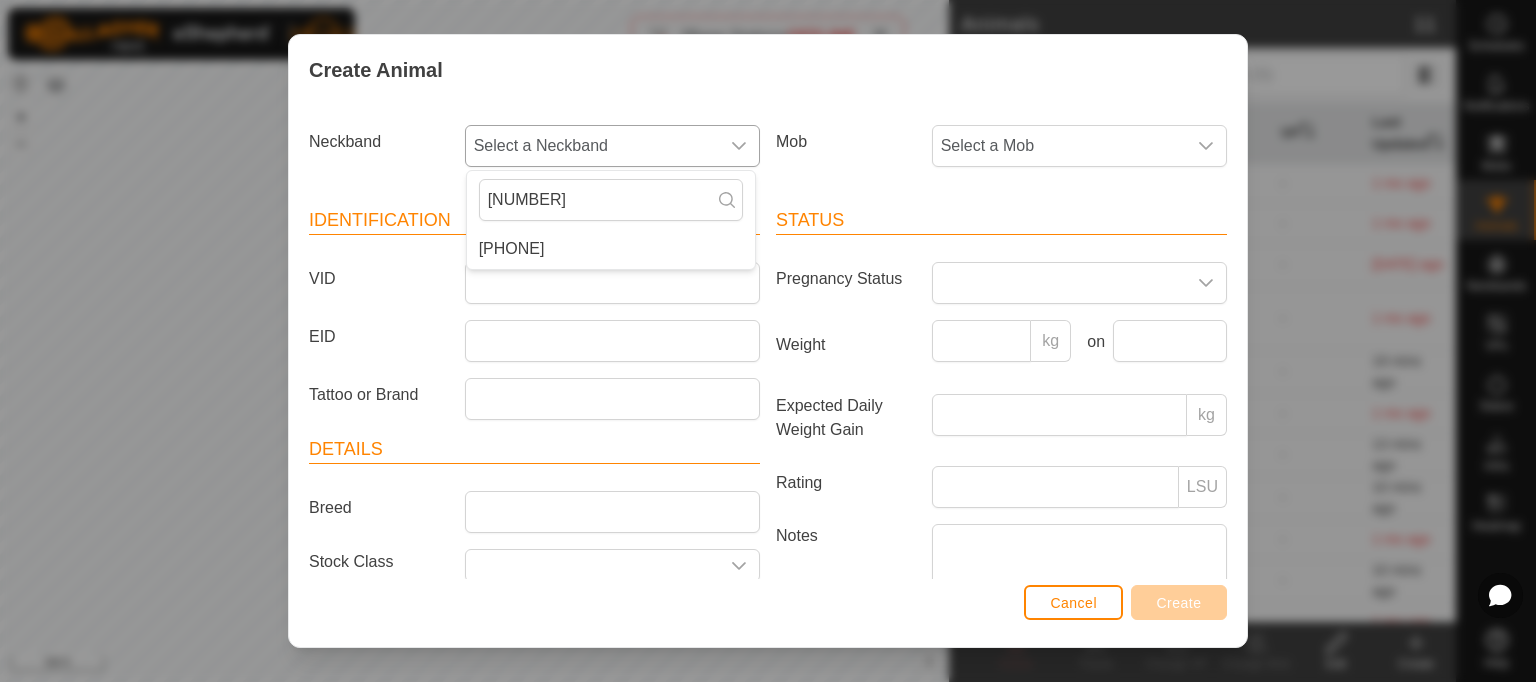 click on "[PHONE]" at bounding box center (611, 249) 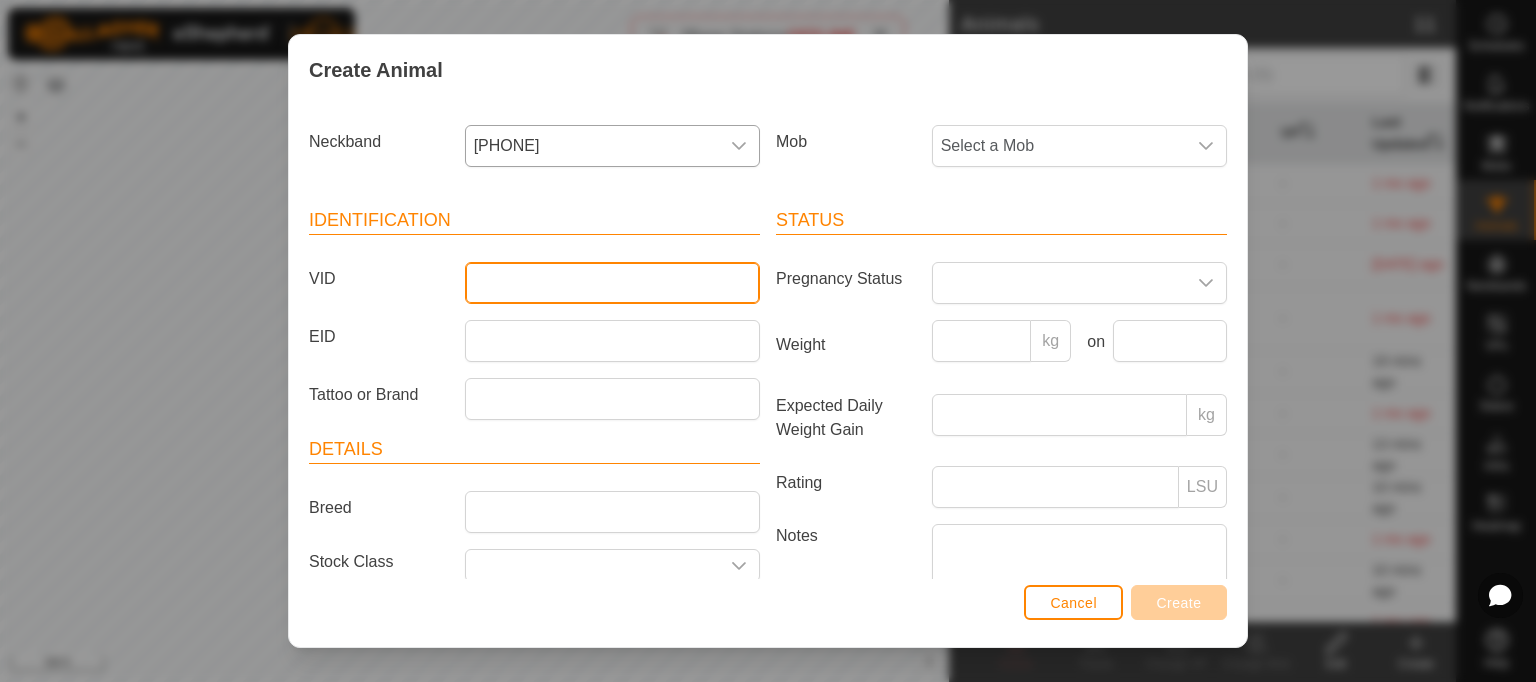 click on "VID" at bounding box center [612, 283] 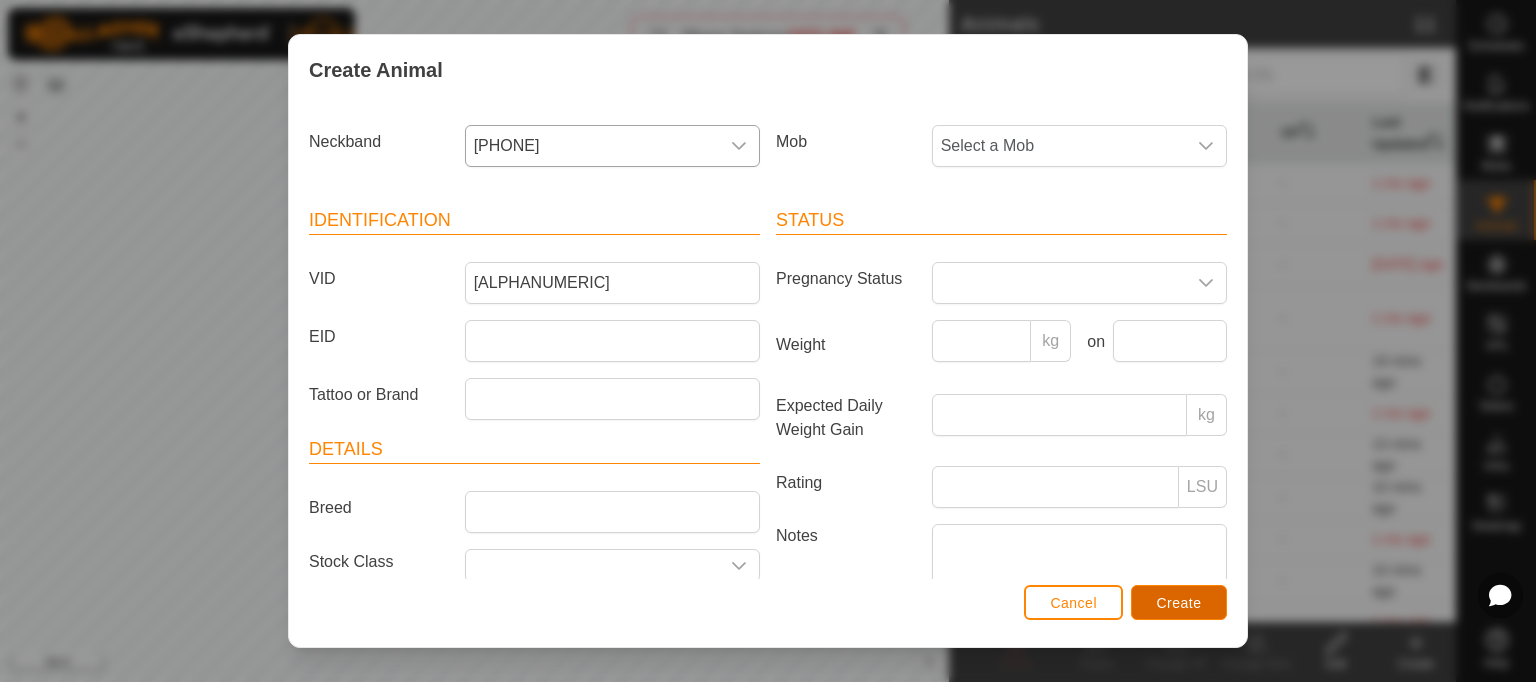 click on "Create" at bounding box center [1179, 602] 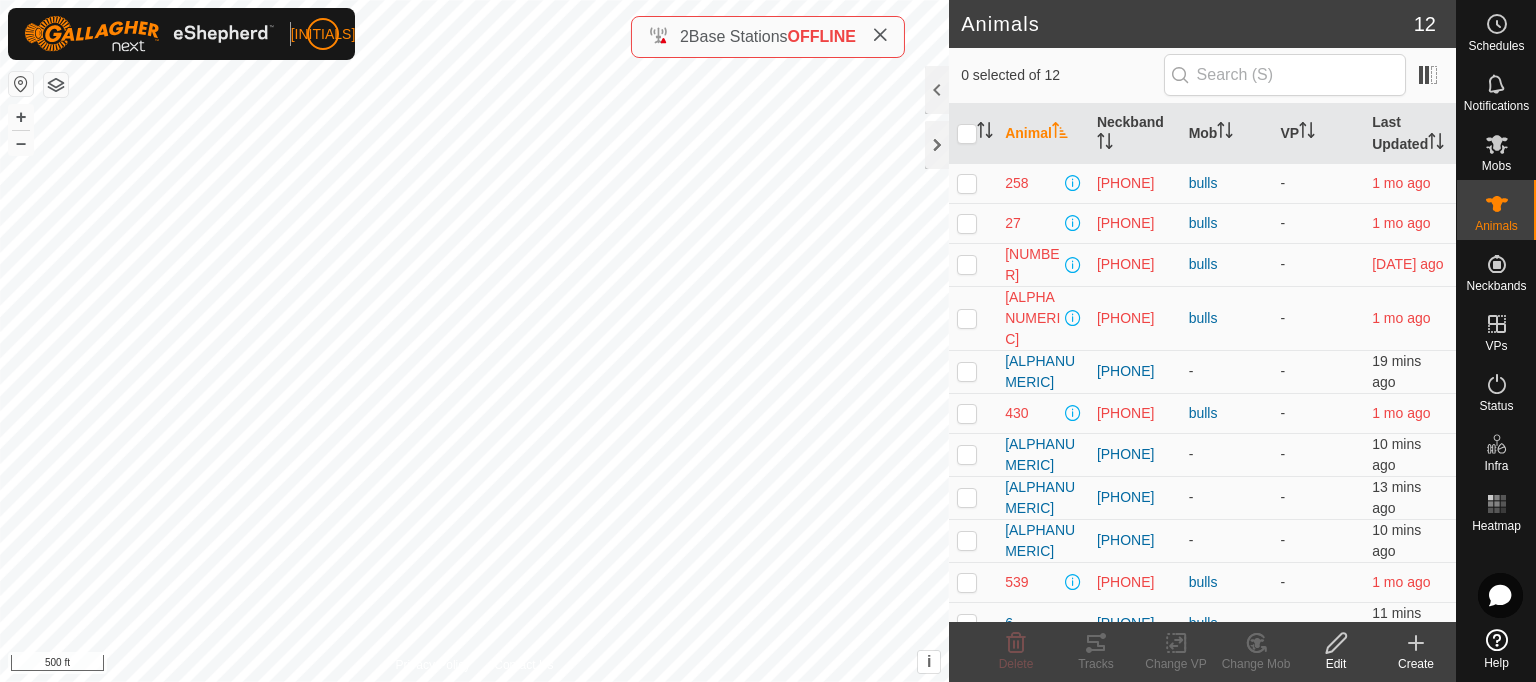 click 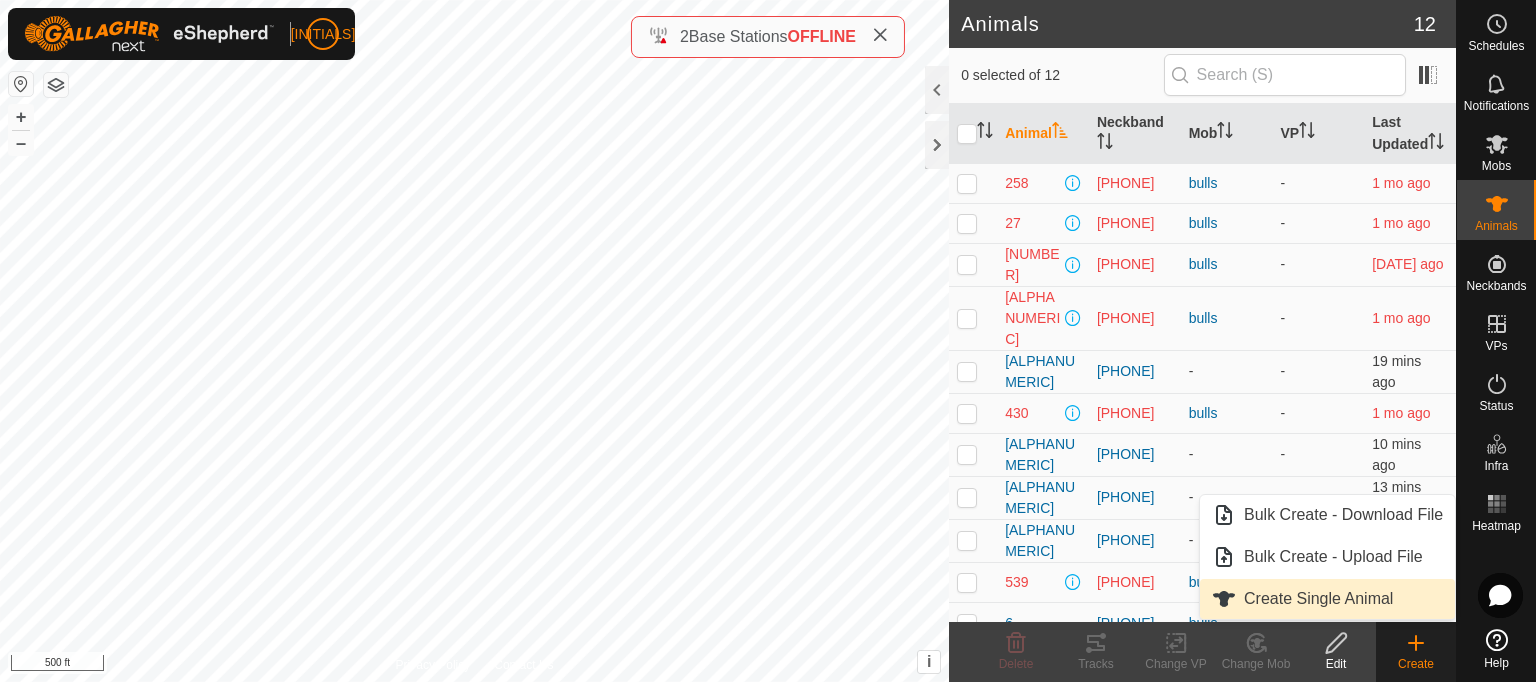 click on "Create Single Animal" at bounding box center (1327, 599) 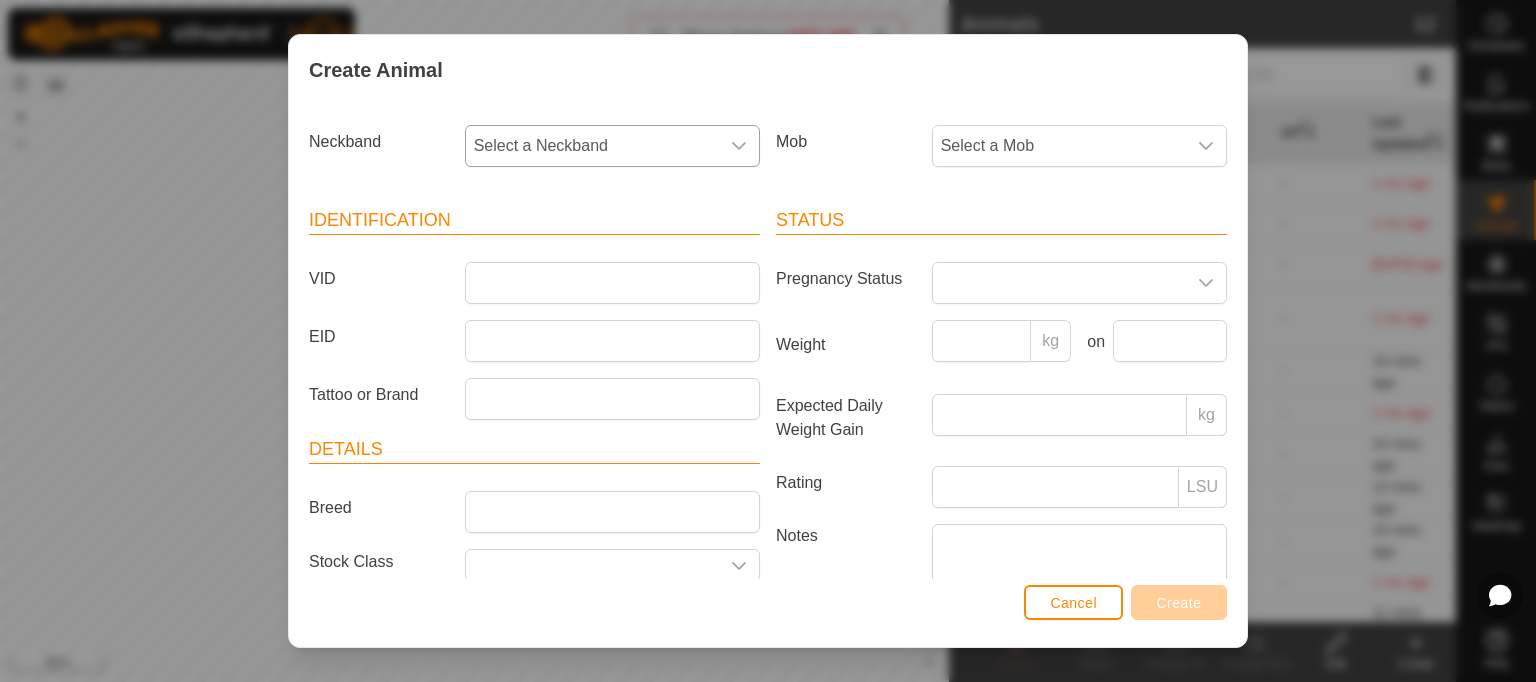 click 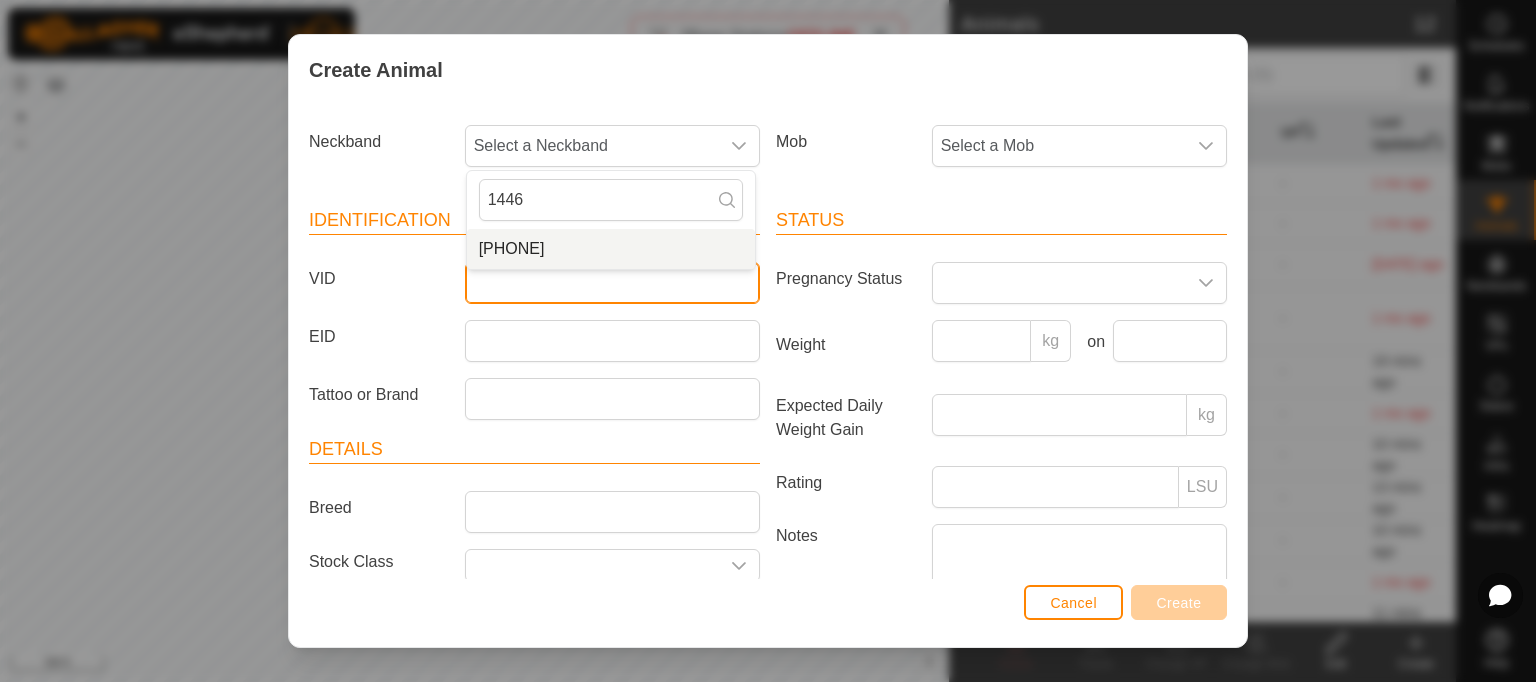 click on "VID" at bounding box center [612, 283] 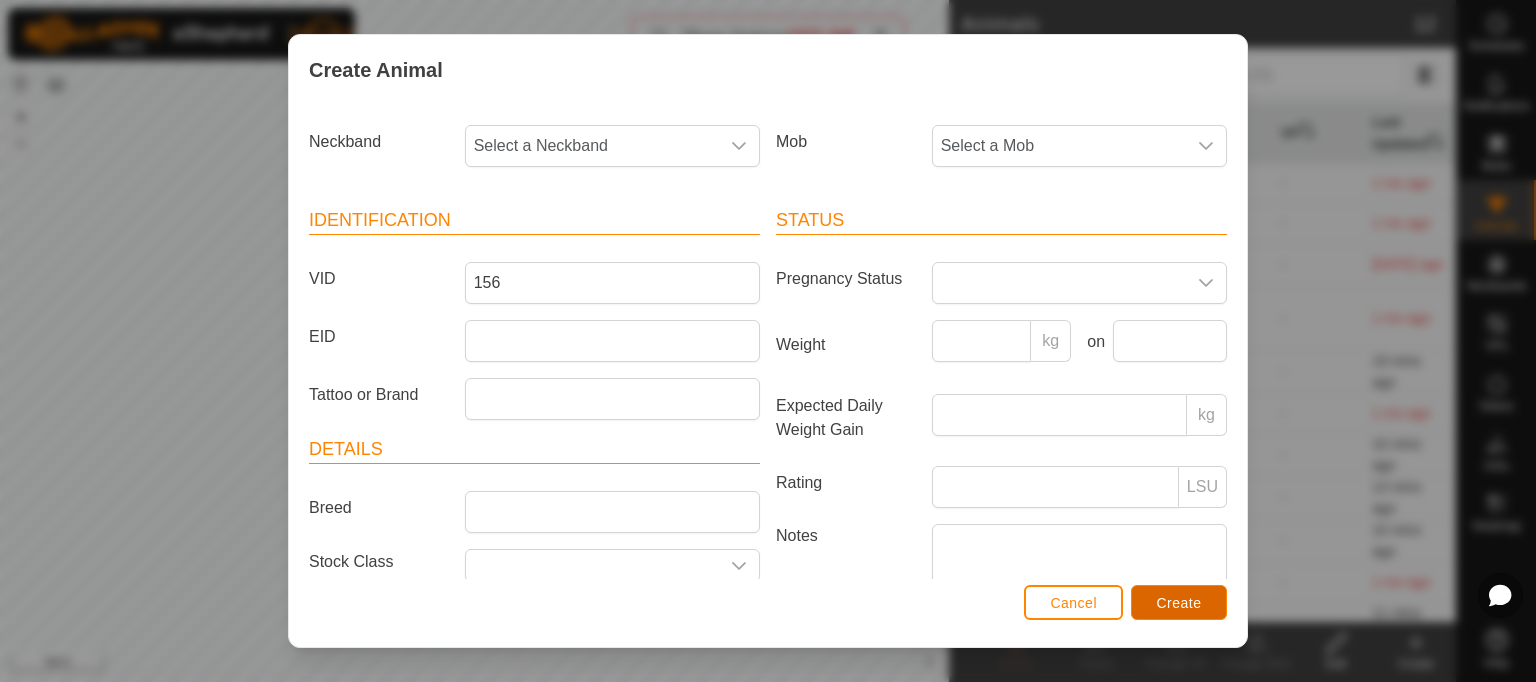 click on "Create" at bounding box center (1179, 603) 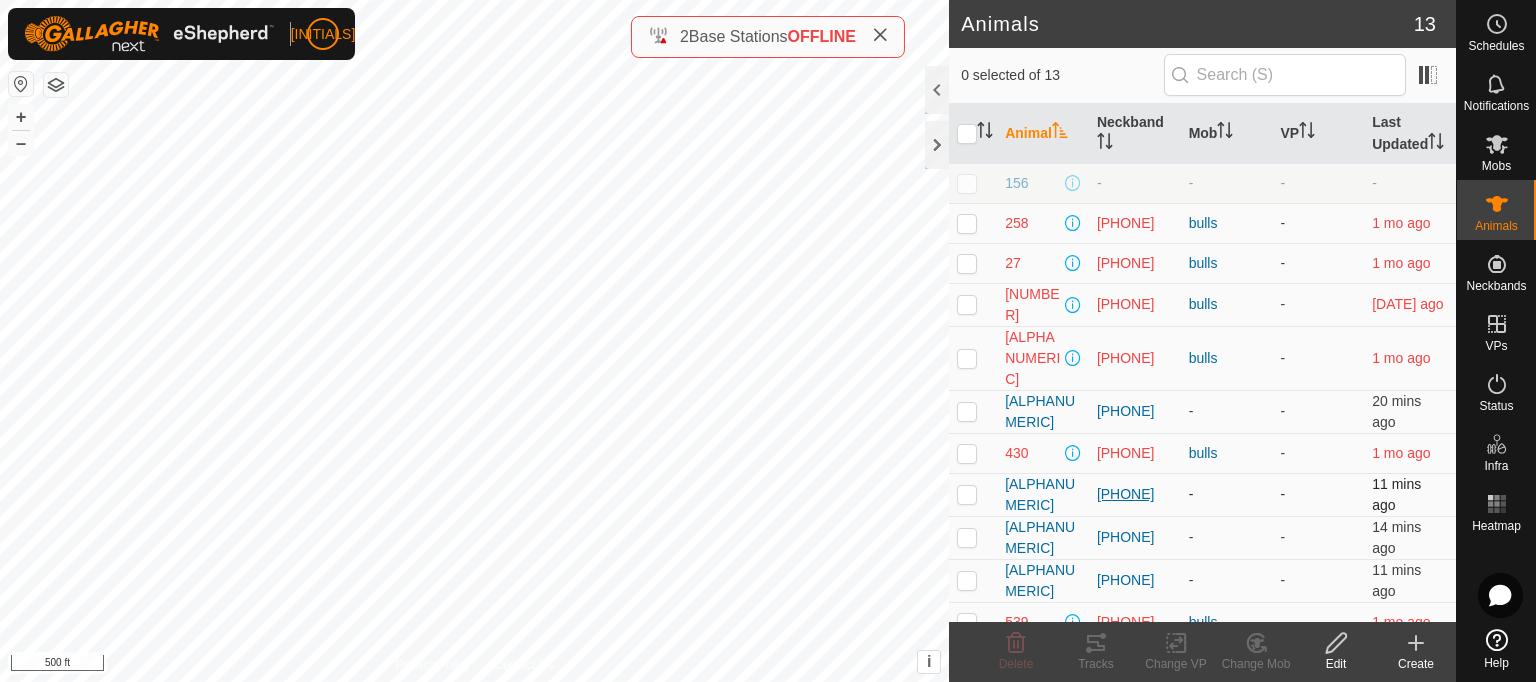 click on "[PHONE]" at bounding box center (1135, 494) 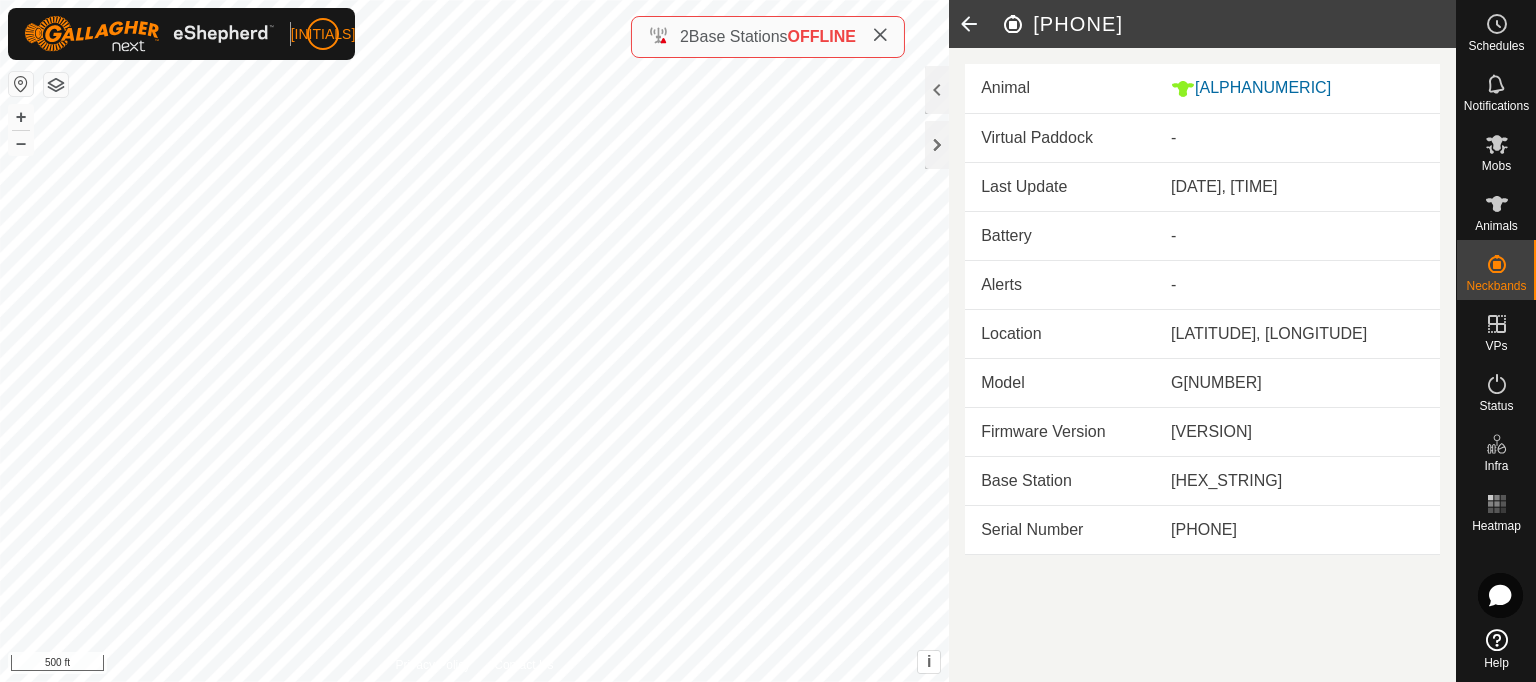 click 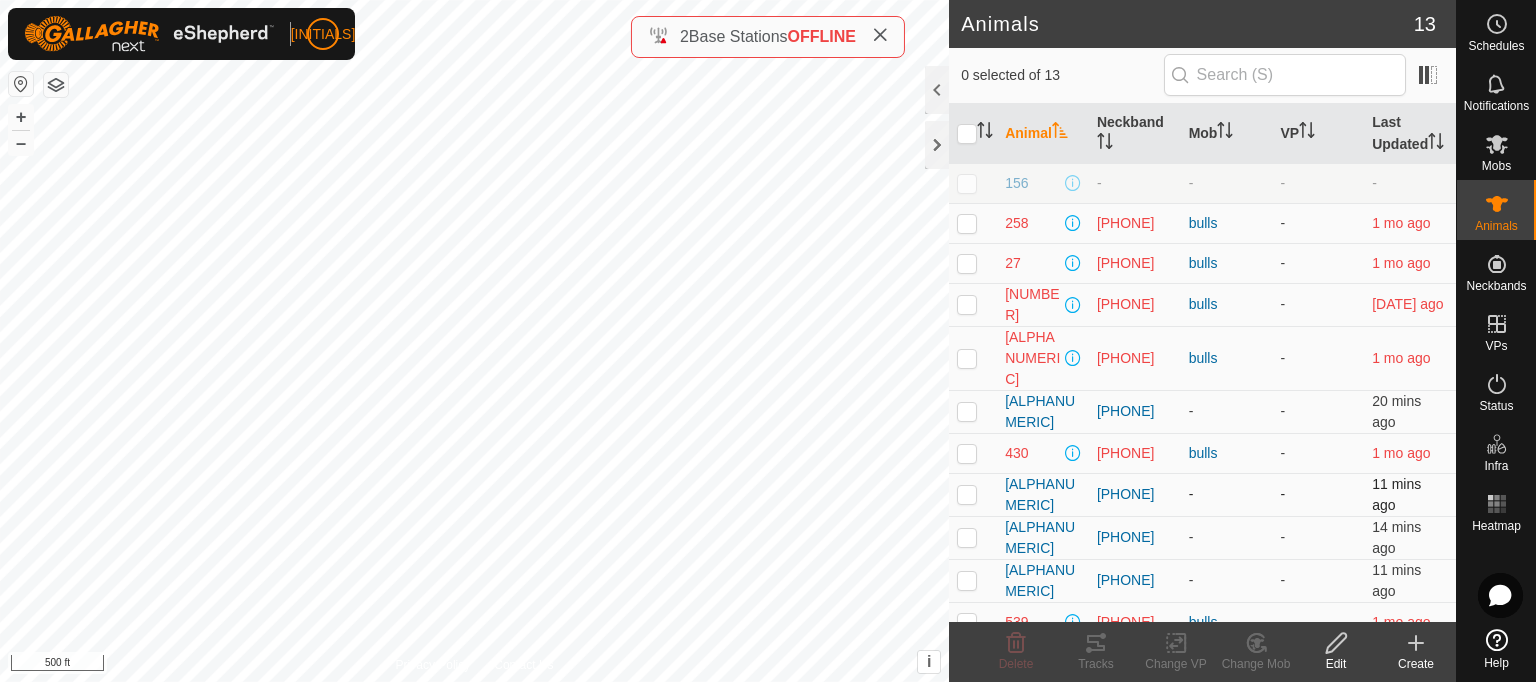 click at bounding box center [967, 494] 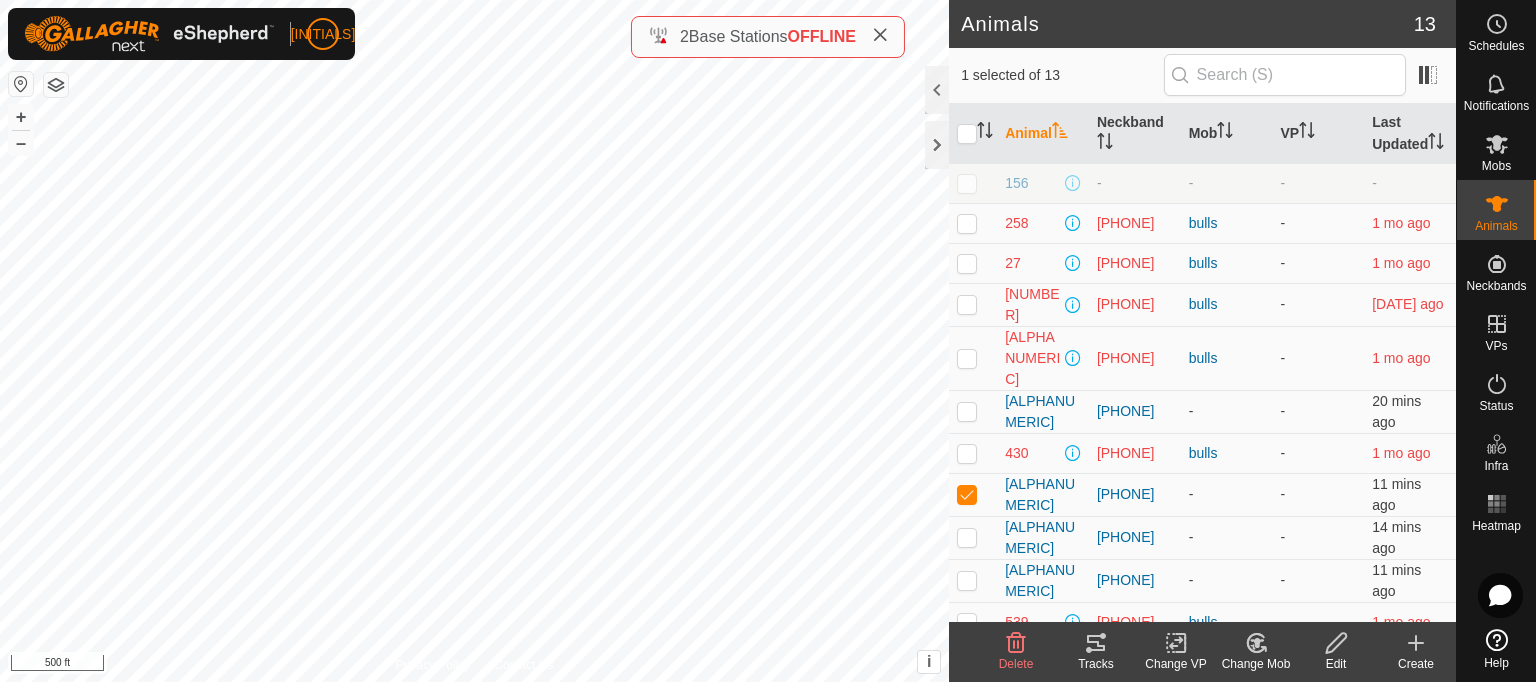 click 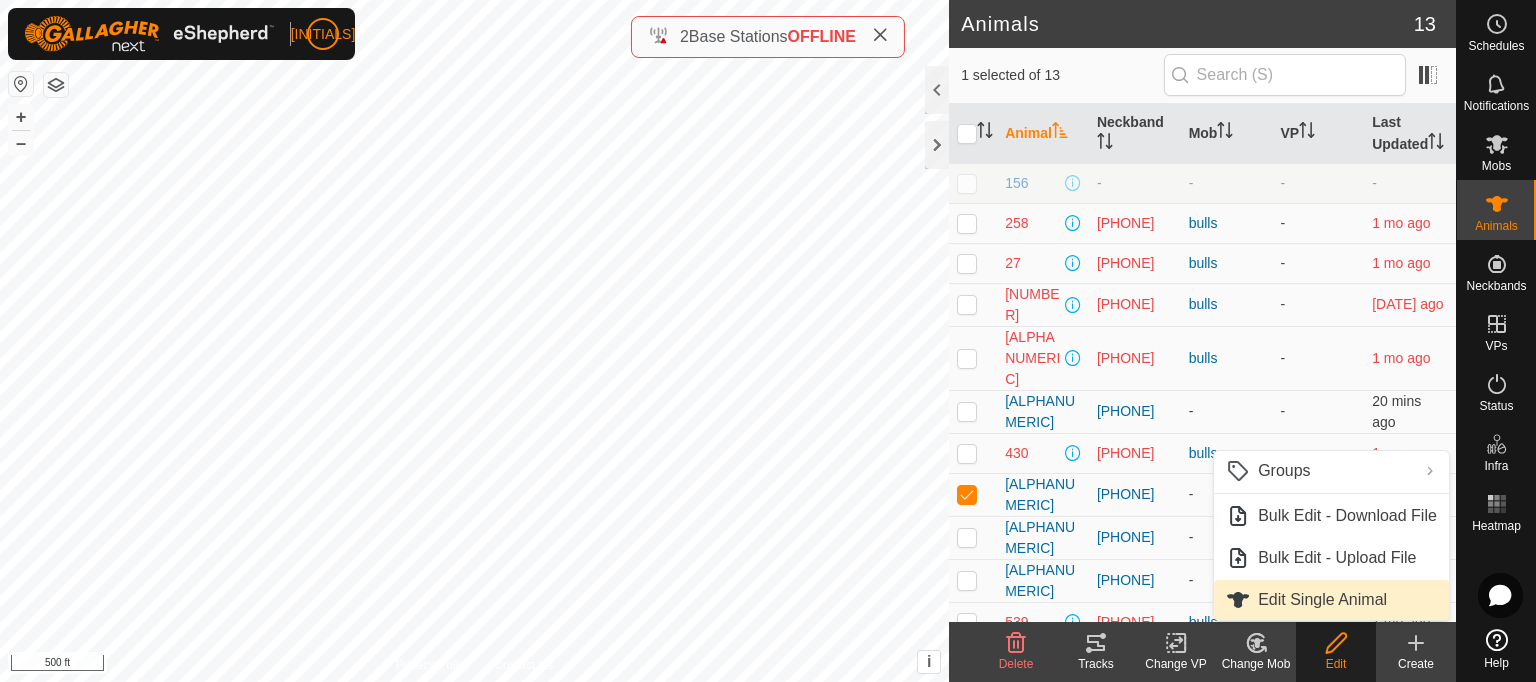 click on "Edit Single Animal" at bounding box center [1331, 600] 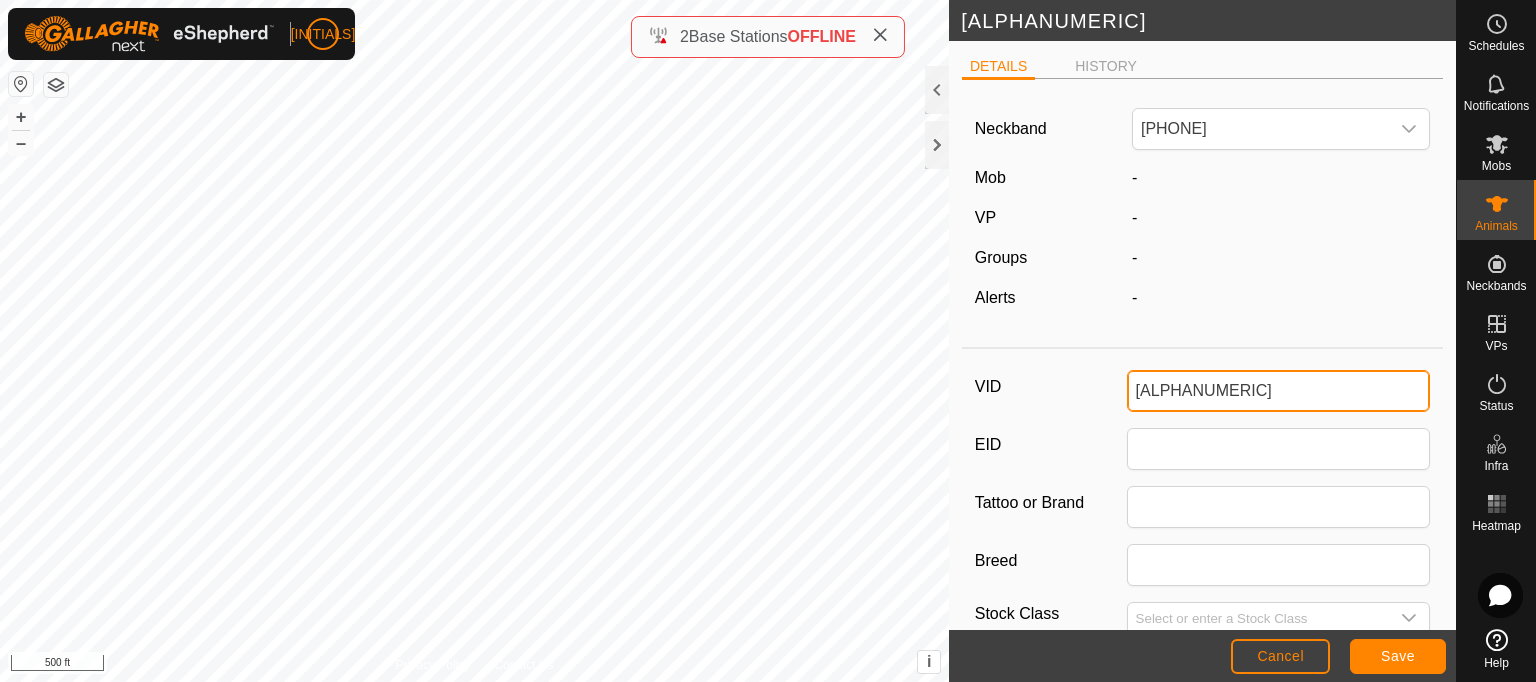 click on "[ALPHANUMERIC]" at bounding box center [1279, 391] 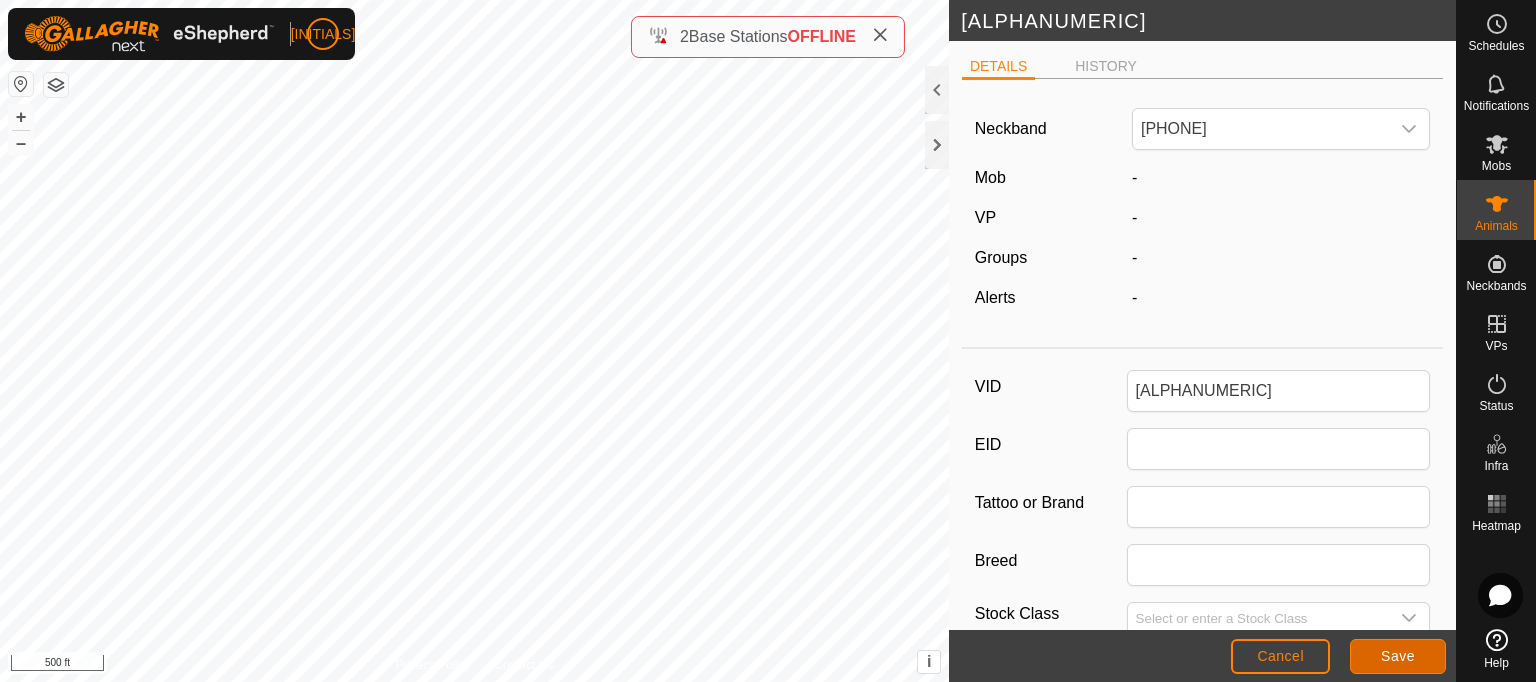 click on "Save" 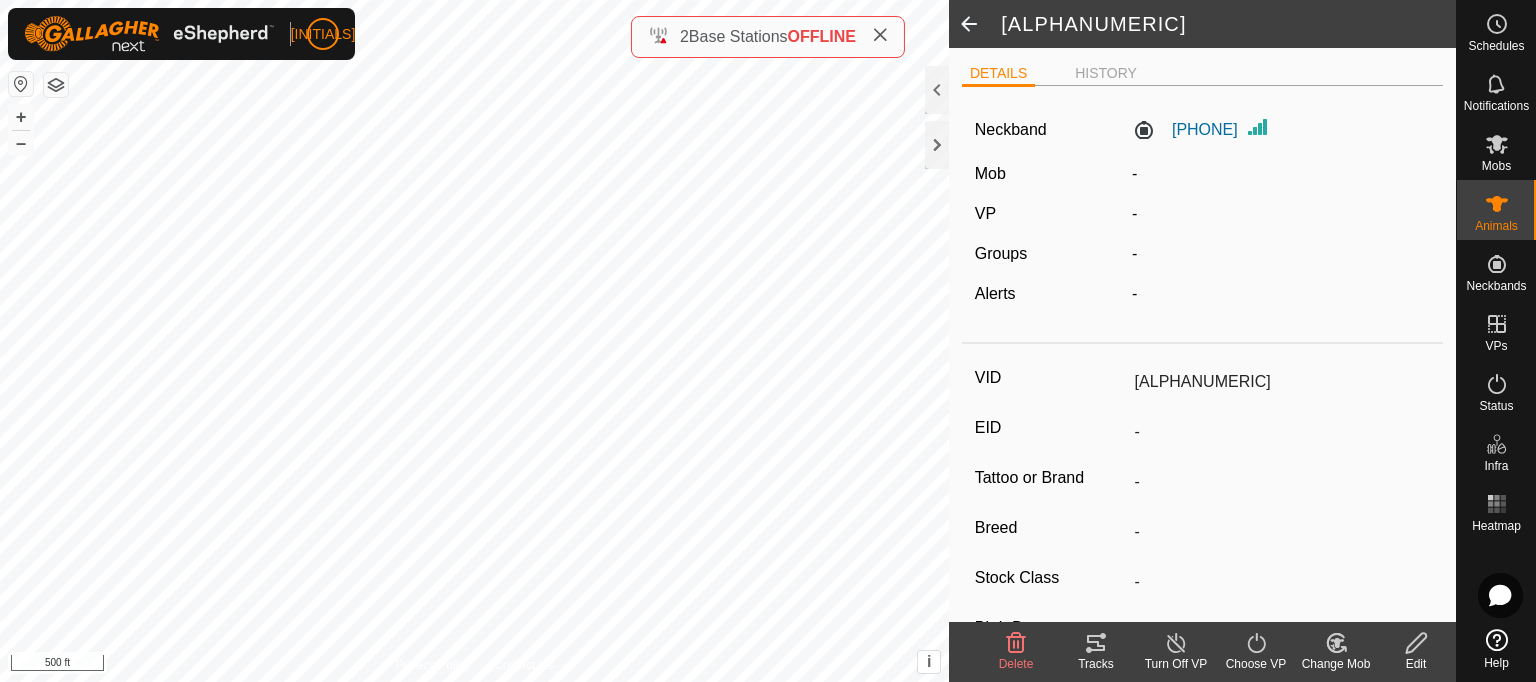 click 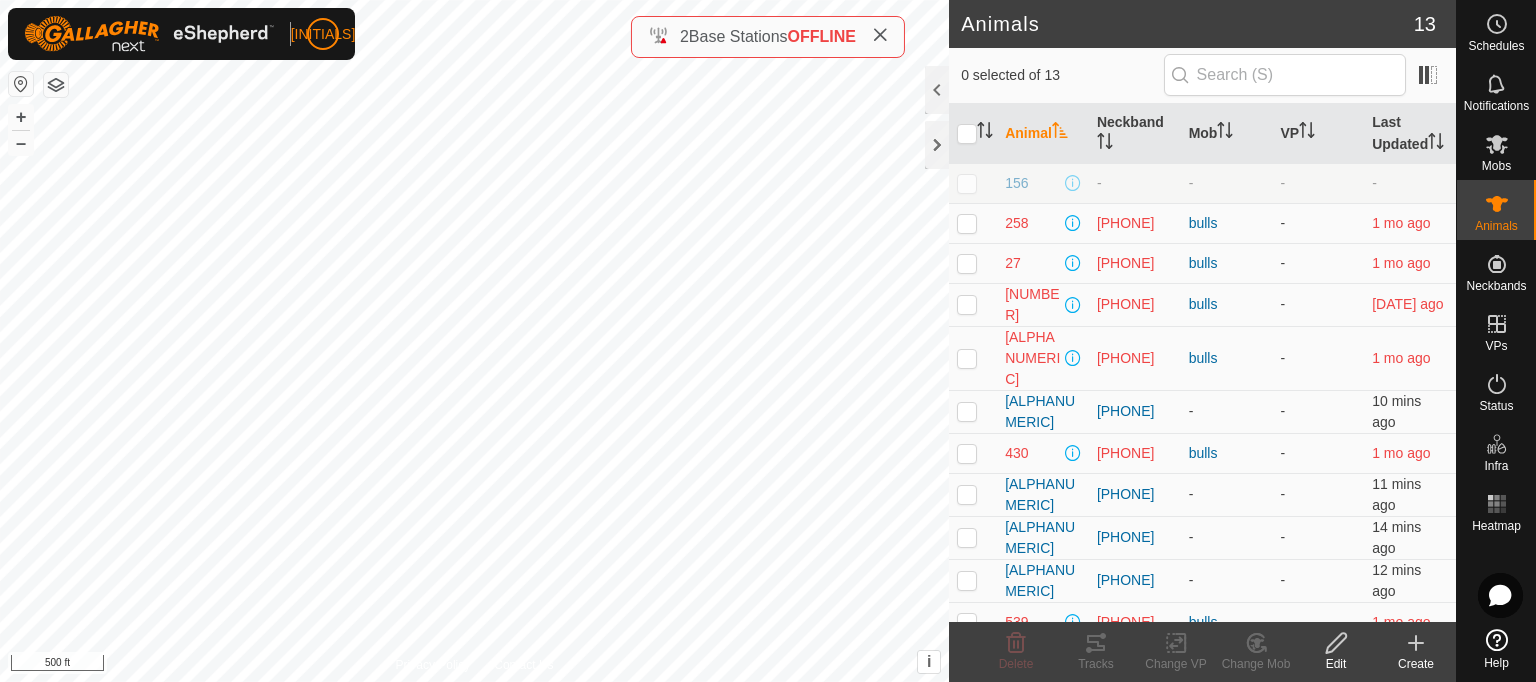 click 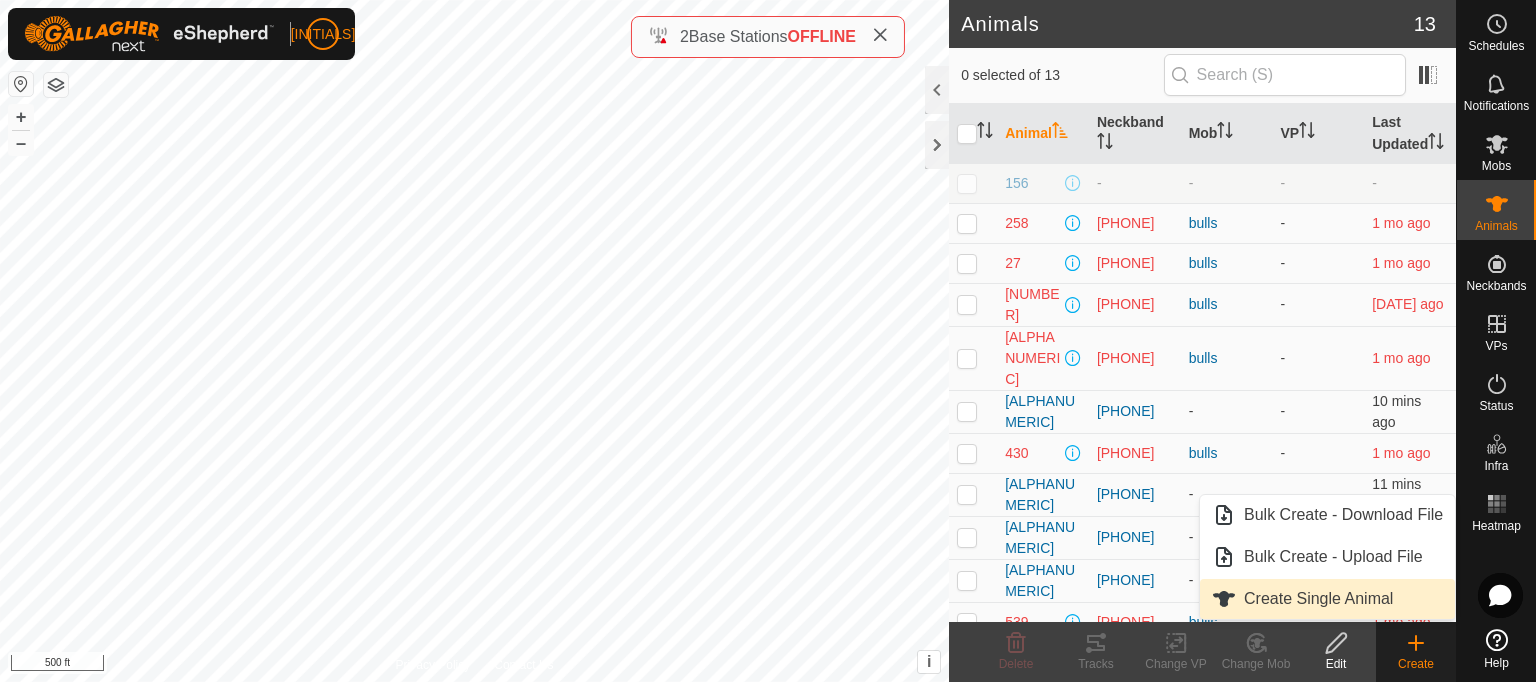 click on "Create Single Animal" at bounding box center (1327, 599) 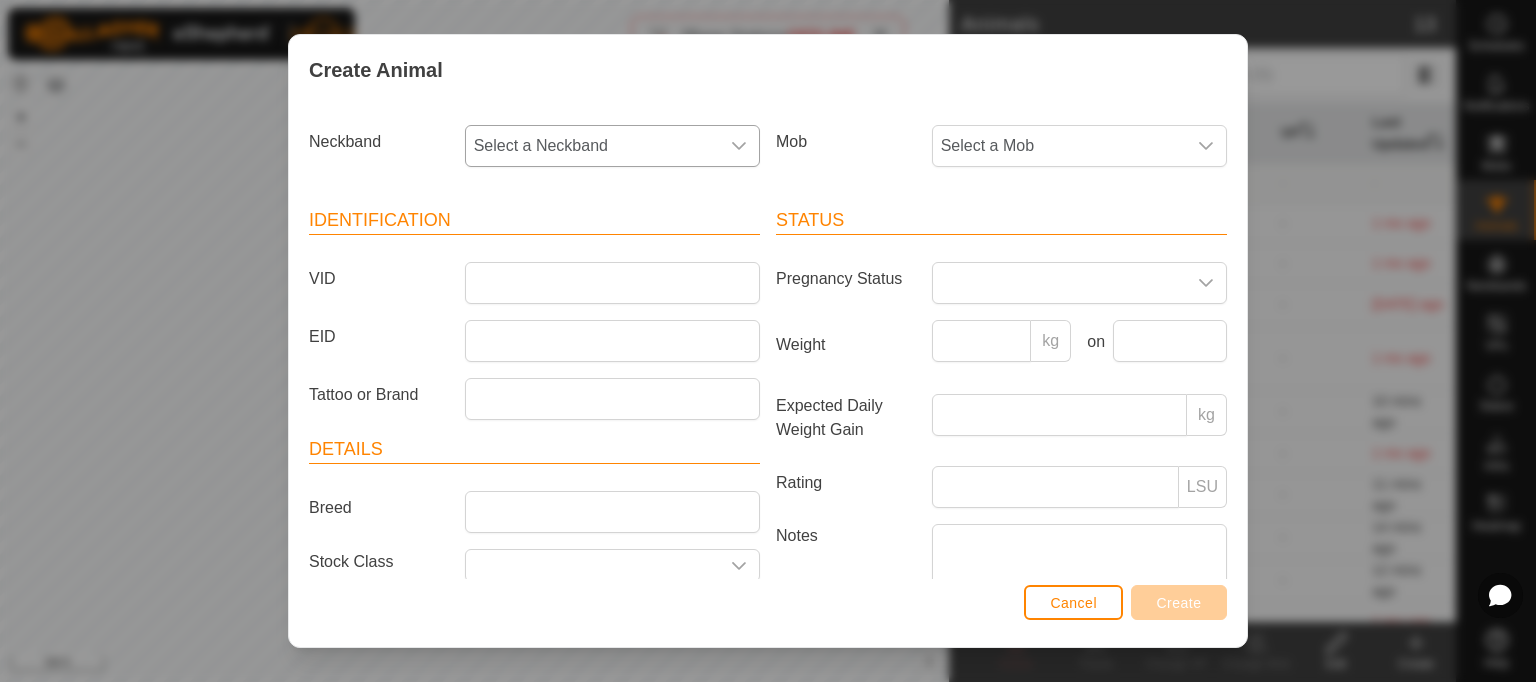 click 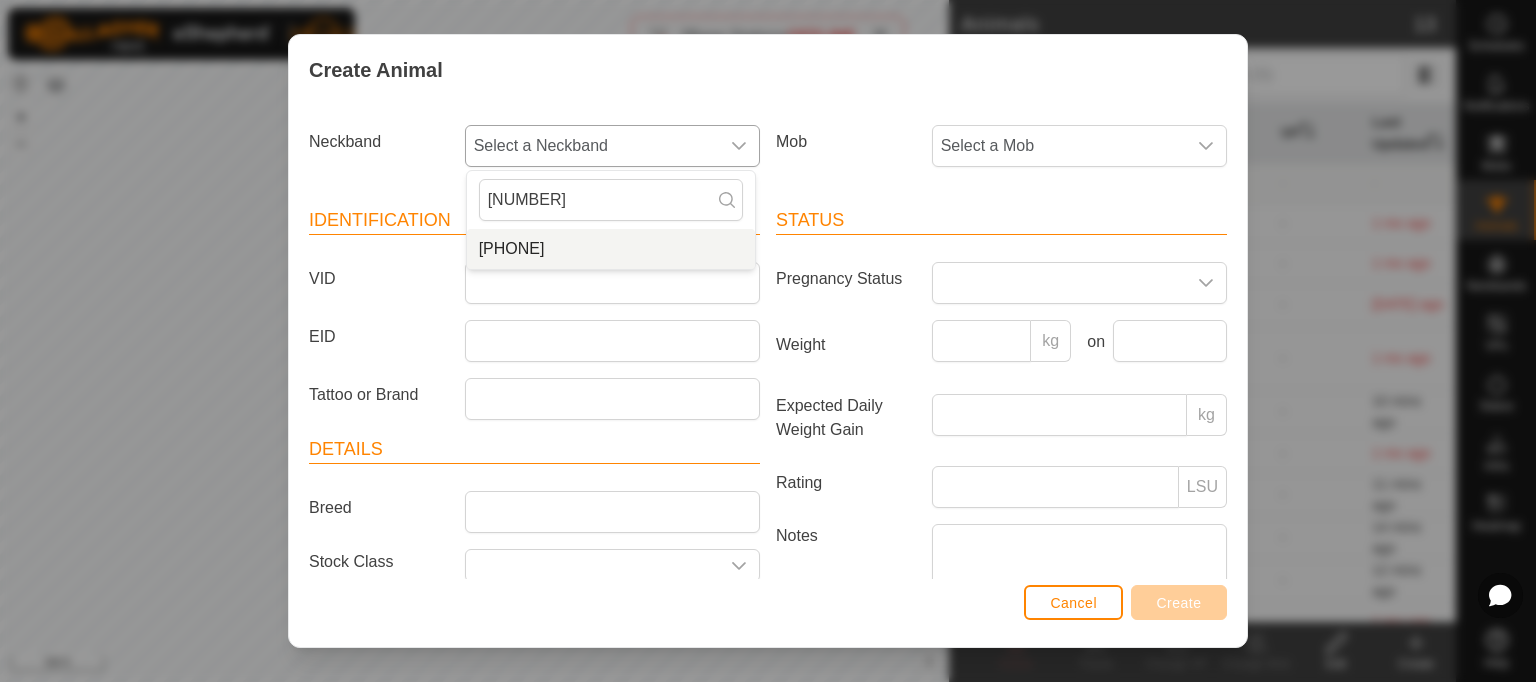 click on "[PHONE]" at bounding box center (611, 249) 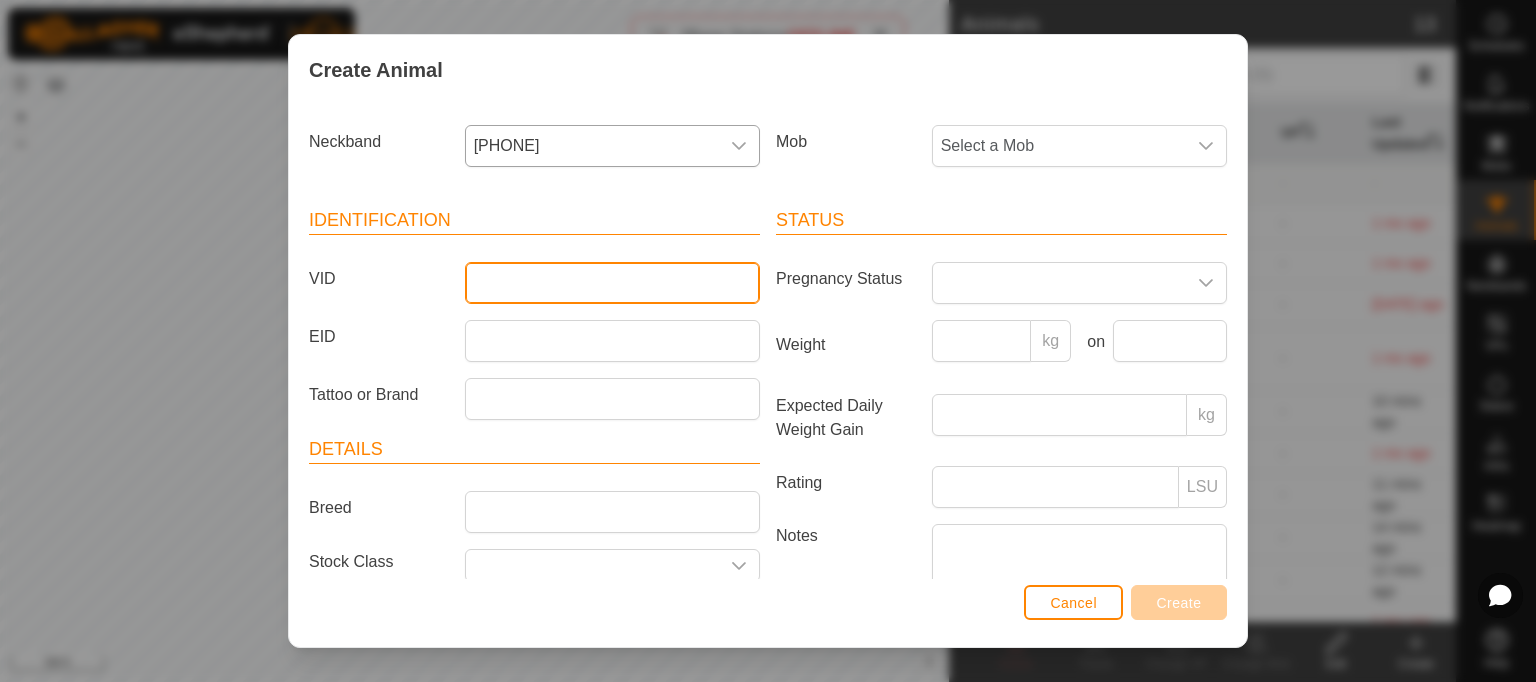click on "VID" at bounding box center (612, 283) 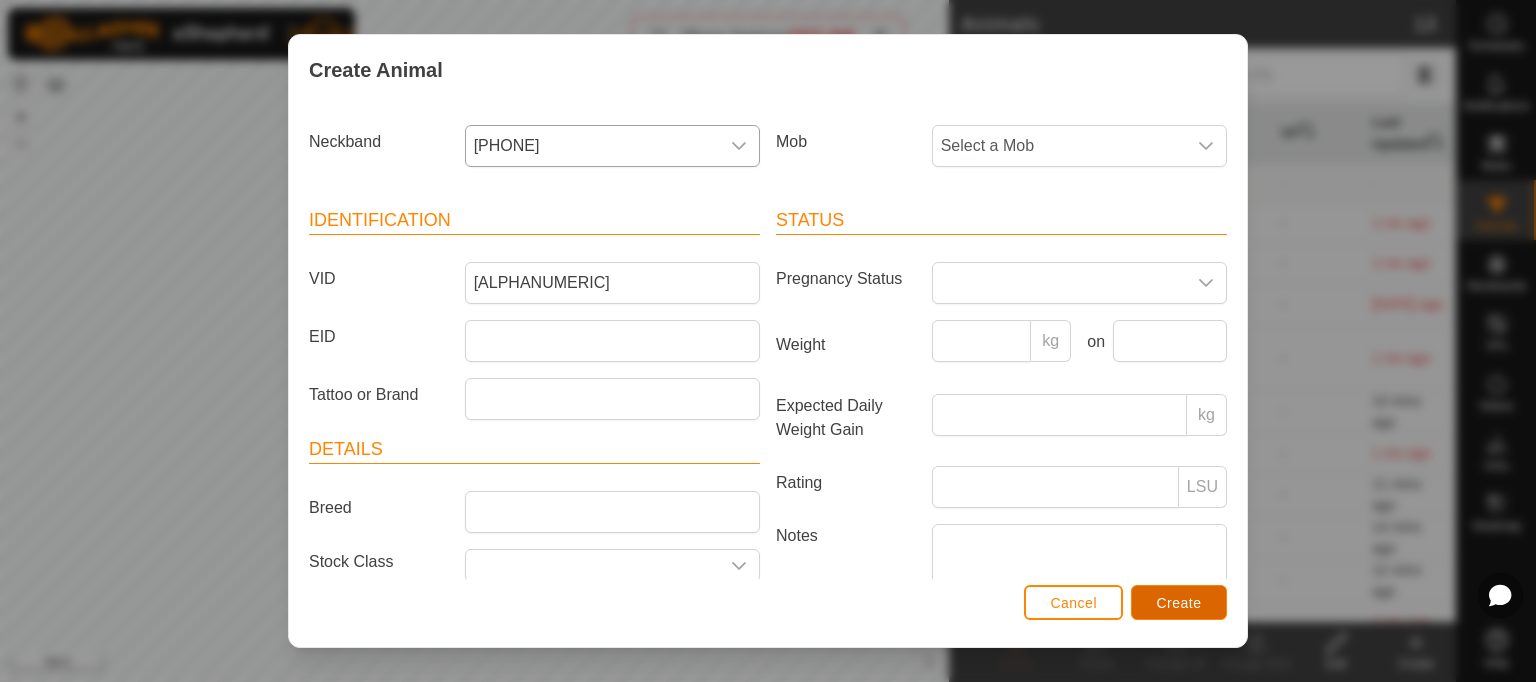 click on "Create" at bounding box center [1179, 603] 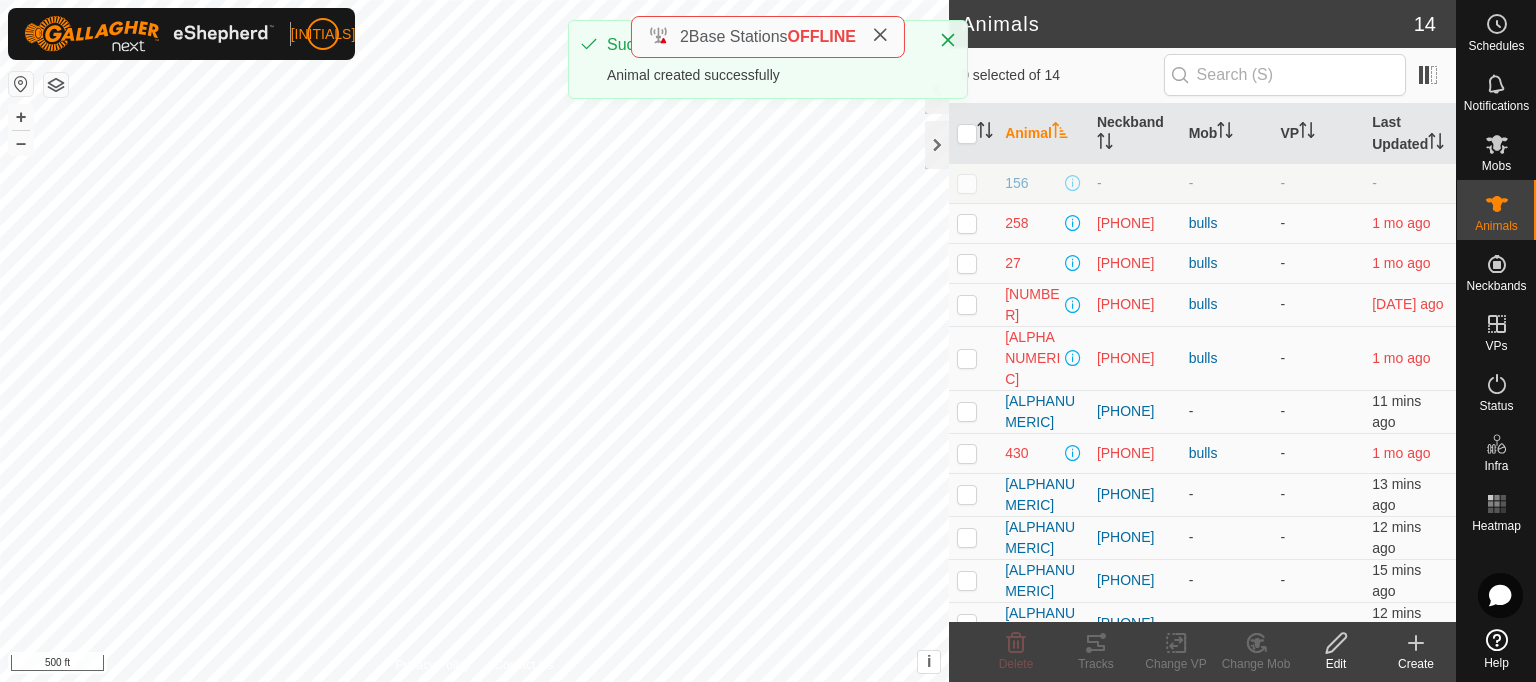 click 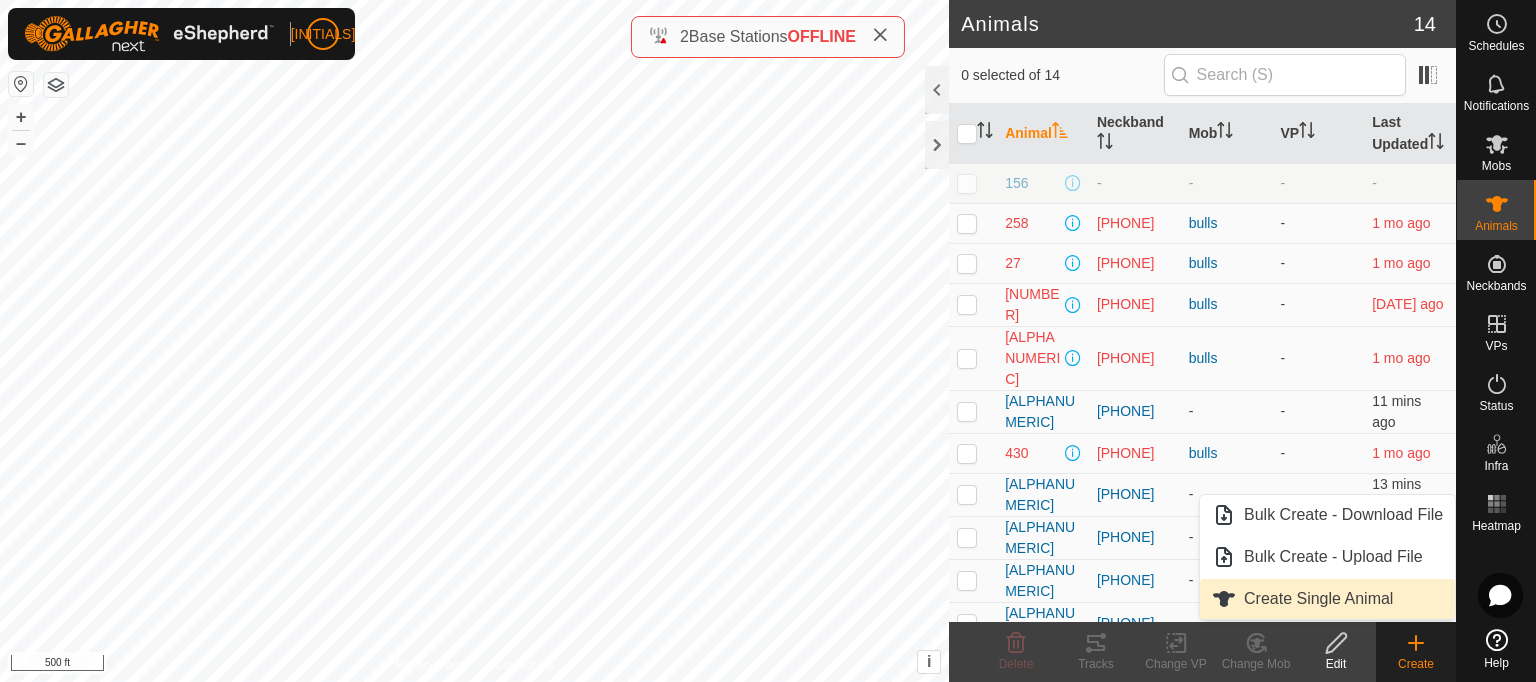 click on "Create Single Animal" at bounding box center [1327, 599] 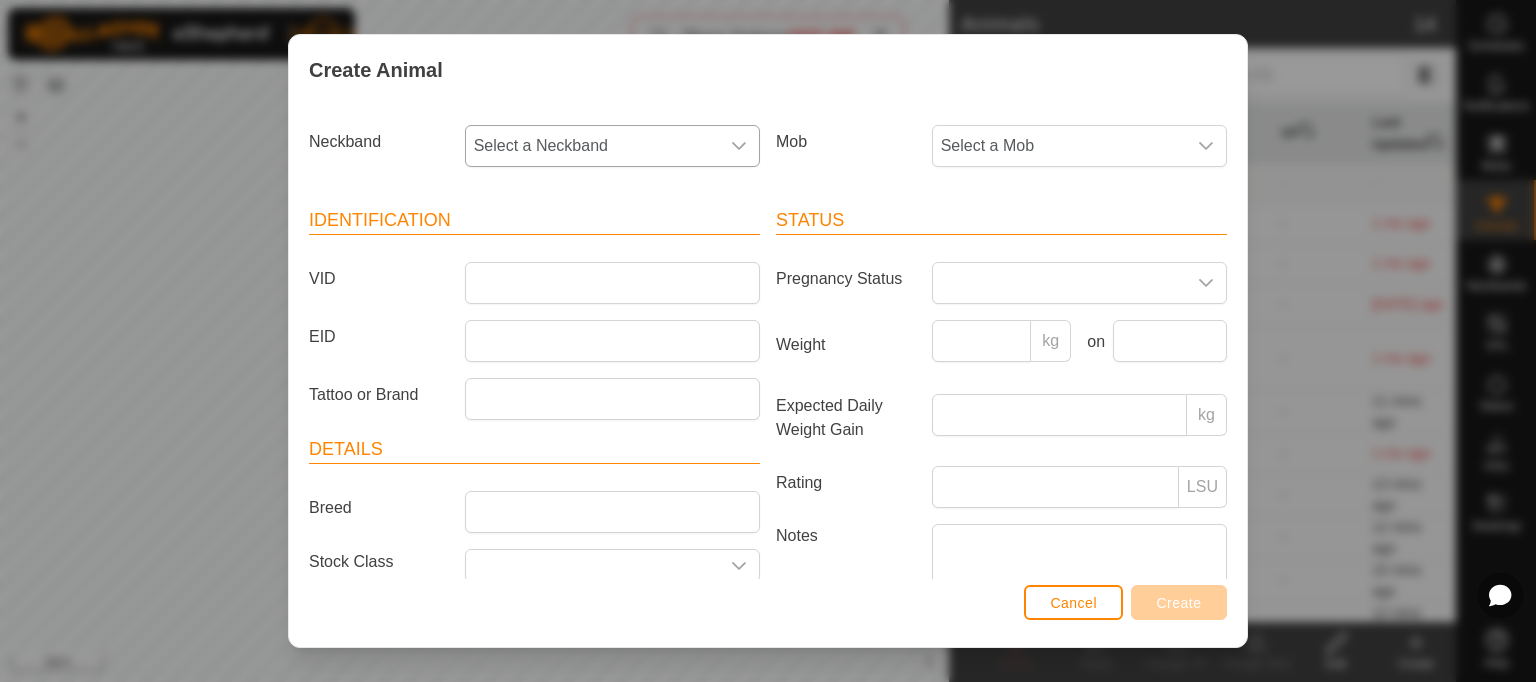 click 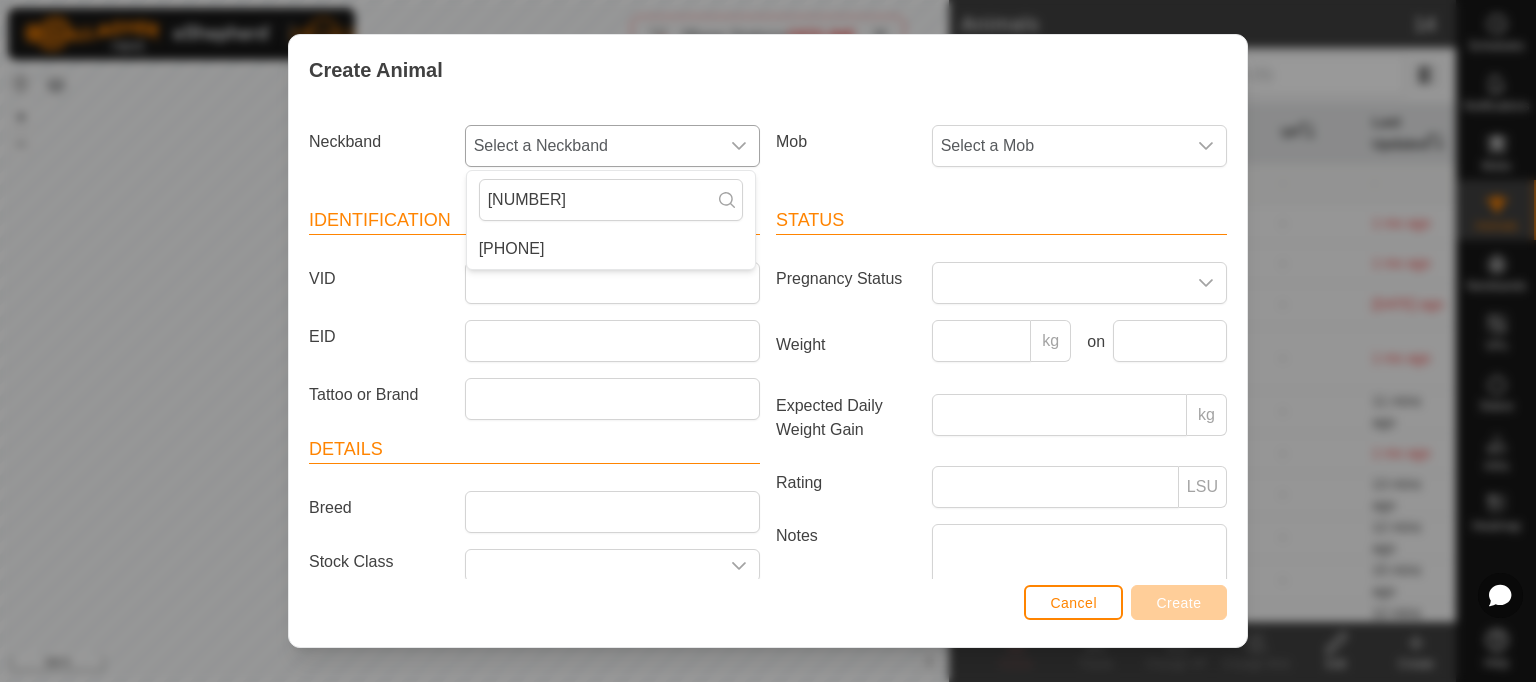 click on "[PHONE]" at bounding box center [611, 249] 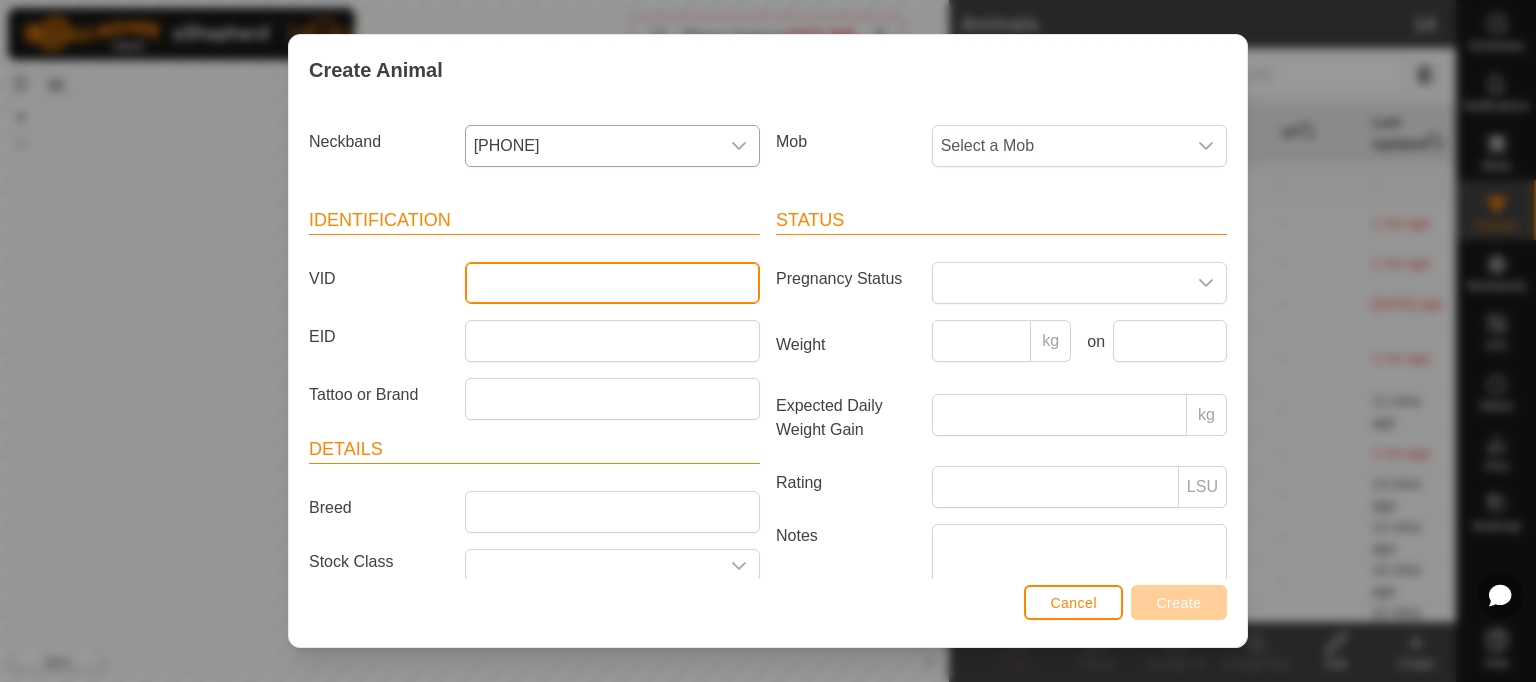 click on "VID" at bounding box center [612, 283] 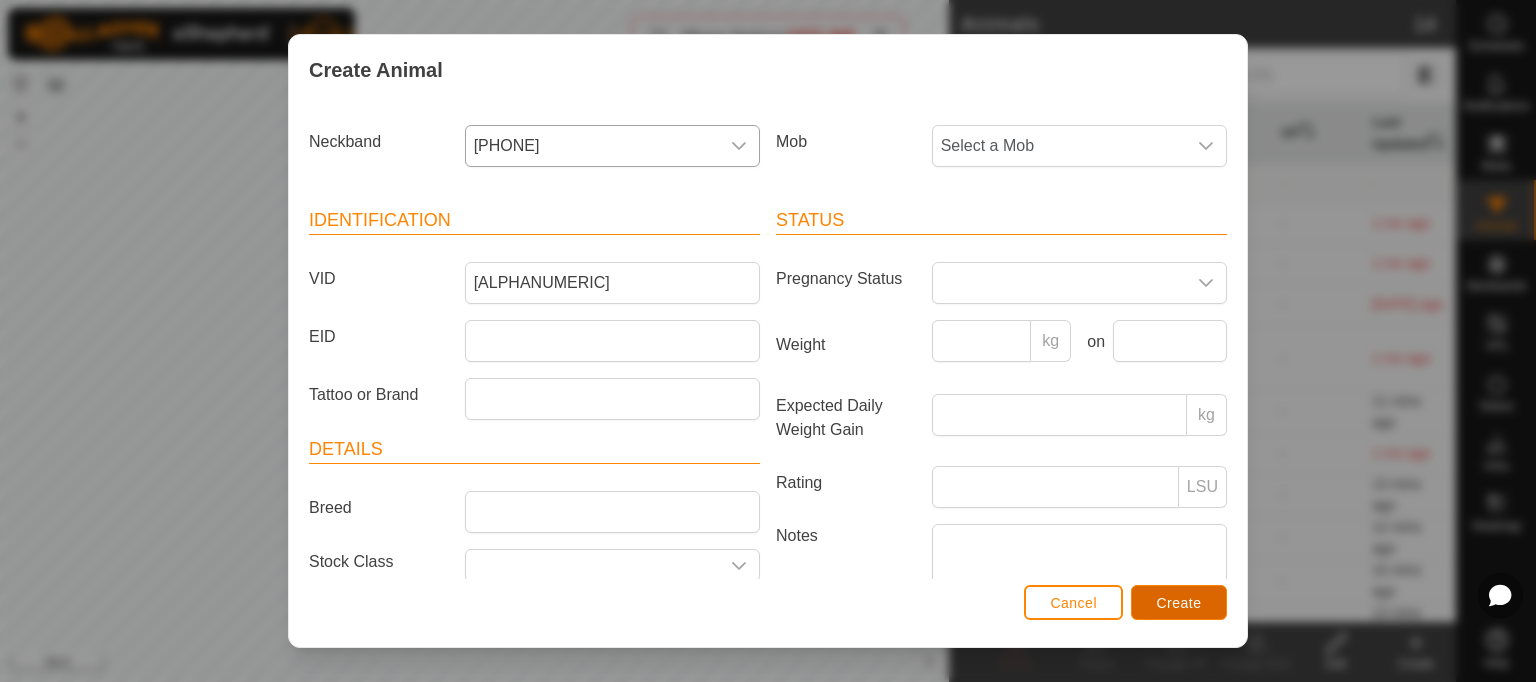 click on "Create" at bounding box center [1179, 603] 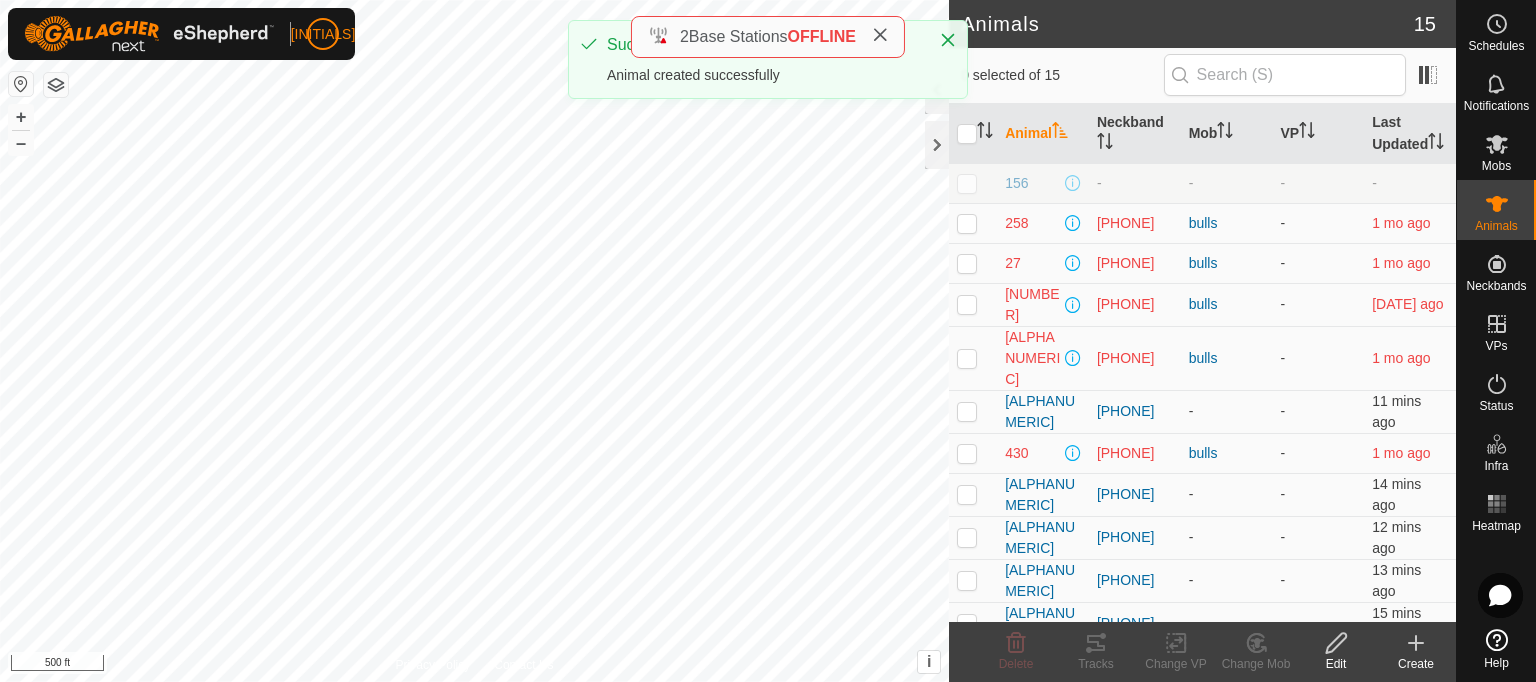 click 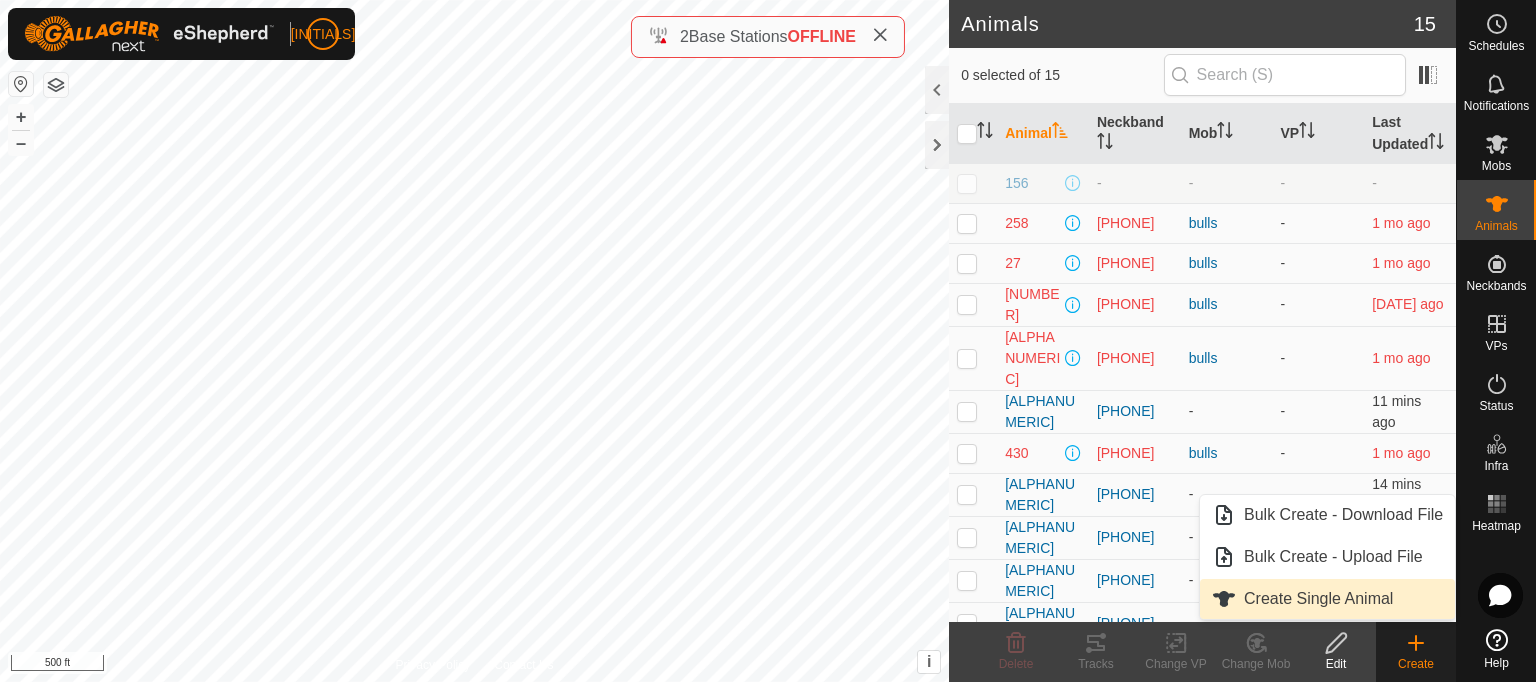 click on "Create Single Animal" at bounding box center (1327, 599) 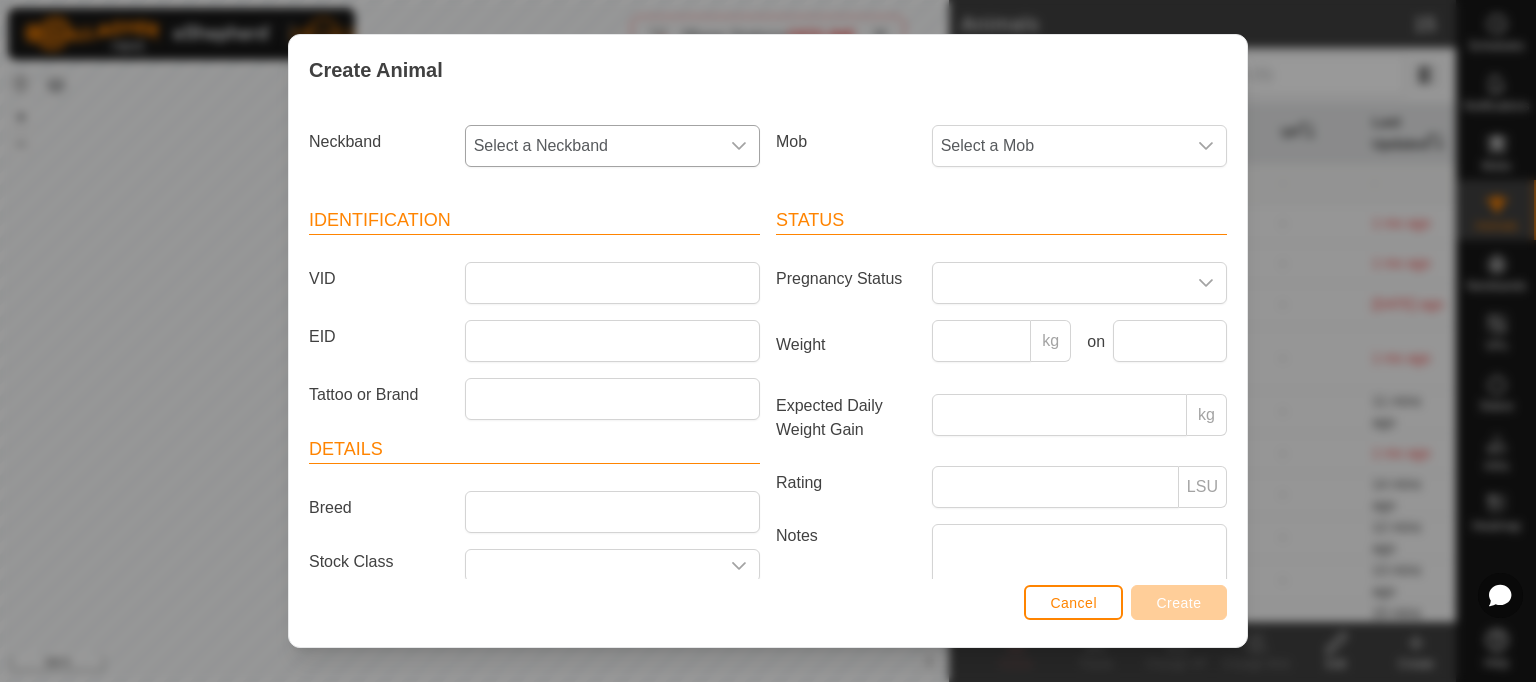 click 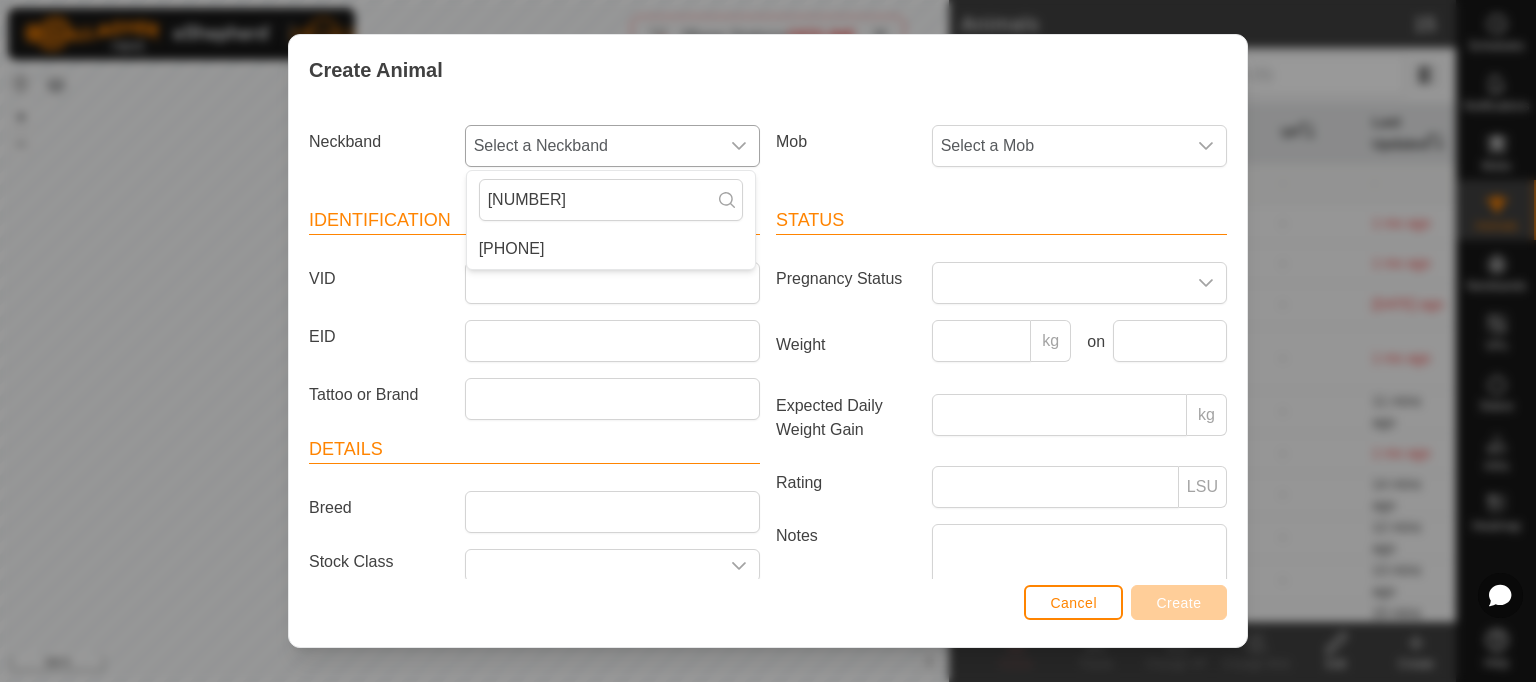 click on "[PHONE]" at bounding box center [611, 249] 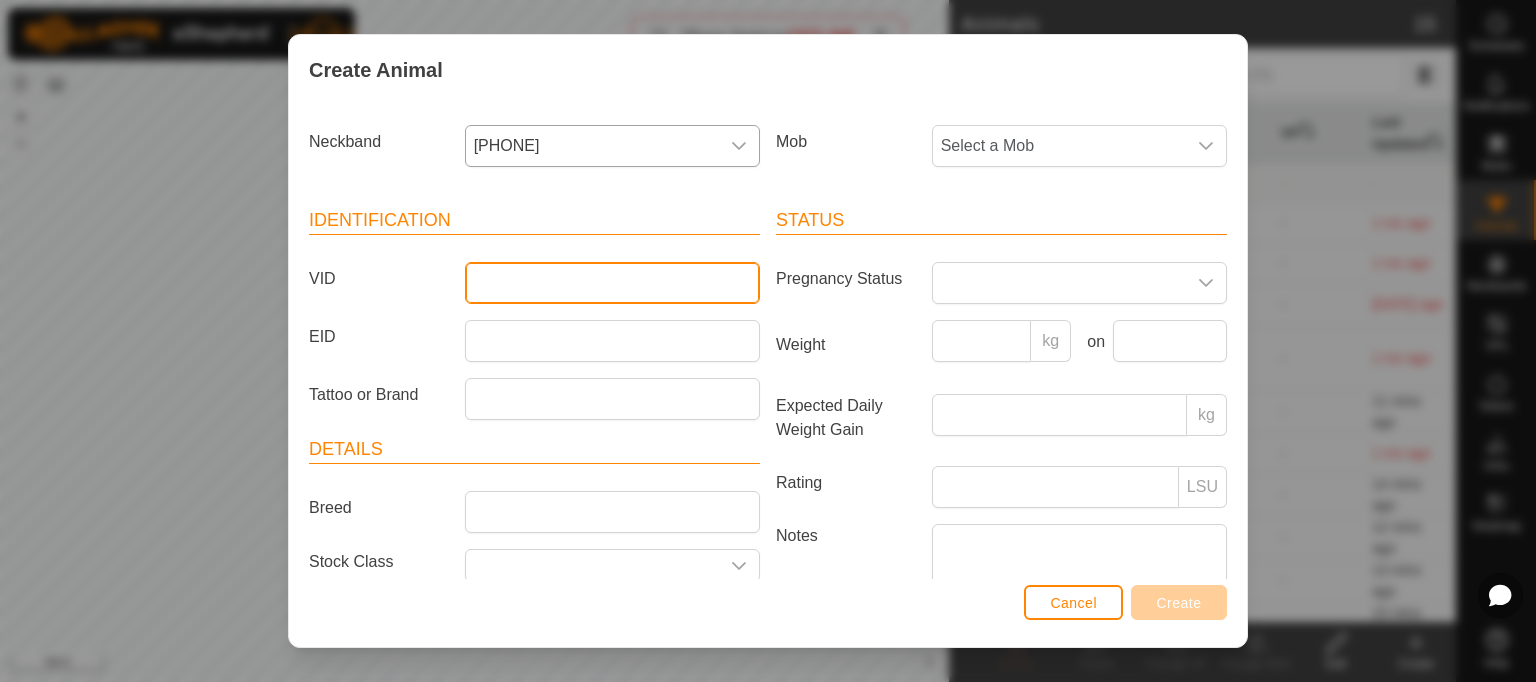 click on "VID" at bounding box center [612, 283] 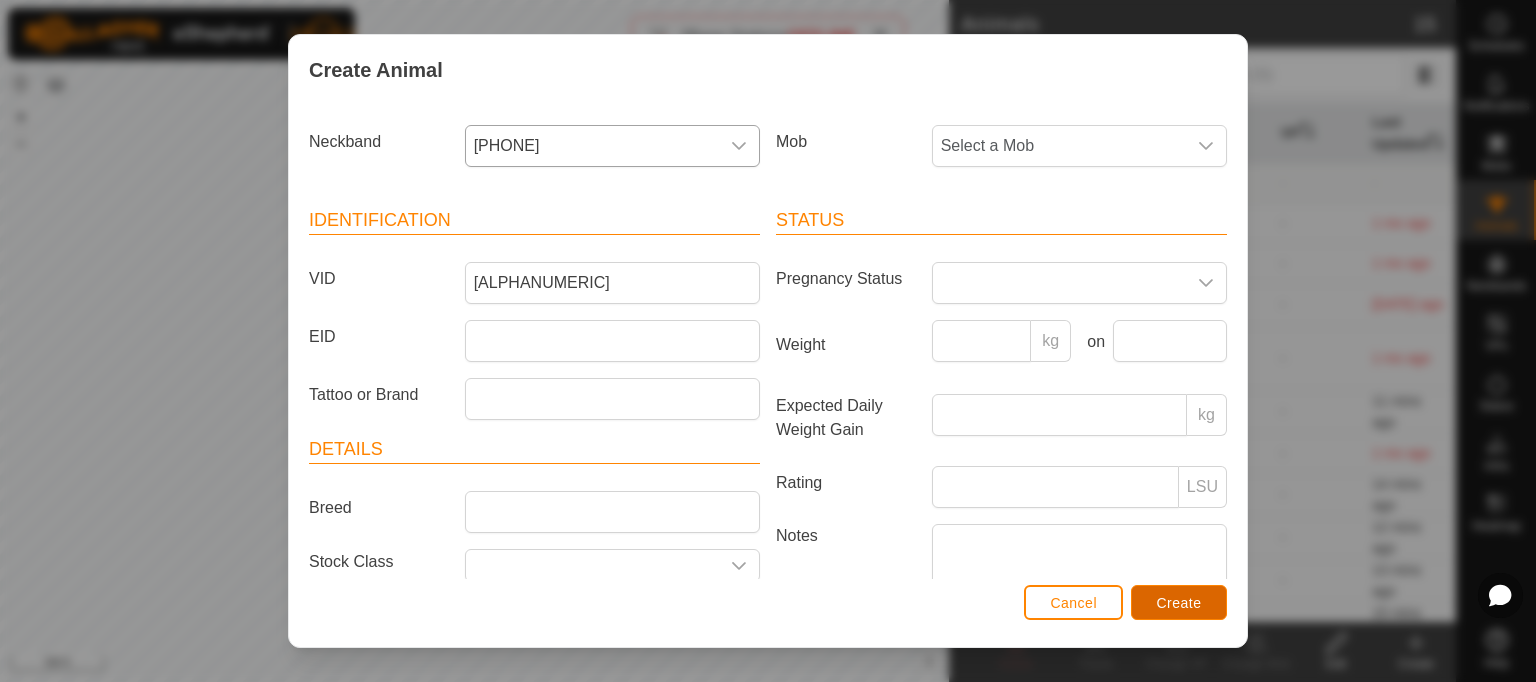 click on "Create" at bounding box center (1179, 603) 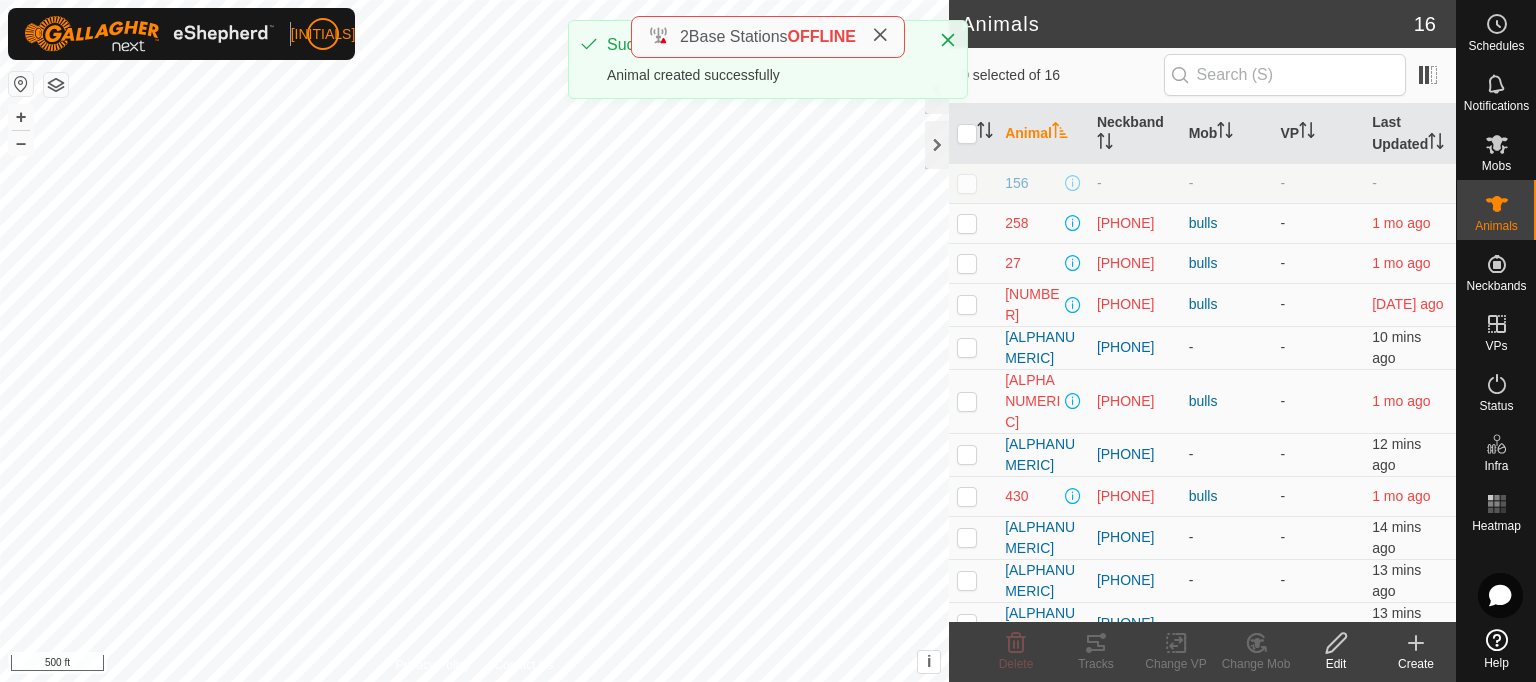 click 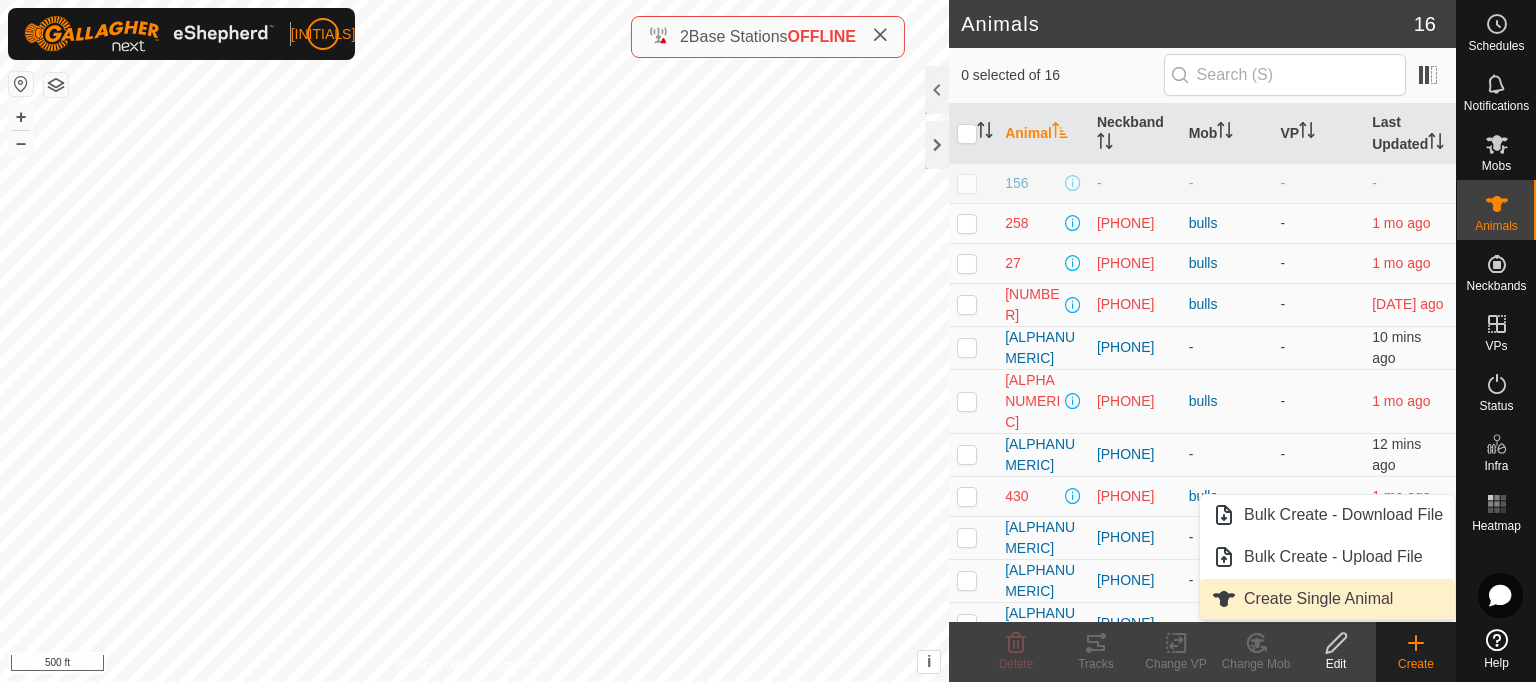 click on "Create Single Animal" at bounding box center (1318, 599) 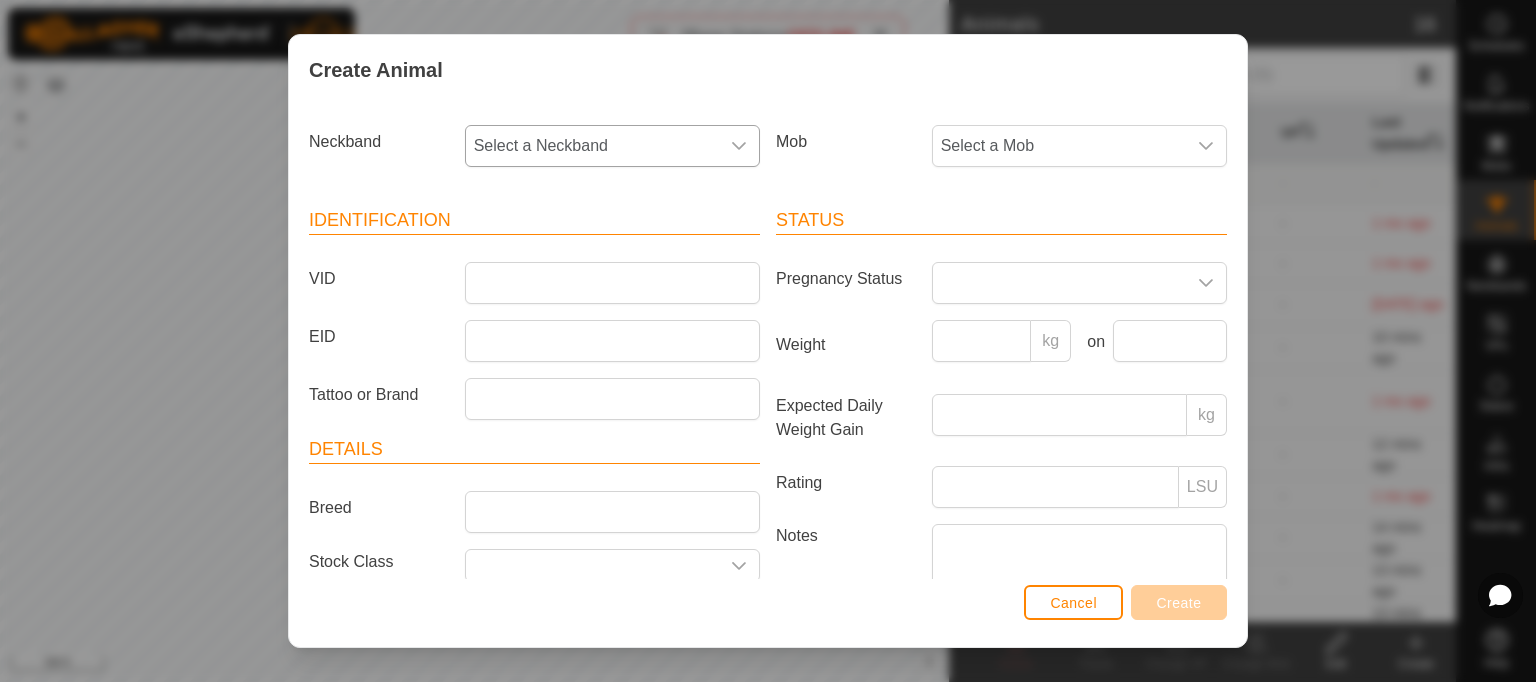 click 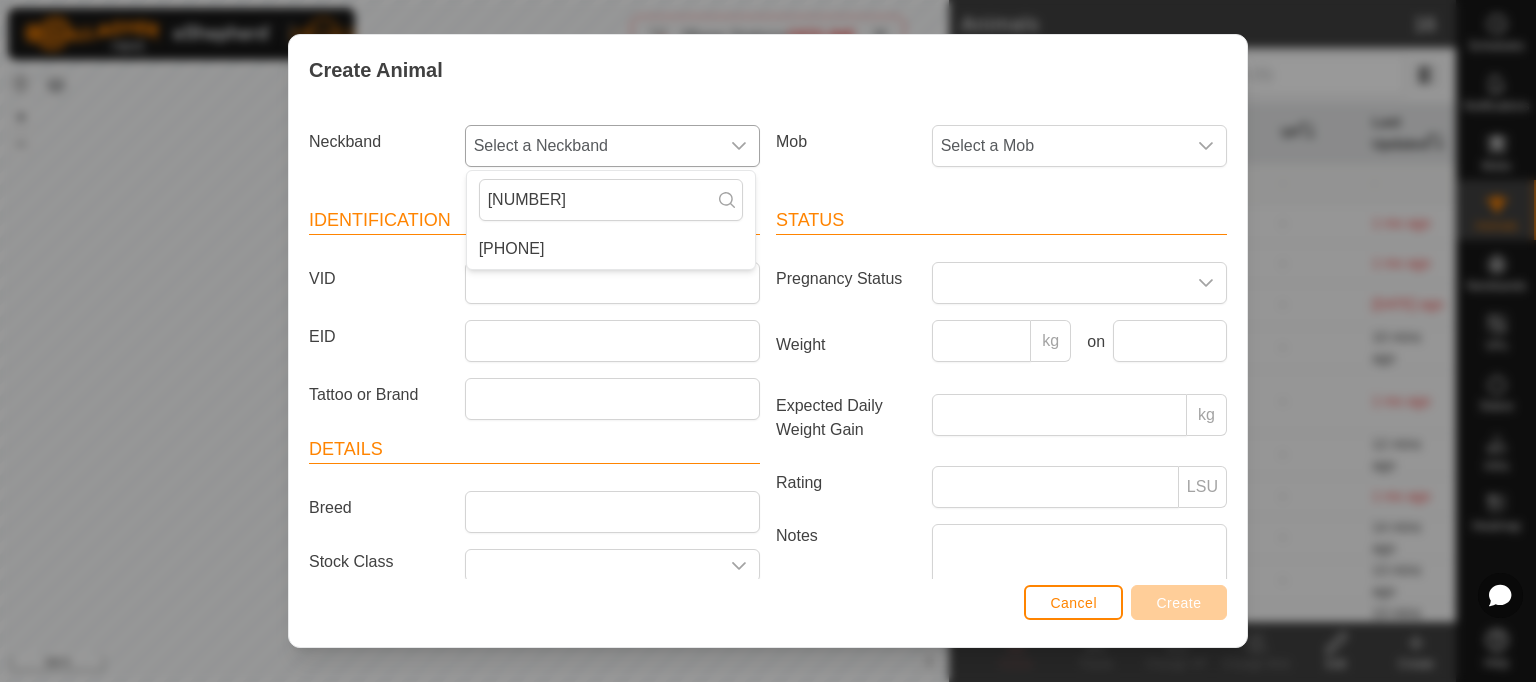 click on "[PHONE]" at bounding box center (611, 249) 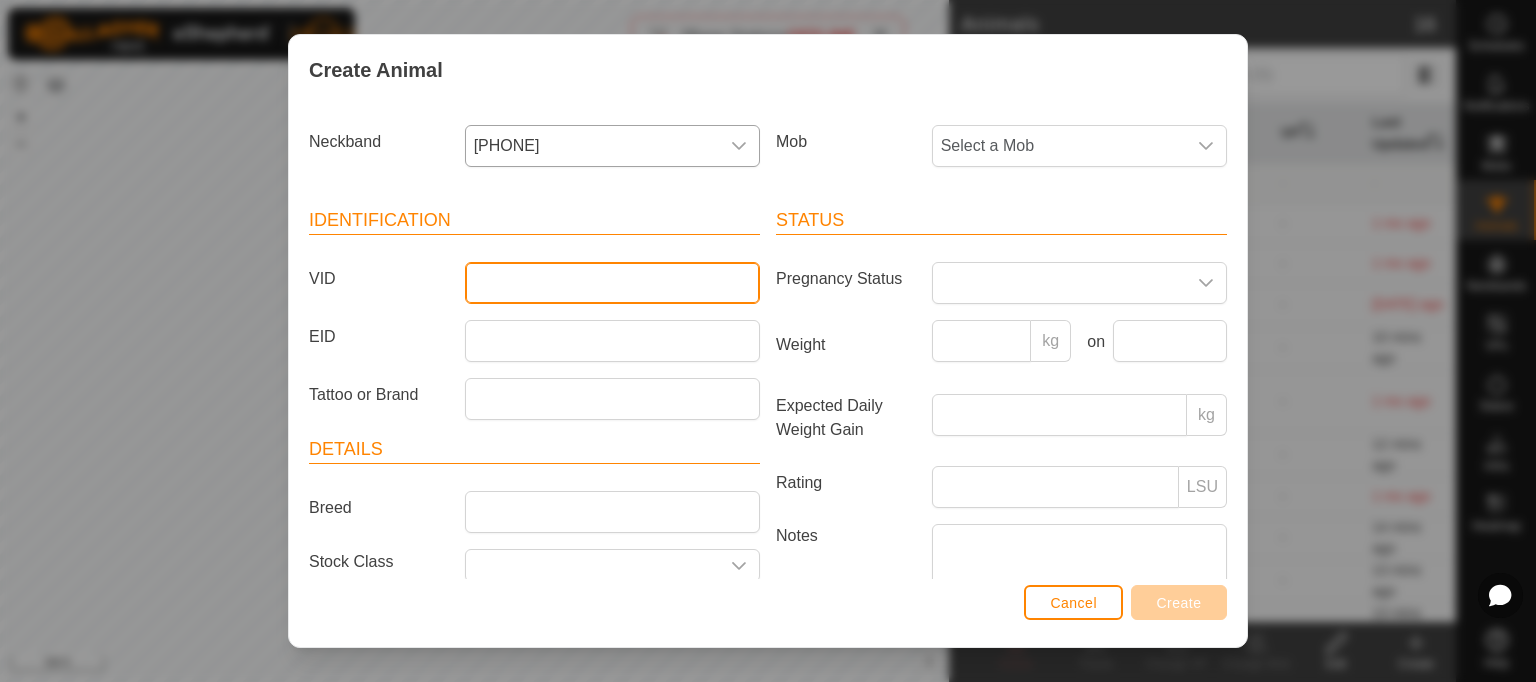 click on "VID" at bounding box center (612, 283) 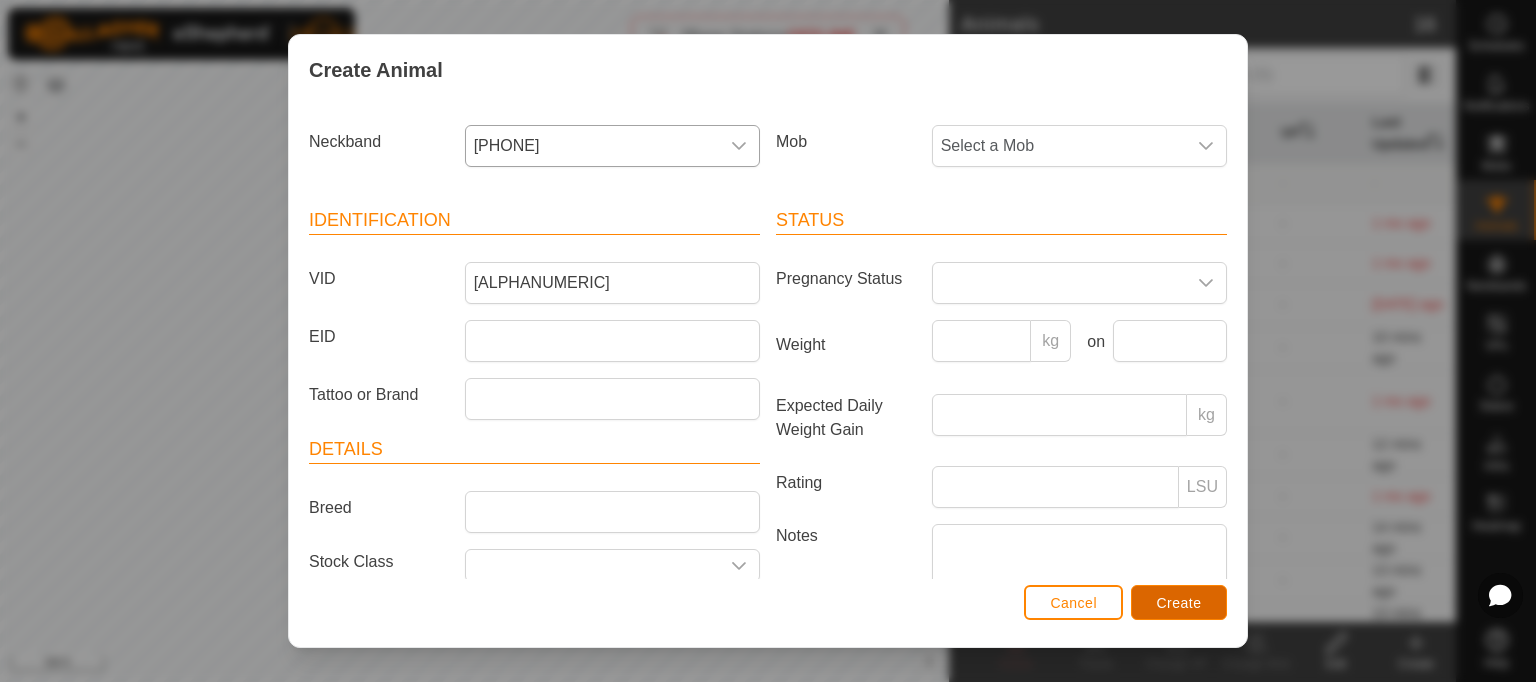 click on "Create" at bounding box center (1179, 603) 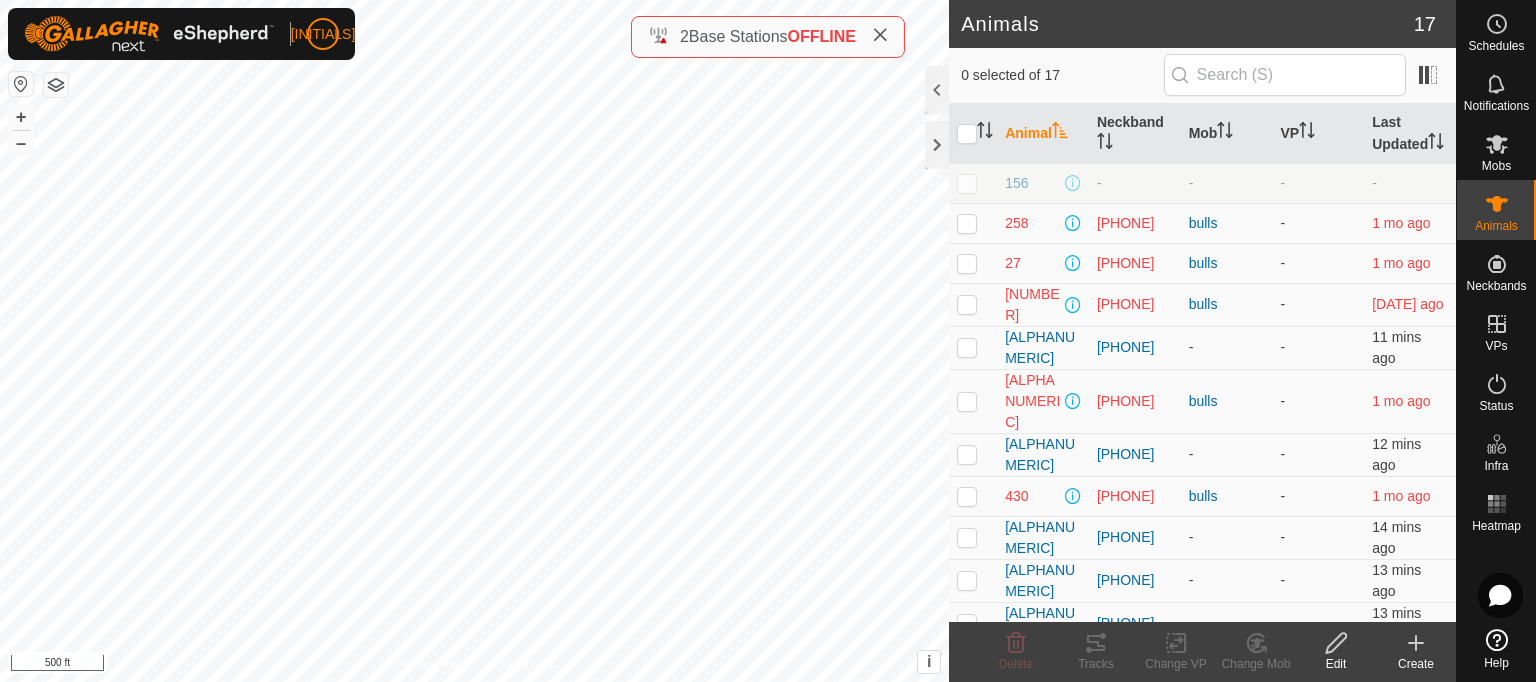 click 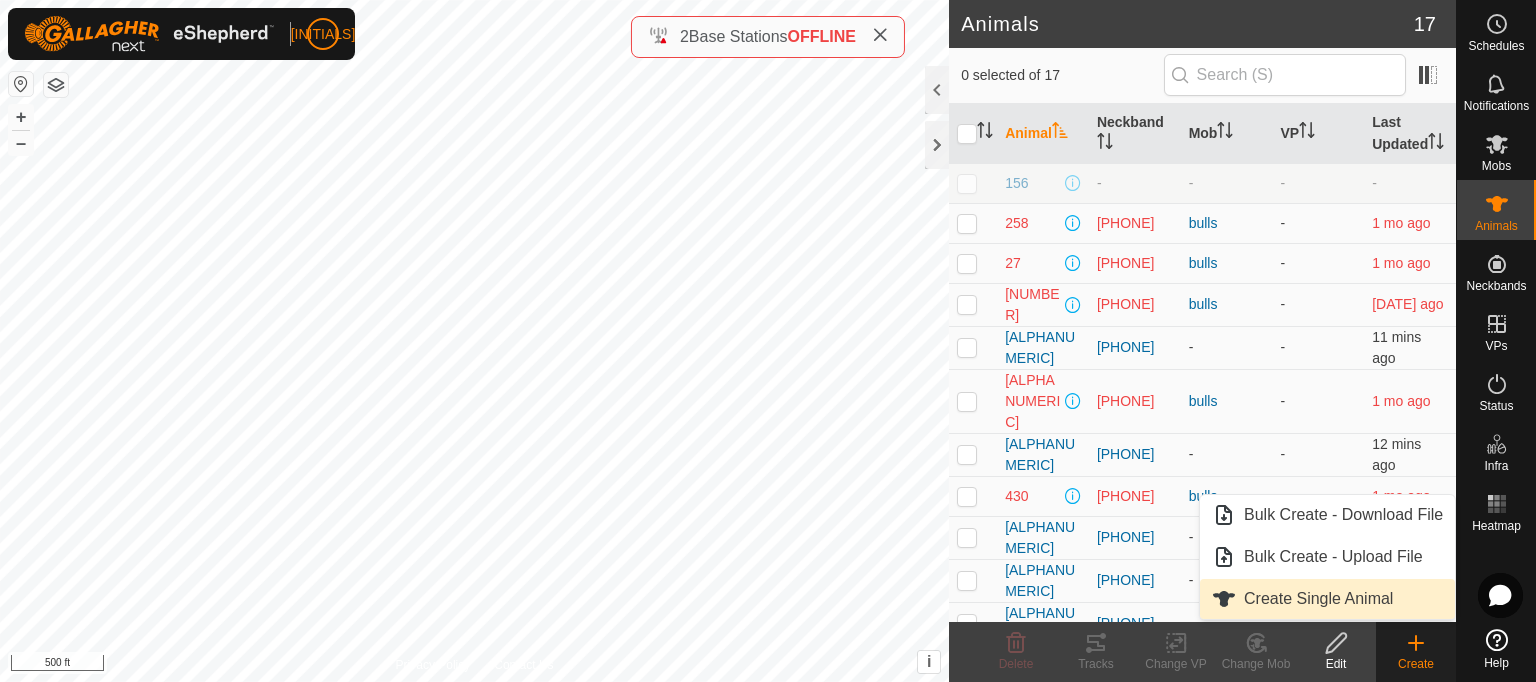 click on "Create Single Animal" at bounding box center (1327, 599) 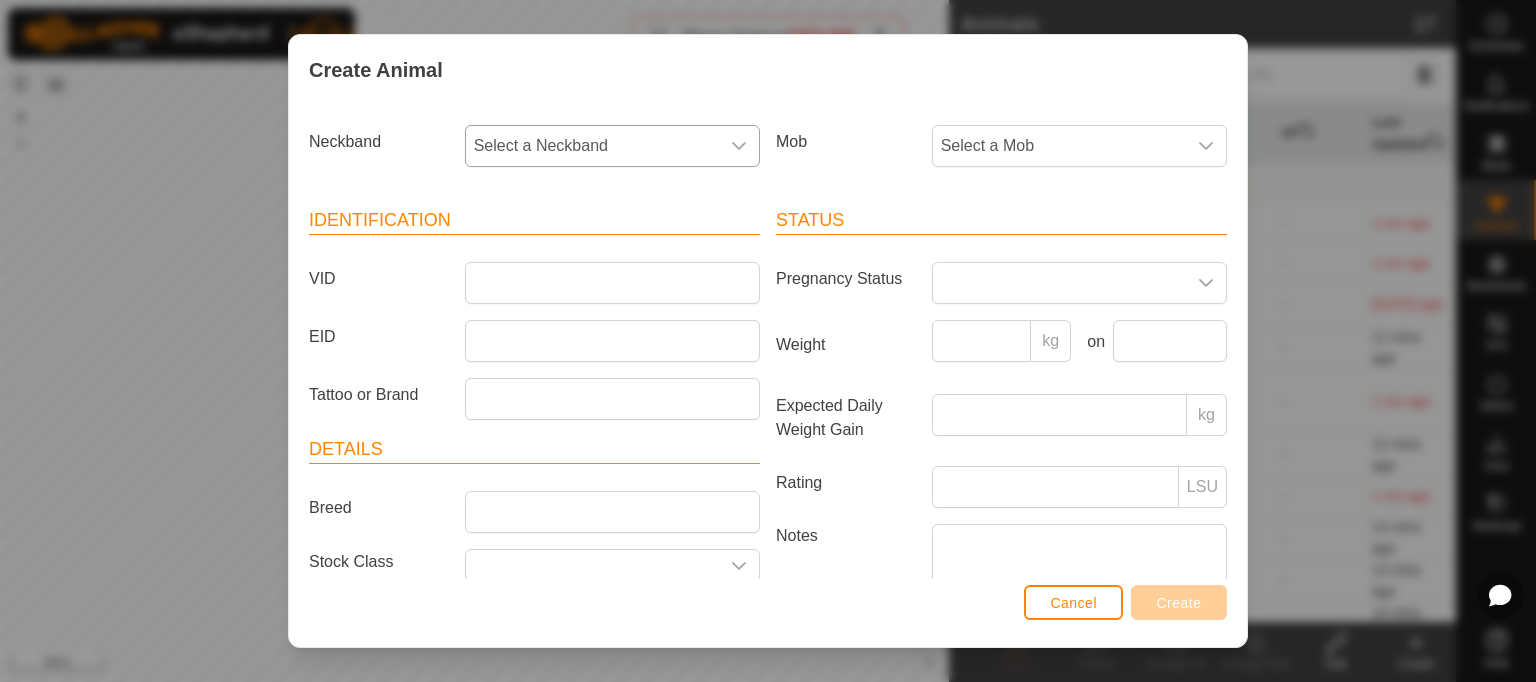 click 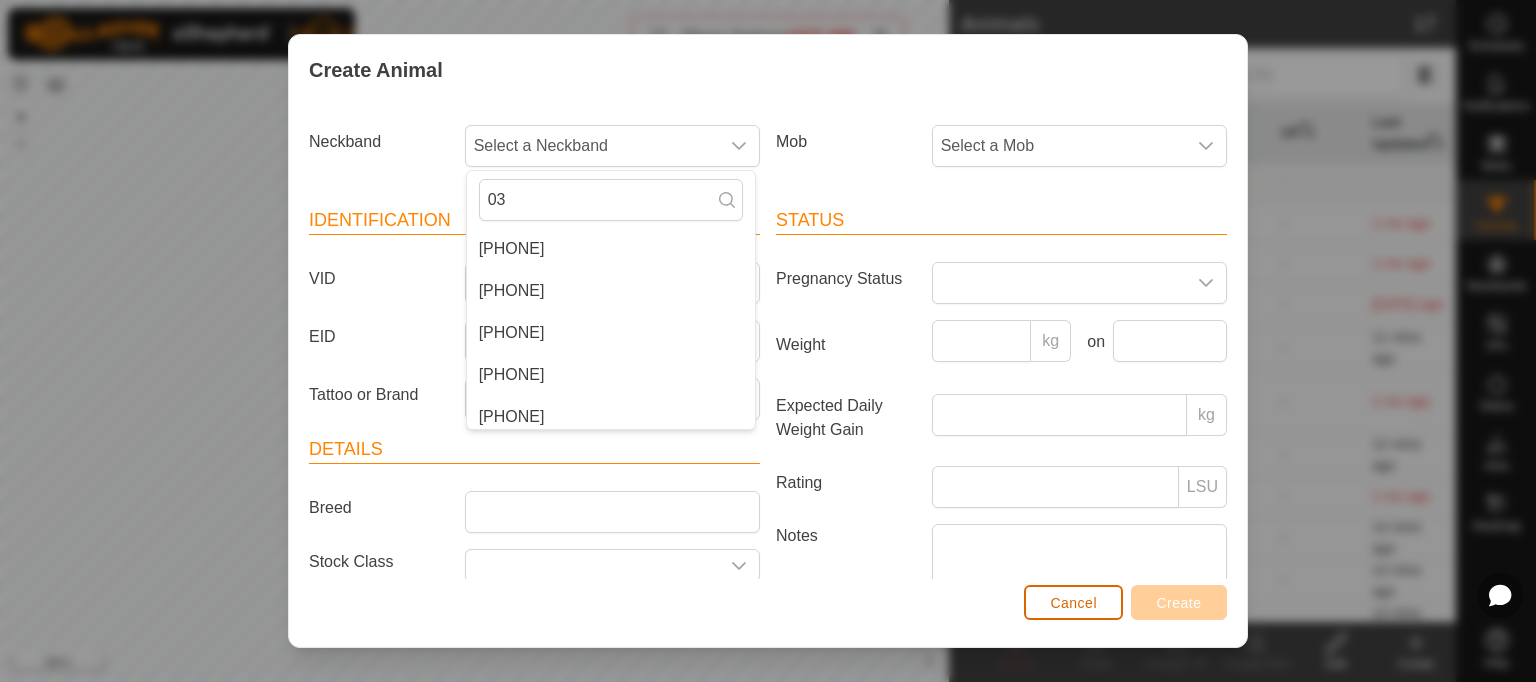 click on "Cancel" at bounding box center [1073, 603] 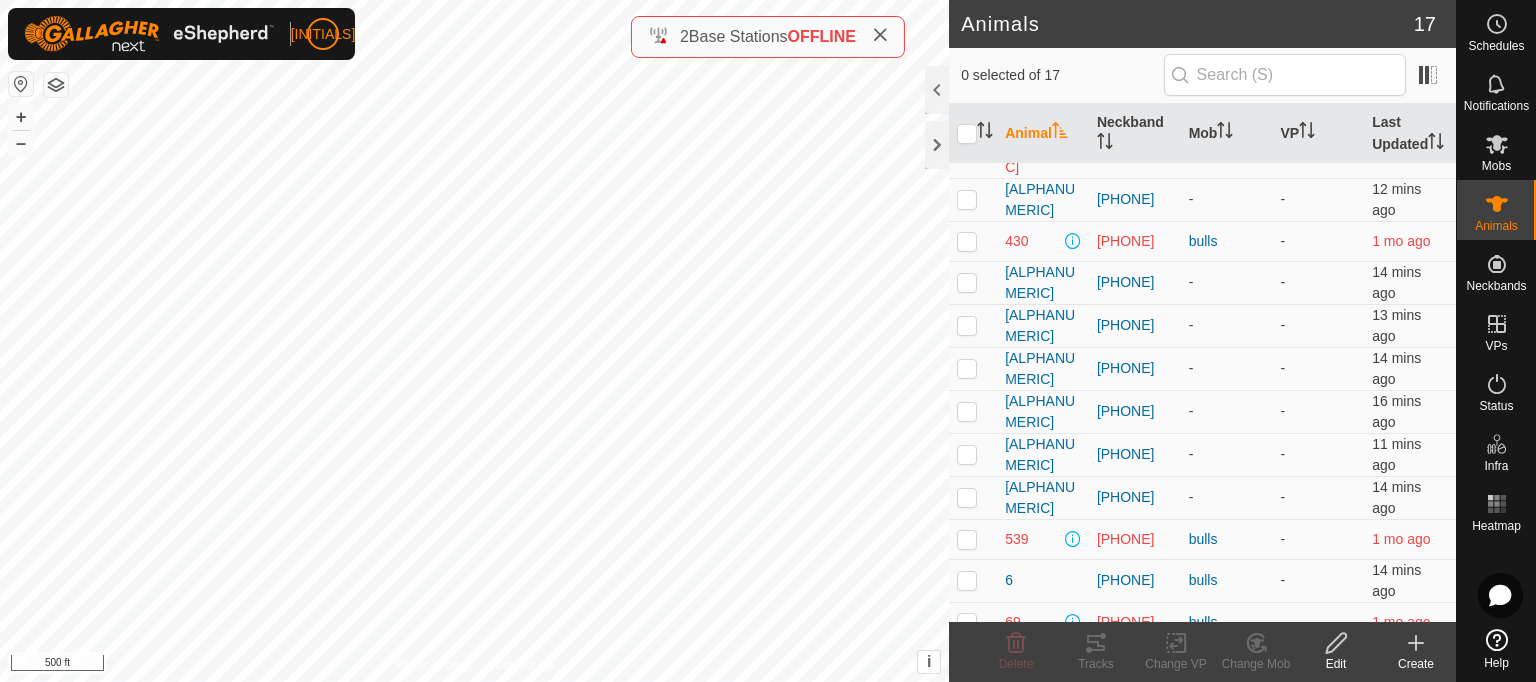 scroll, scrollTop: 287, scrollLeft: 0, axis: vertical 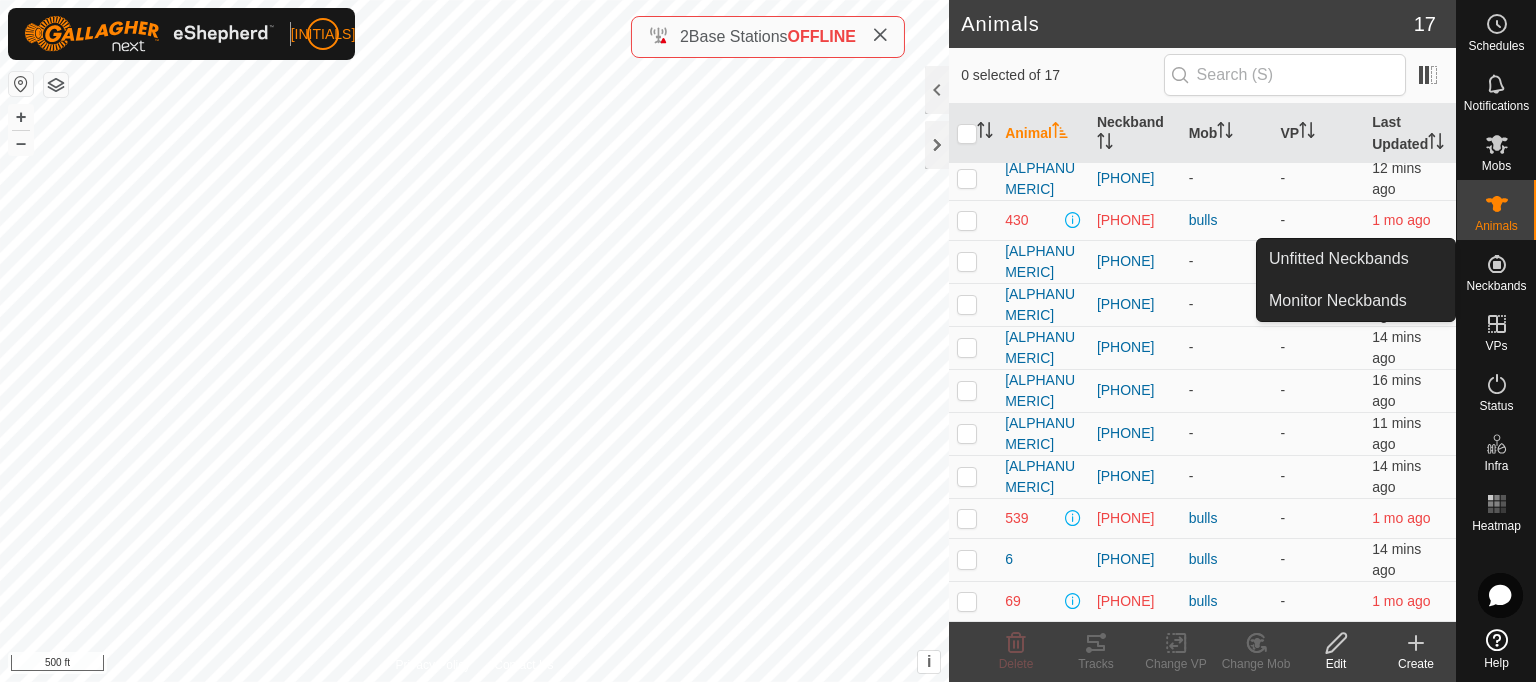 click 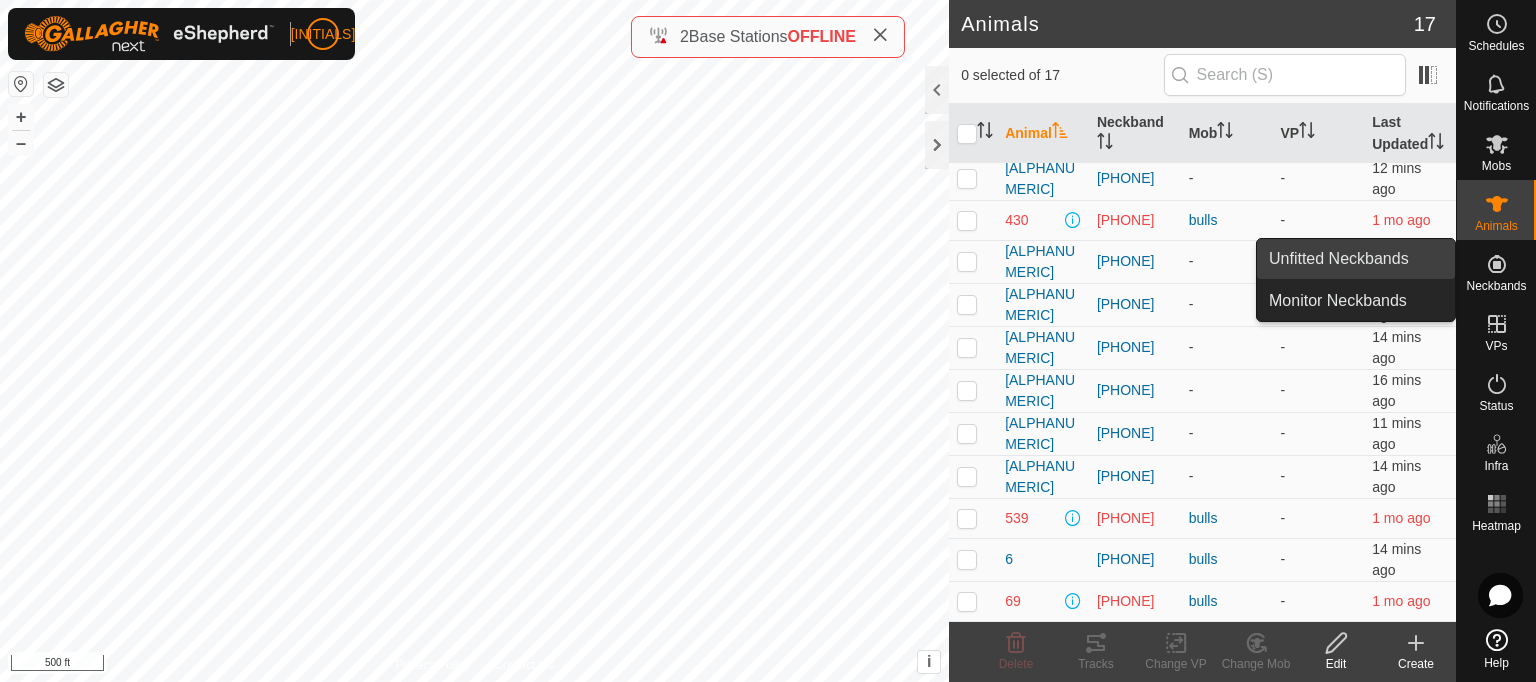 click on "Unfitted Neckbands" at bounding box center [1356, 259] 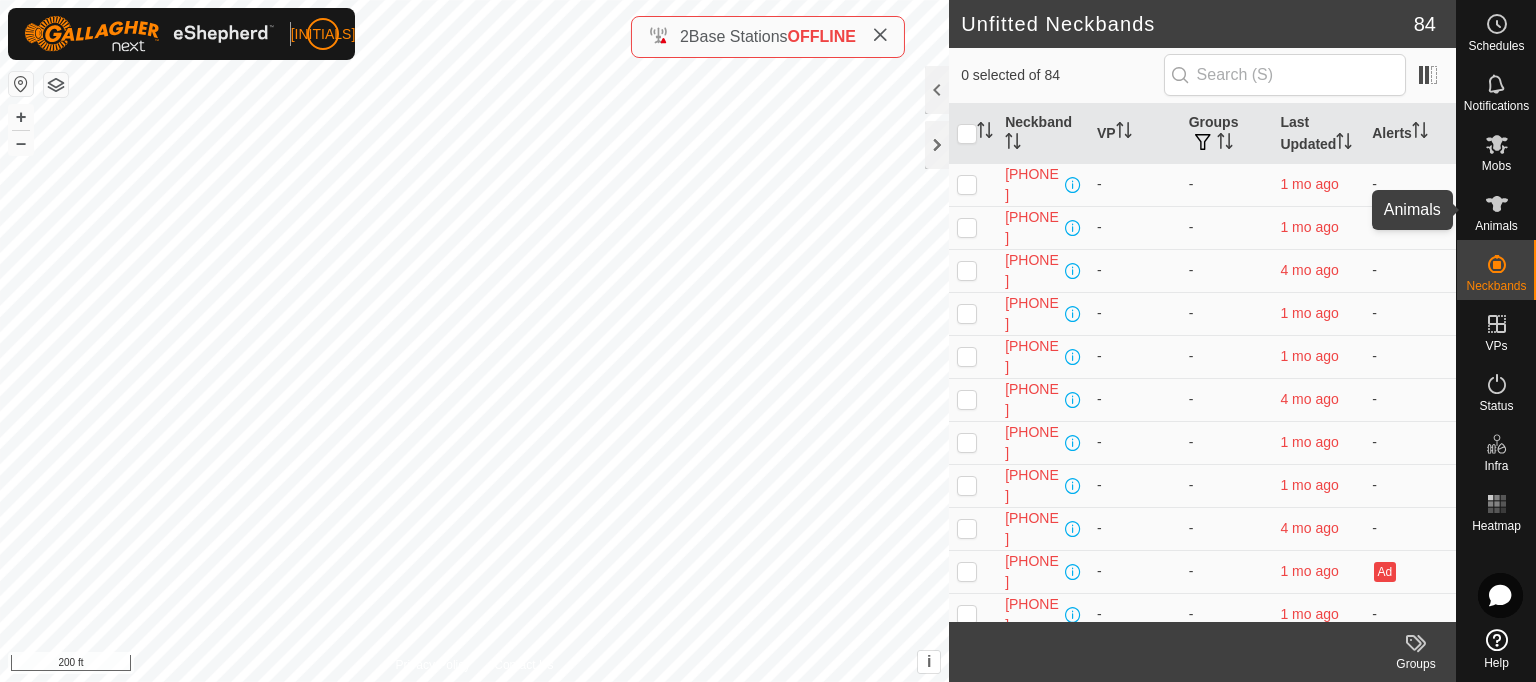 click 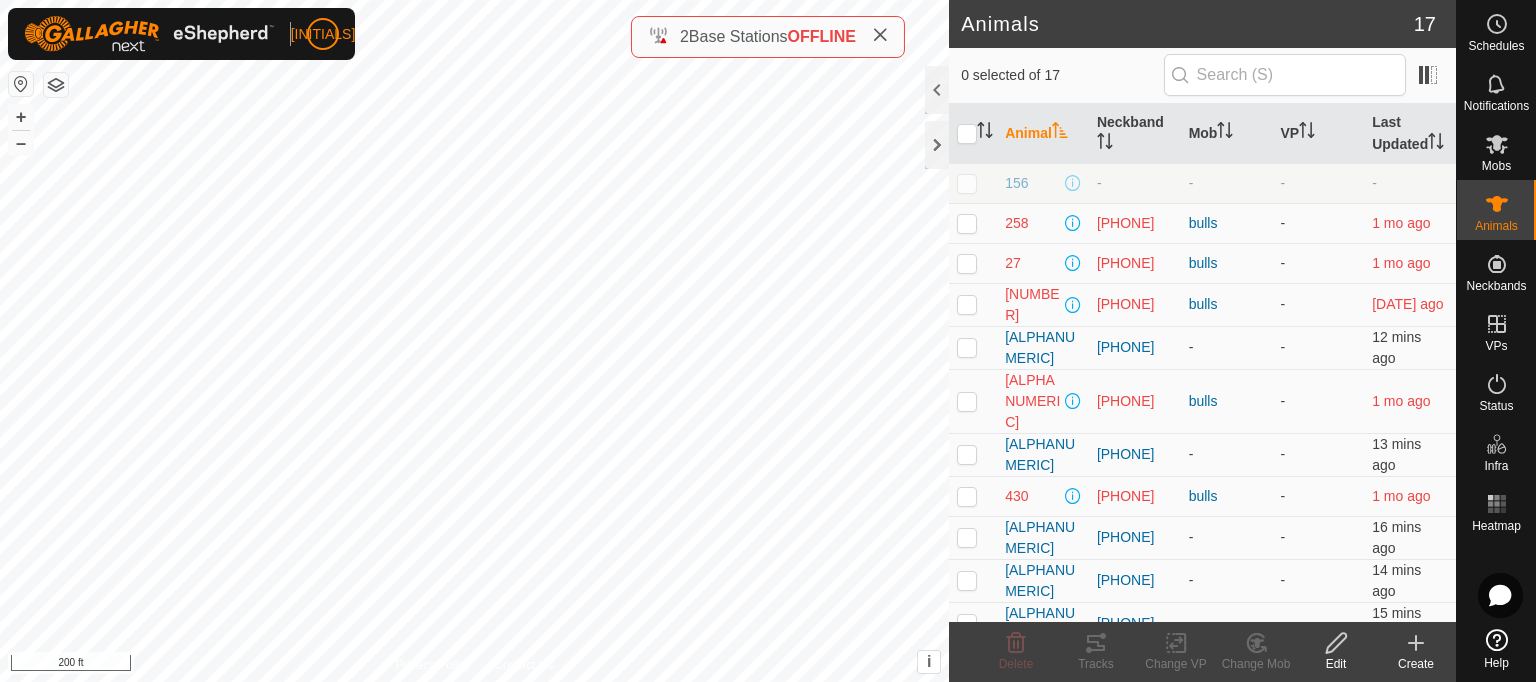 click 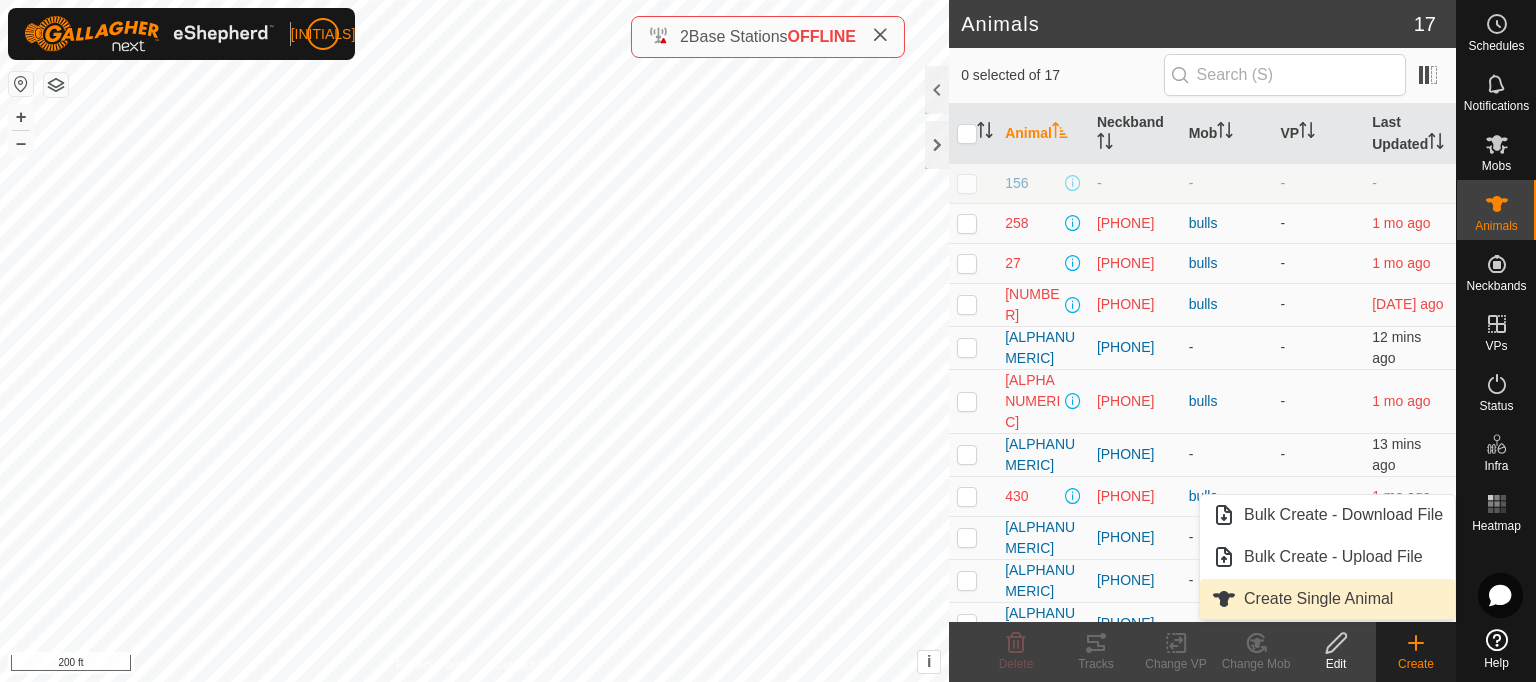 click on "Create Single Animal" at bounding box center (1327, 599) 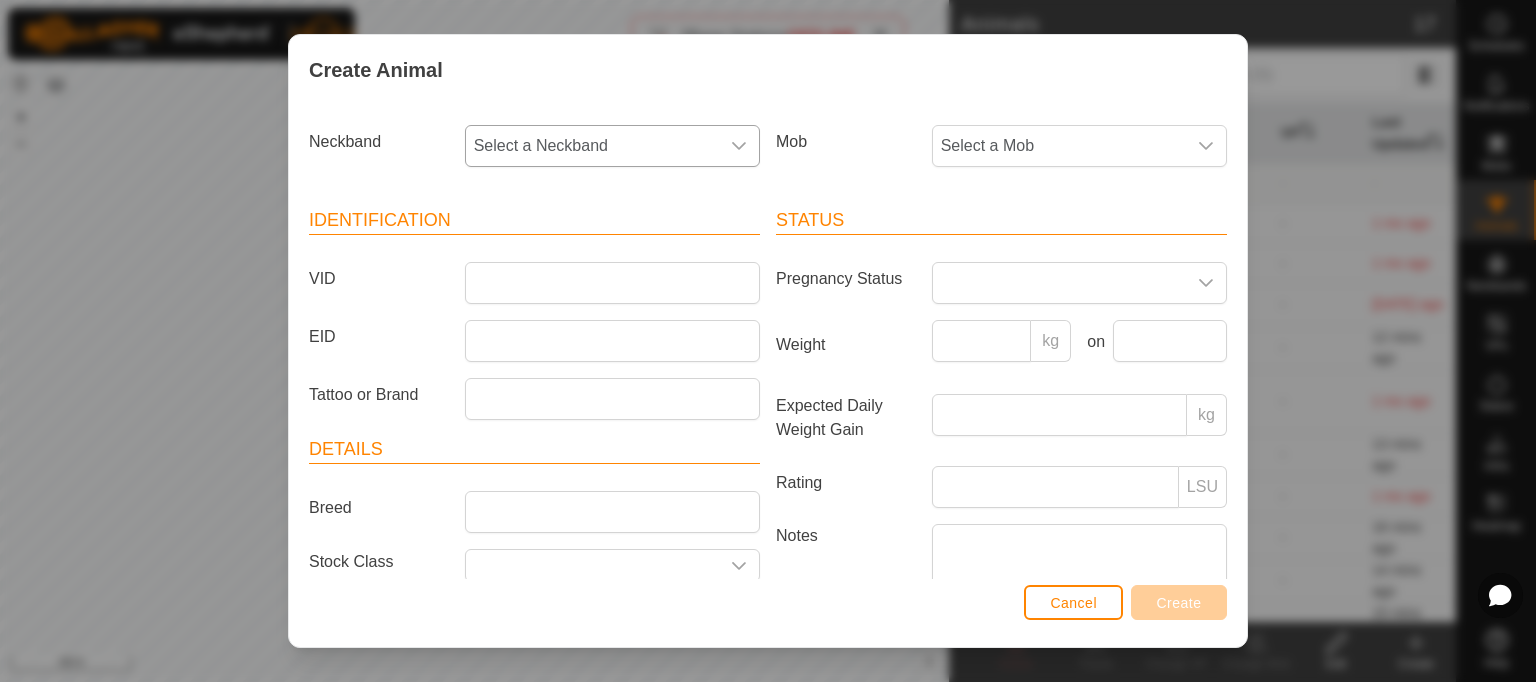 click 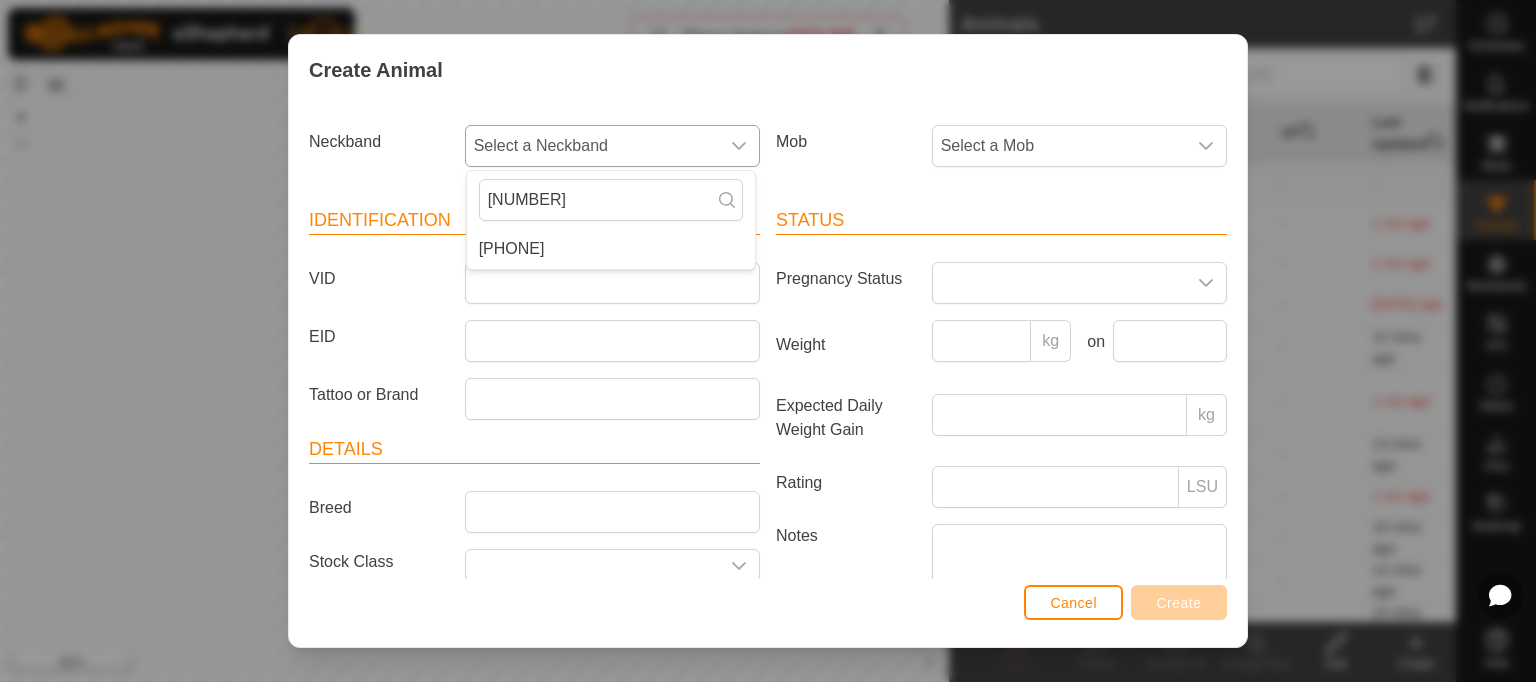 click on "[PHONE]" at bounding box center [611, 249] 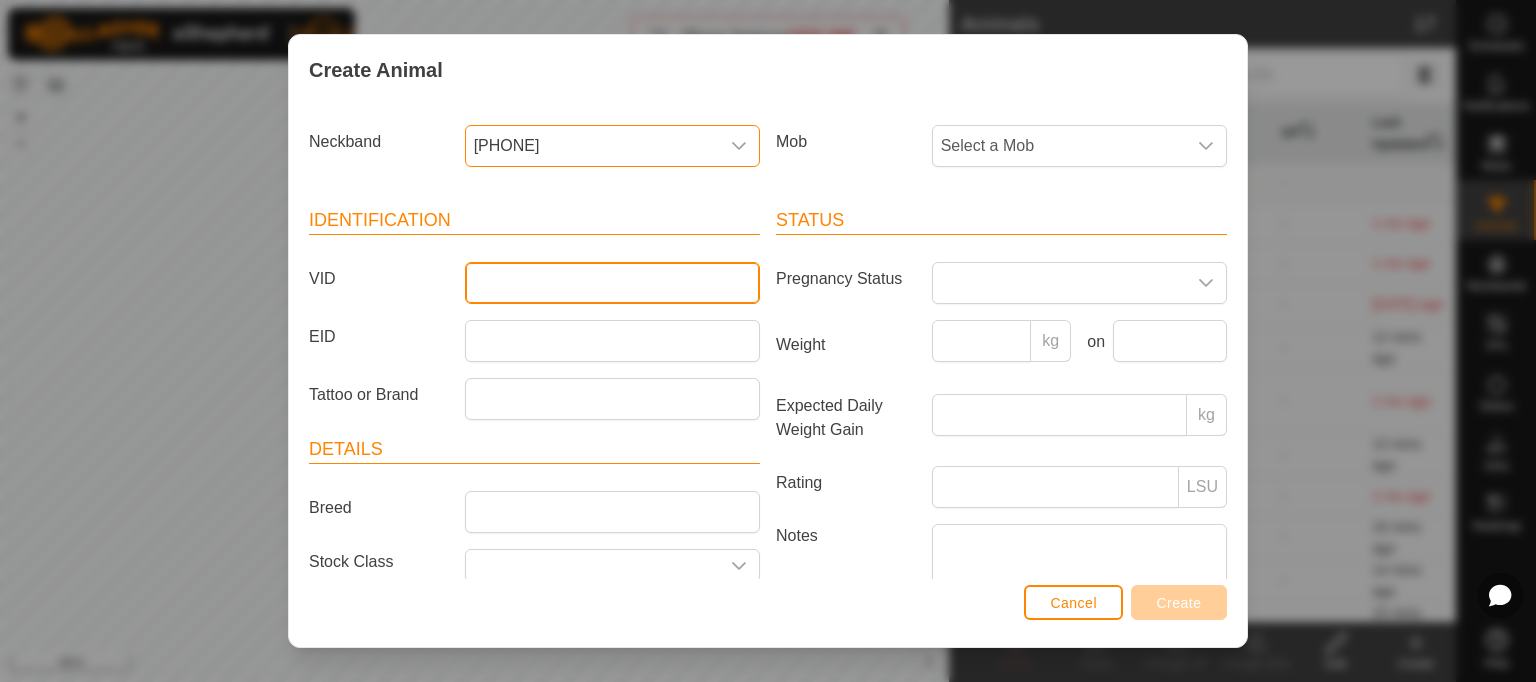 click on "VID" at bounding box center (612, 283) 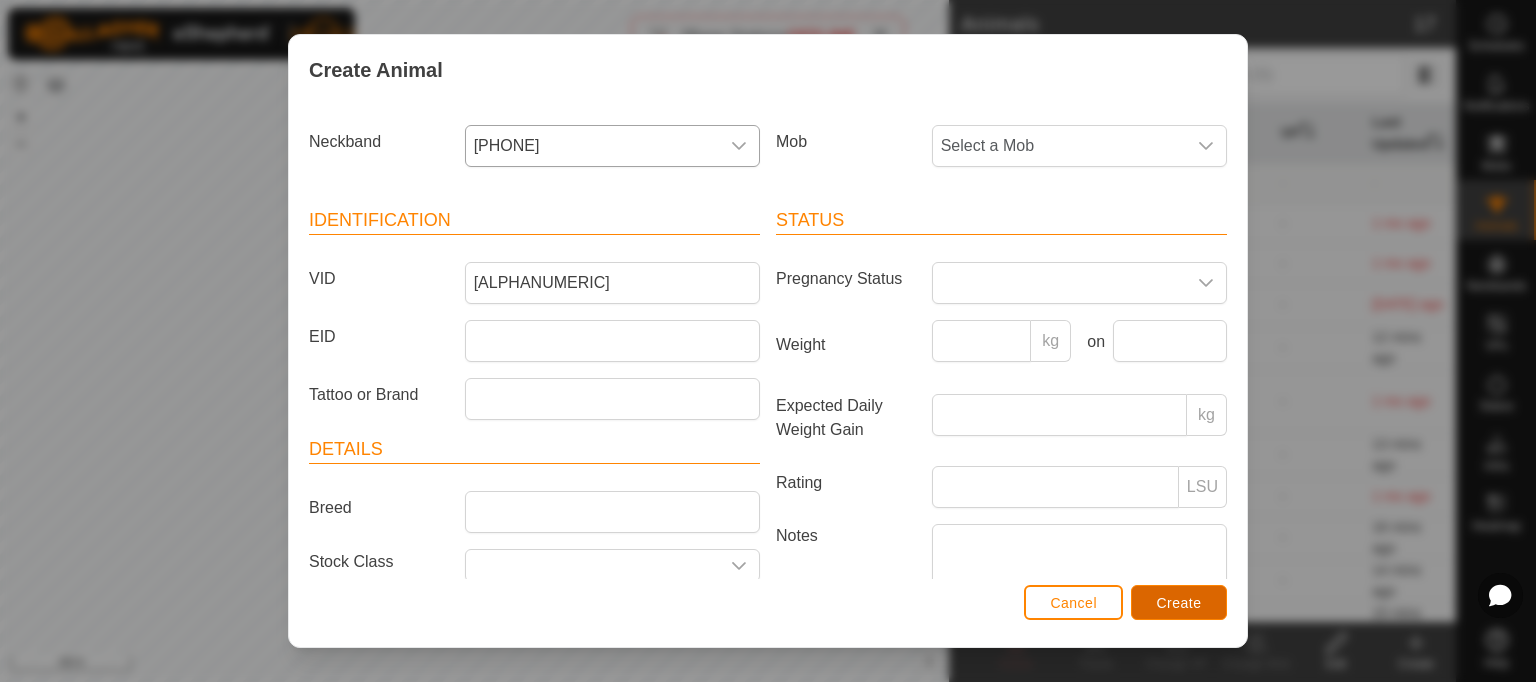 click on "Create" at bounding box center (1179, 603) 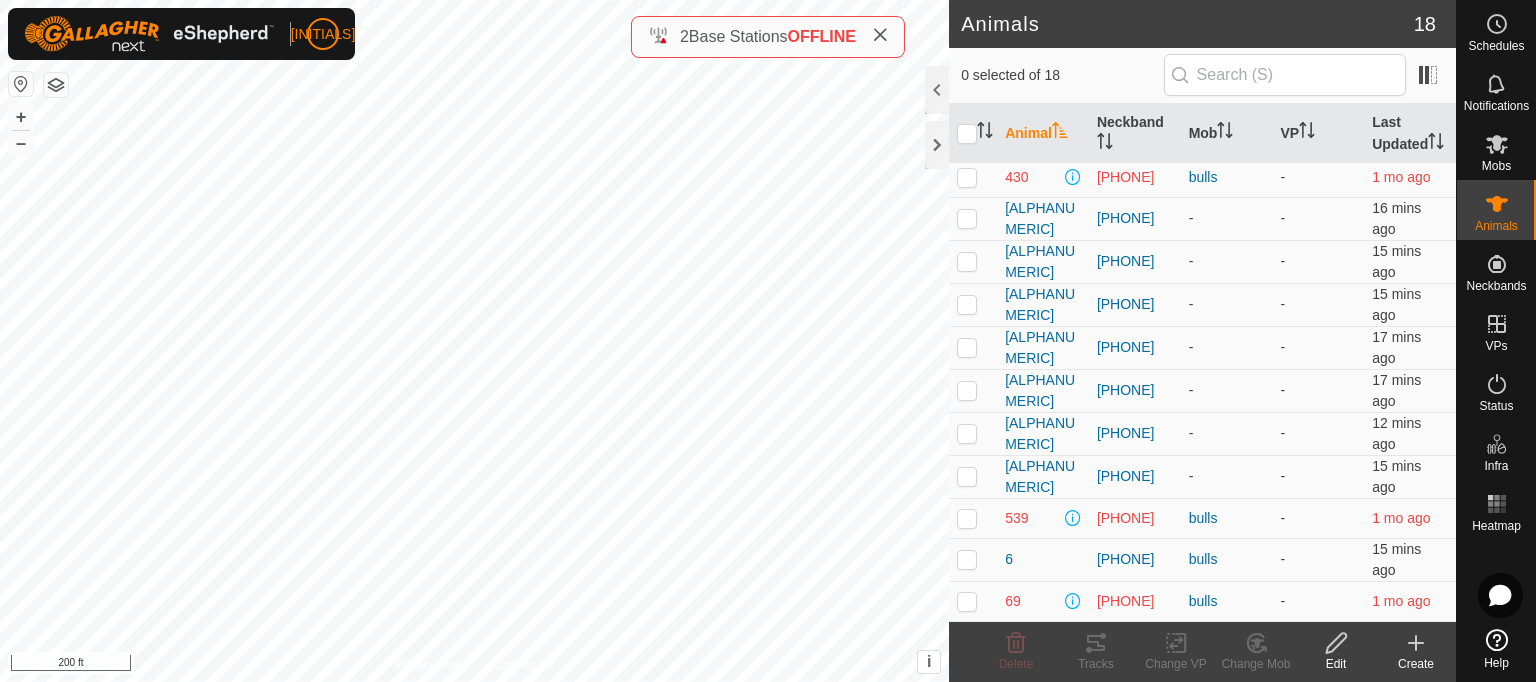 scroll, scrollTop: 329, scrollLeft: 0, axis: vertical 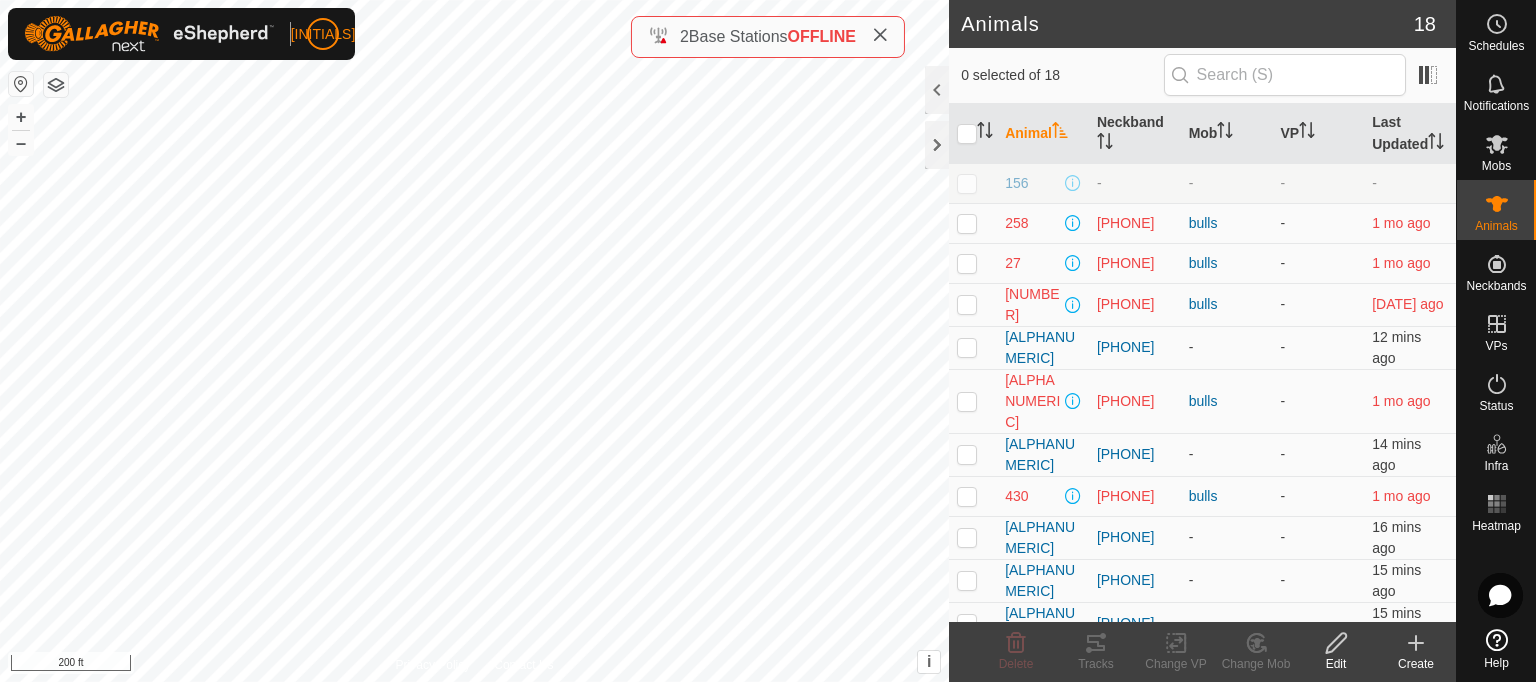 click at bounding box center (967, 183) 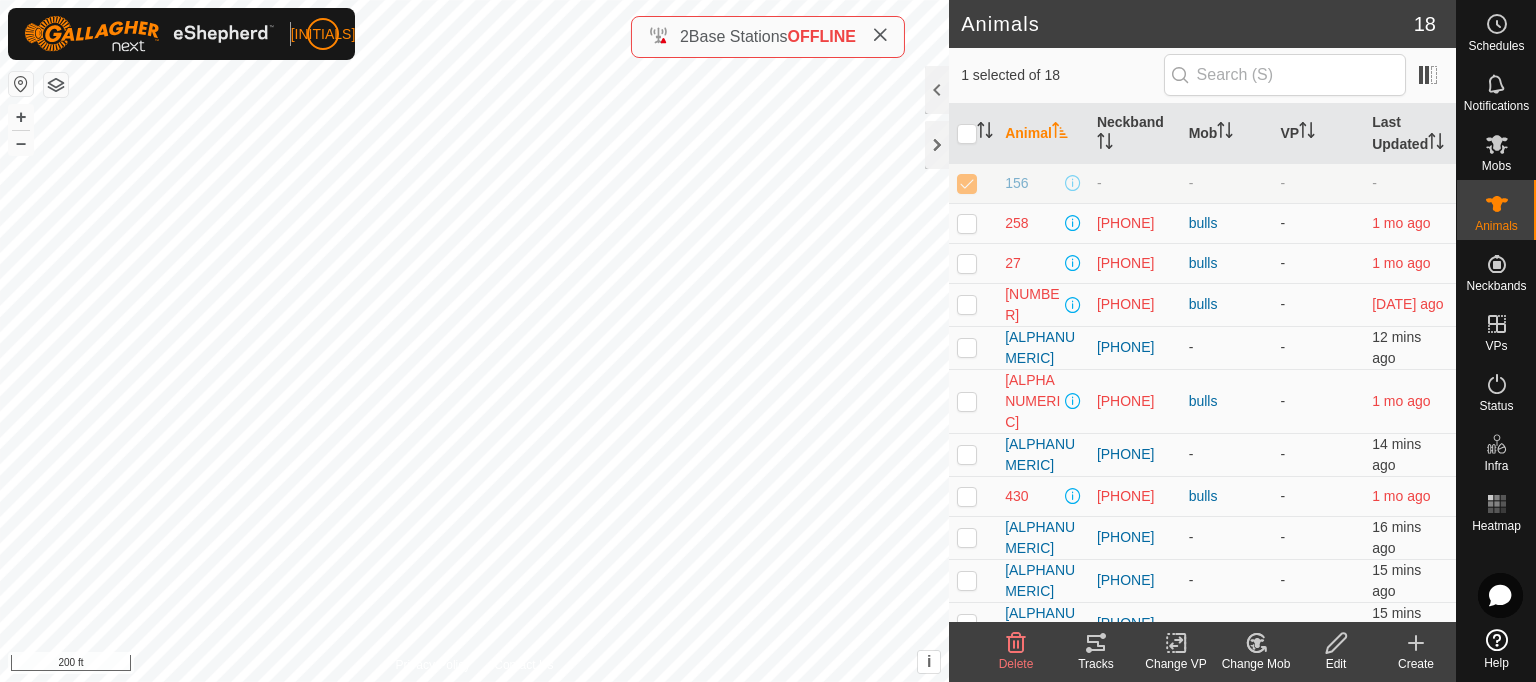 click 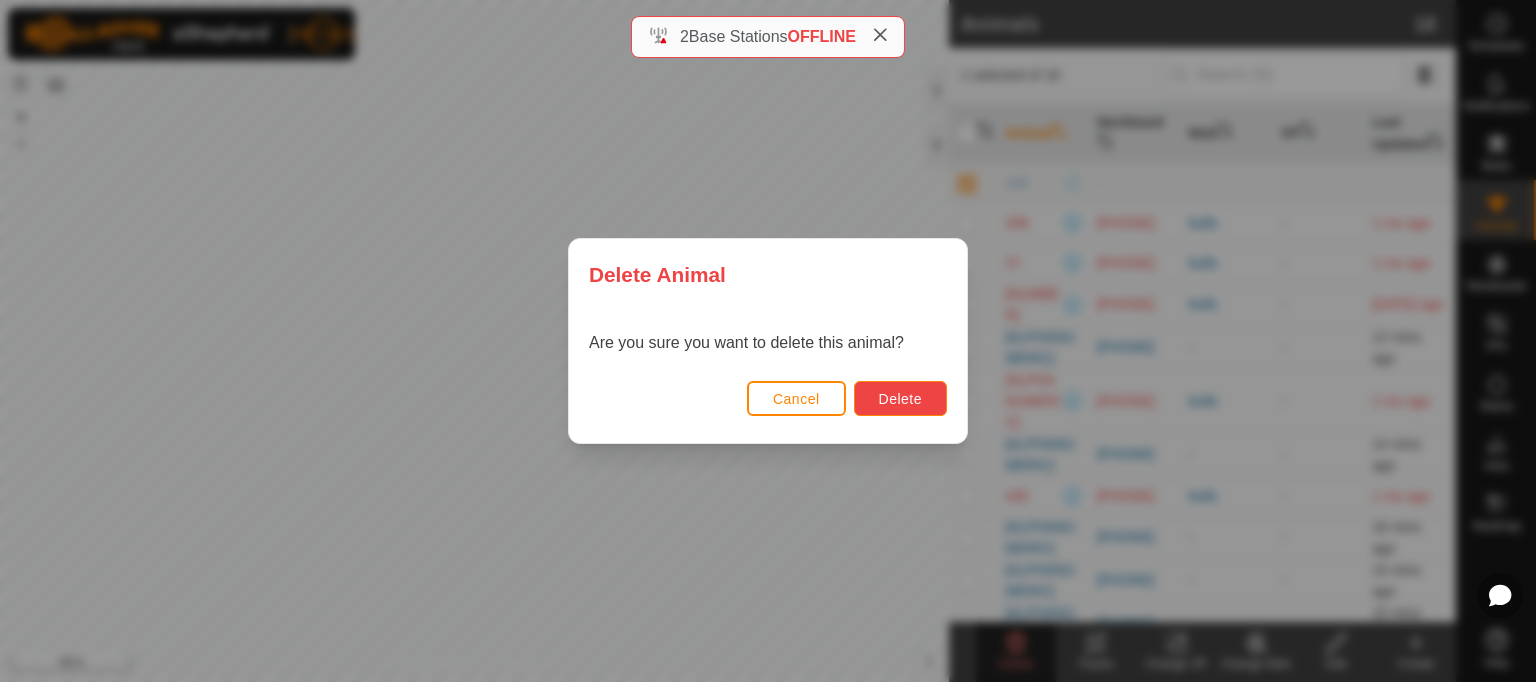 click on "Delete" at bounding box center [900, 399] 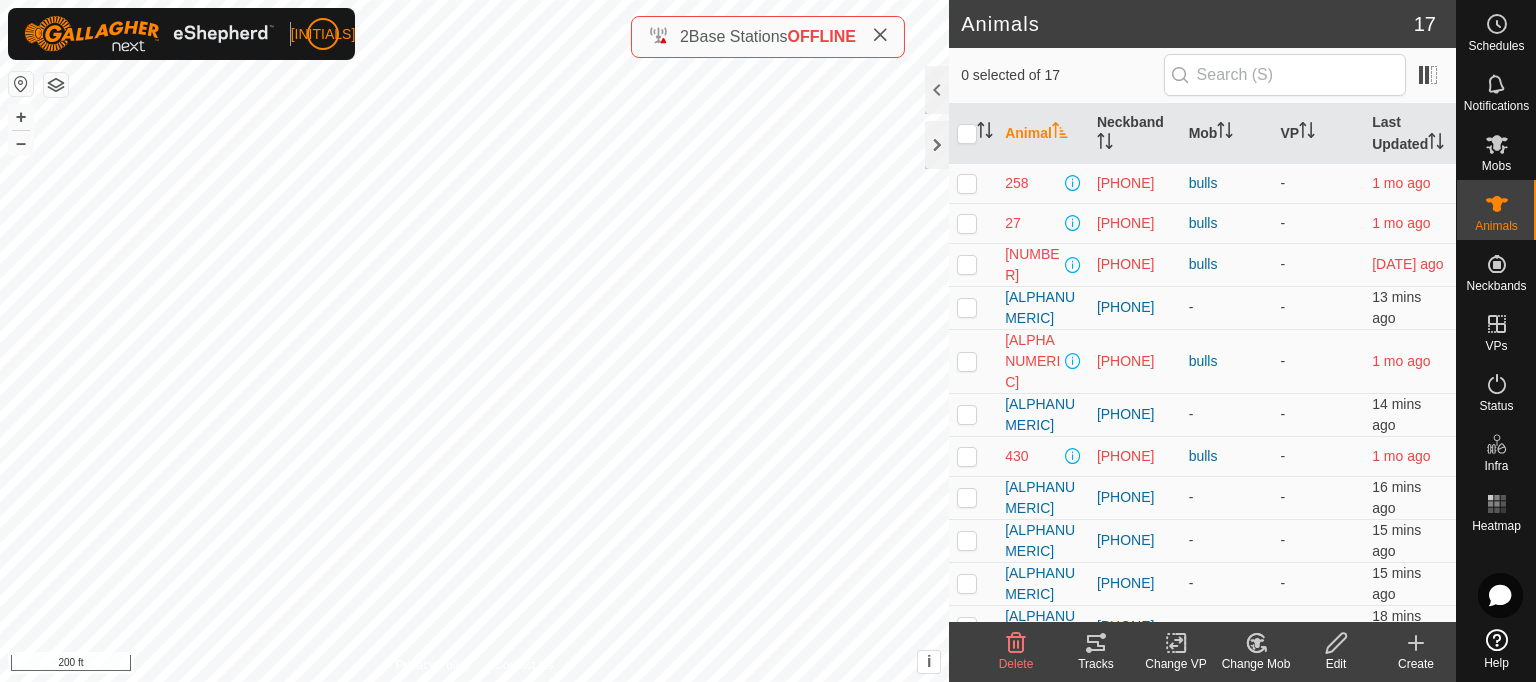 click 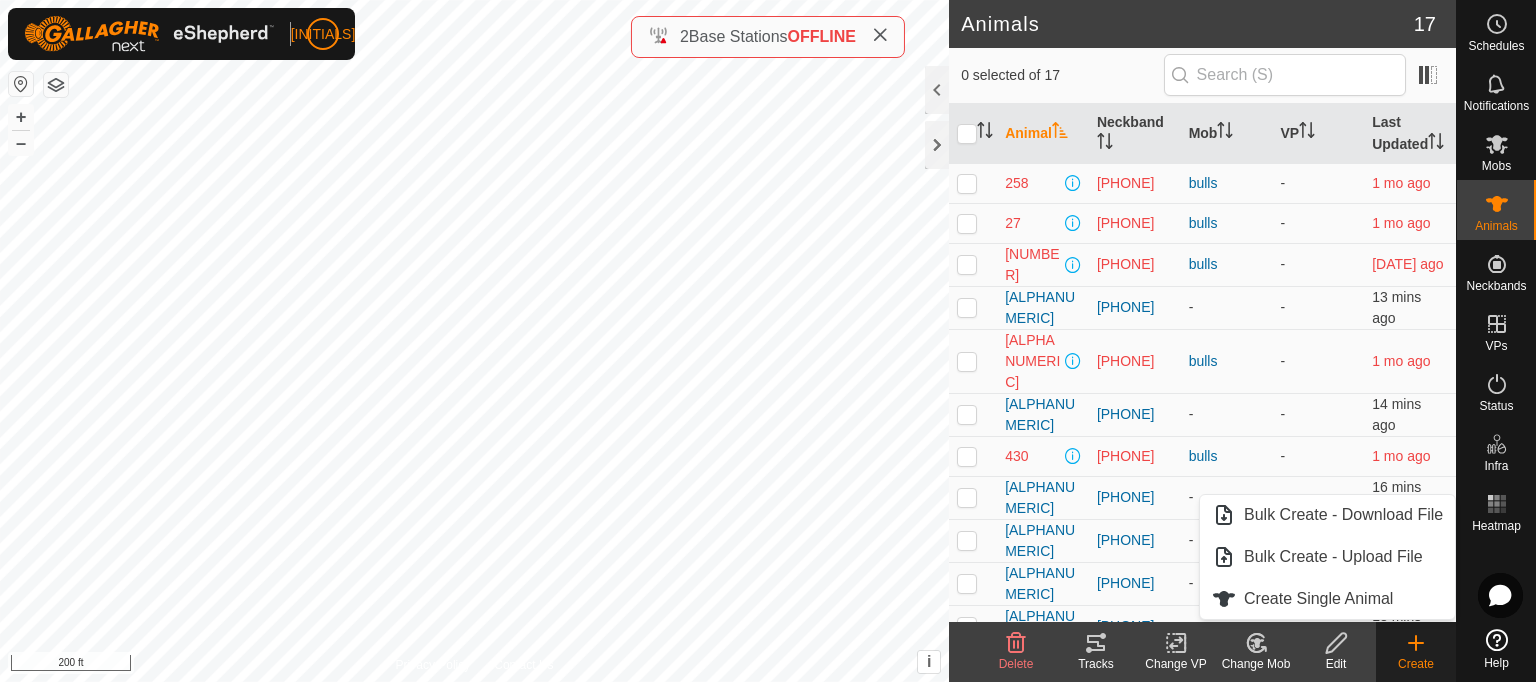 click 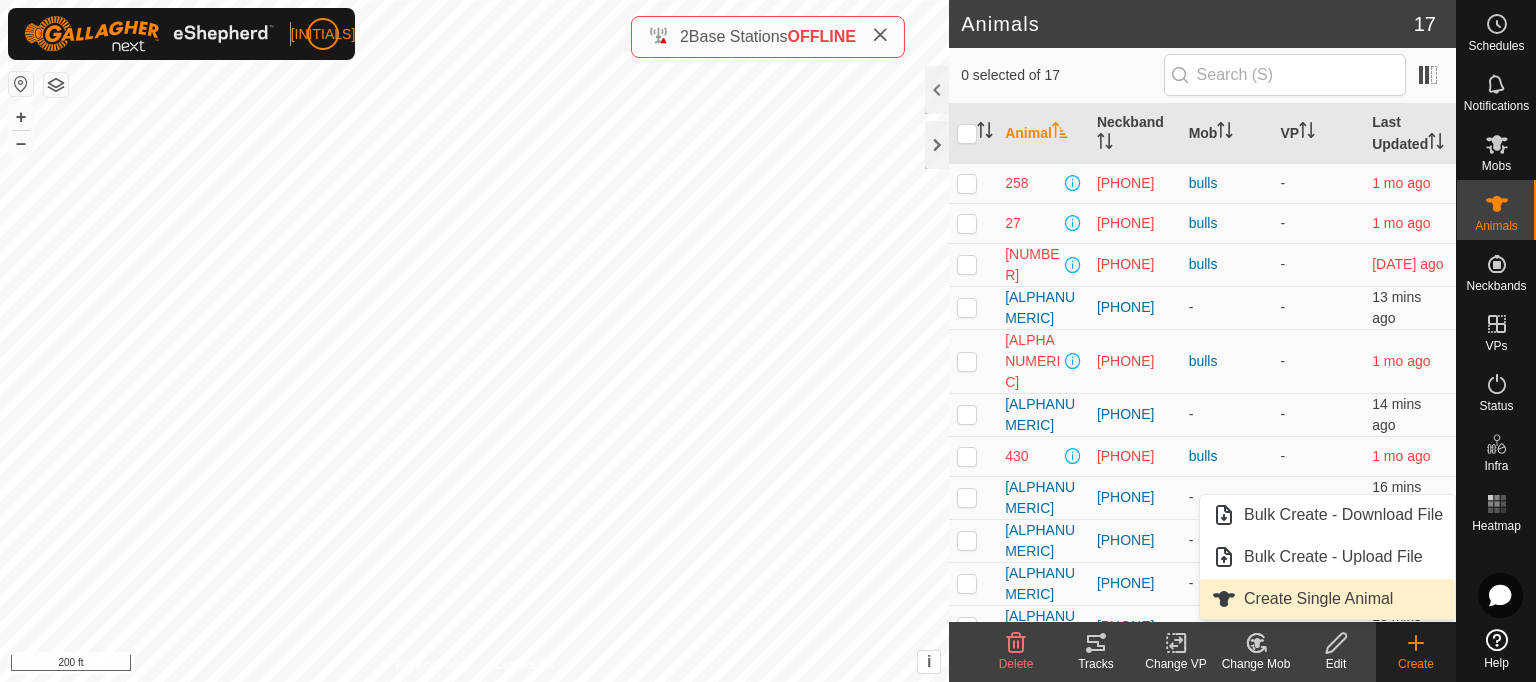 click on "Create Single Animal" at bounding box center (1327, 599) 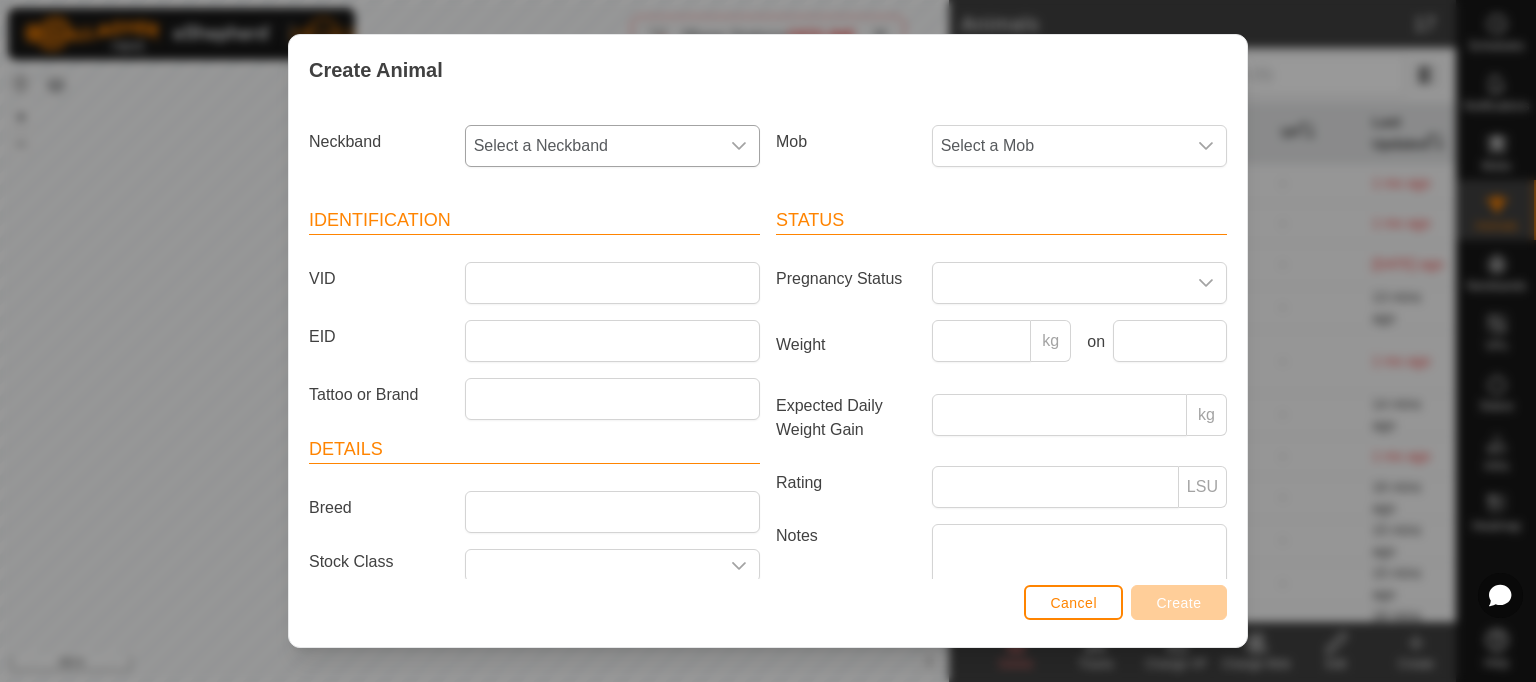 click 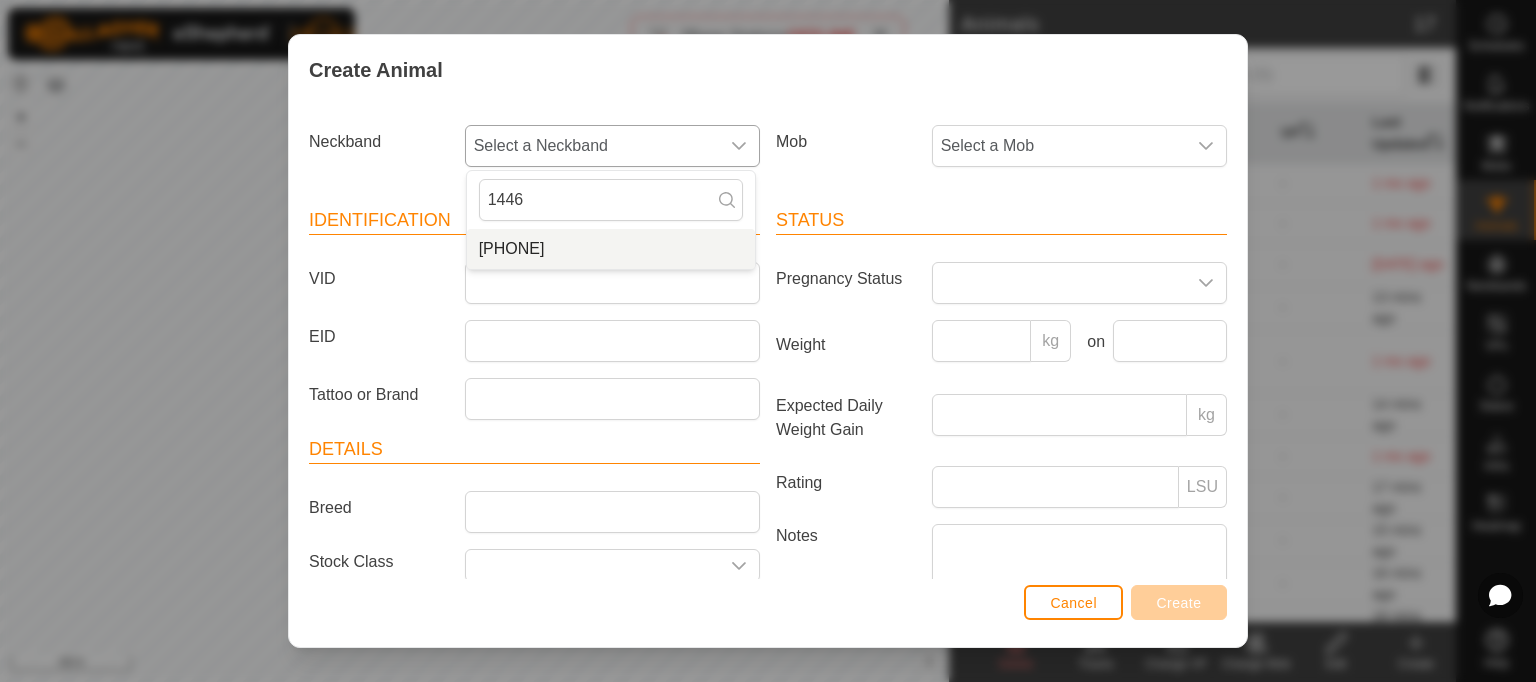 click on "[PHONE]" at bounding box center (611, 249) 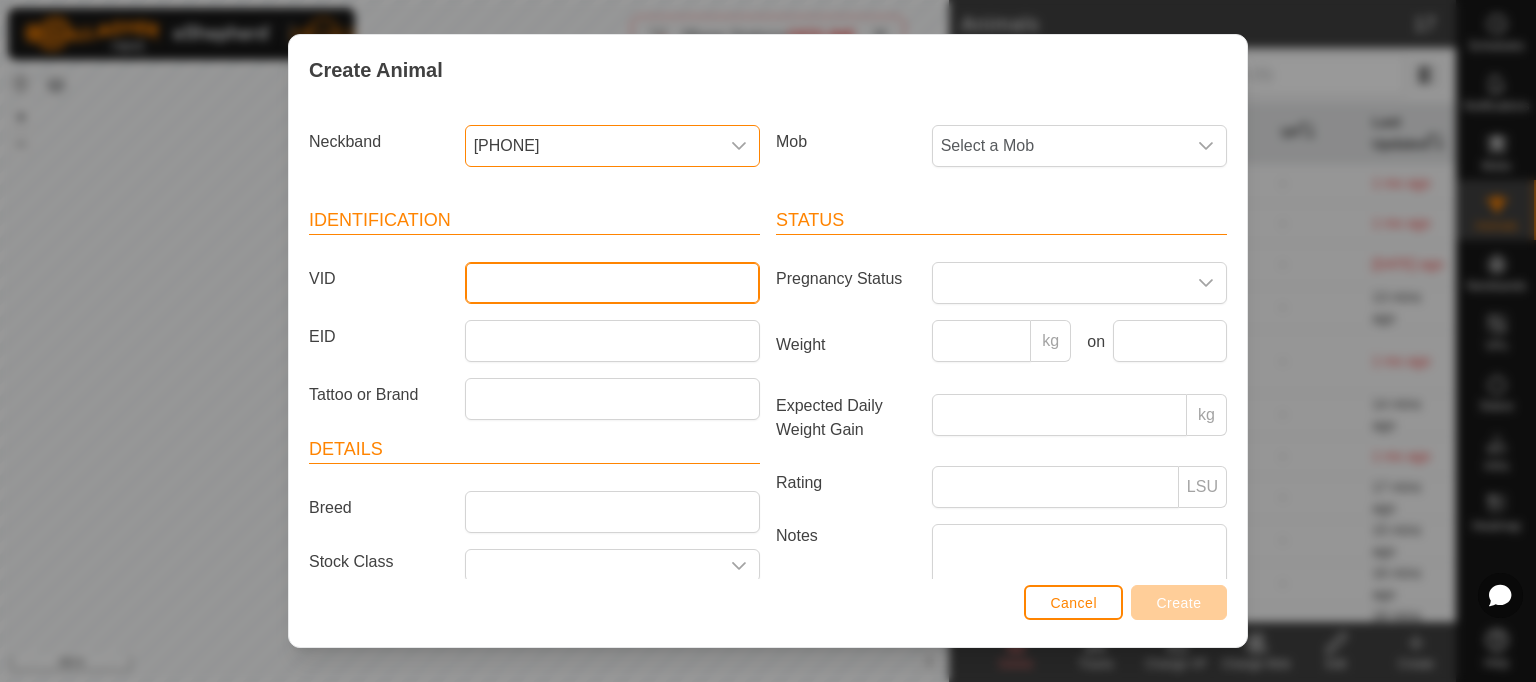 click on "VID" at bounding box center (612, 283) 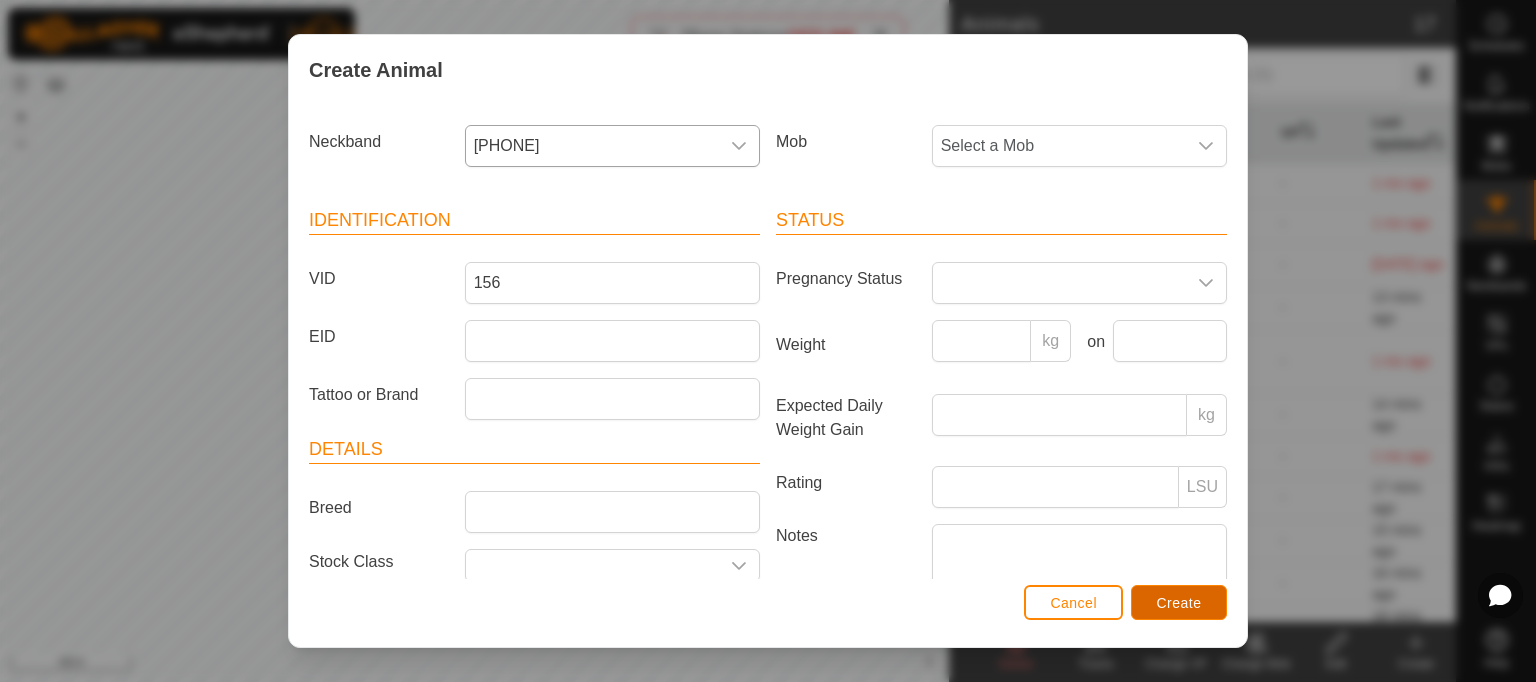 click on "Create" at bounding box center (1179, 603) 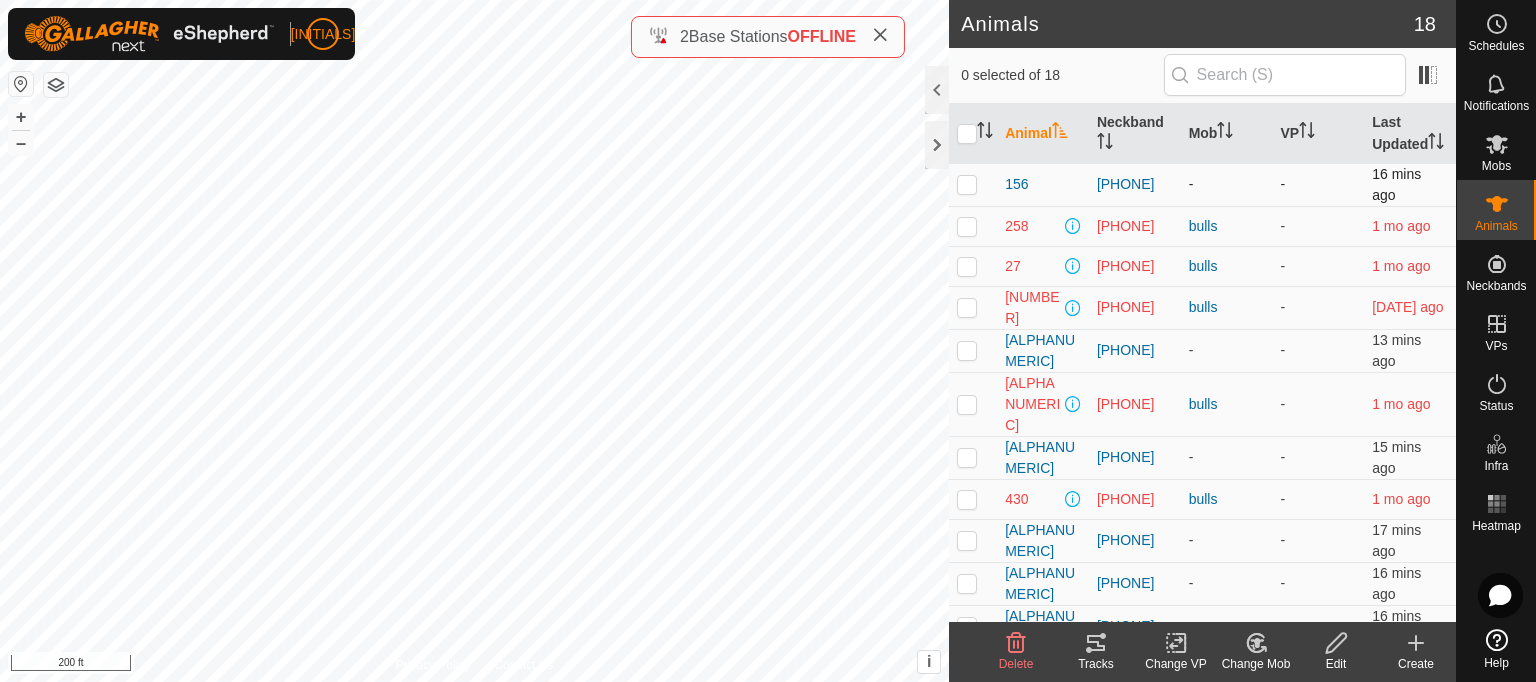 click at bounding box center (967, 184) 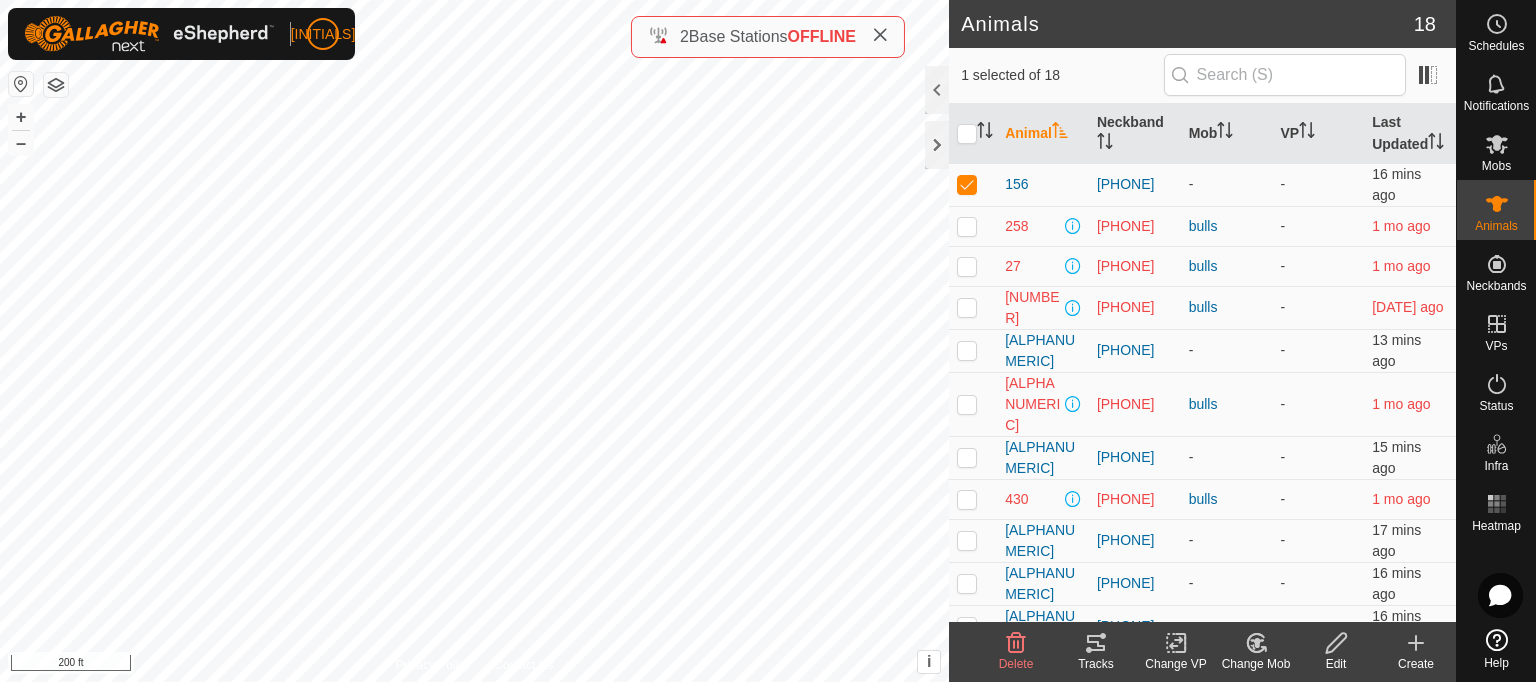 click 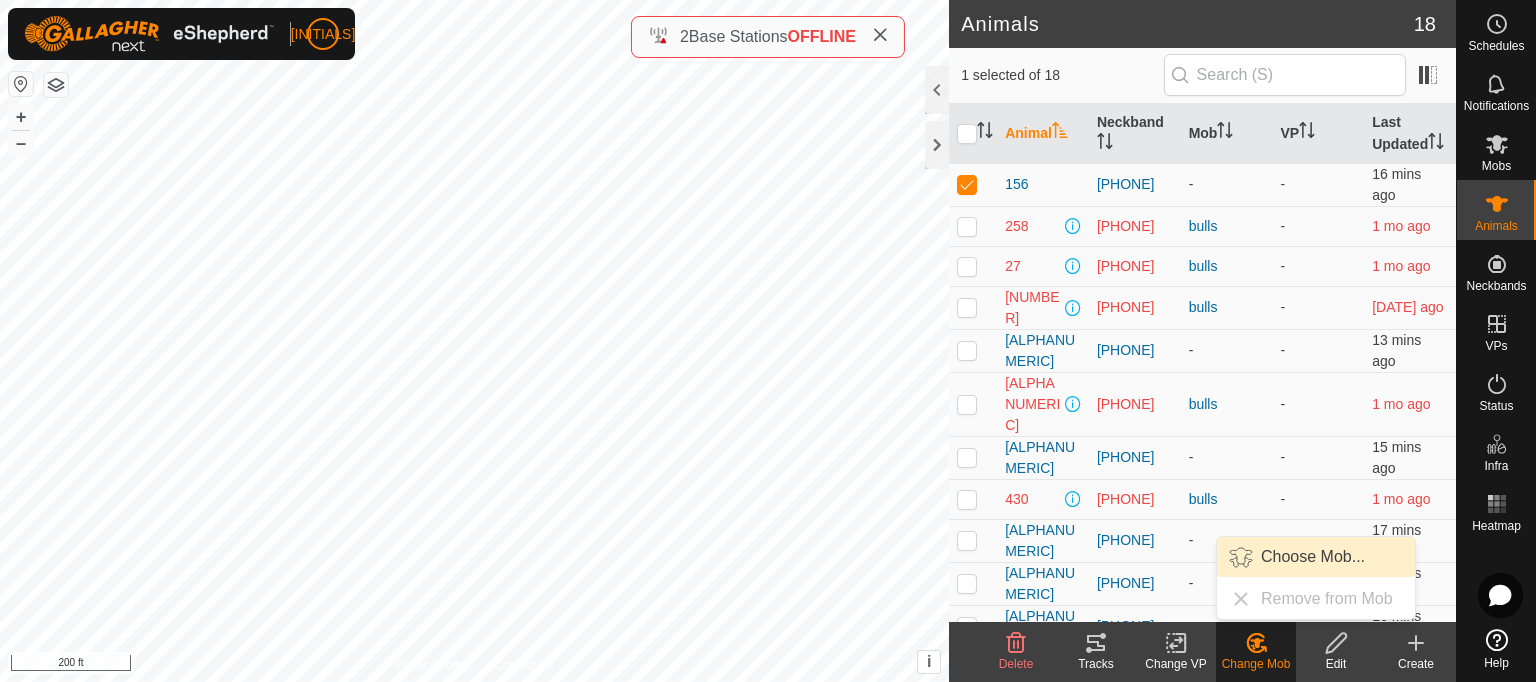 click on "Choose Mob..." at bounding box center [1316, 557] 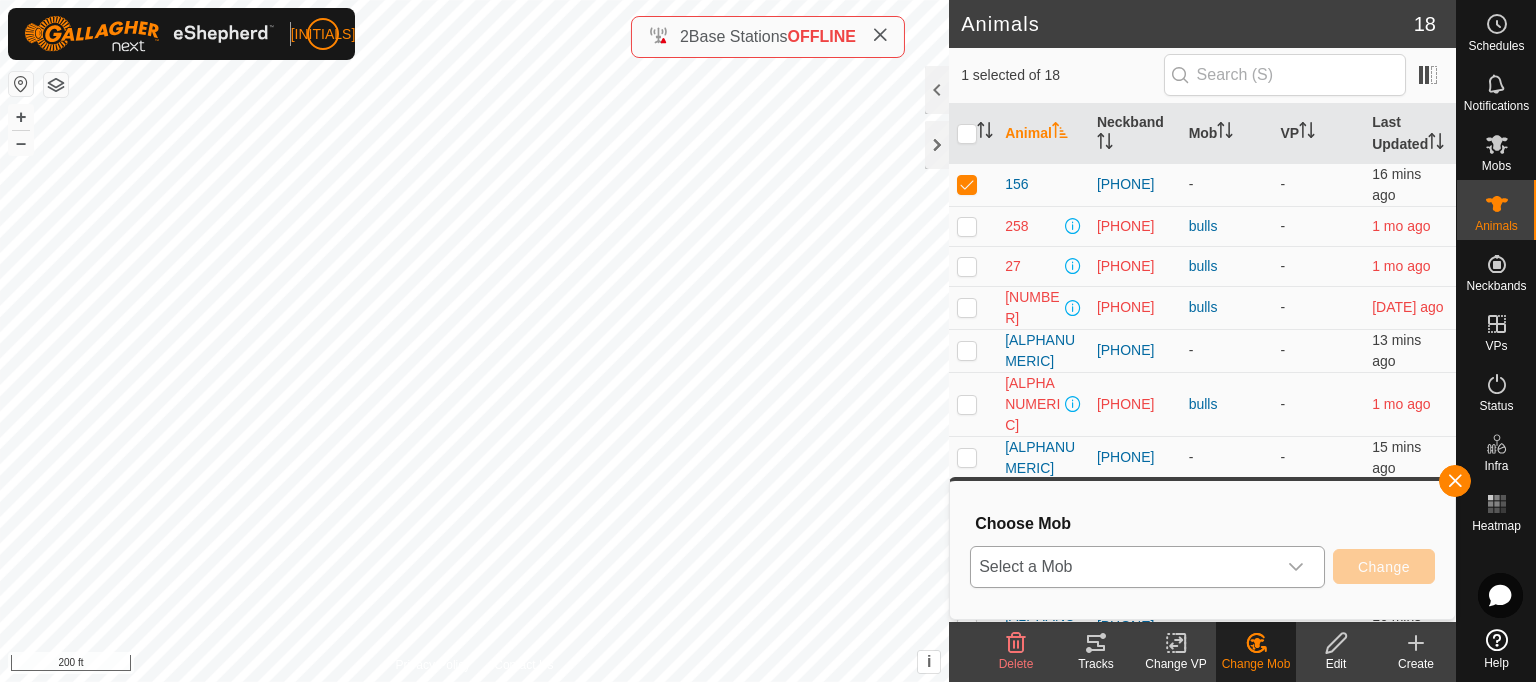 click 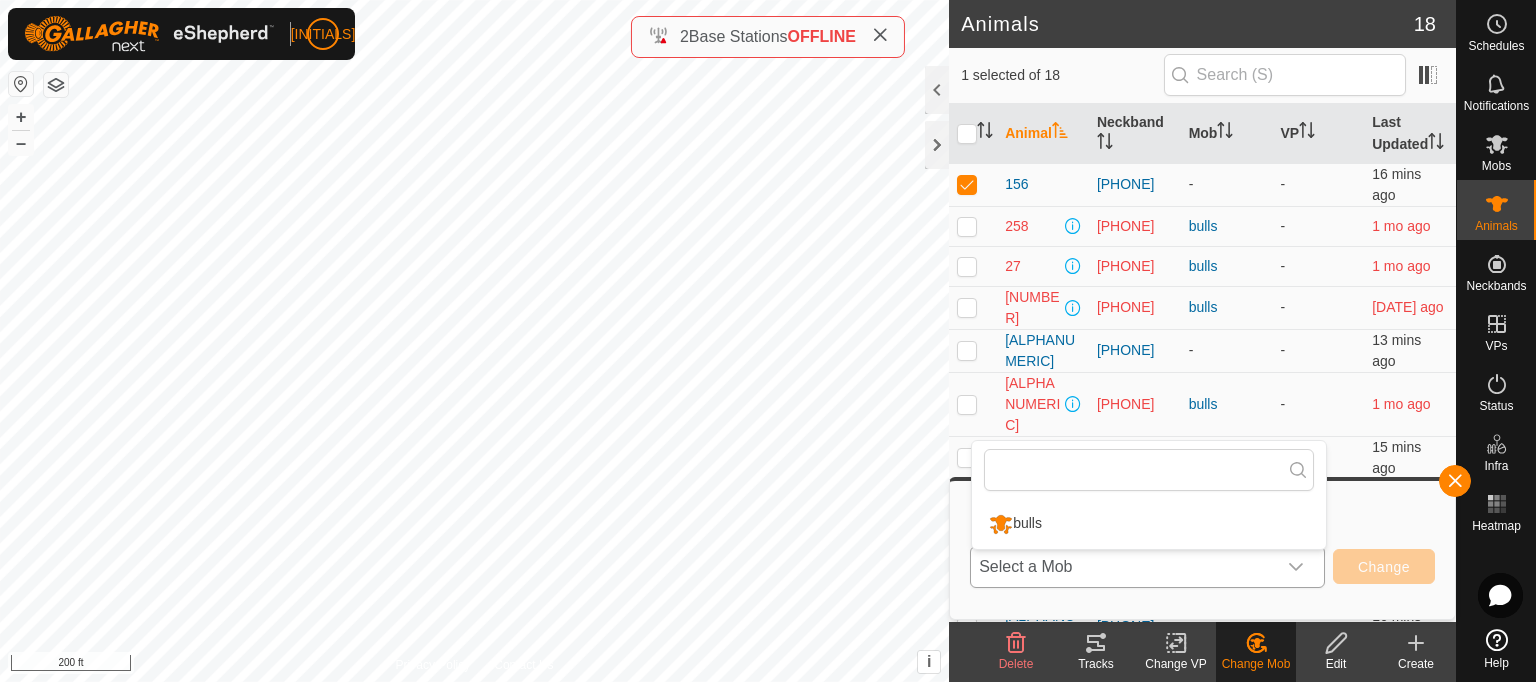 click on "bulls" at bounding box center [1149, 524] 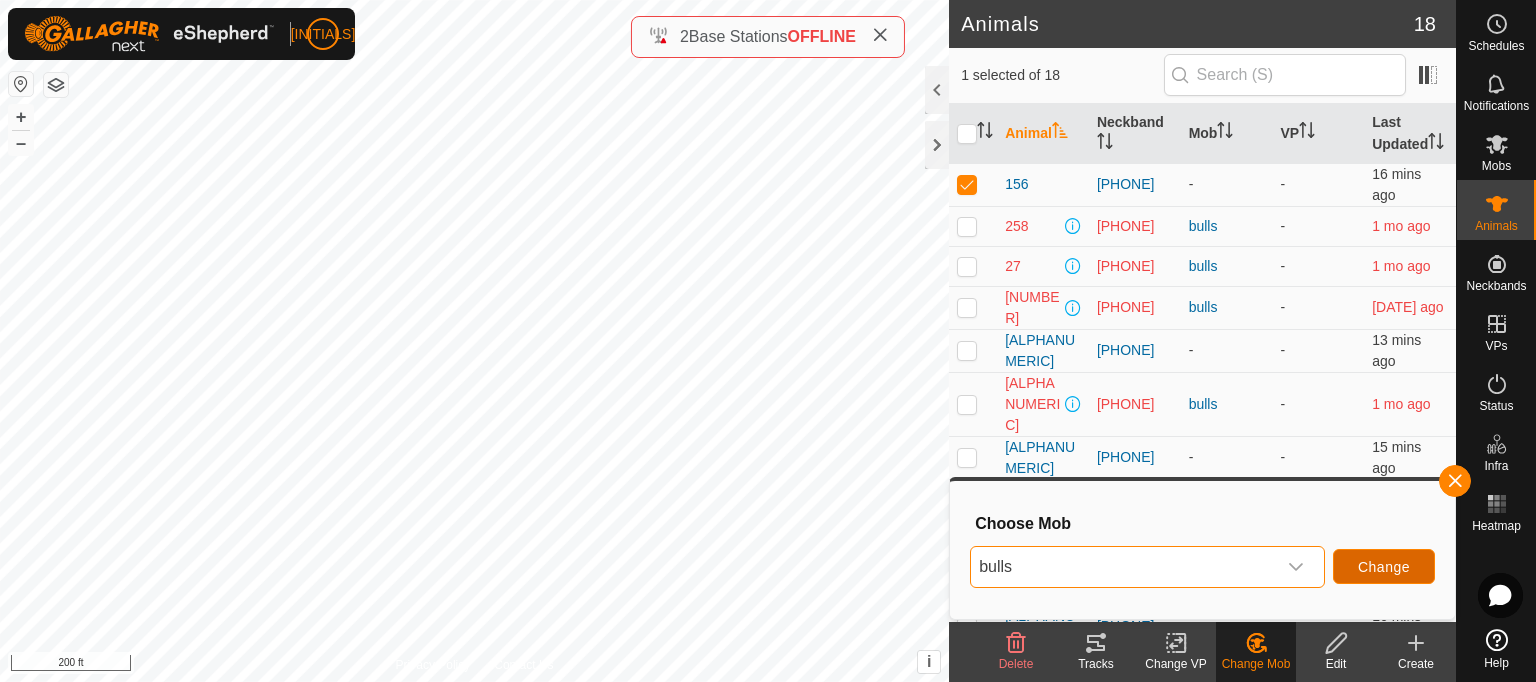 click on "Change" at bounding box center (1384, 567) 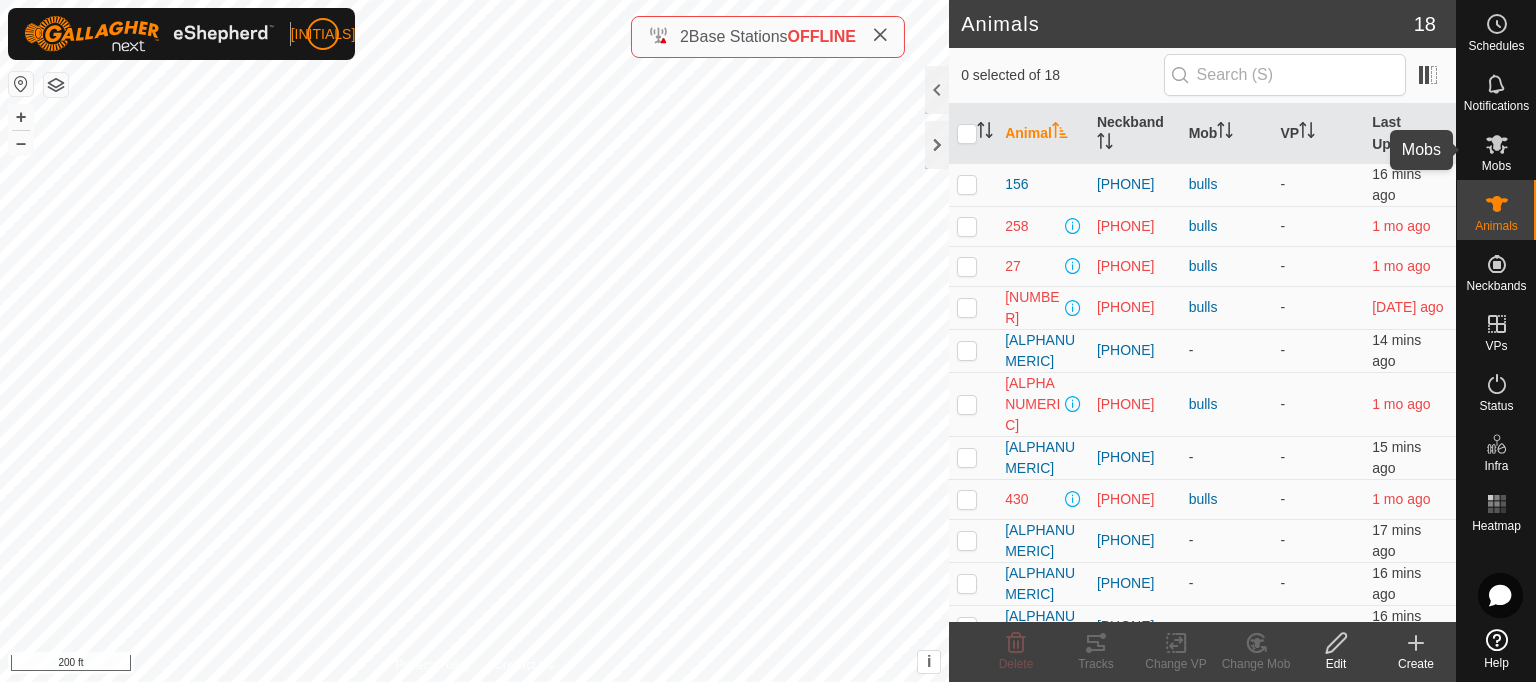 click 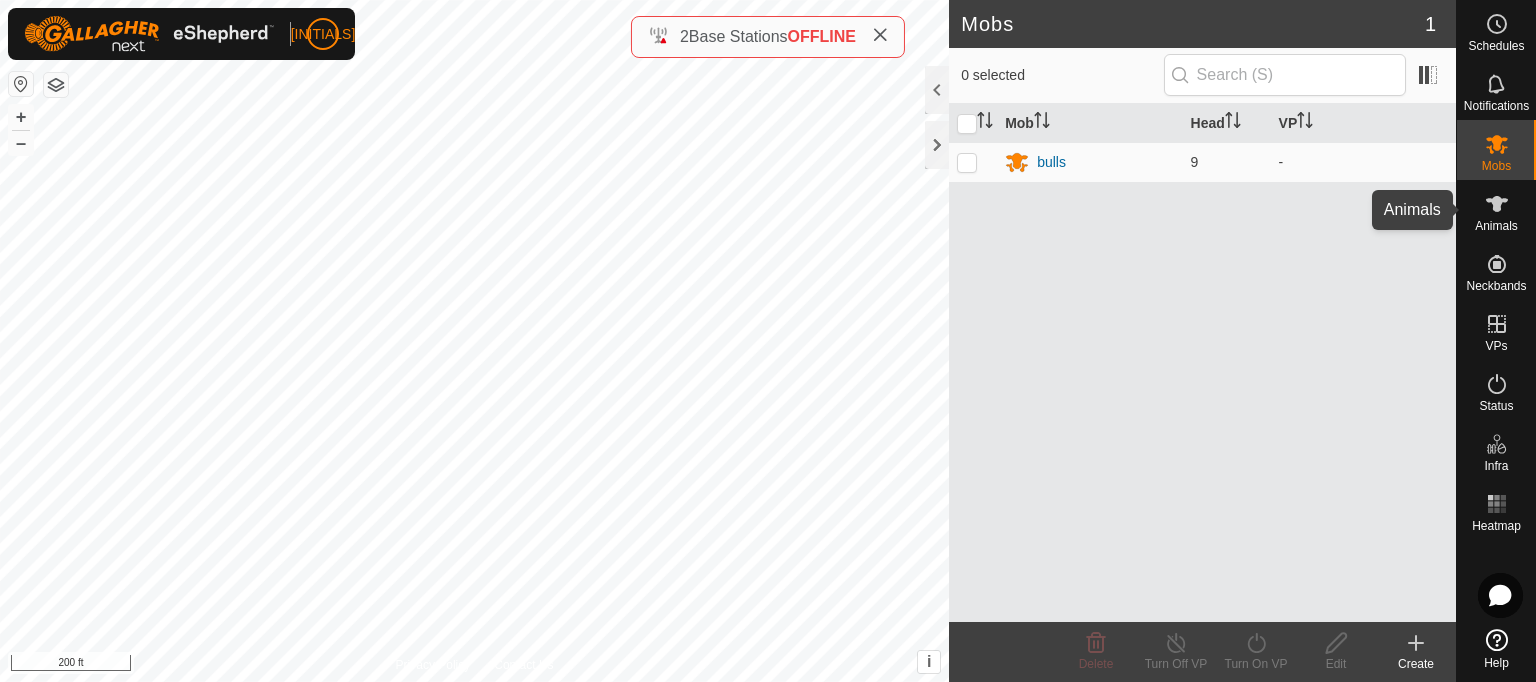 click on "Animals" at bounding box center [1496, 210] 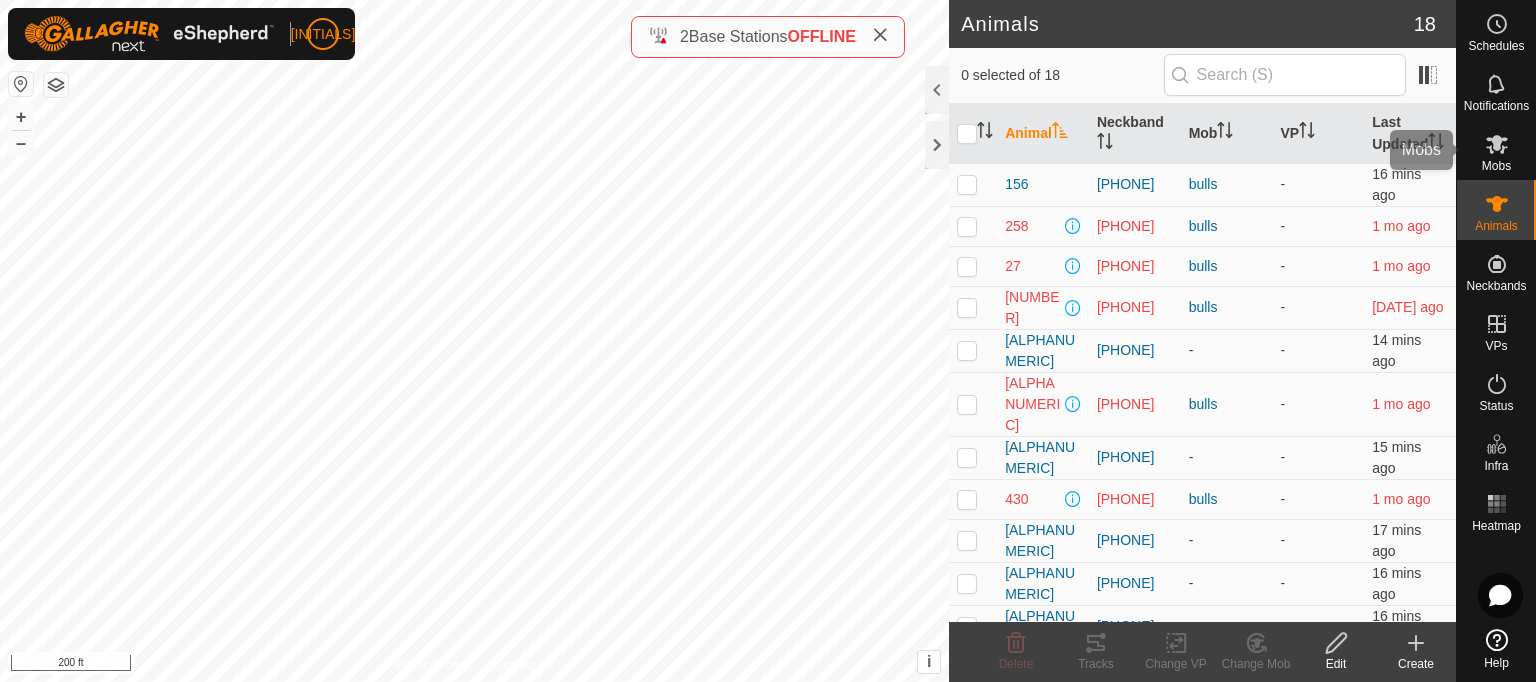 click 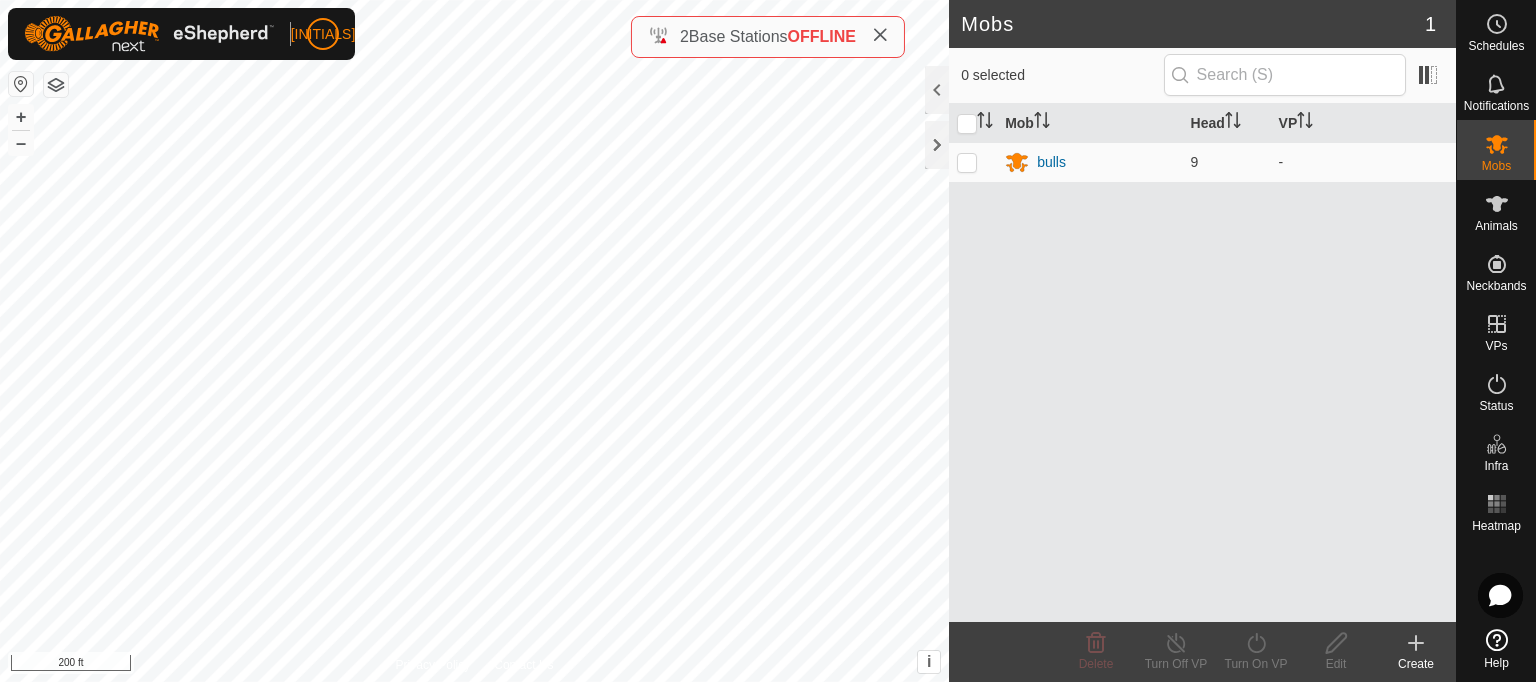 click 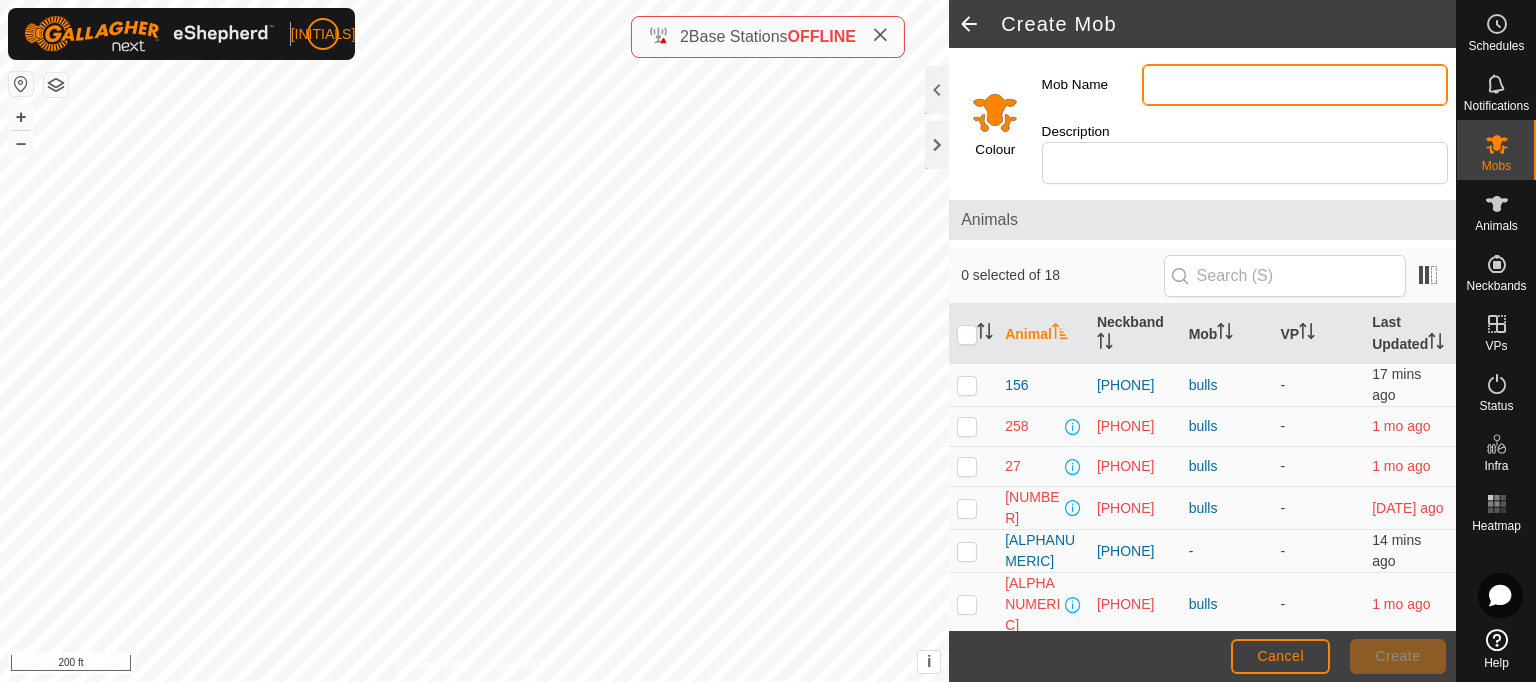 click on "Mob Name" at bounding box center [1295, 85] 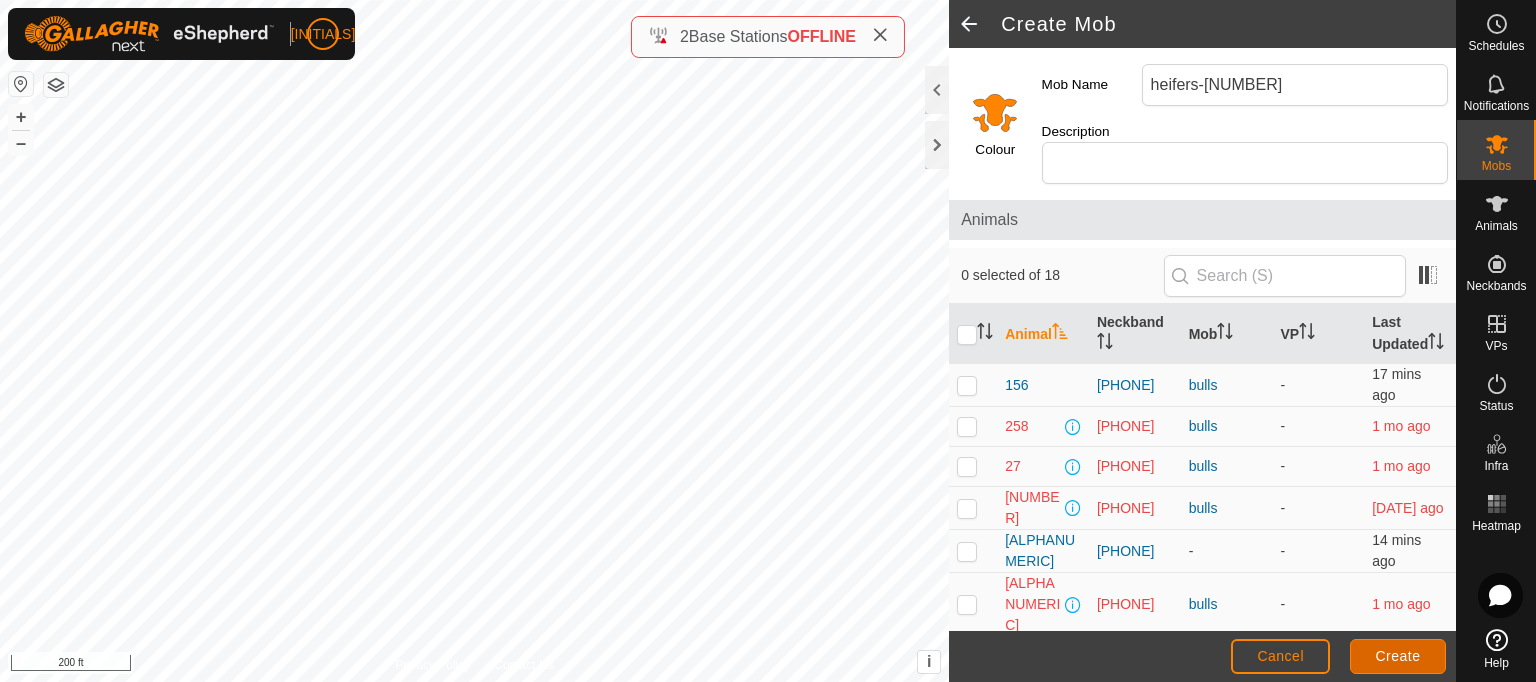 click on "Create" at bounding box center (1398, 656) 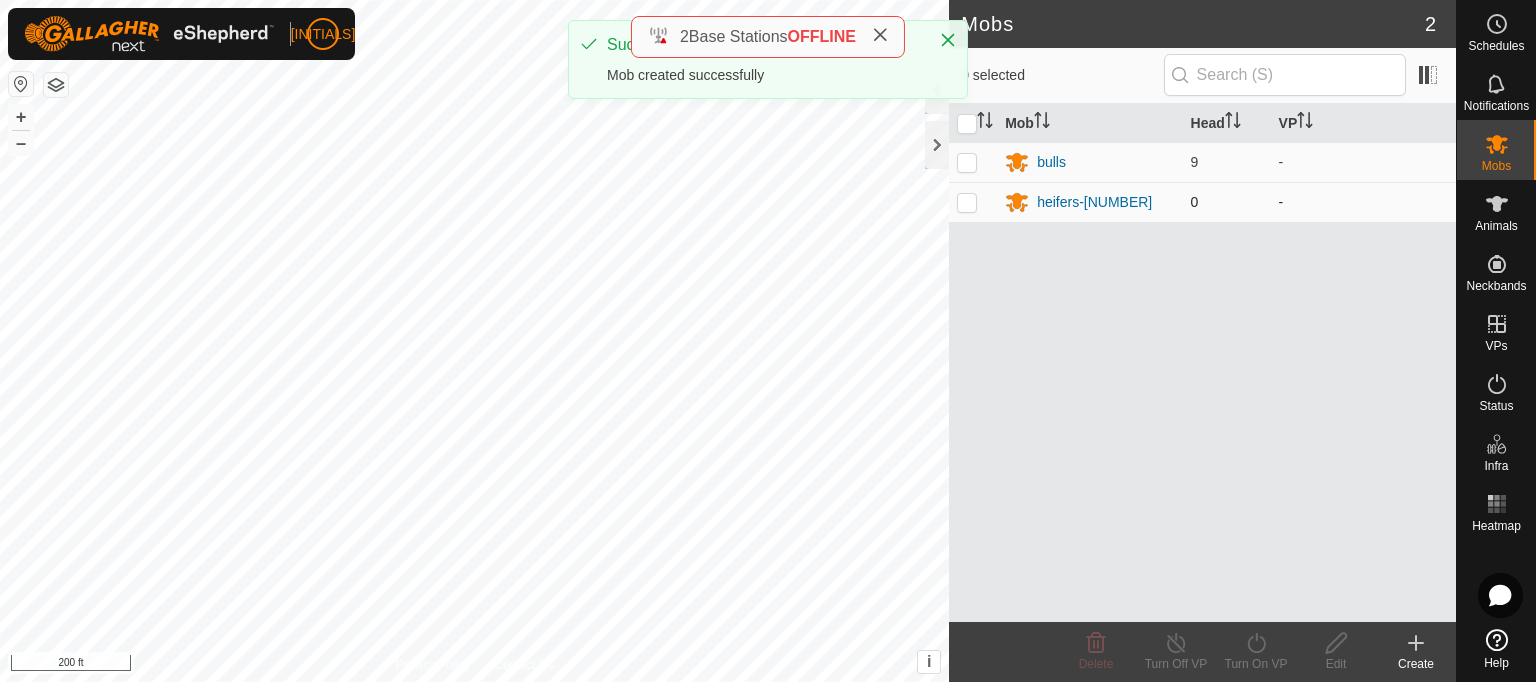 click at bounding box center (967, 202) 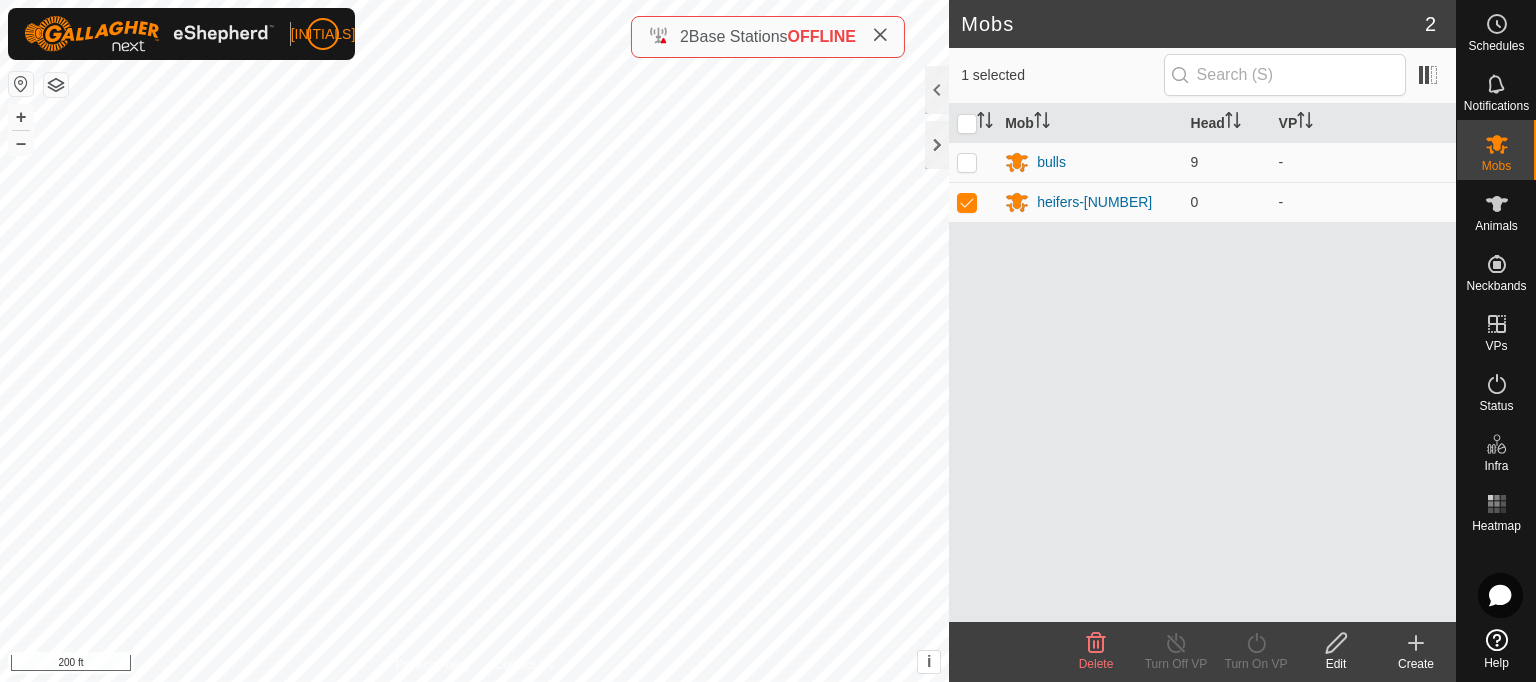 click 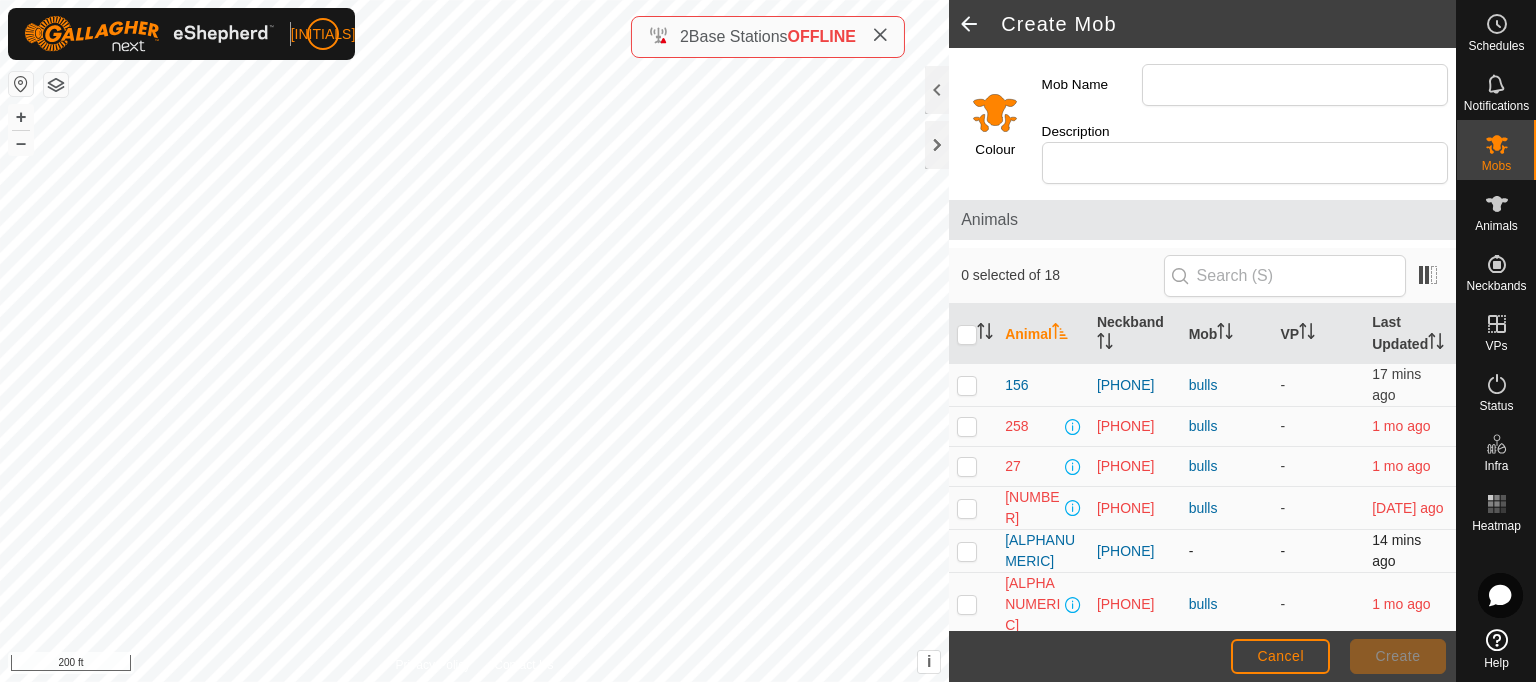 click at bounding box center (967, 551) 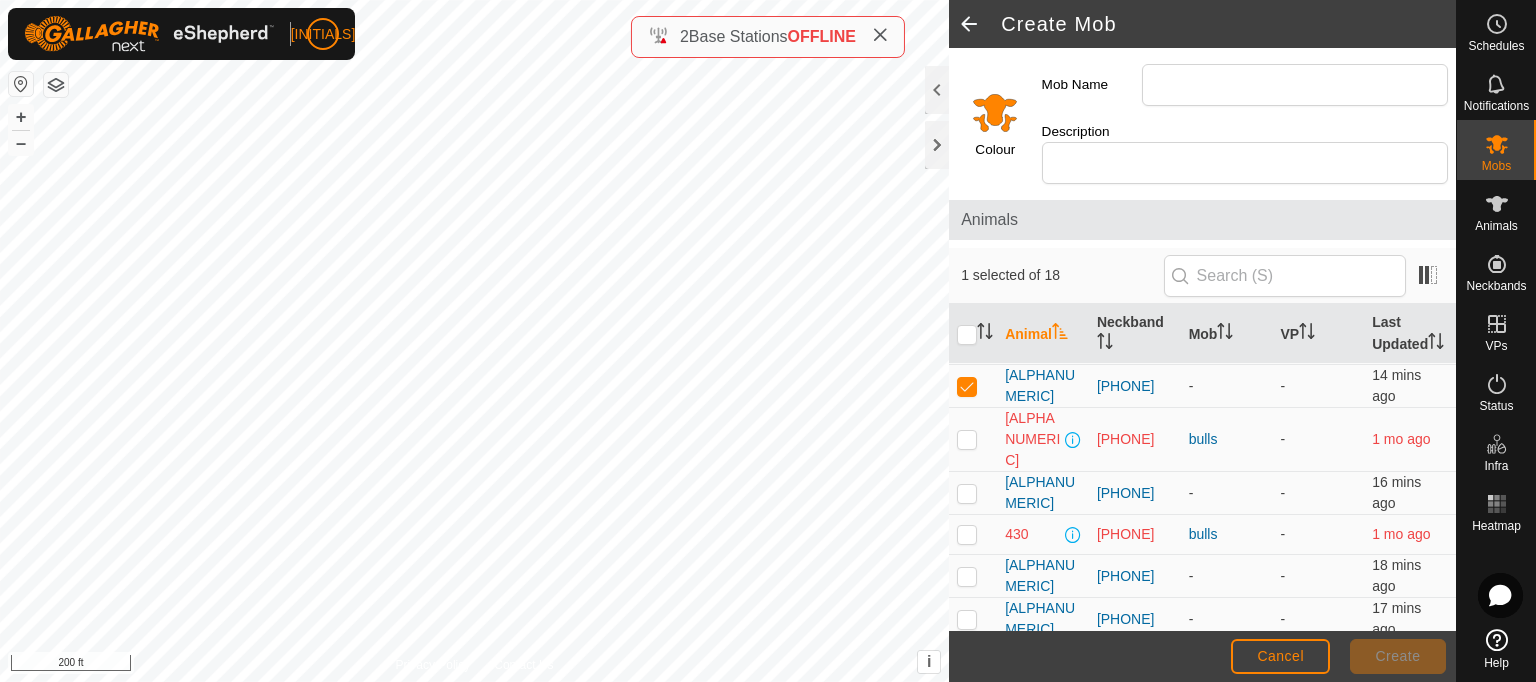 scroll, scrollTop: 168, scrollLeft: 0, axis: vertical 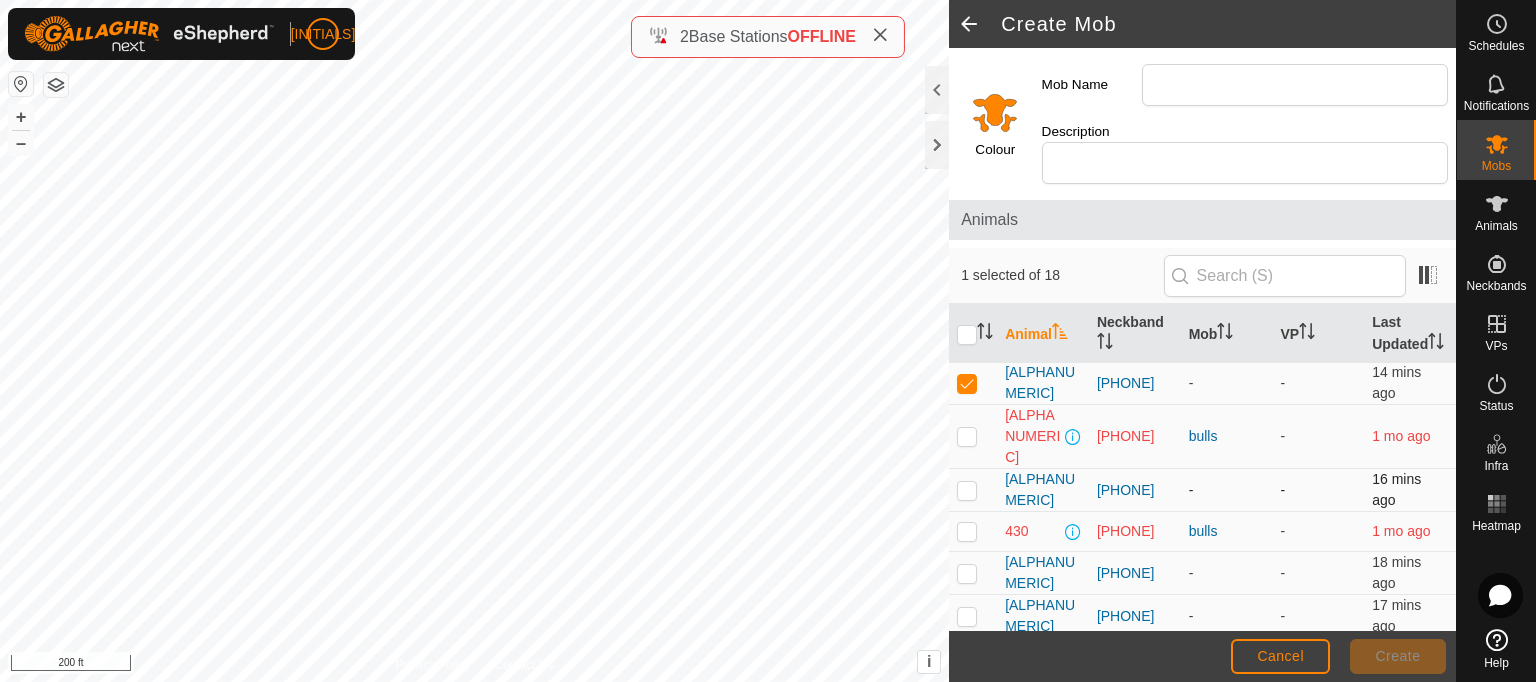 click at bounding box center [967, 490] 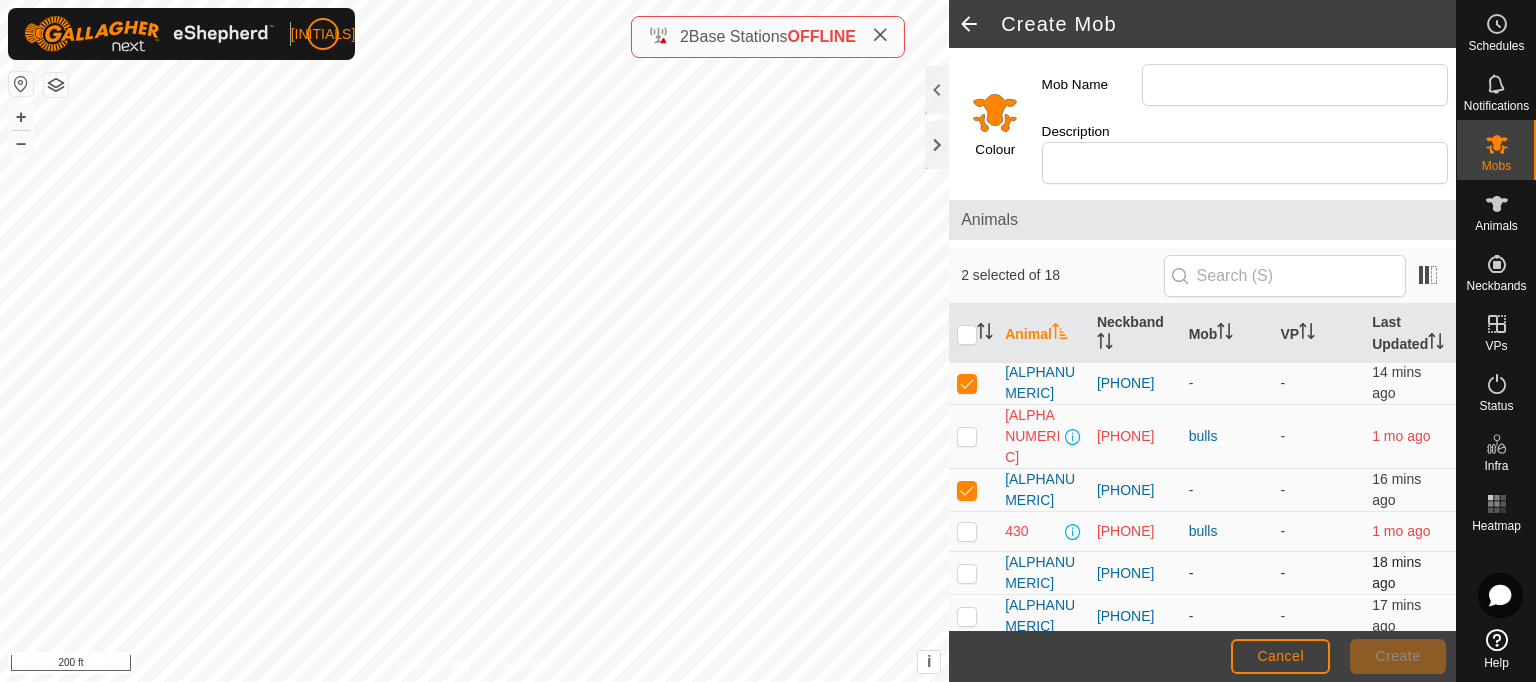 click at bounding box center [967, 573] 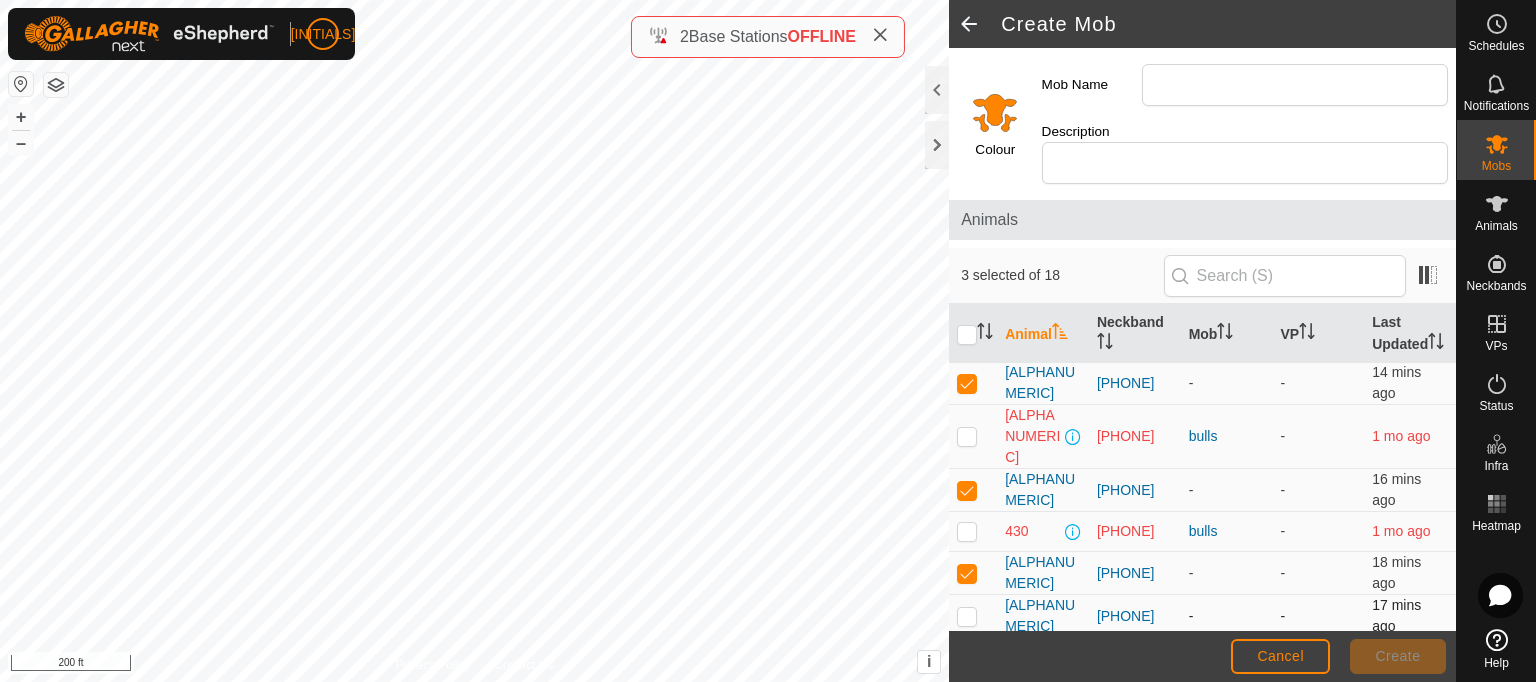 click at bounding box center (967, 616) 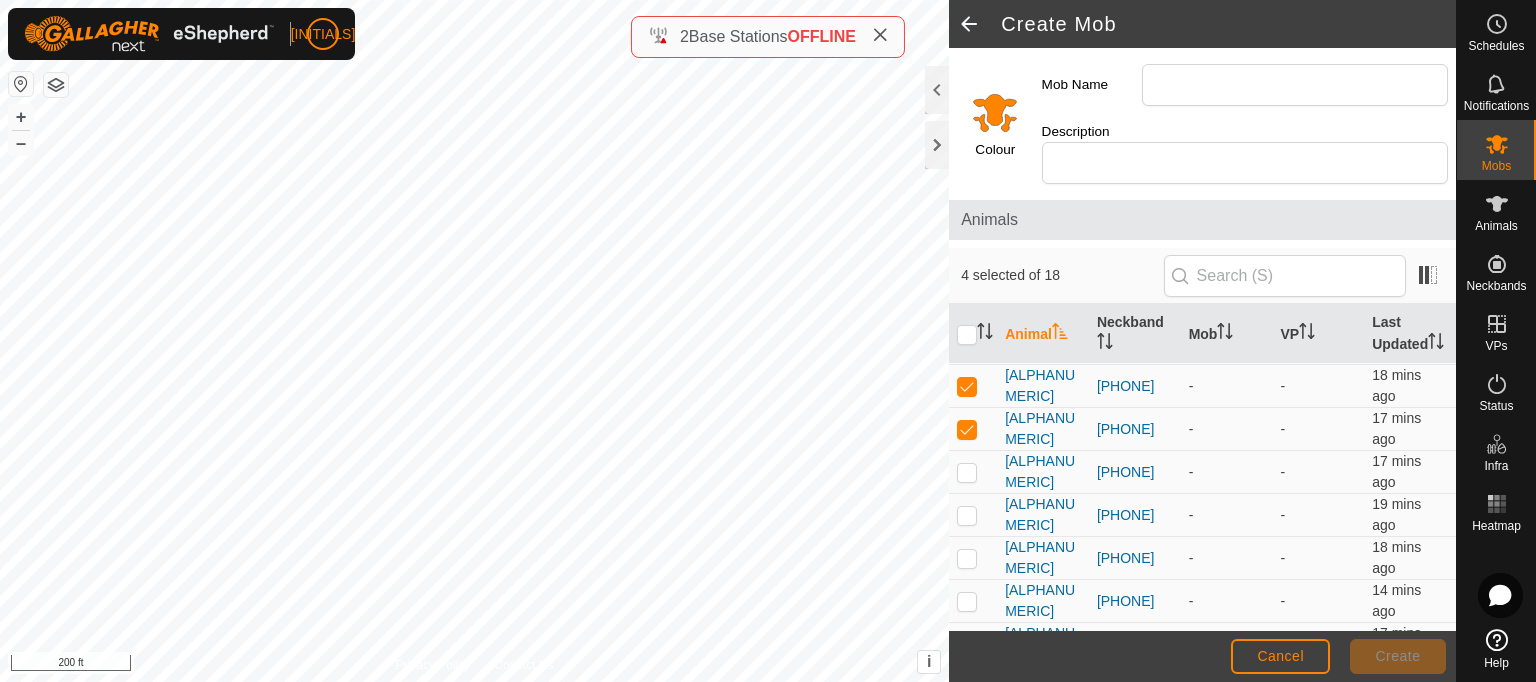 scroll, scrollTop: 357, scrollLeft: 0, axis: vertical 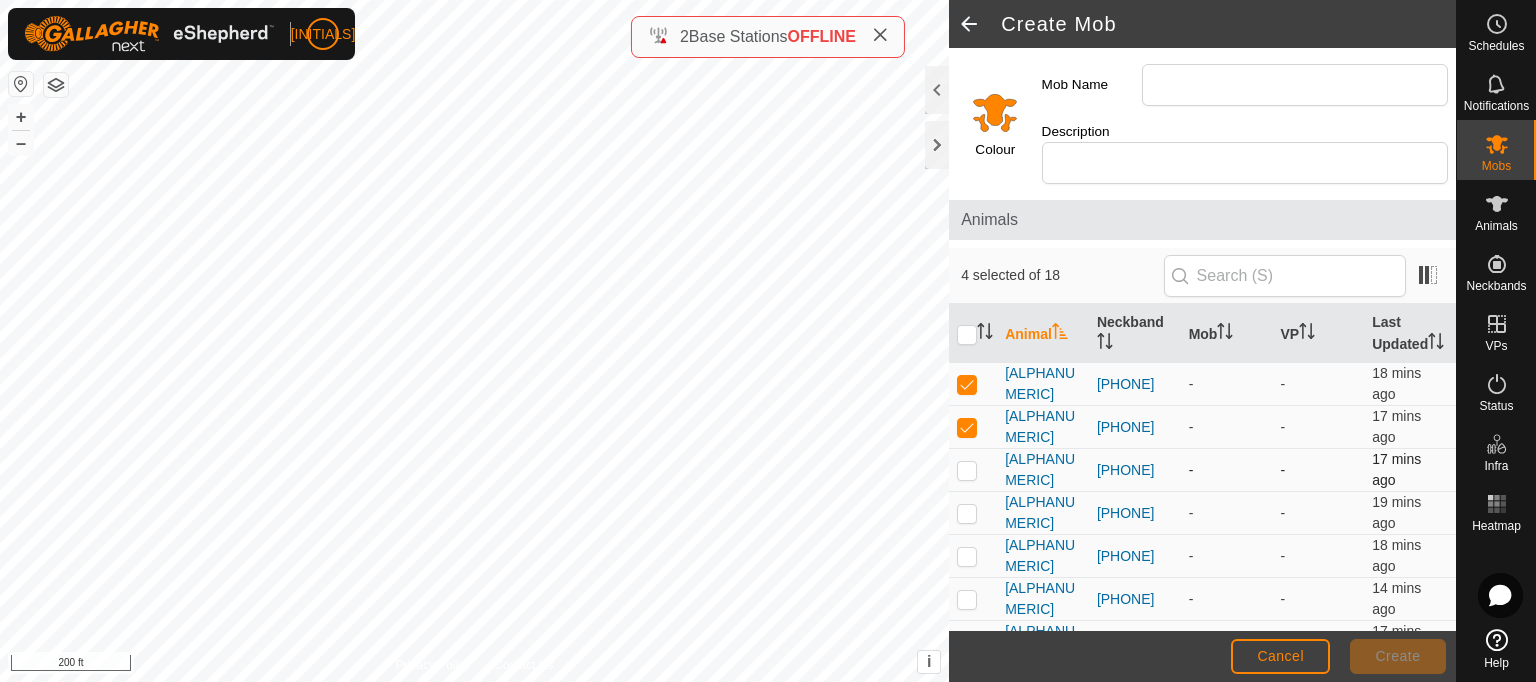 click at bounding box center (973, 470) 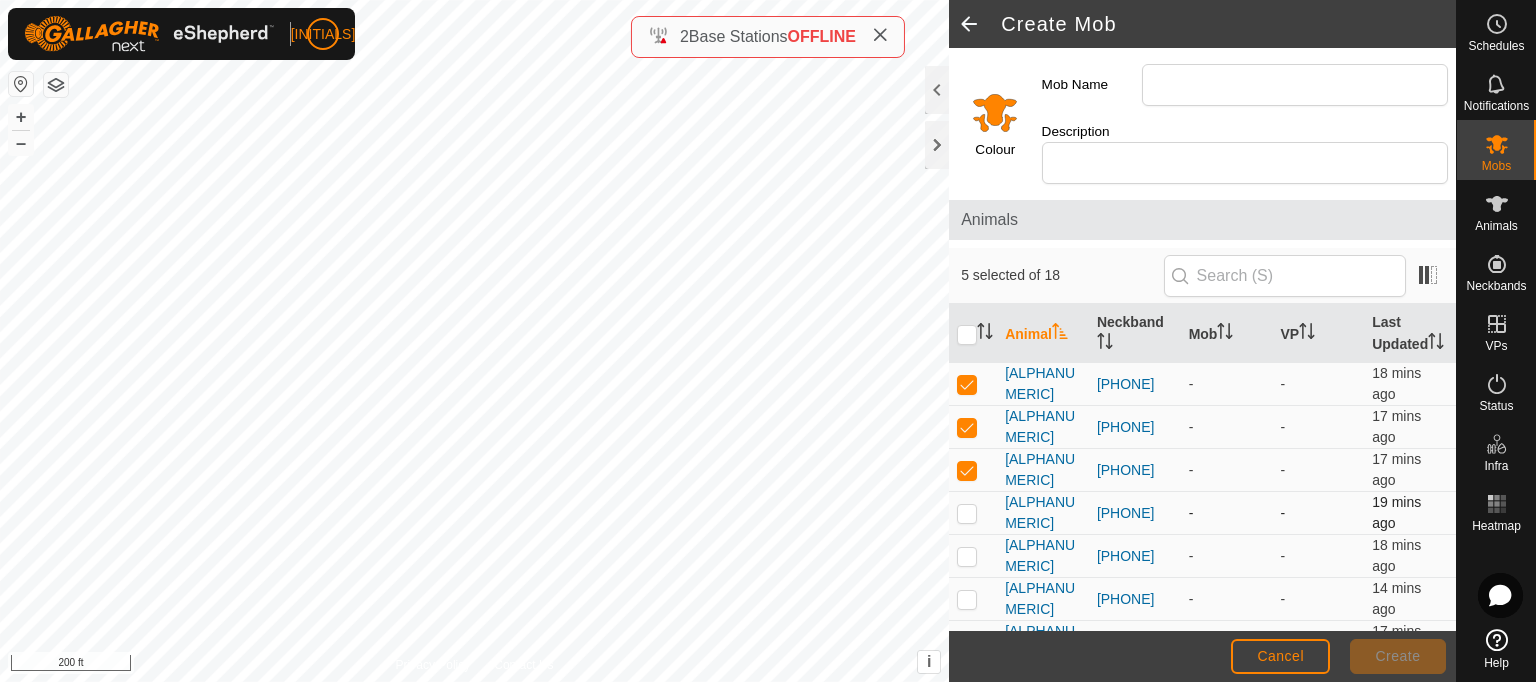 click at bounding box center (967, 513) 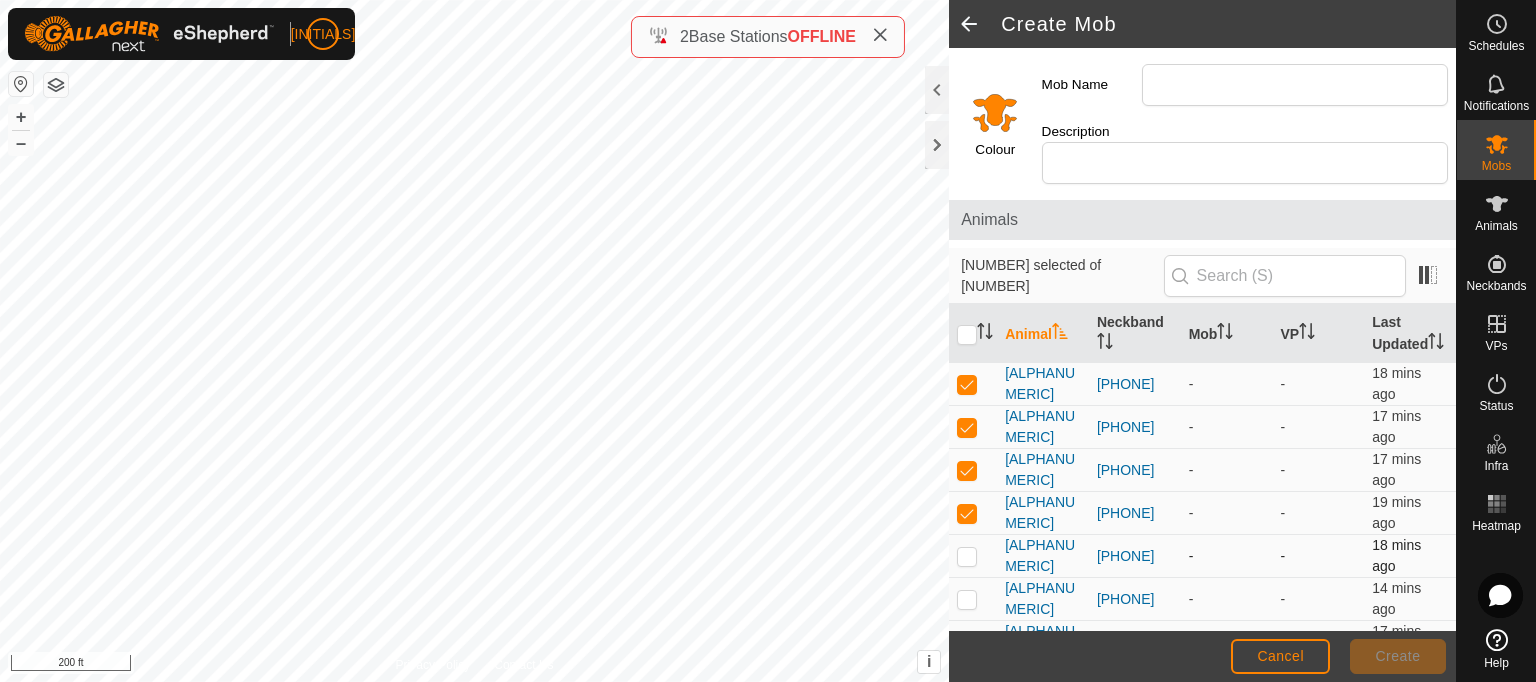 click at bounding box center [967, 556] 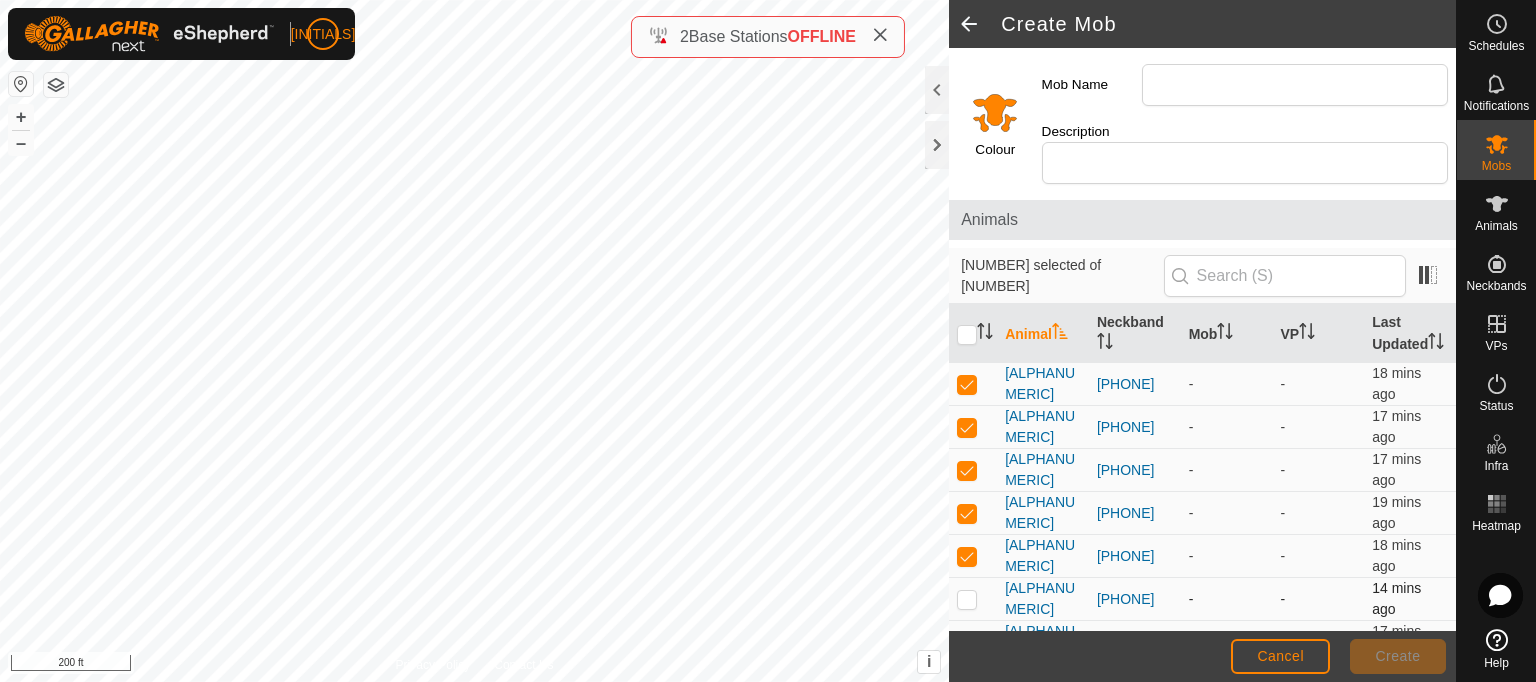 click at bounding box center (967, 599) 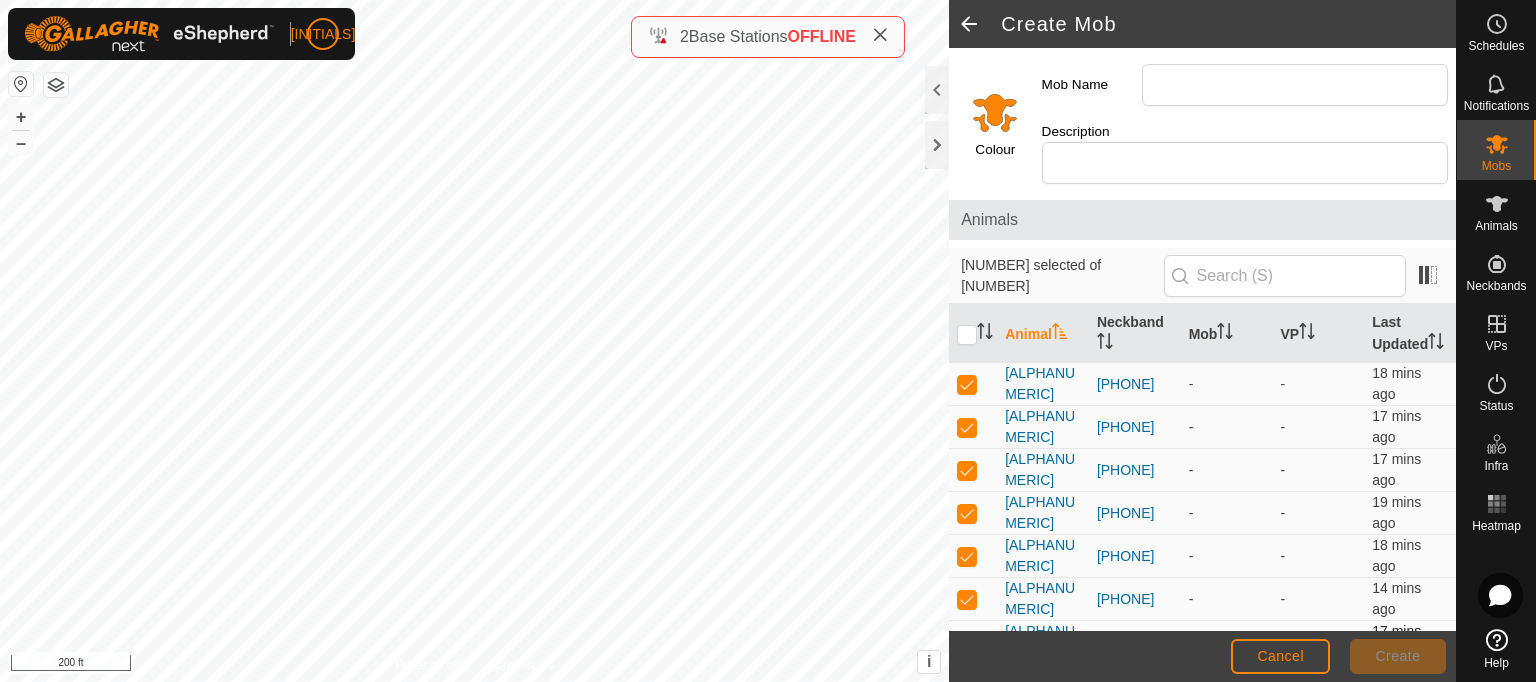 click at bounding box center [967, 642] 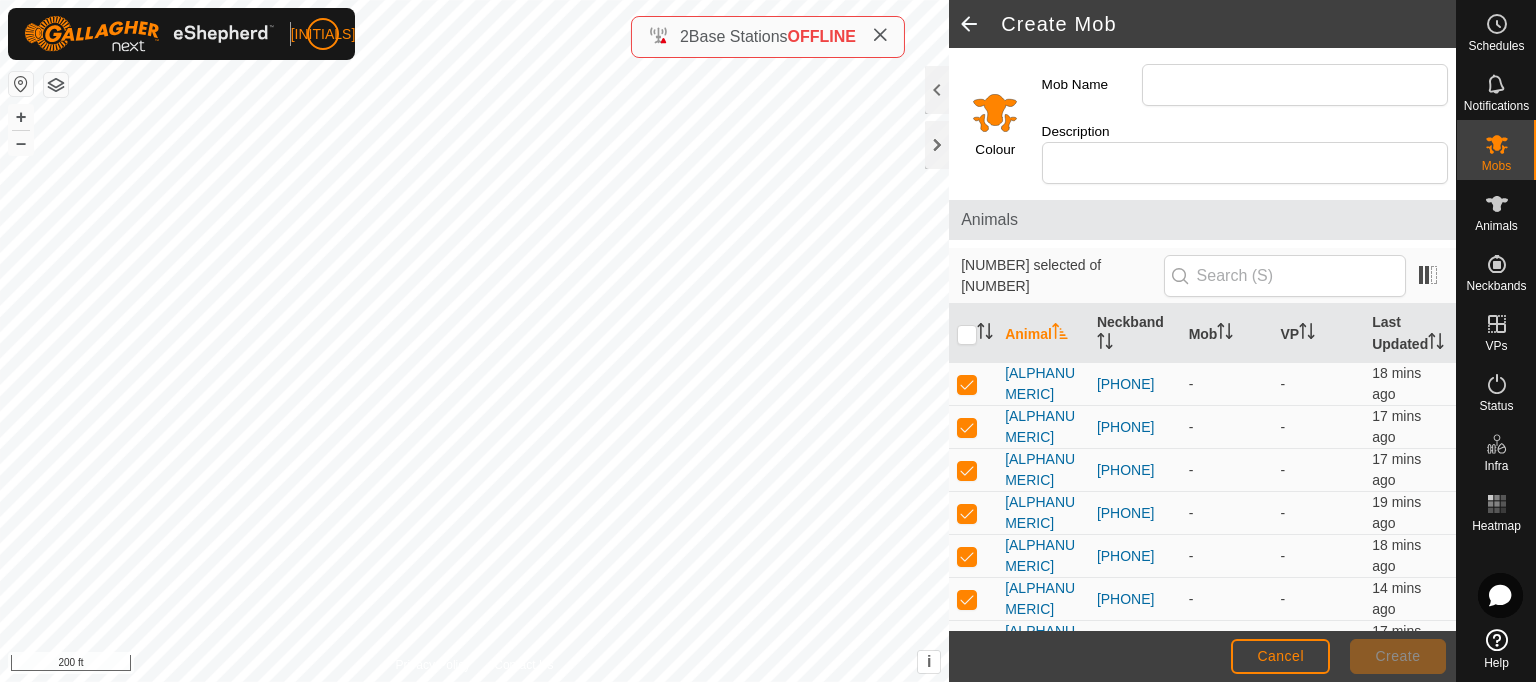 scroll, scrollTop: 503, scrollLeft: 0, axis: vertical 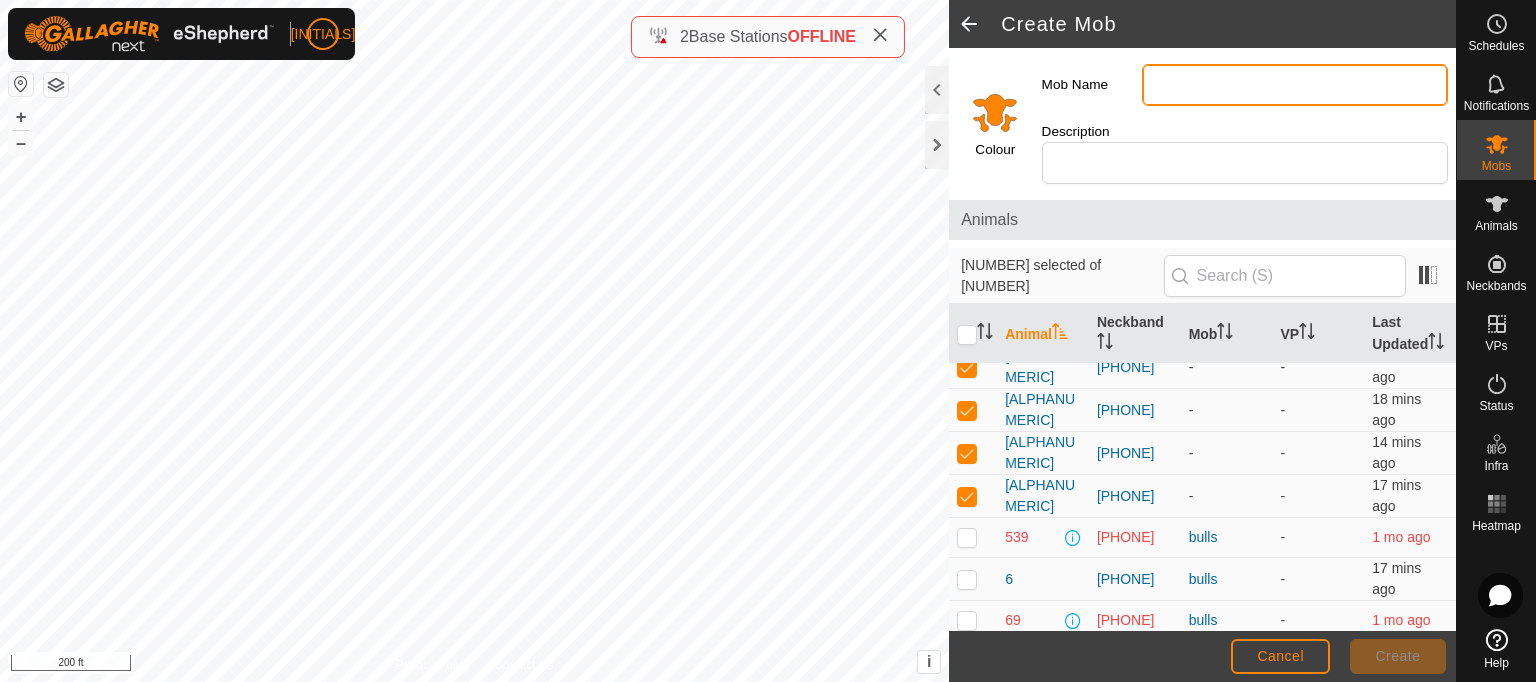 click on "Mob Name" at bounding box center [1295, 85] 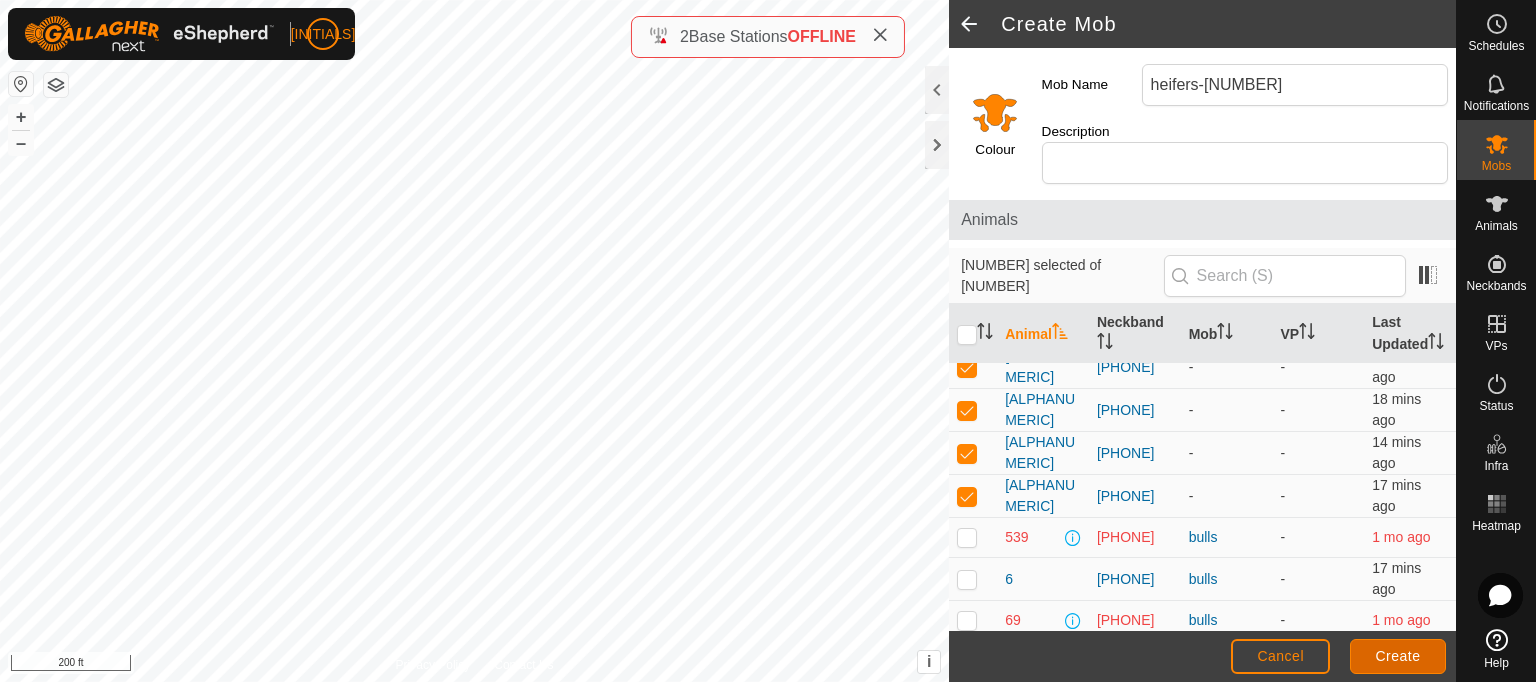 click on "Create" at bounding box center [1398, 656] 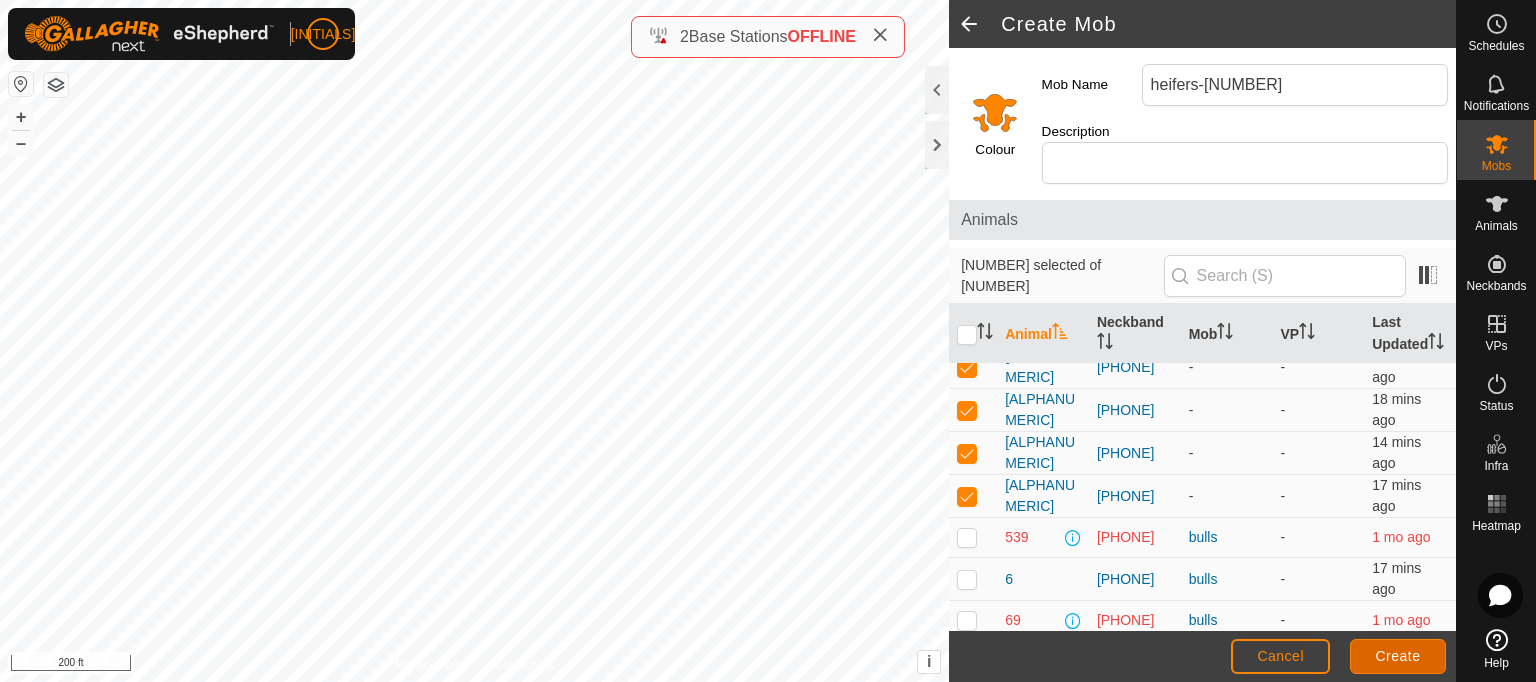 click on "Create" at bounding box center [1398, 656] 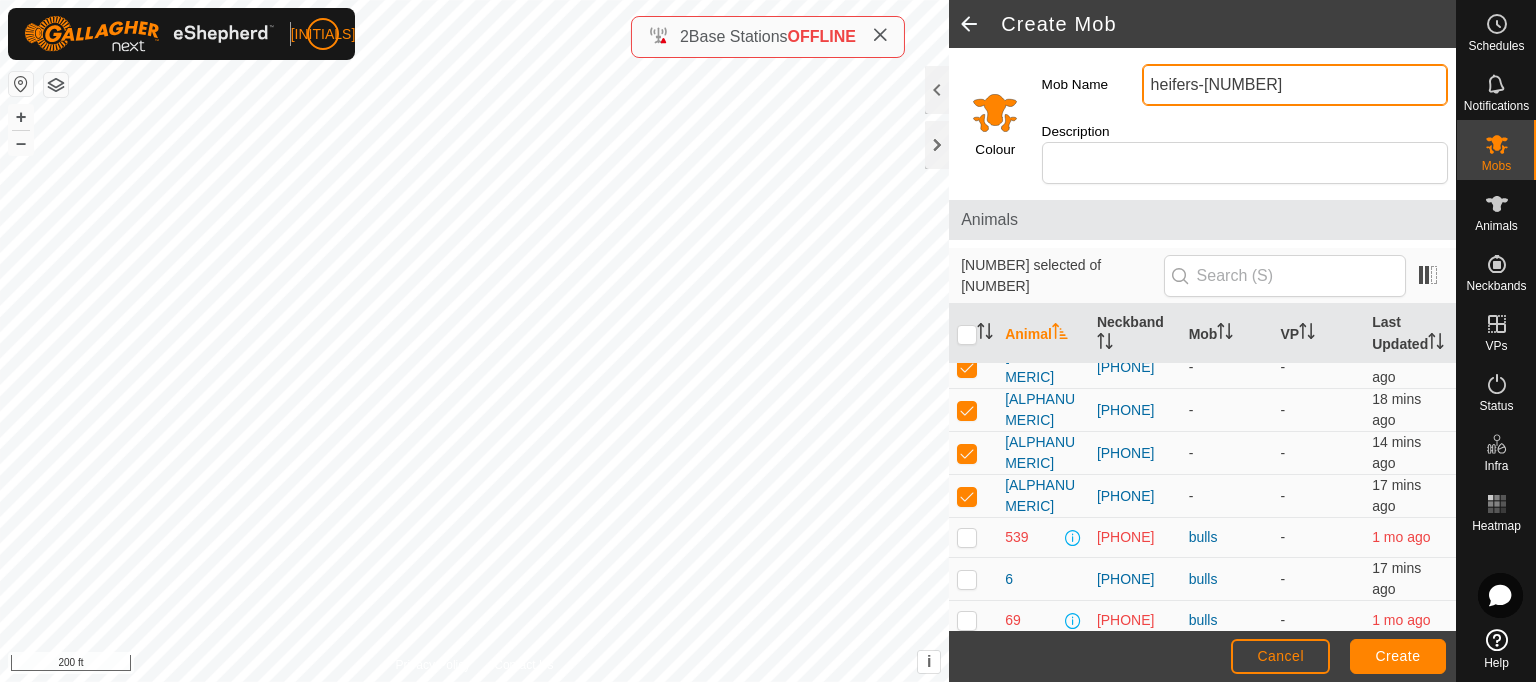click on "heifers-[NUMBER]" at bounding box center [1295, 85] 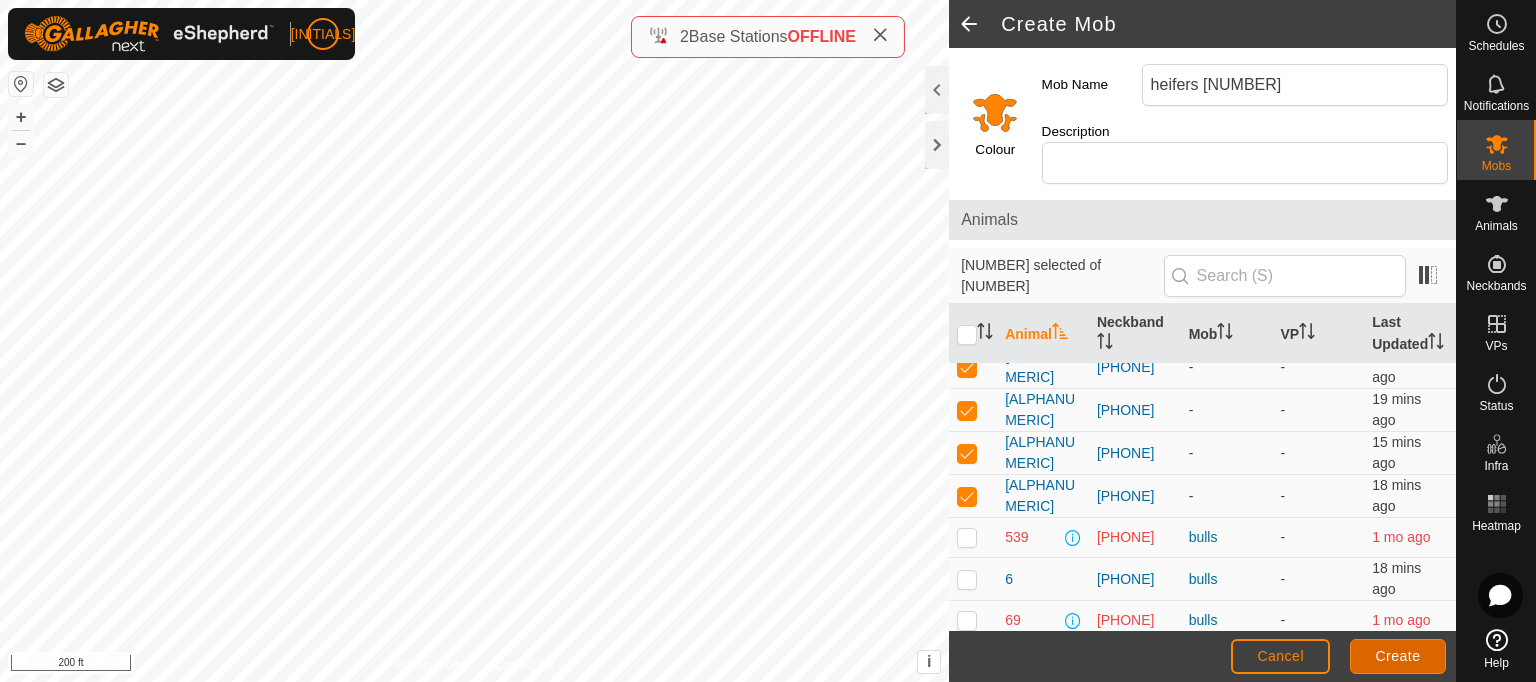 click on "Create" at bounding box center [1398, 656] 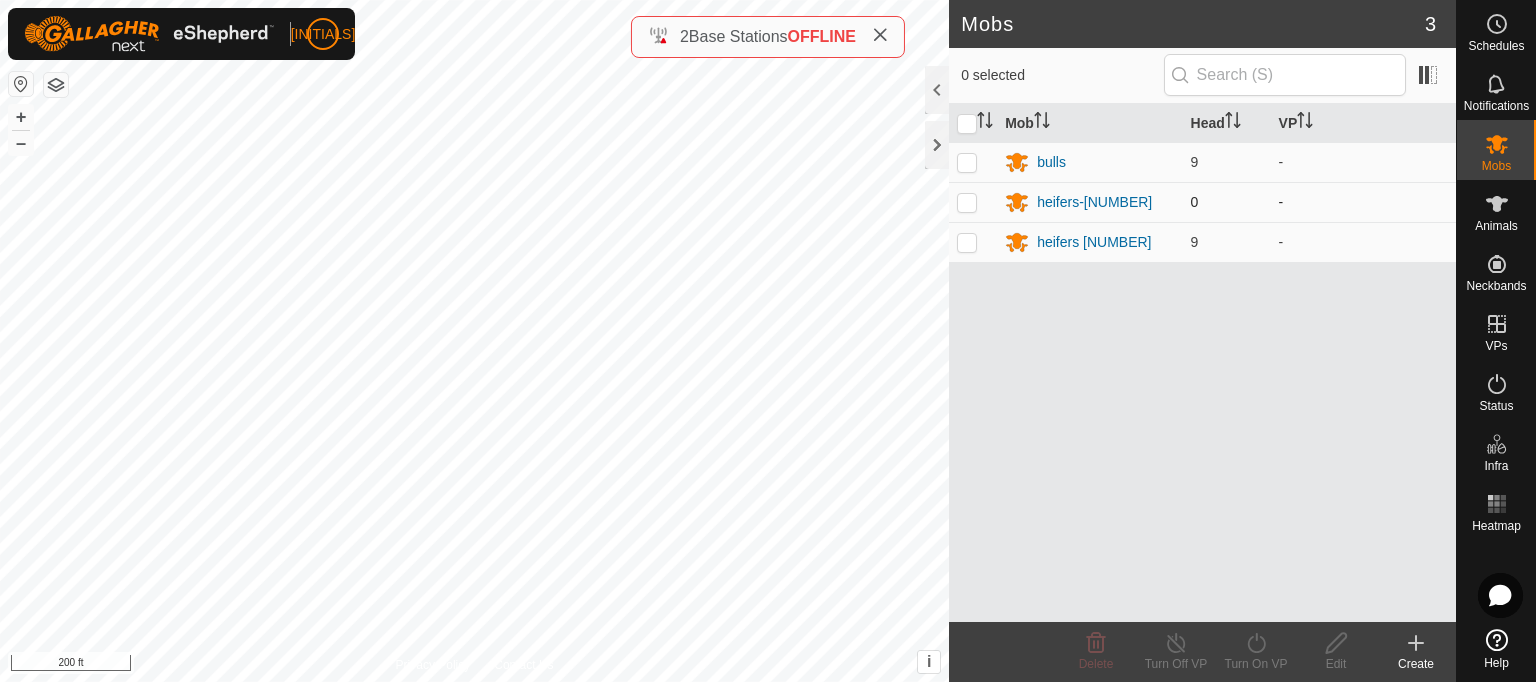 click at bounding box center [967, 202] 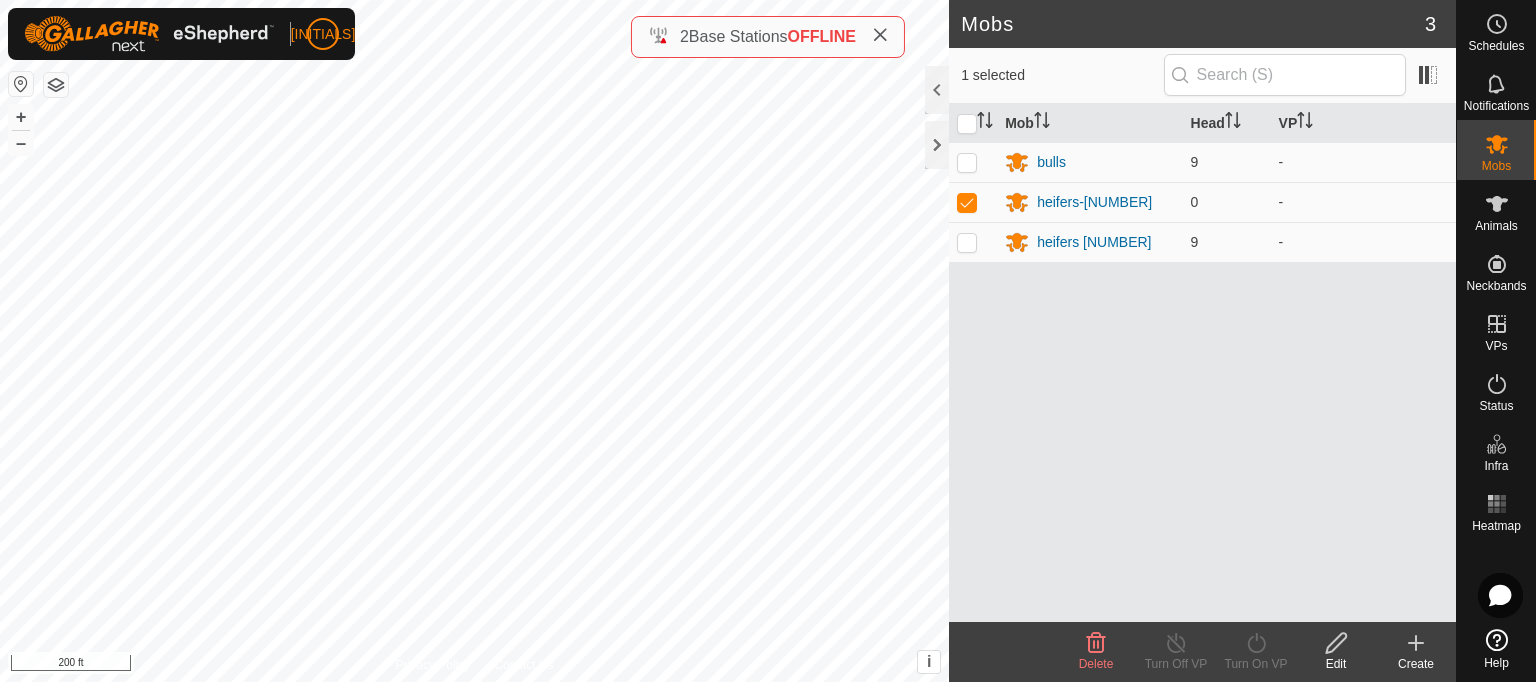 click 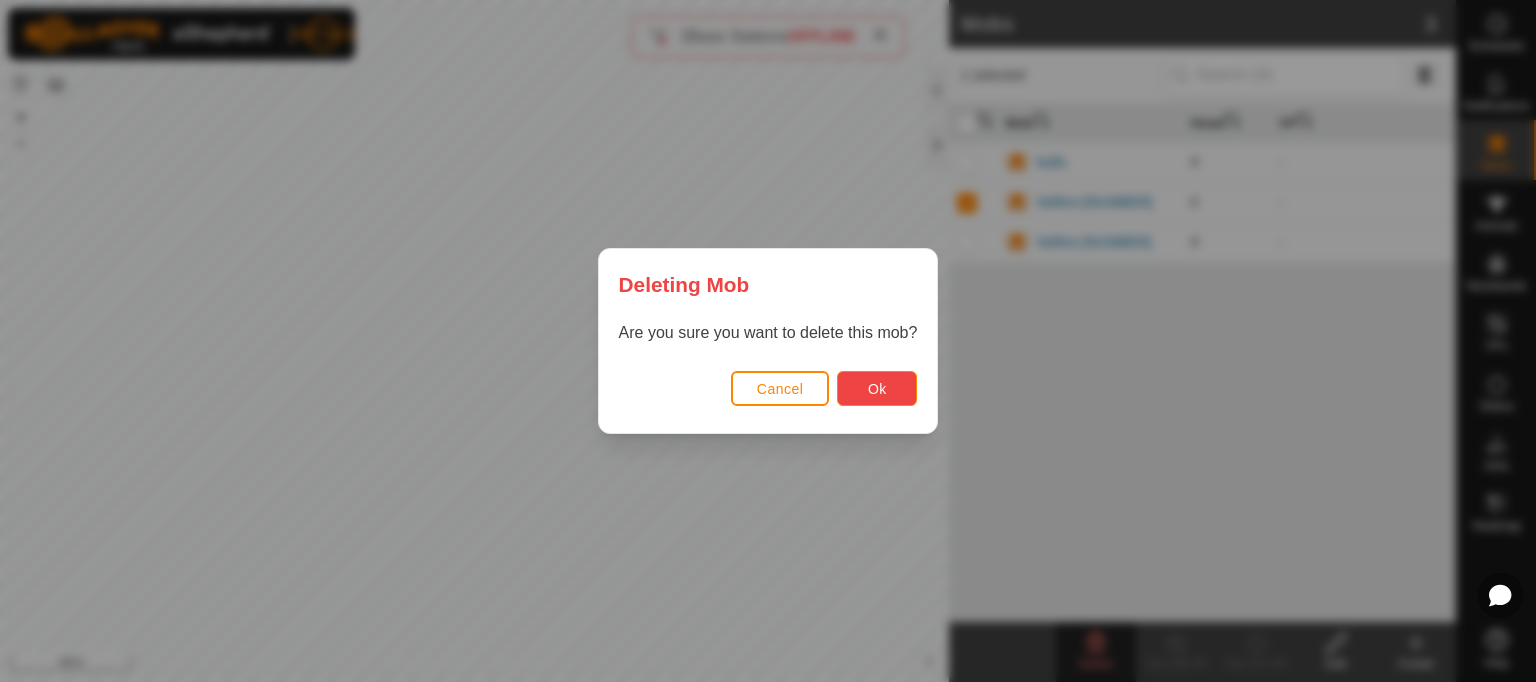 click on "Ok" at bounding box center [877, 389] 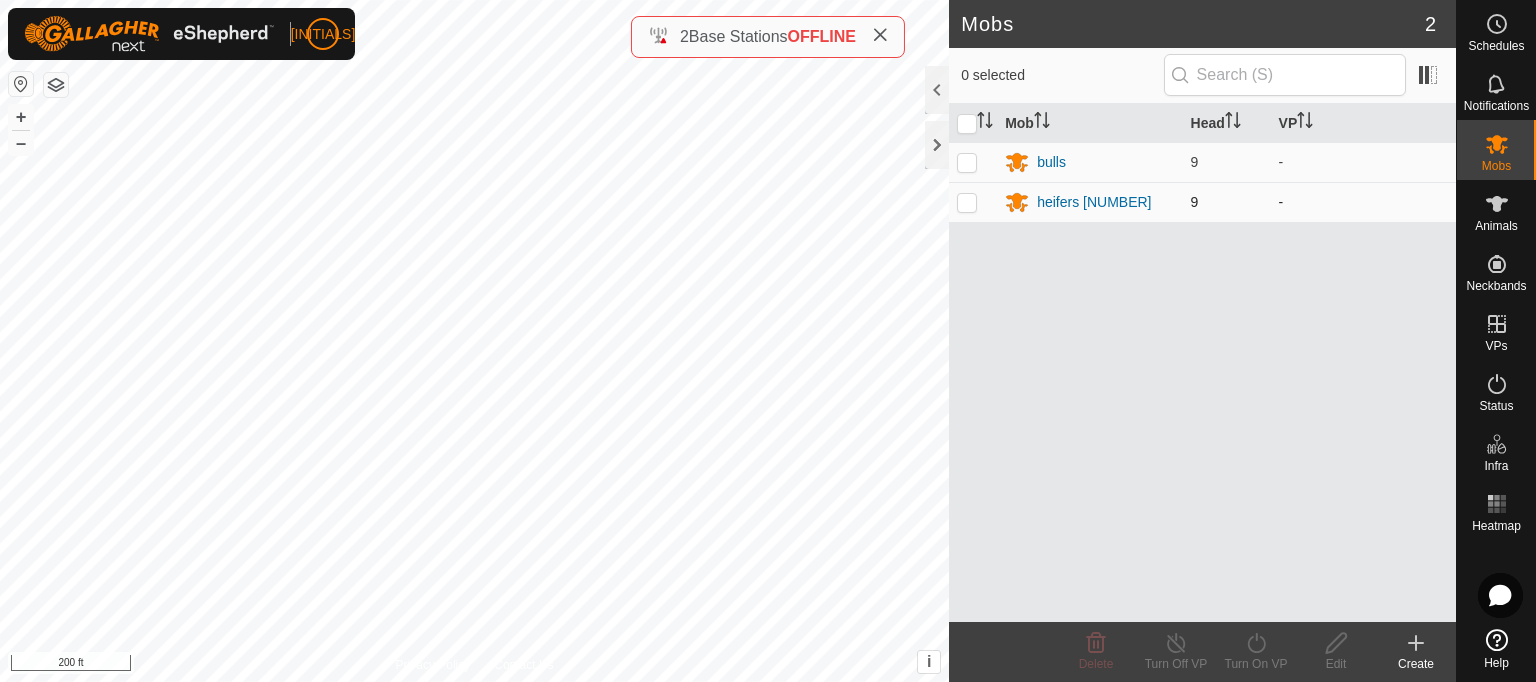 click at bounding box center [967, 202] 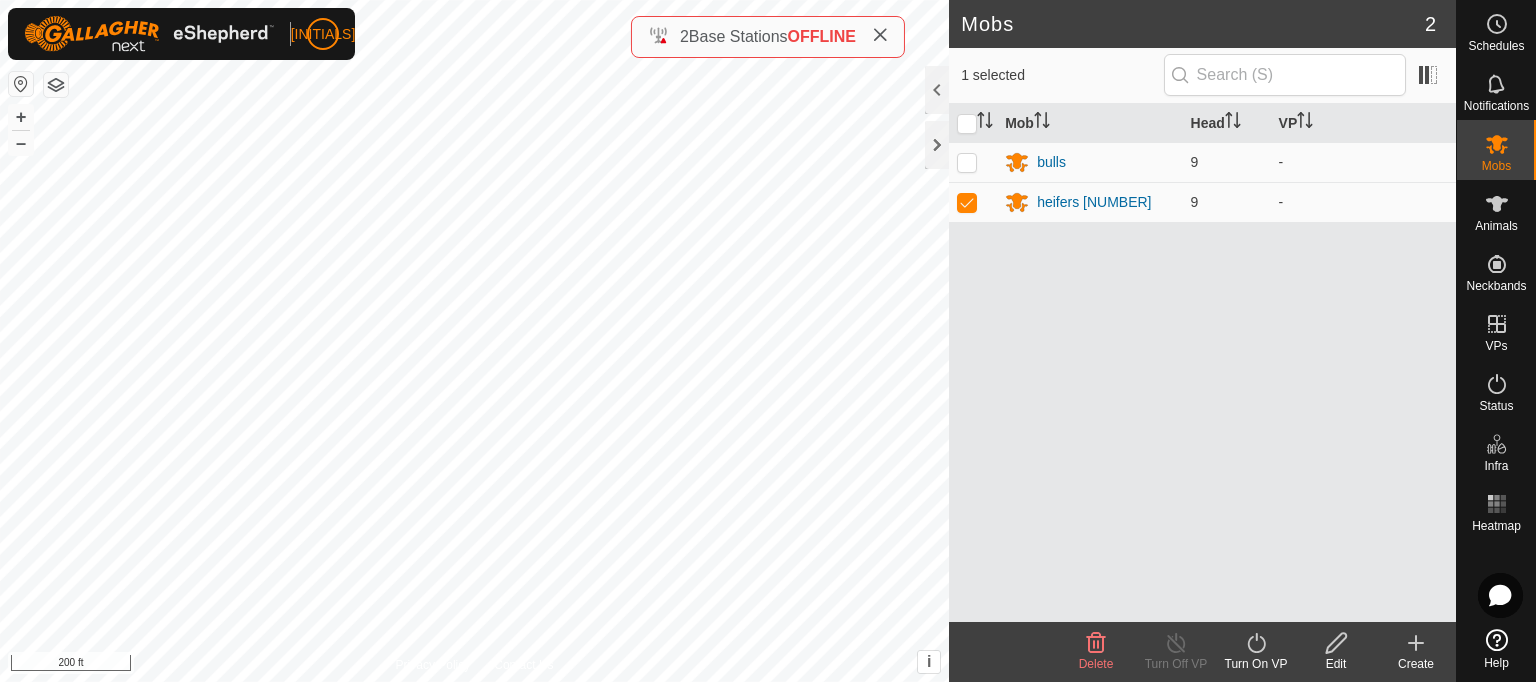 click 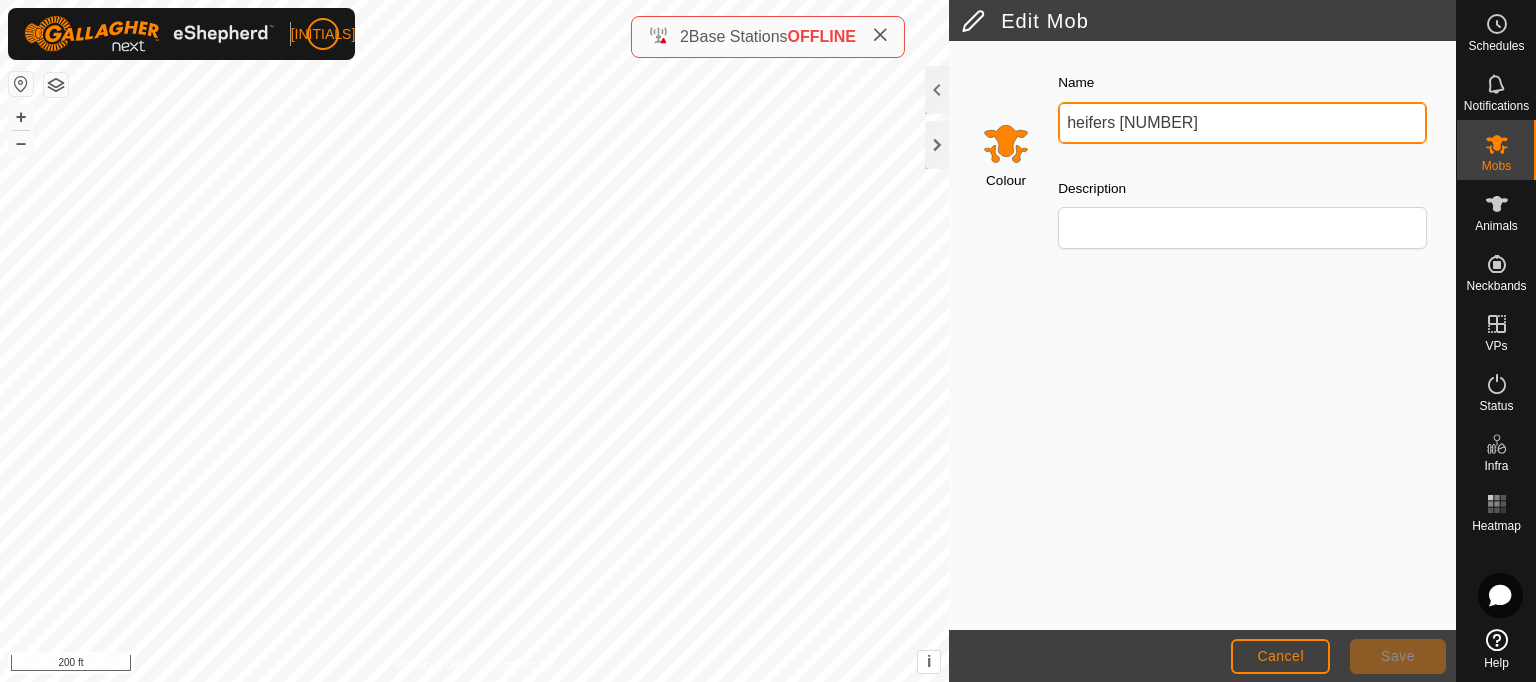 click on "heifers [NUMBER]" at bounding box center [1242, 123] 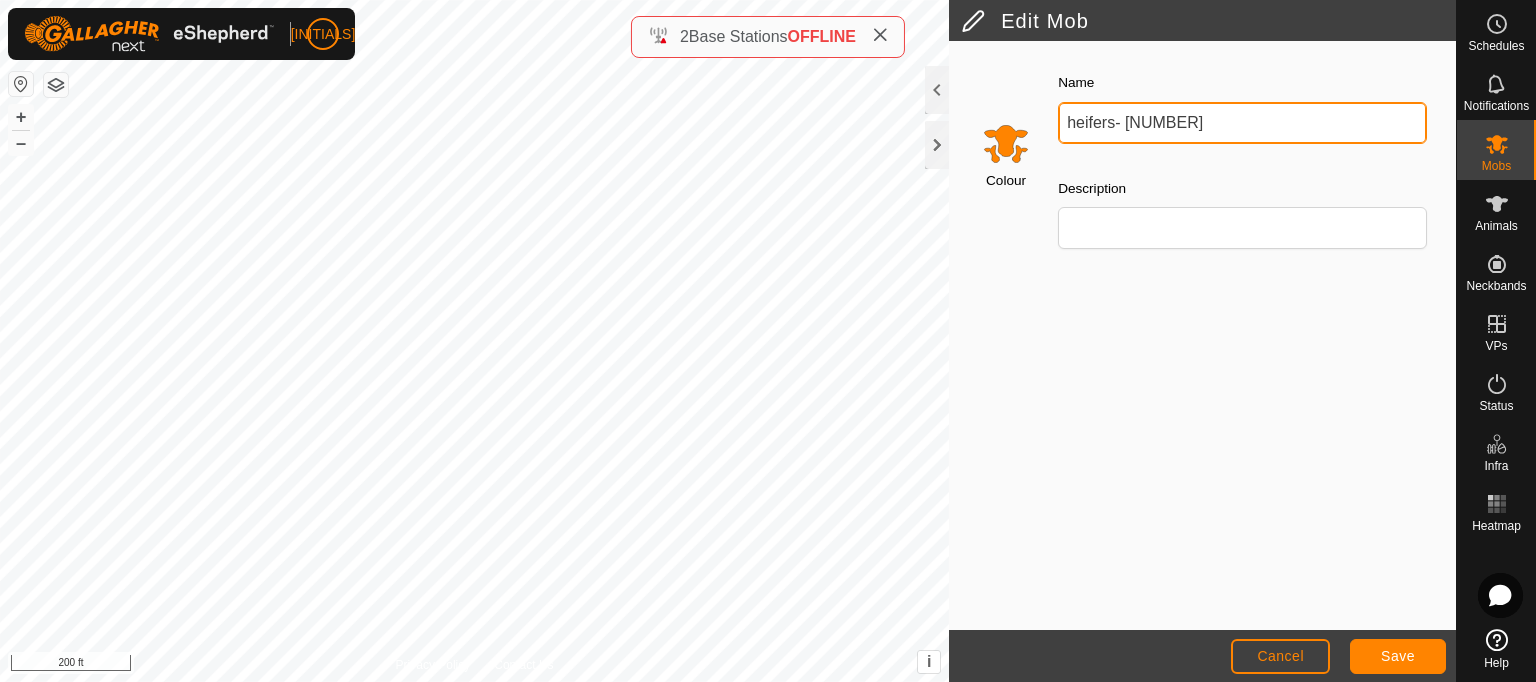 click on "heifers- [NUMBER]" at bounding box center (1242, 123) 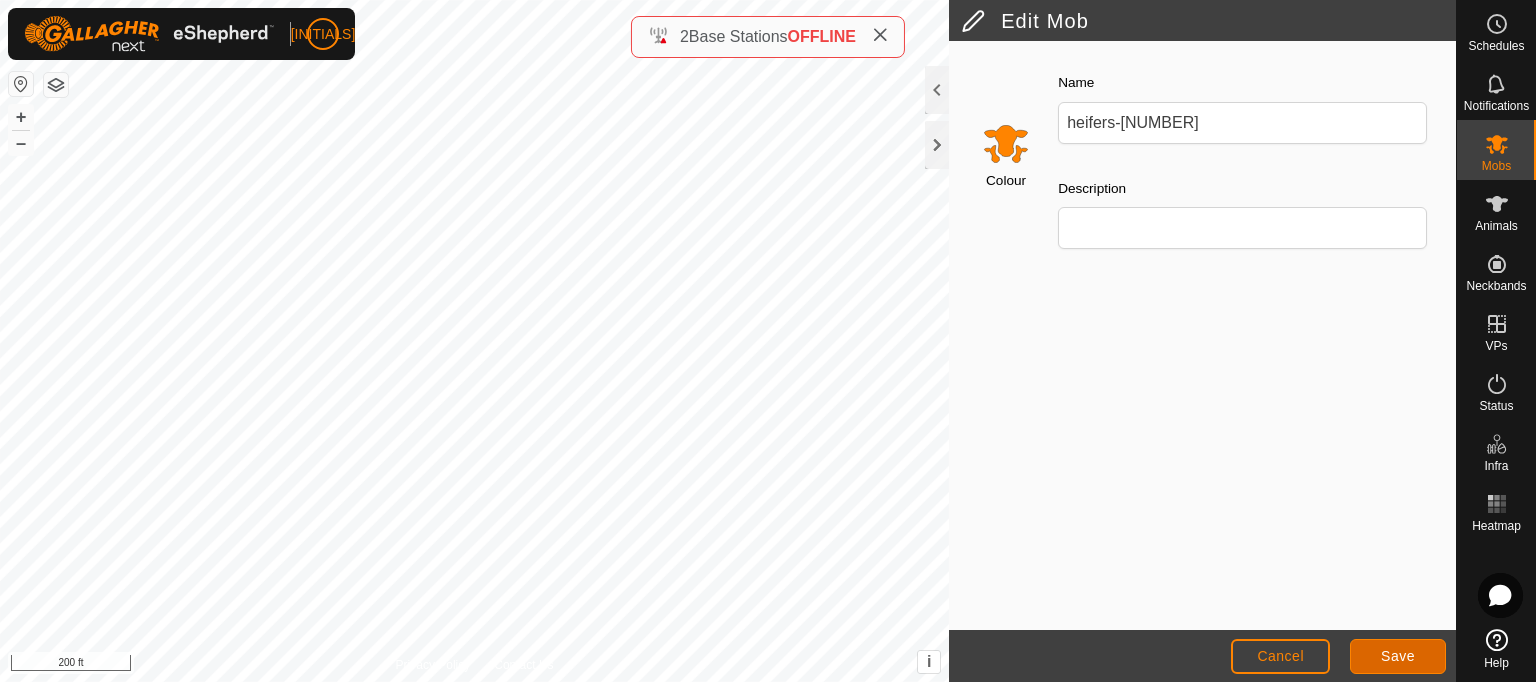 click on "Save" 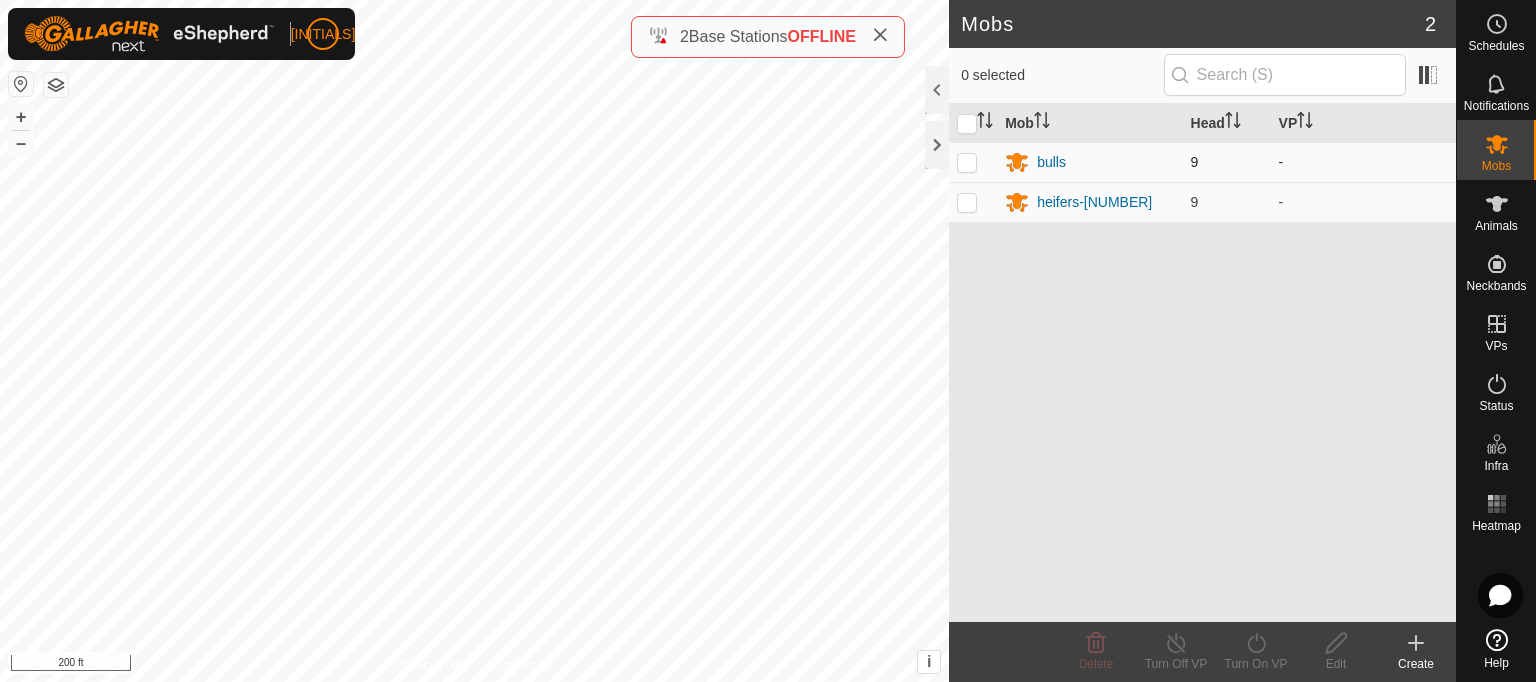click at bounding box center (967, 162) 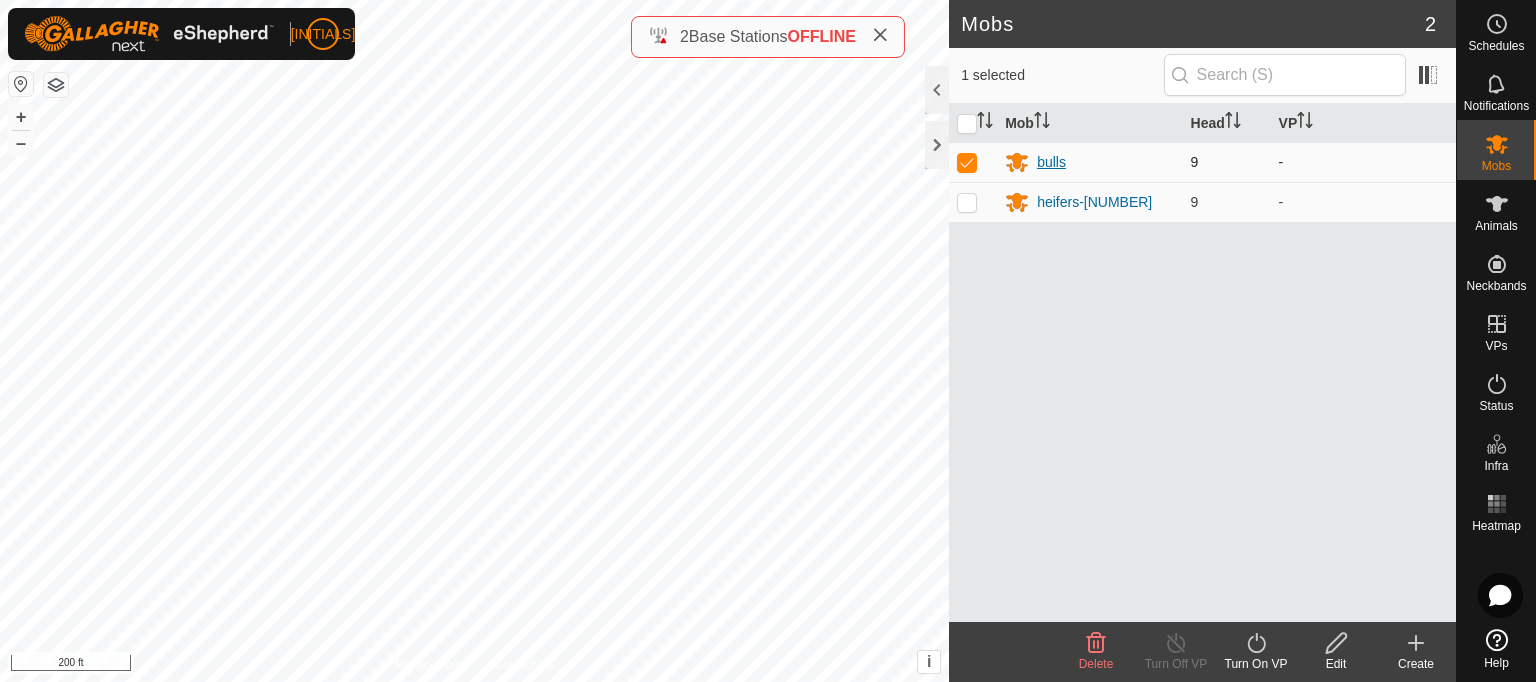 click on "bulls" at bounding box center [1051, 162] 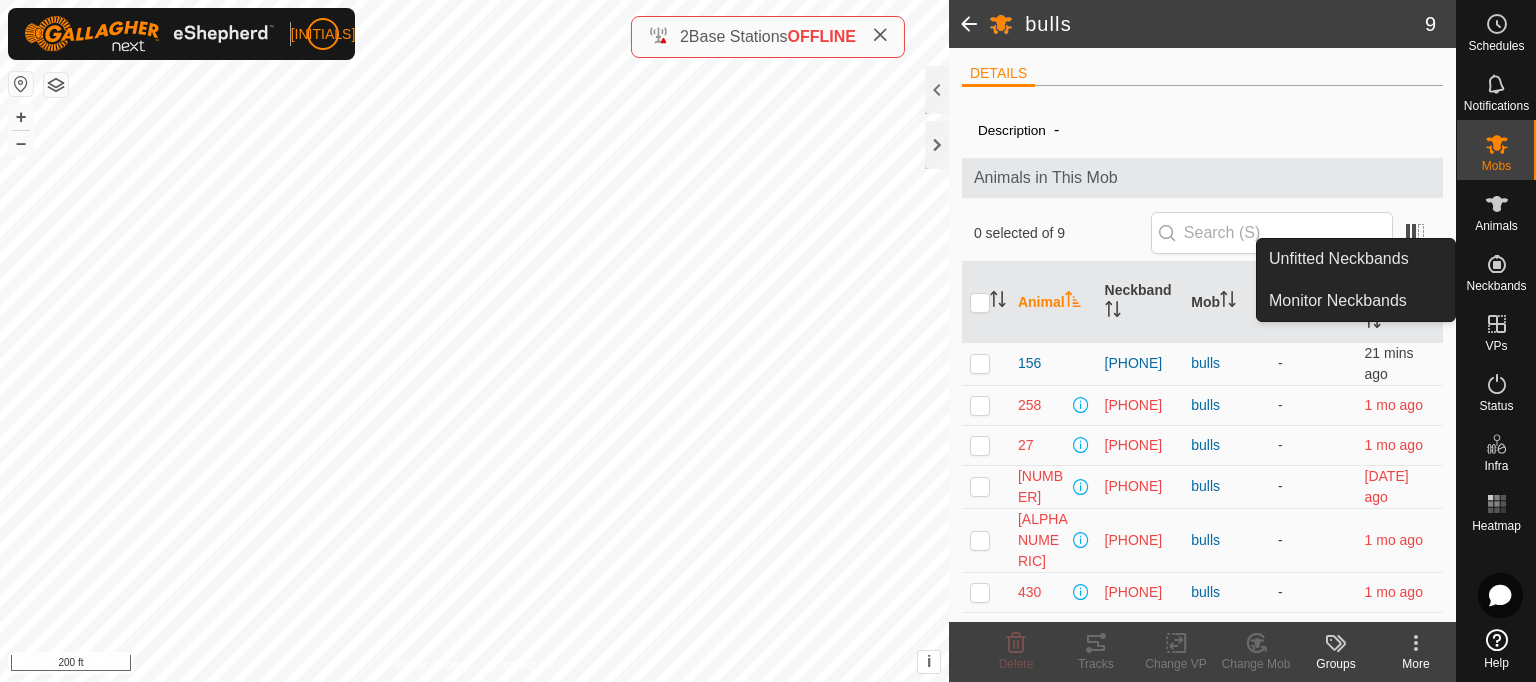 drag, startPoint x: 1459, startPoint y: 224, endPoint x: 1457, endPoint y: 278, distance: 54.037025 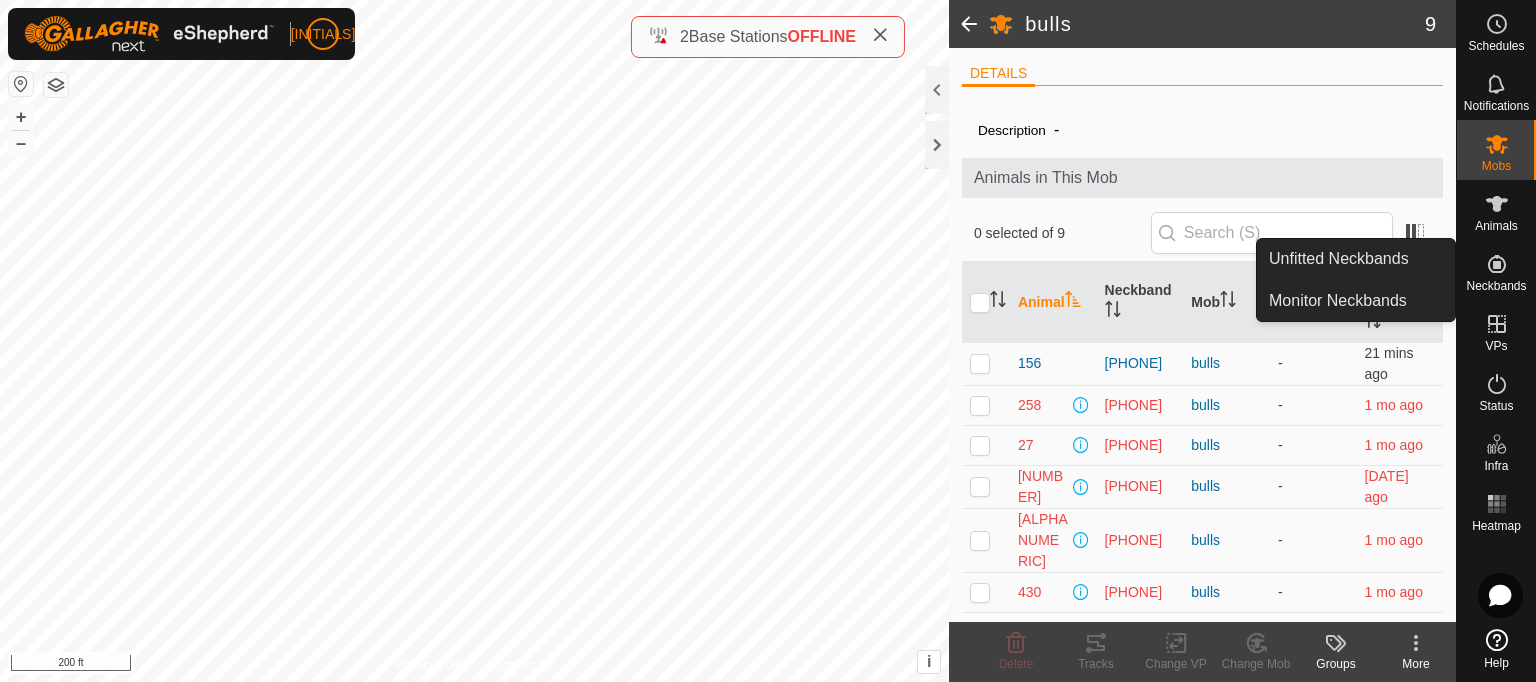 click on "Schedules Notifications Mobs Animals Neckbands VPs Status Infra Heatmap Help" 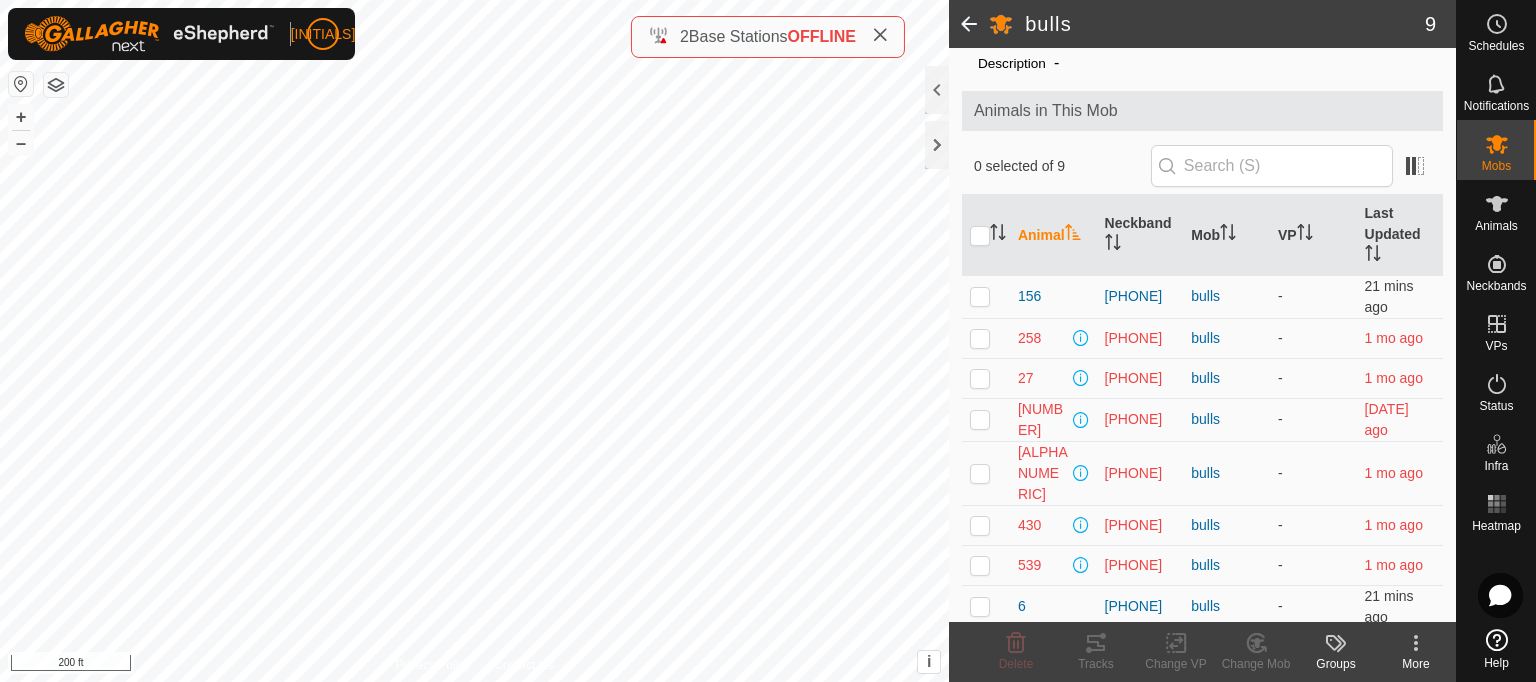 scroll, scrollTop: 104, scrollLeft: 0, axis: vertical 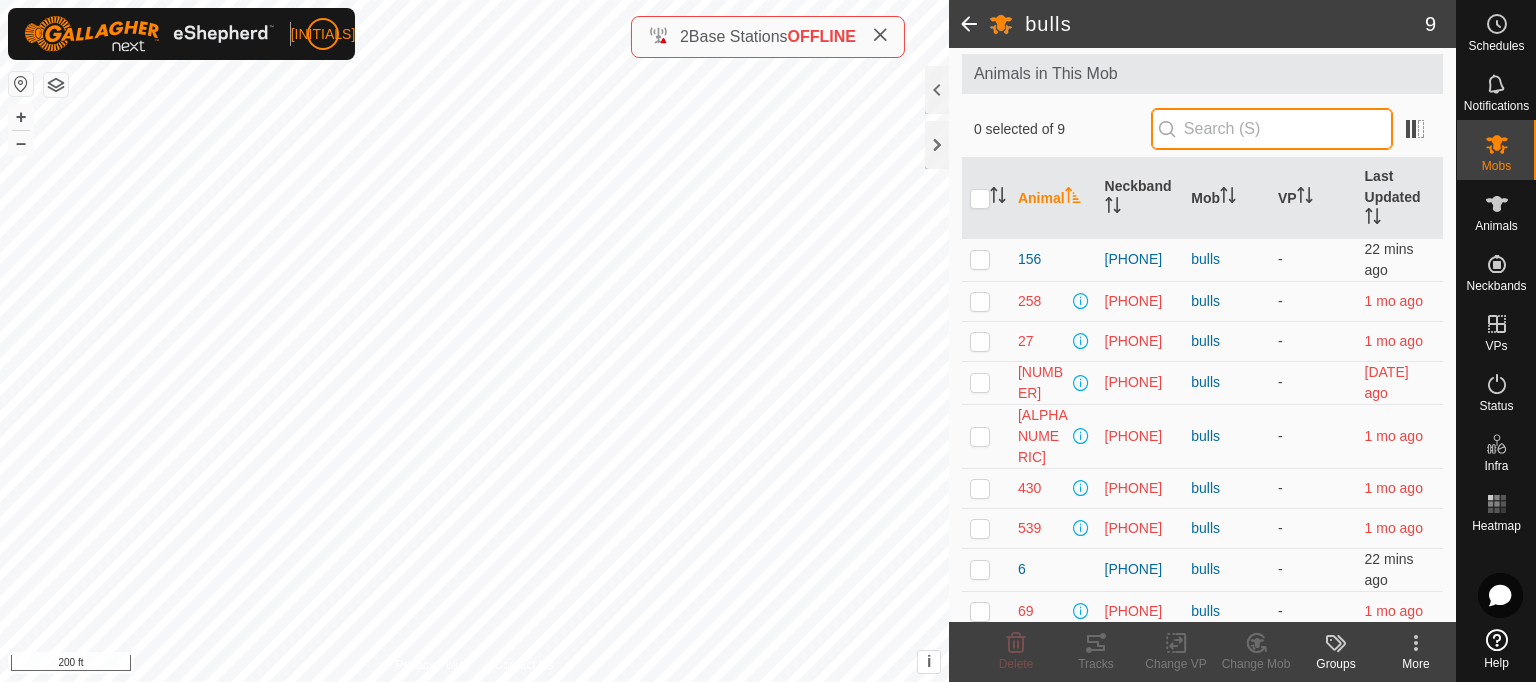click at bounding box center [1272, 129] 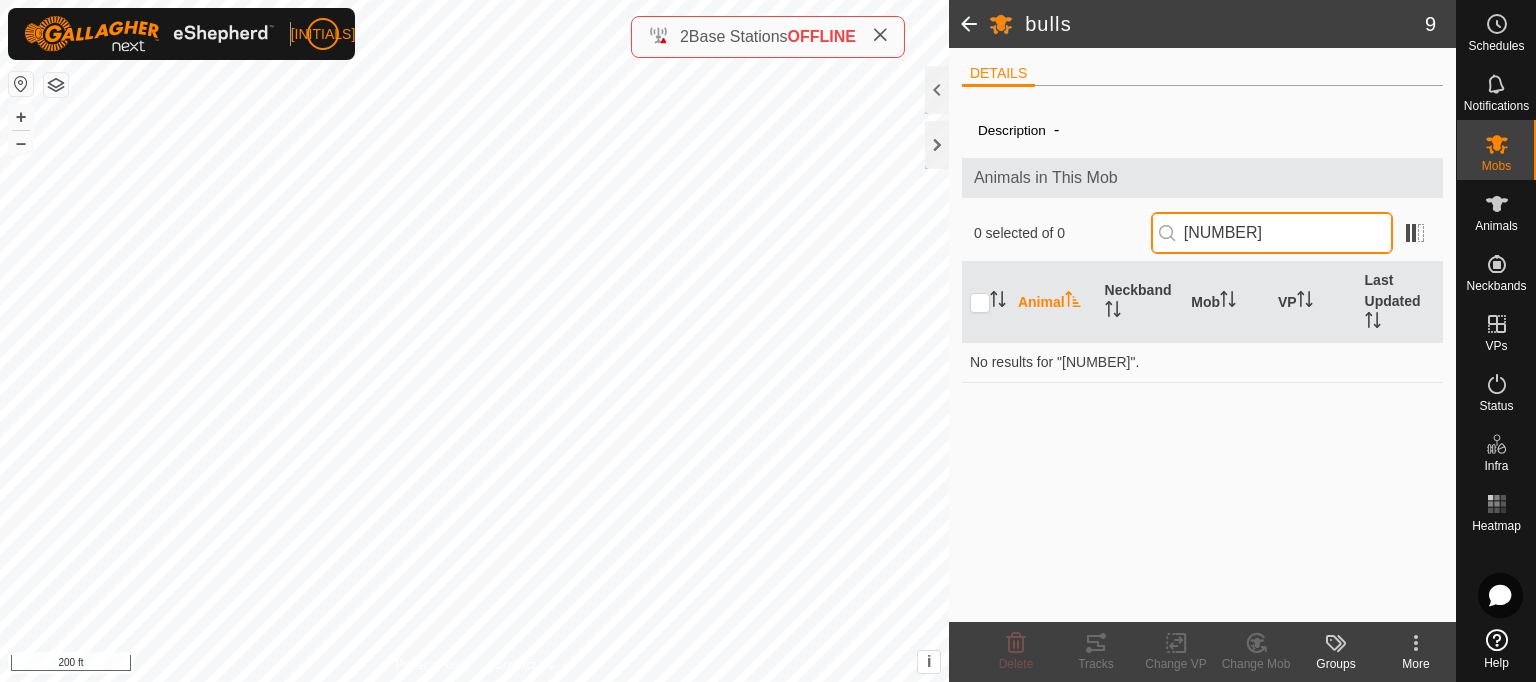 scroll, scrollTop: 0, scrollLeft: 0, axis: both 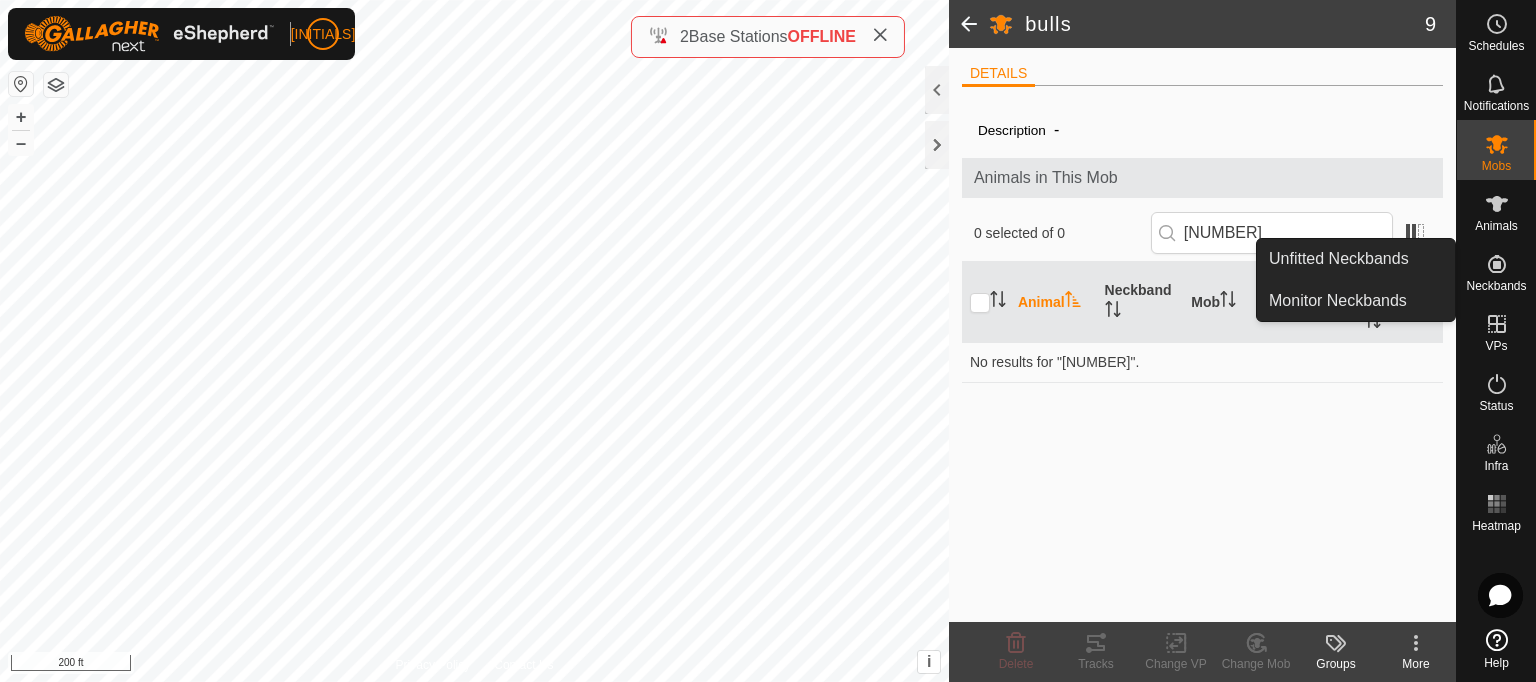 click 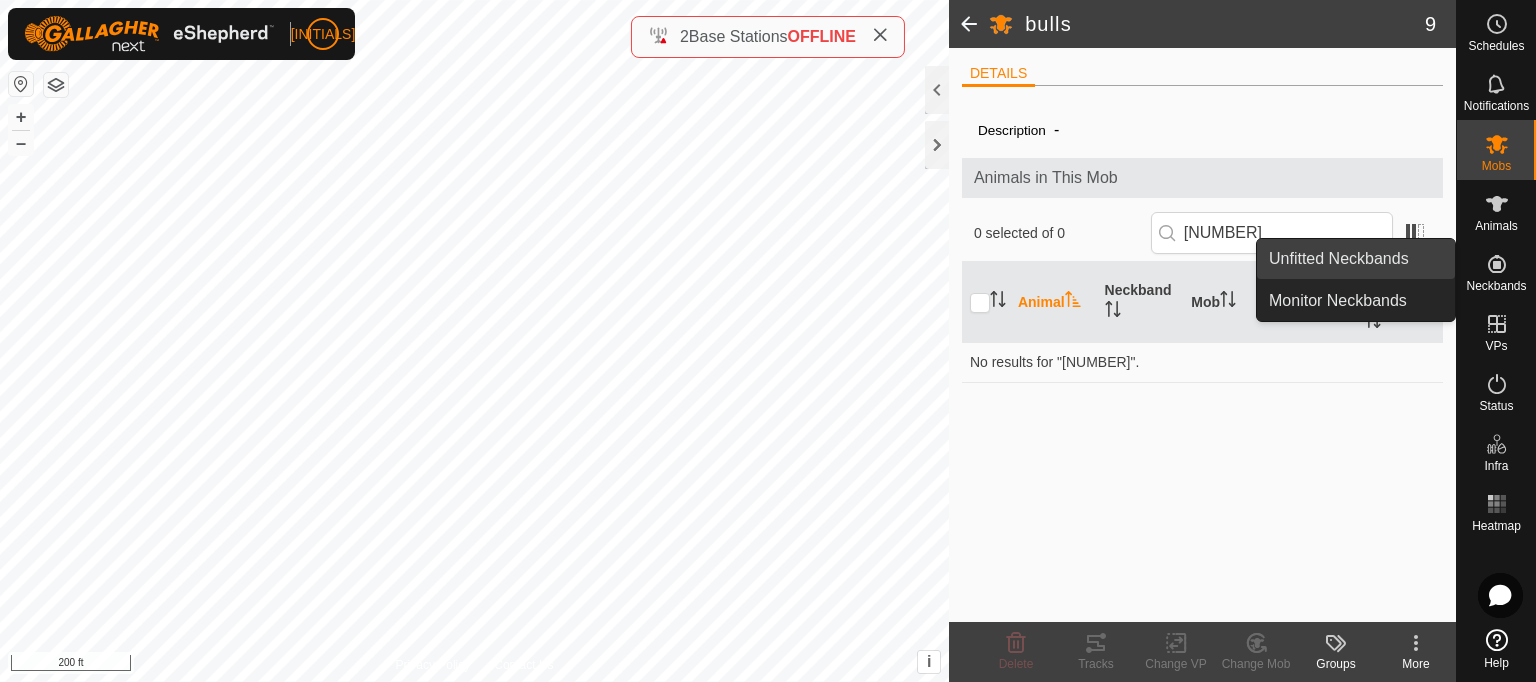 click on "Unfitted Neckbands" at bounding box center (1356, 259) 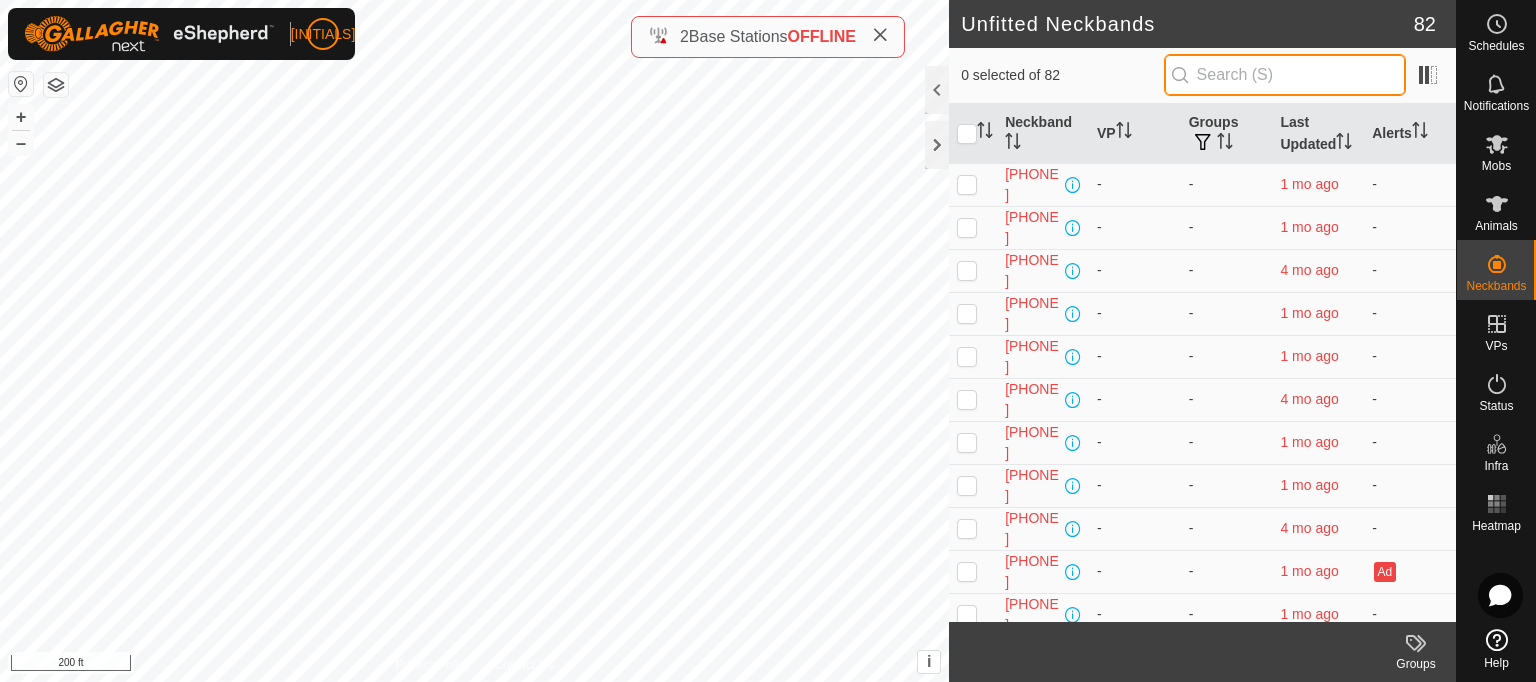 click at bounding box center (1285, 75) 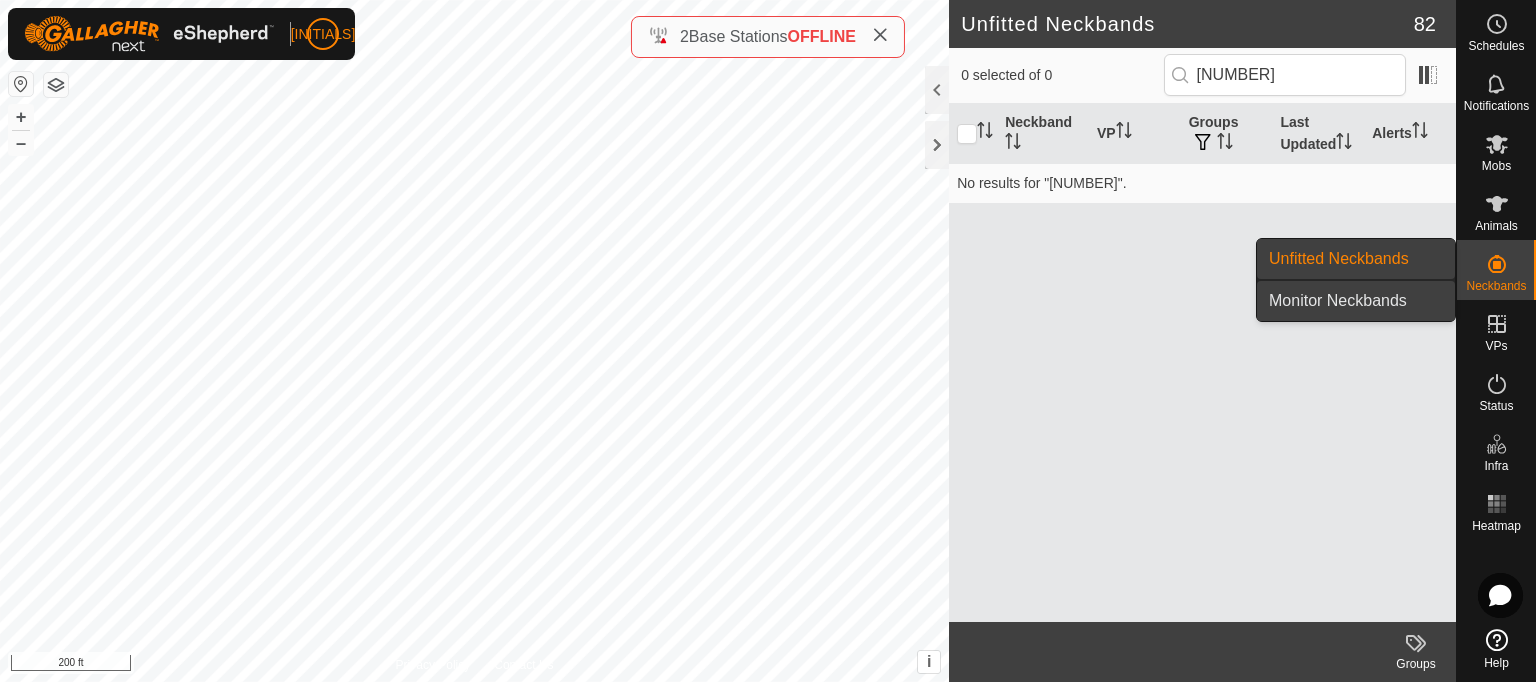 click on "Monitor Neckbands" at bounding box center (1356, 301) 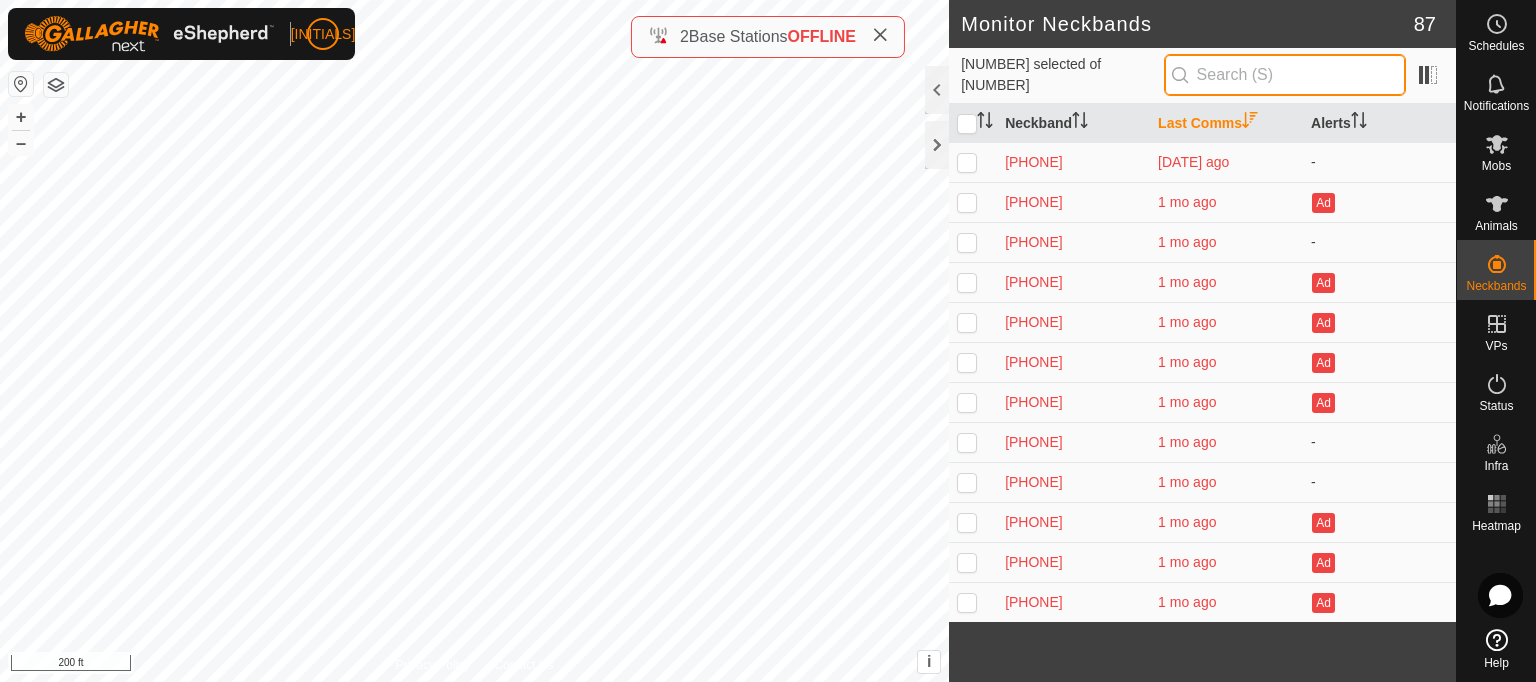 click at bounding box center (1285, 75) 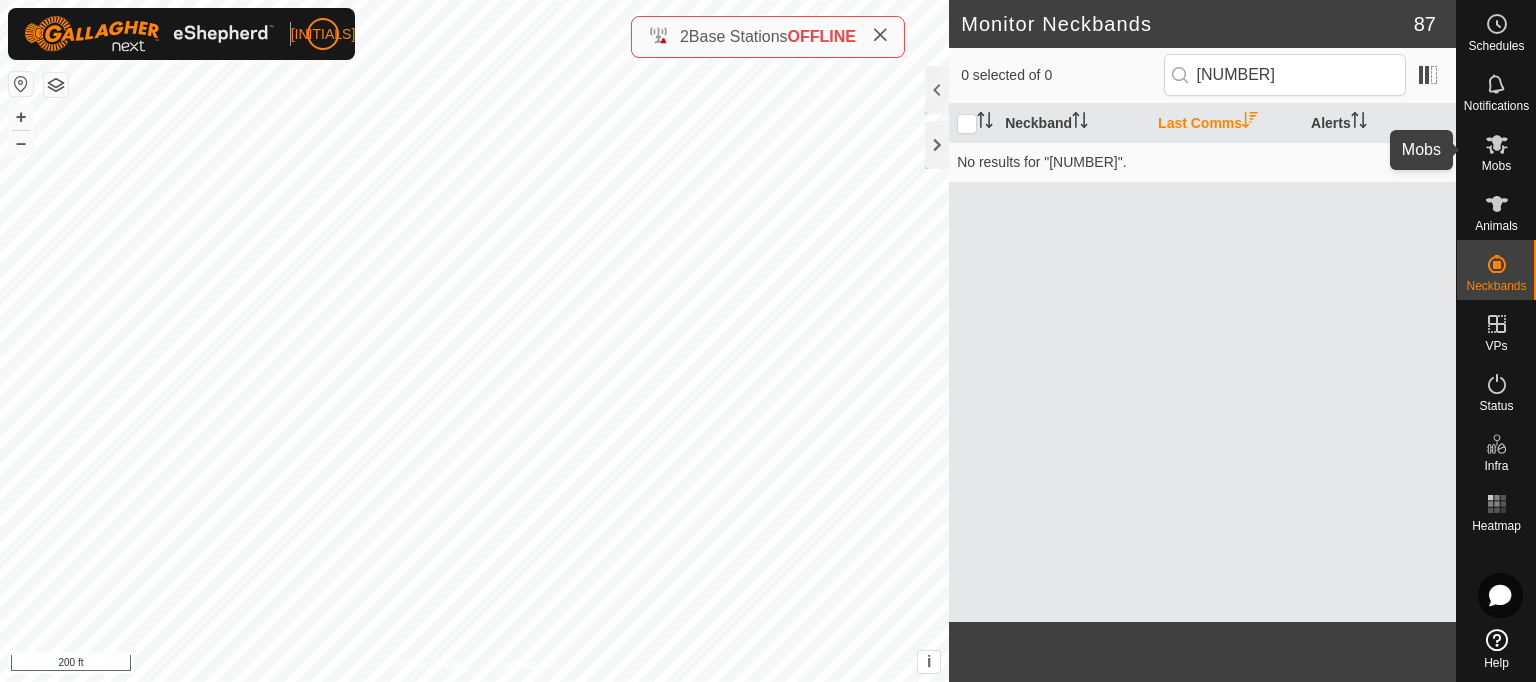 click on "Mobs" at bounding box center (1496, 166) 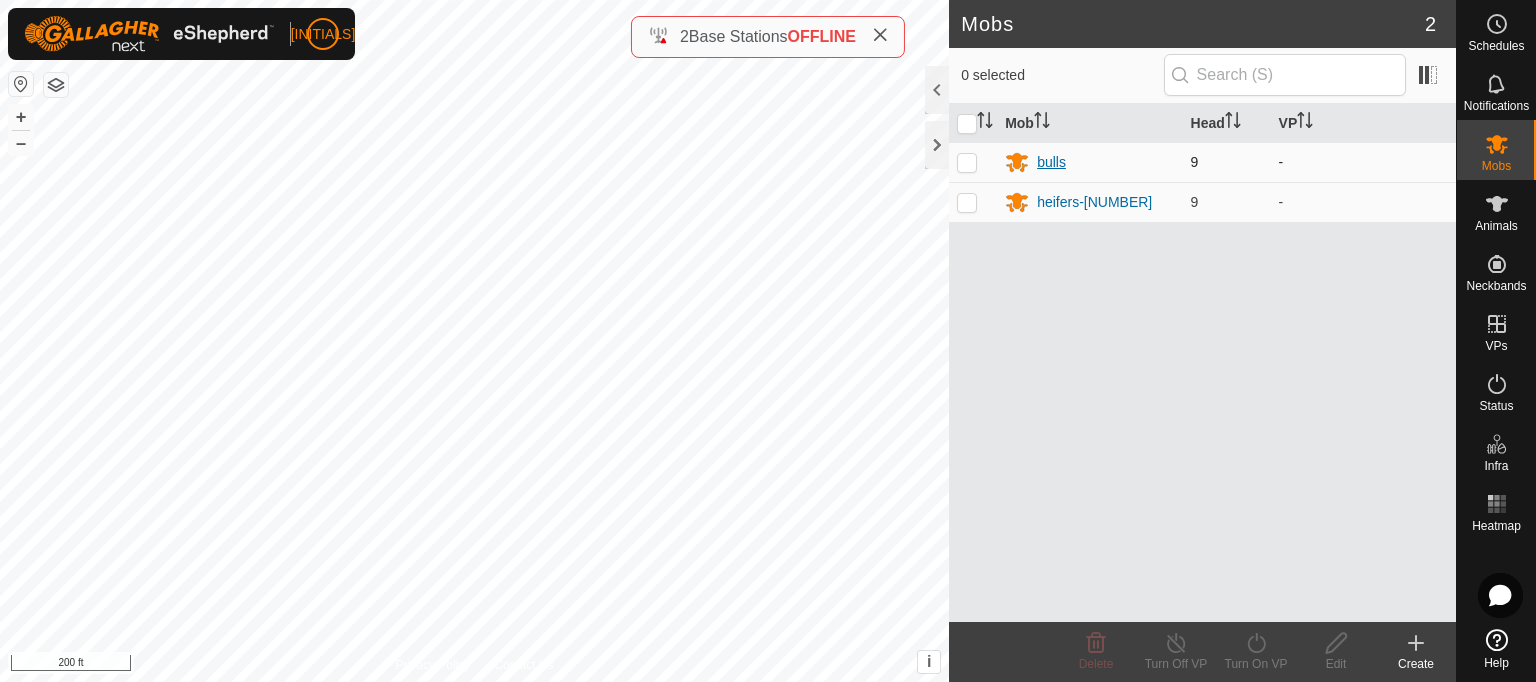 click on "bulls" at bounding box center [1051, 162] 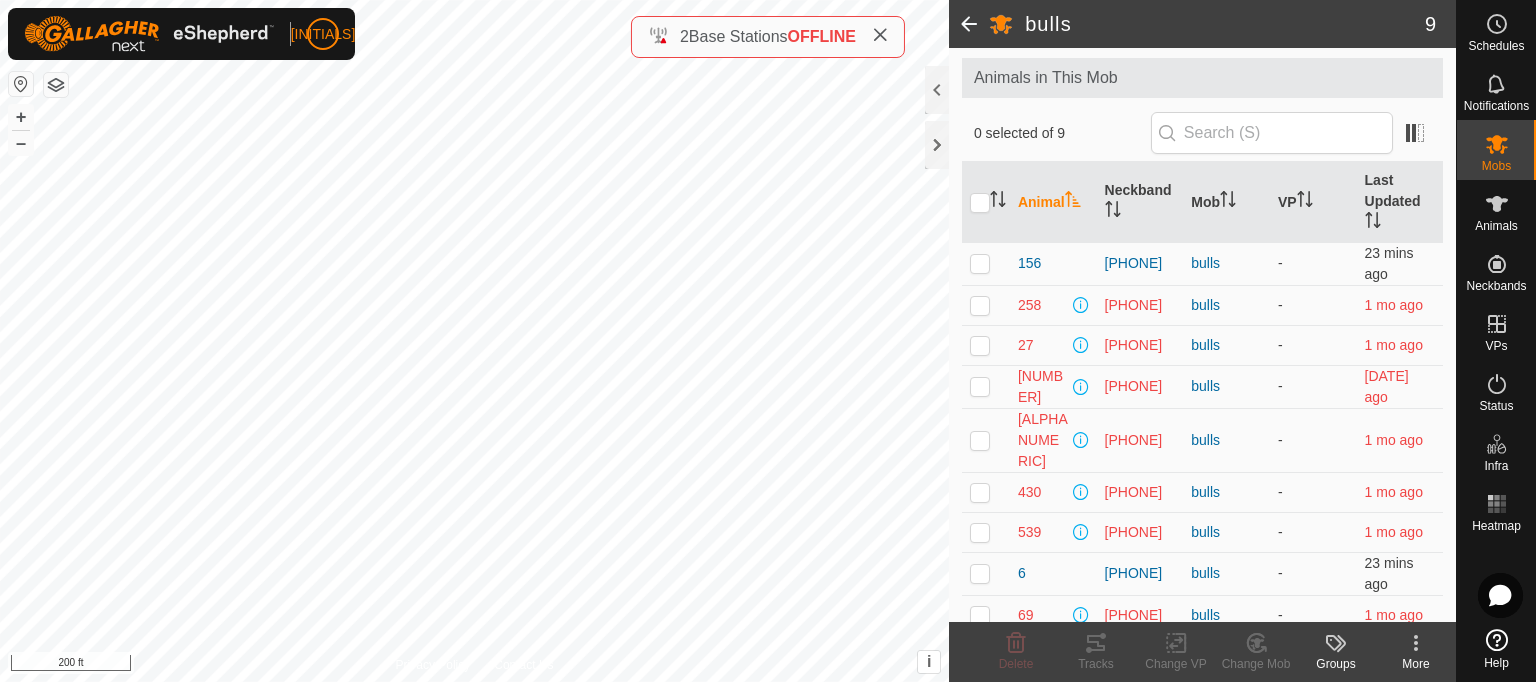 scroll, scrollTop: 104, scrollLeft: 0, axis: vertical 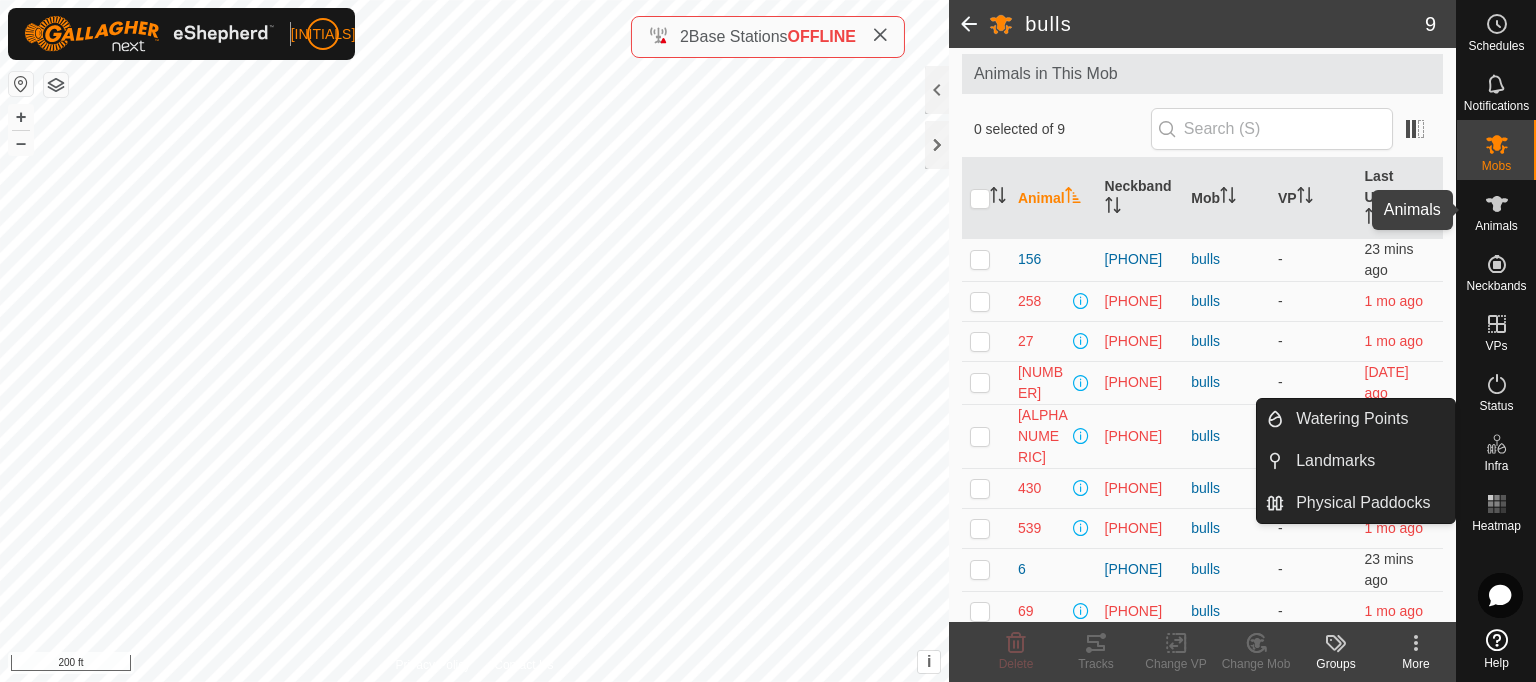 click 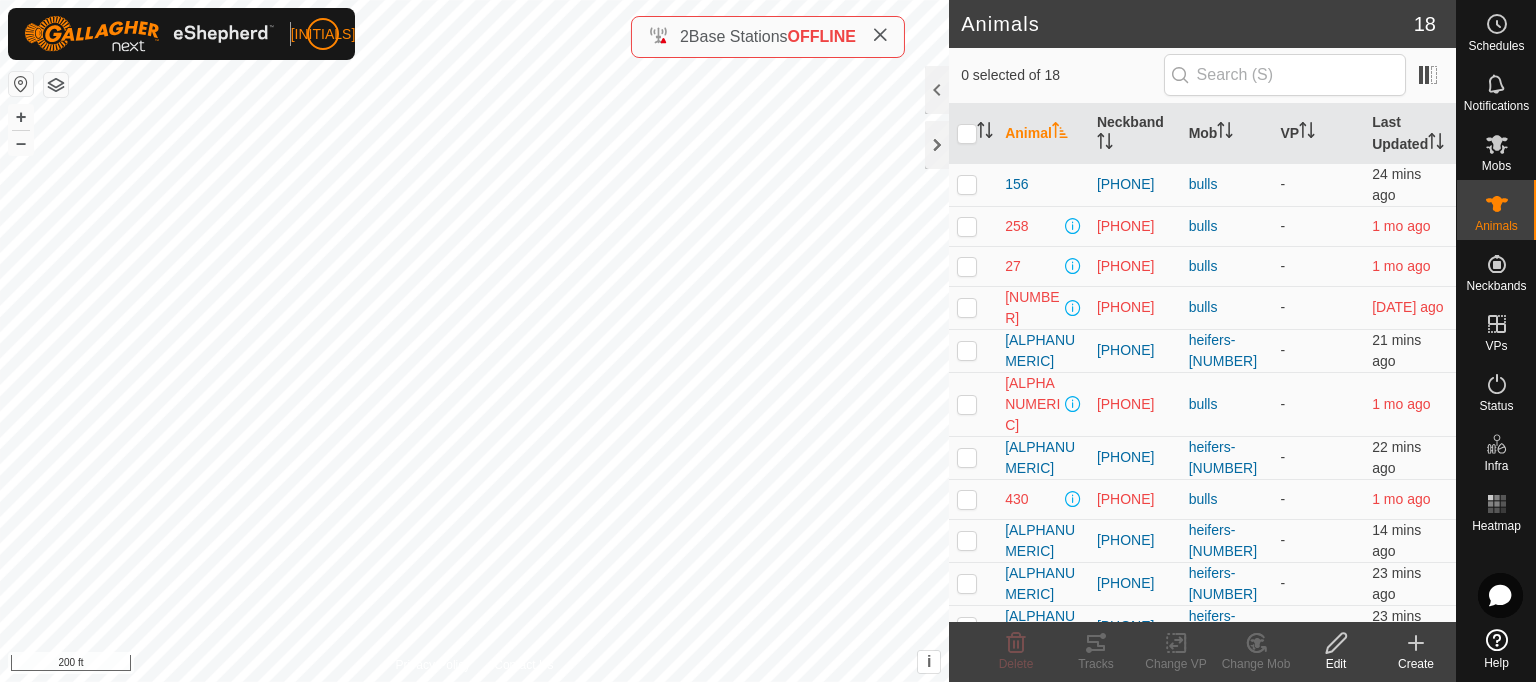 click 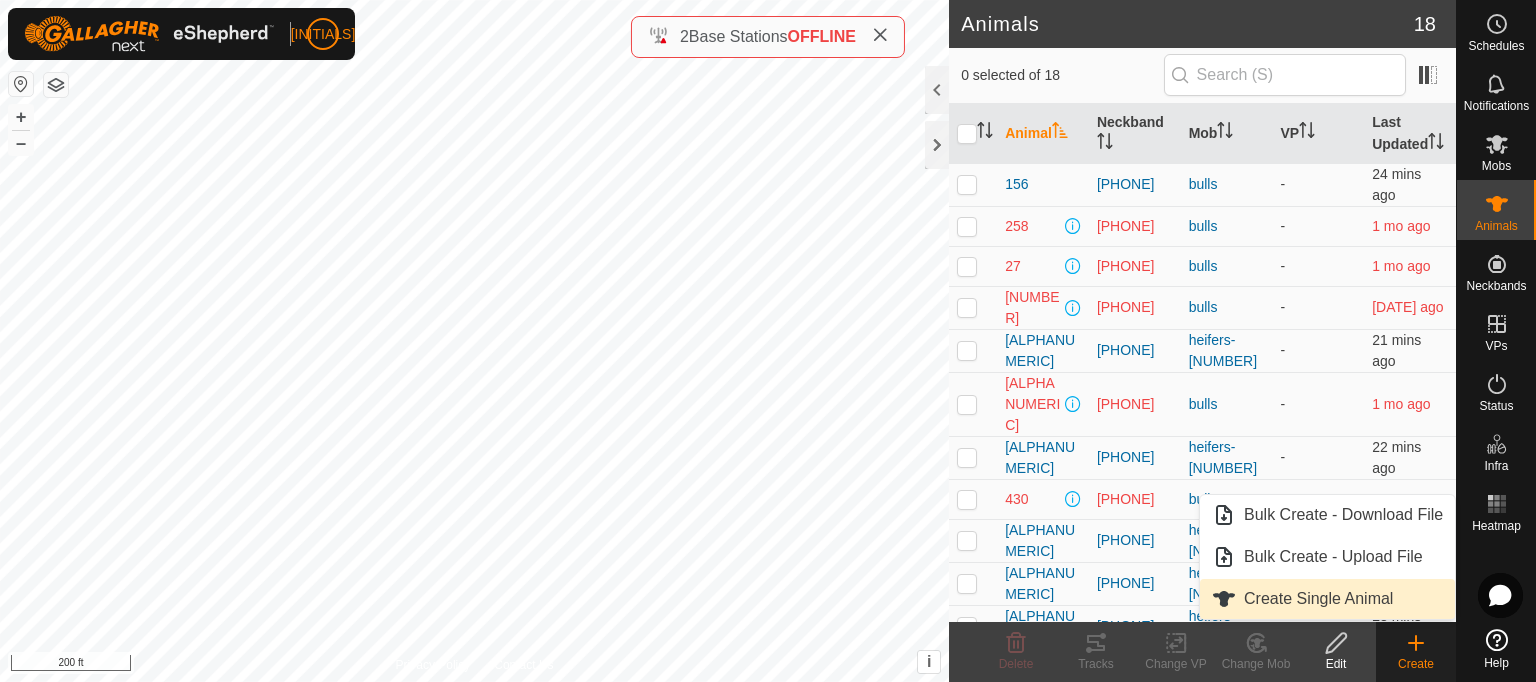 click on "Create Single Animal" at bounding box center [1327, 599] 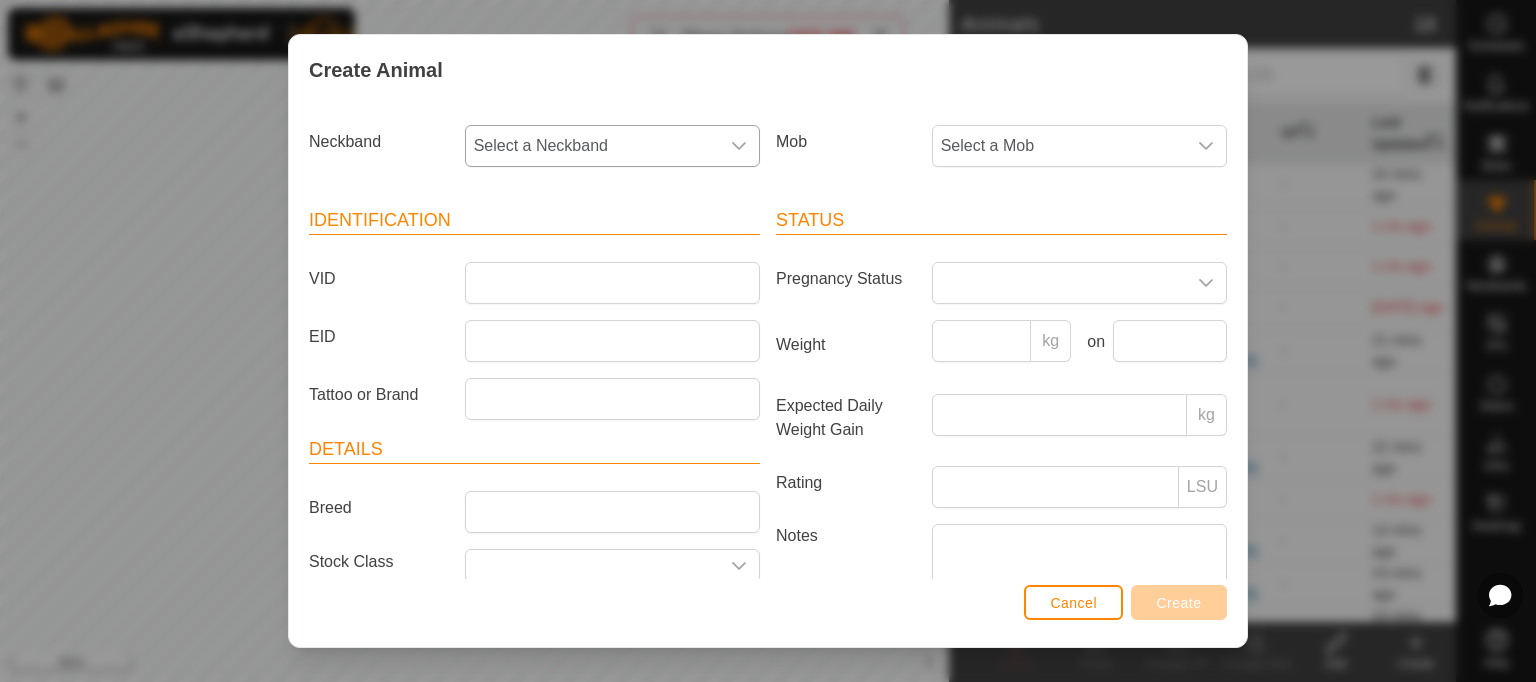 click 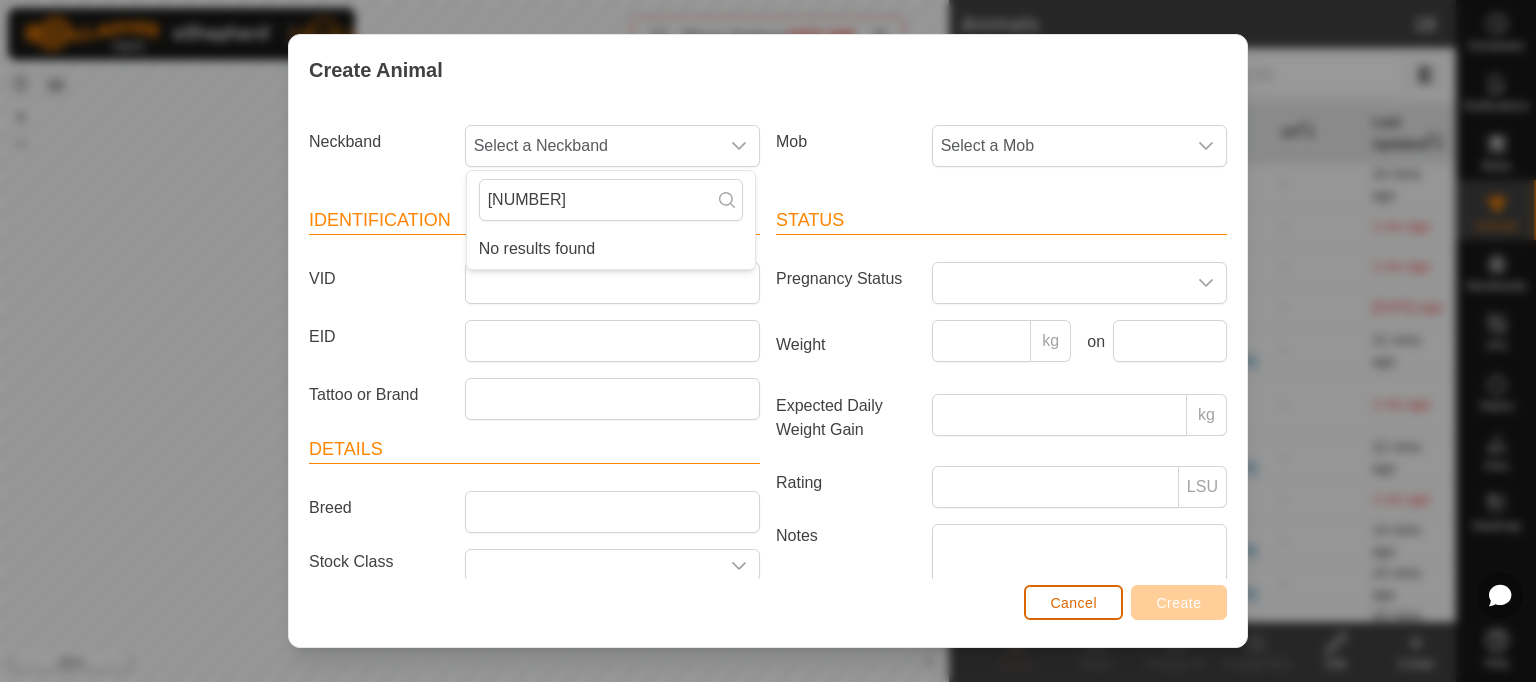 click on "Cancel" at bounding box center [1073, 602] 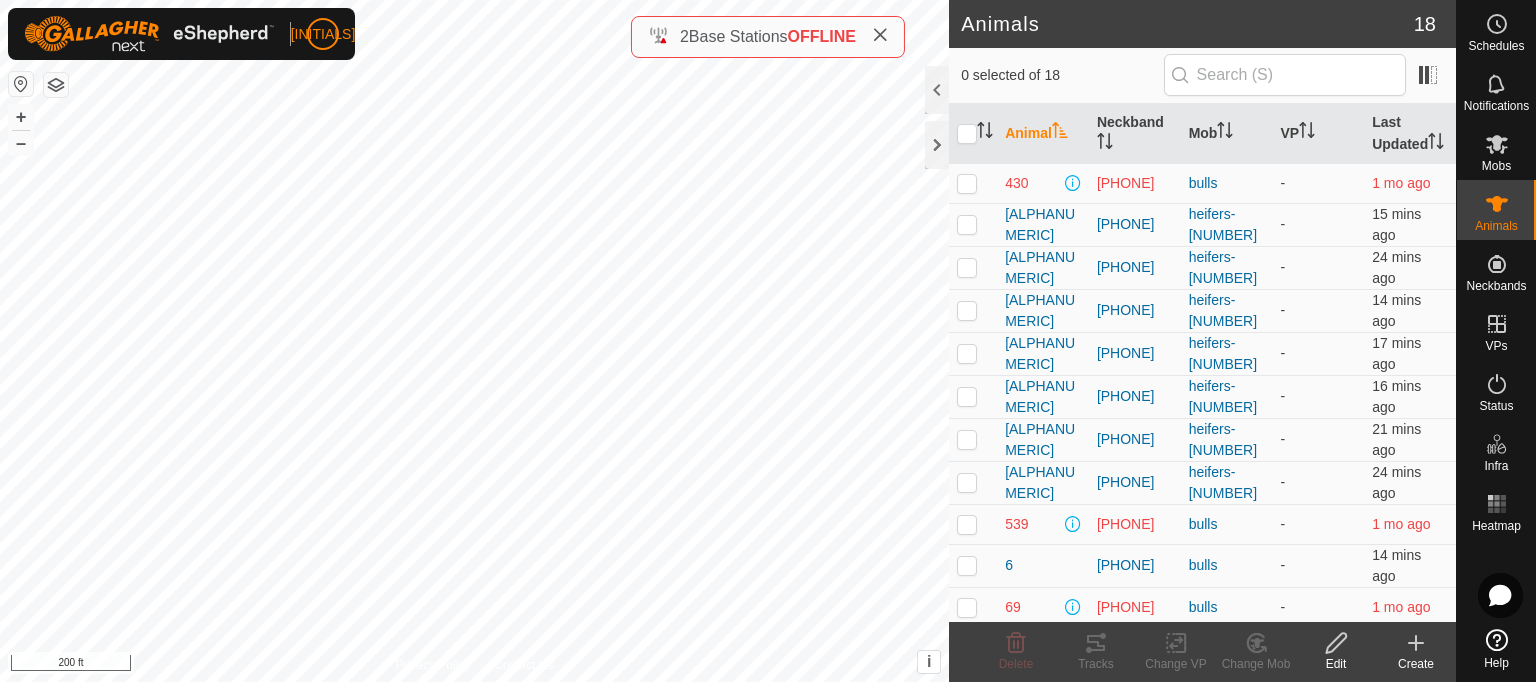 scroll, scrollTop: 332, scrollLeft: 0, axis: vertical 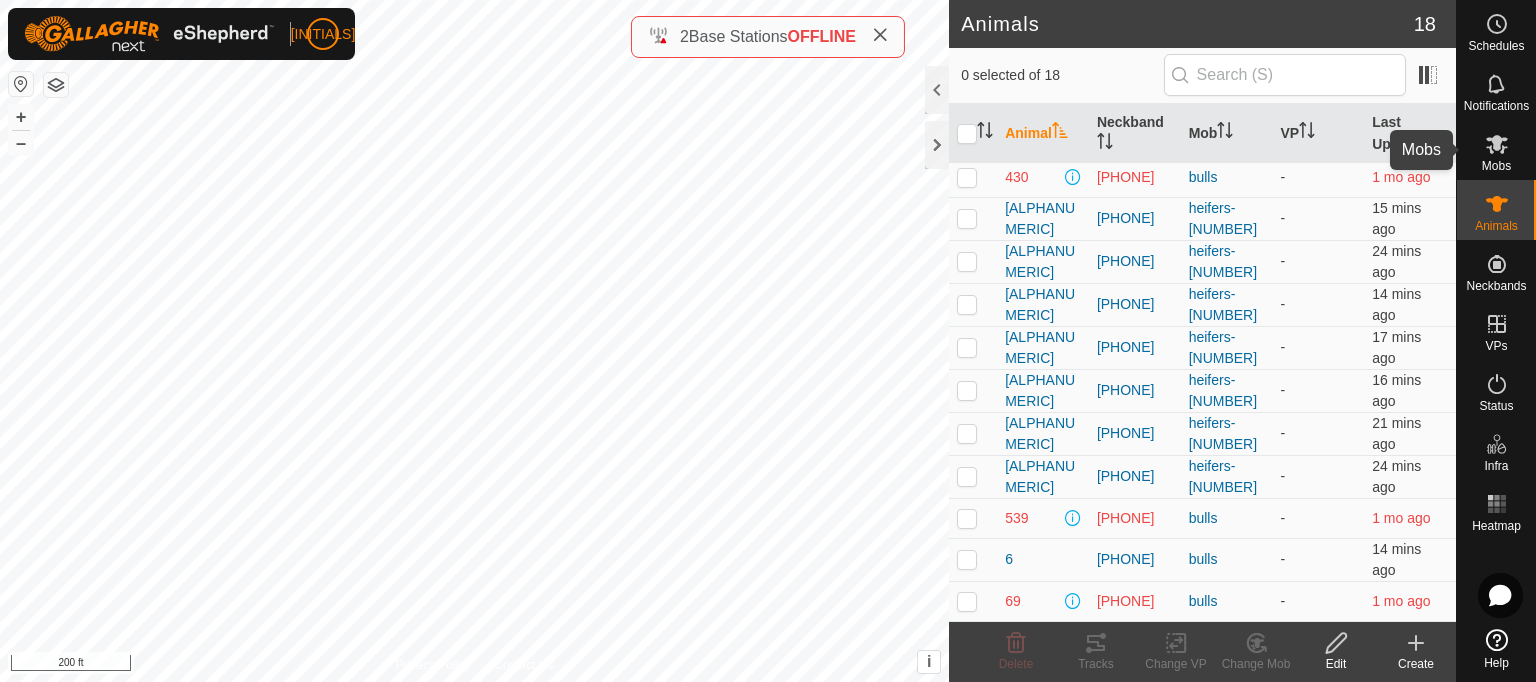 click on "Mobs" at bounding box center [1496, 166] 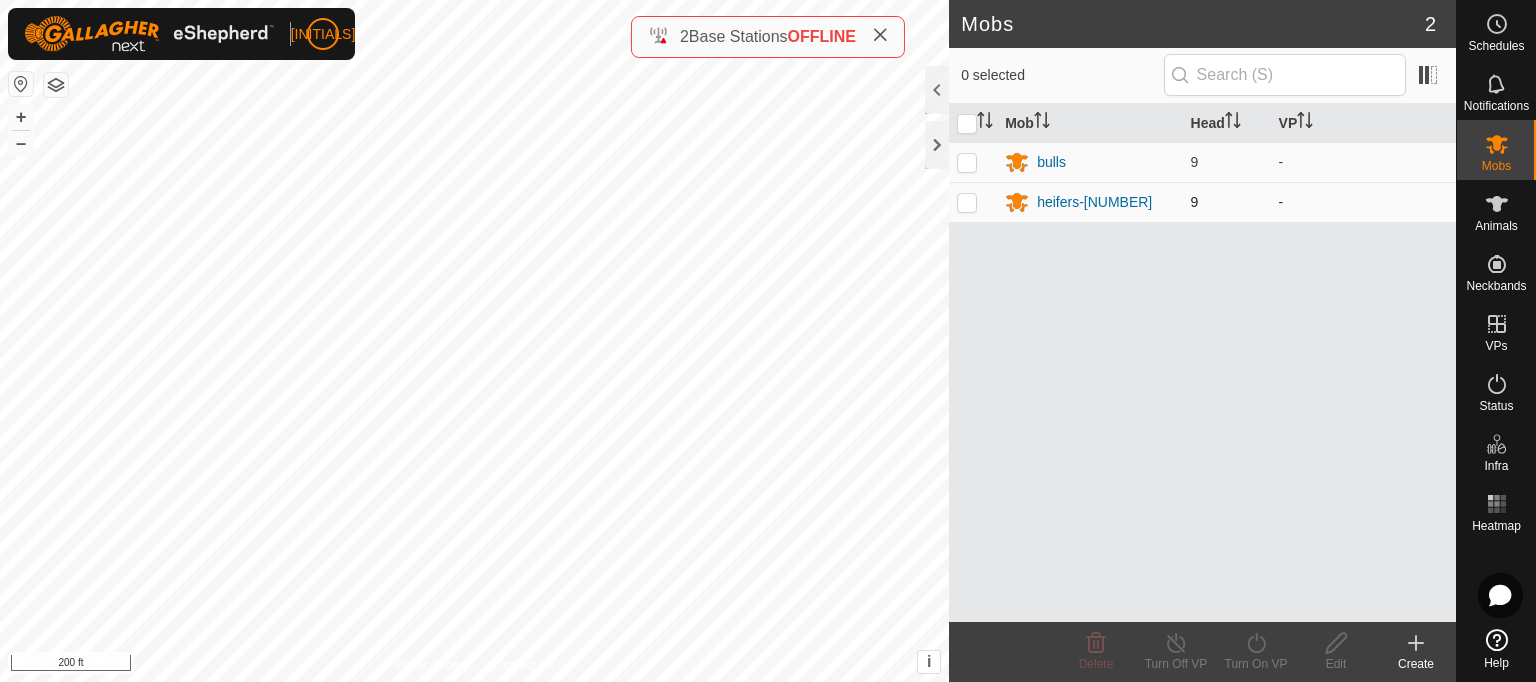 click at bounding box center [967, 202] 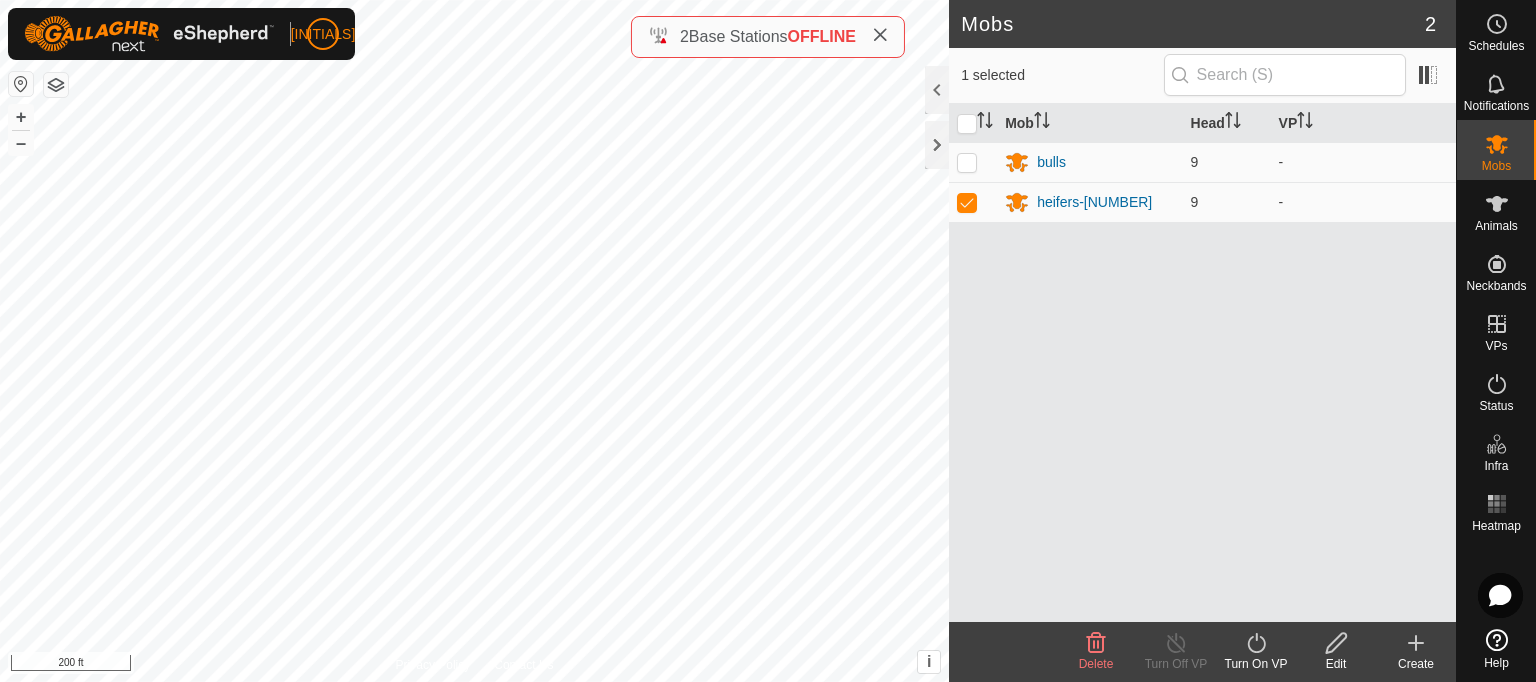 click 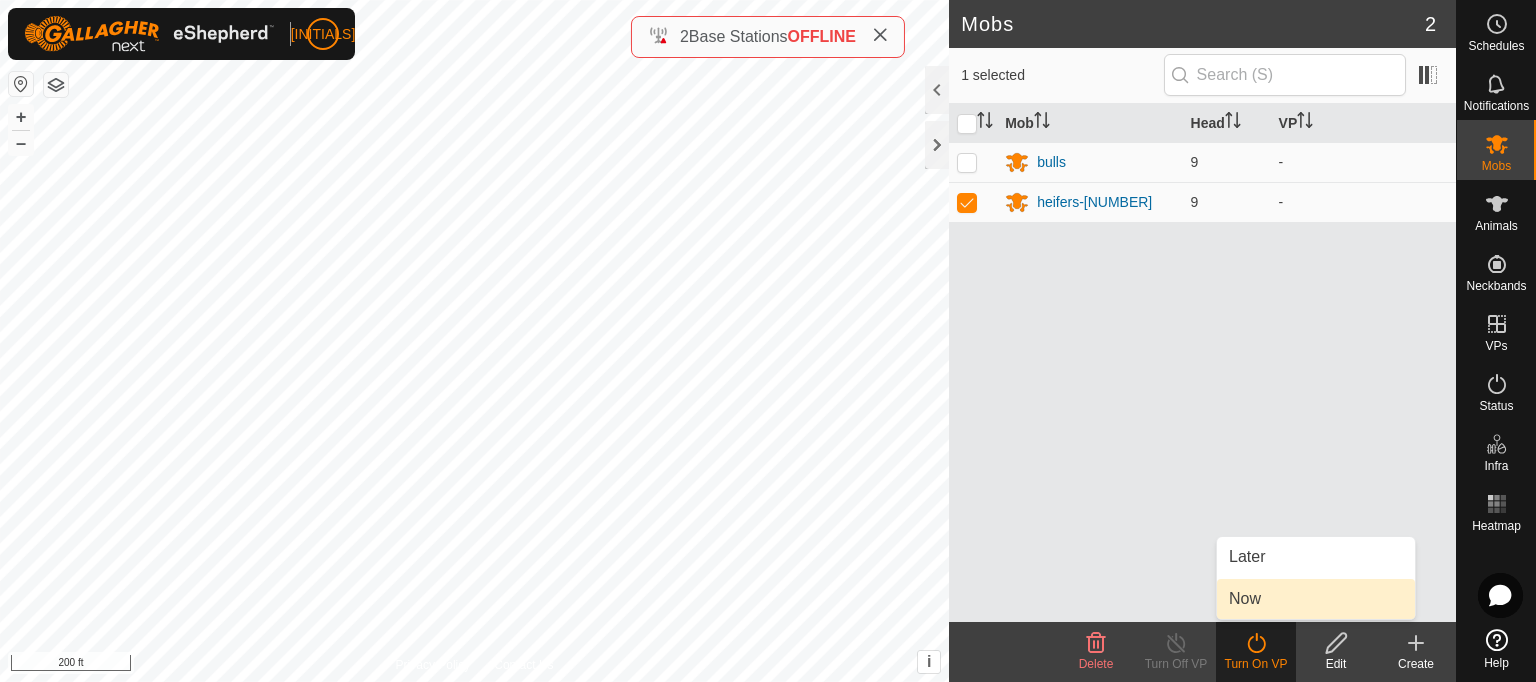 click on "Now" at bounding box center (1316, 599) 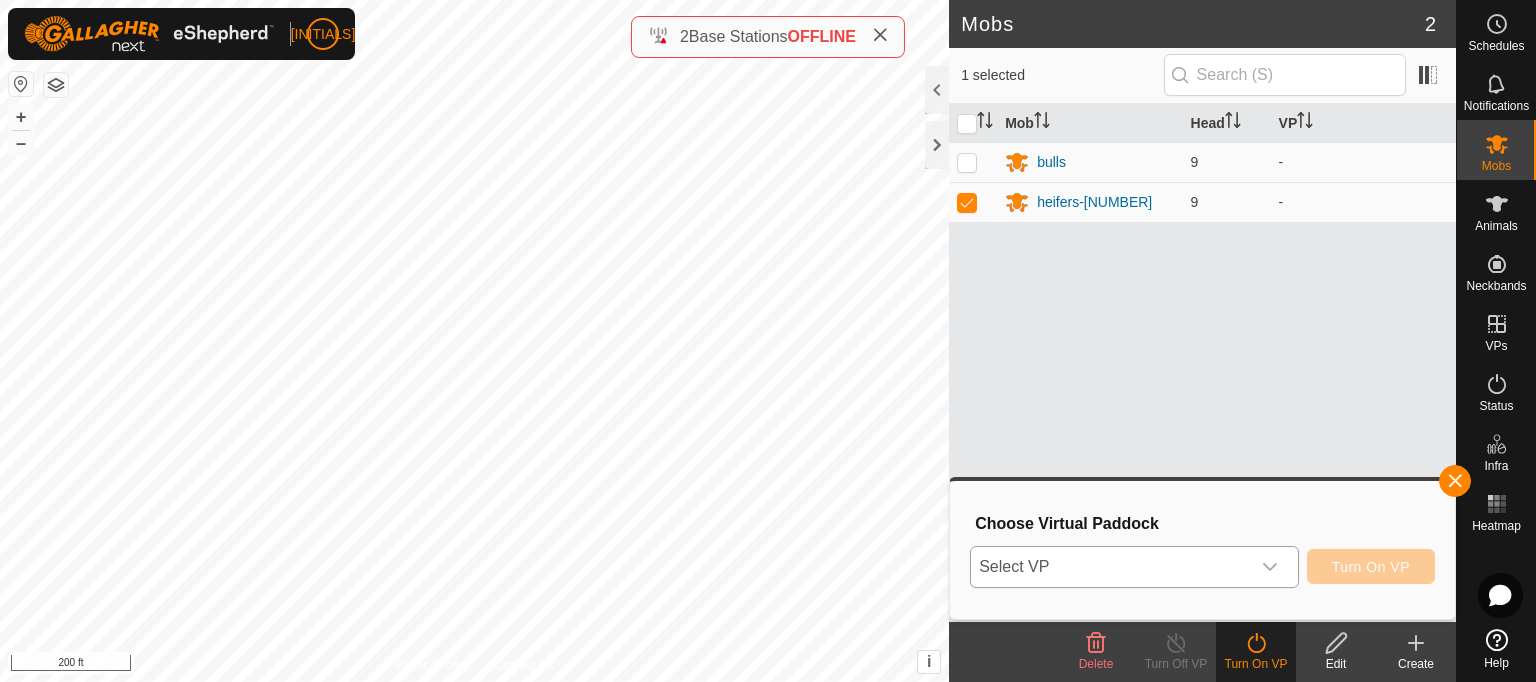 click 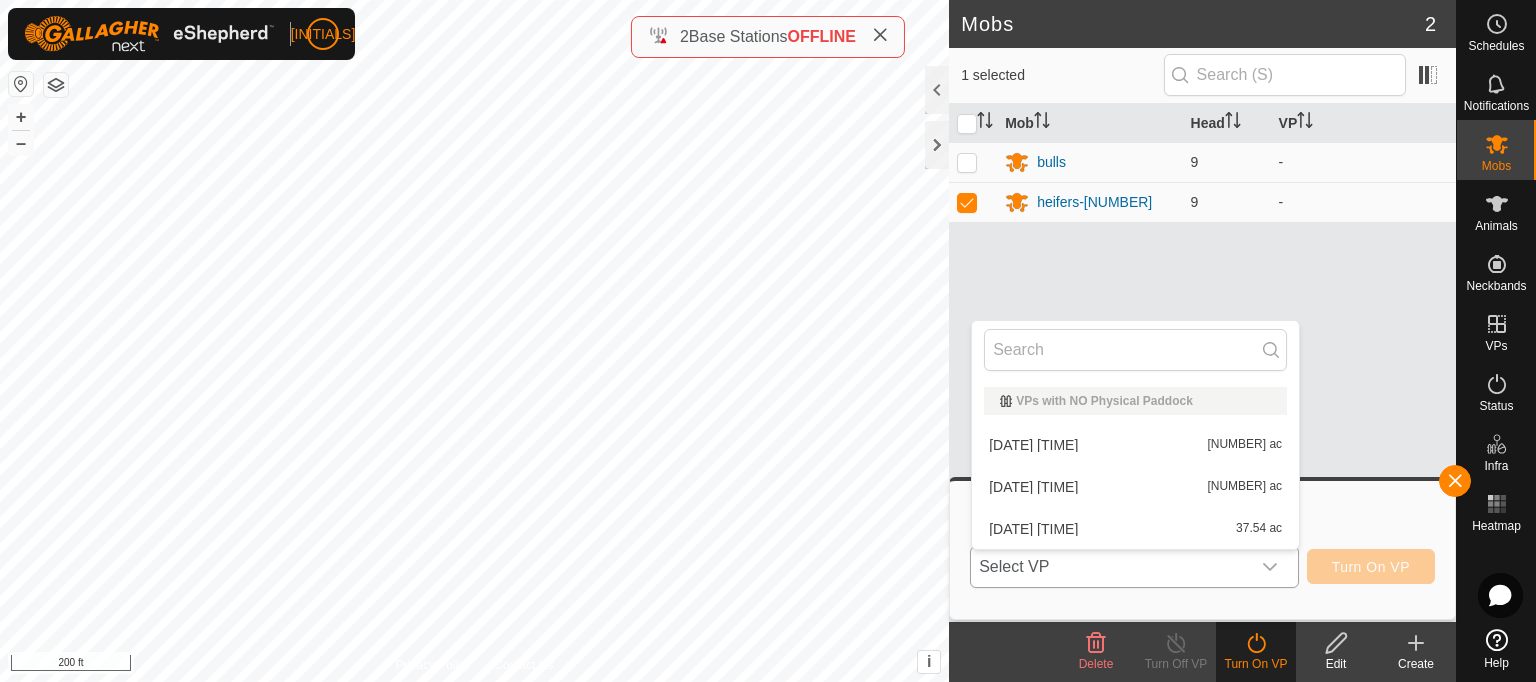 click on "[DATE] [TIME] [NUMBER] ac" at bounding box center [1135, 529] 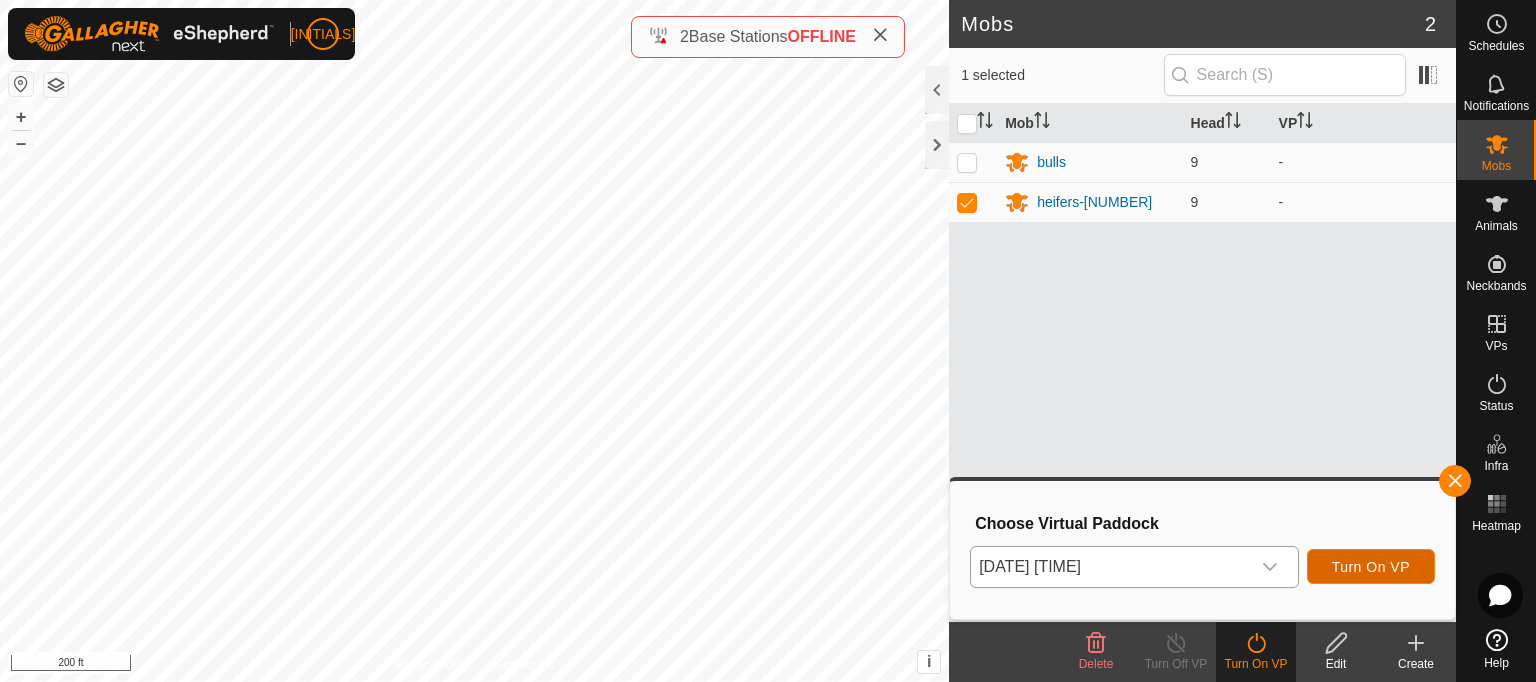 click on "Turn On VP" at bounding box center [1371, 567] 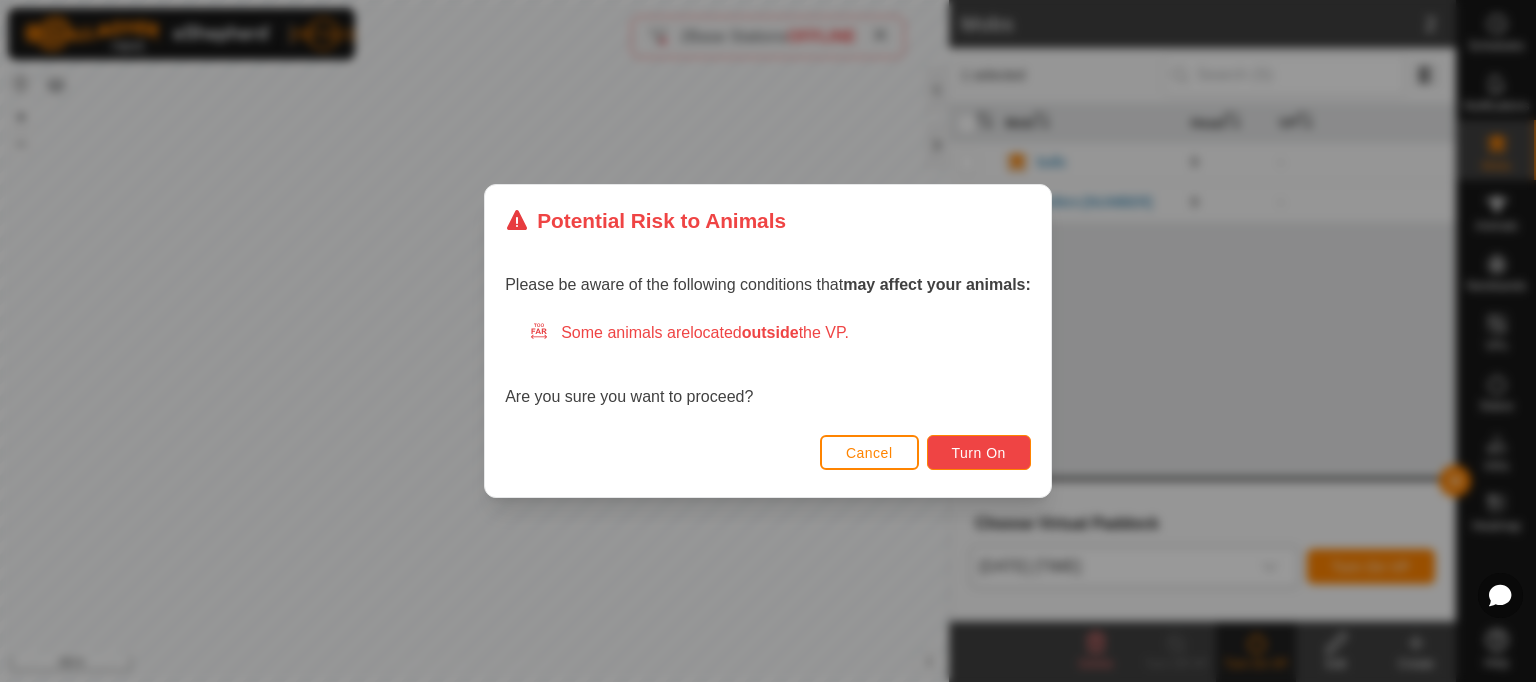 click on "Turn On" at bounding box center (979, 453) 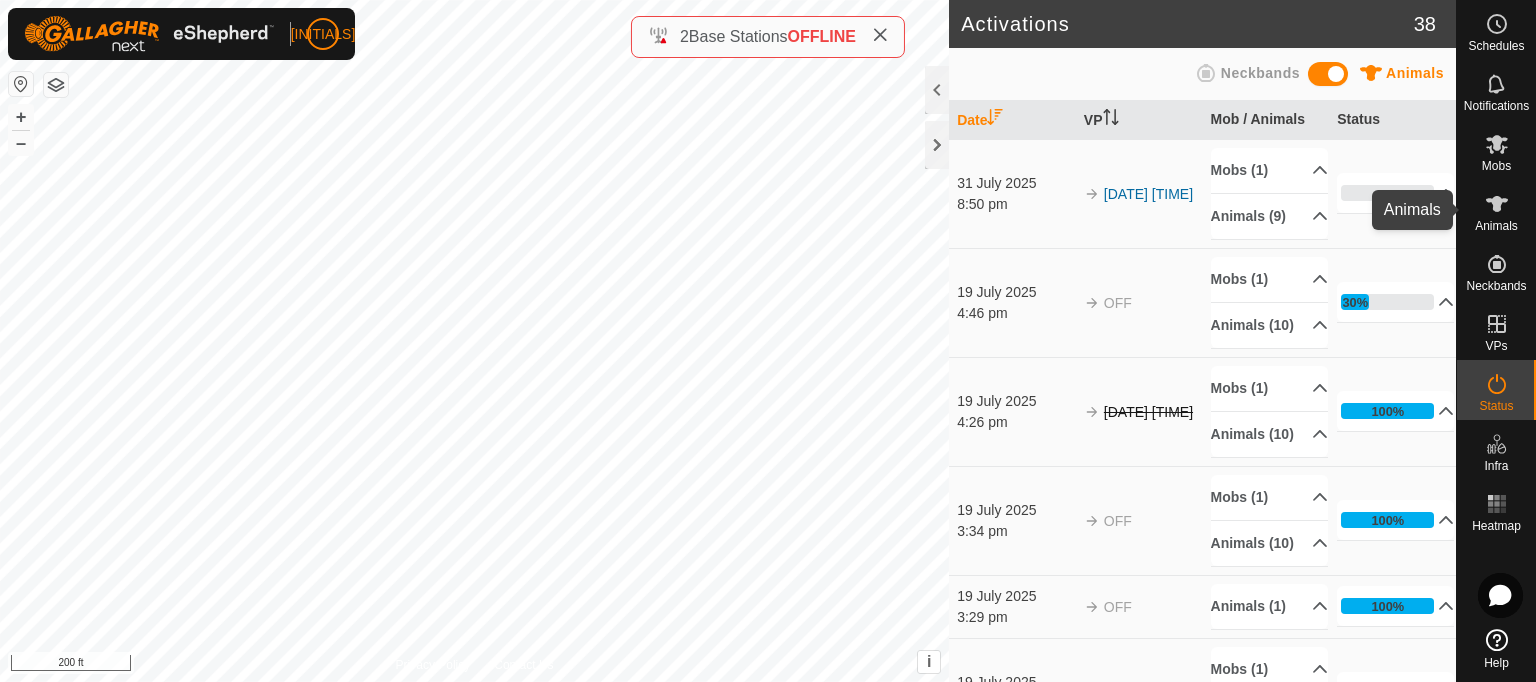 click at bounding box center [1497, 204] 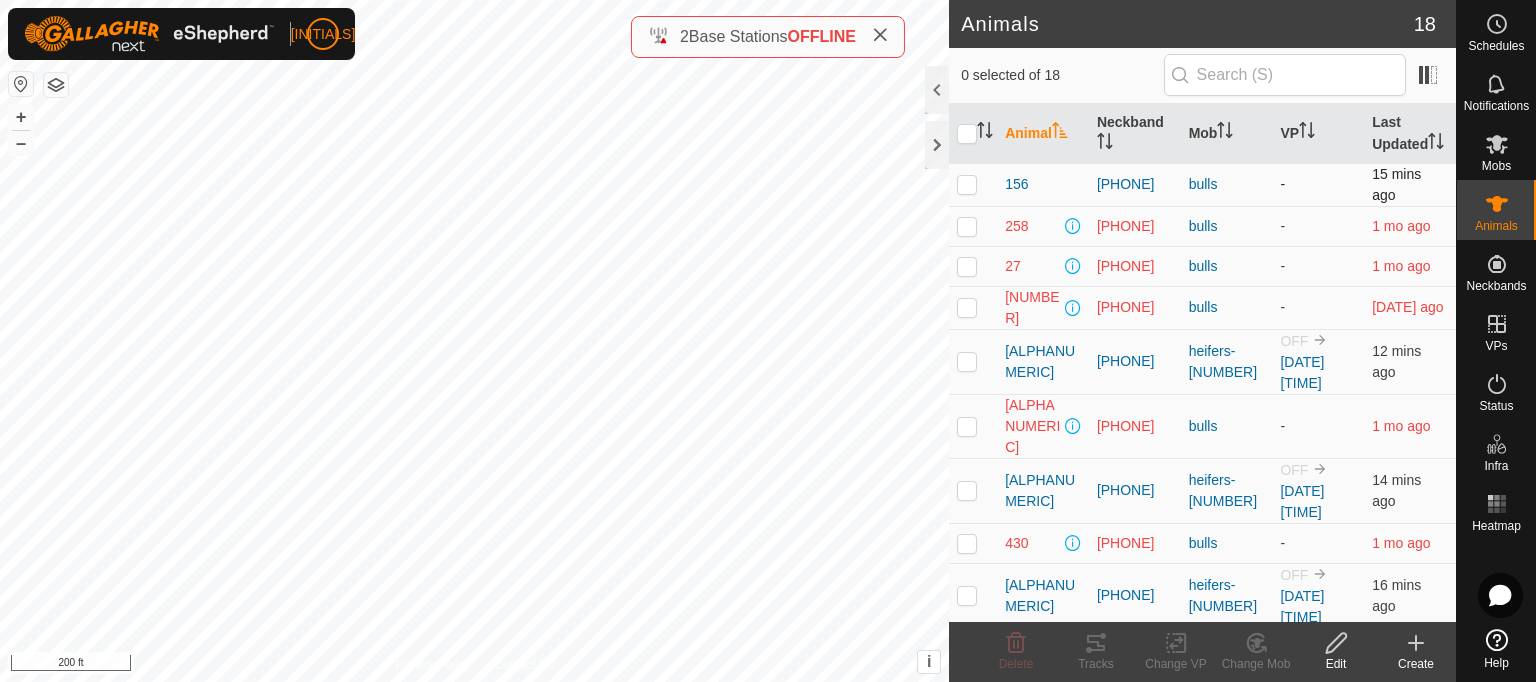 click at bounding box center (967, 184) 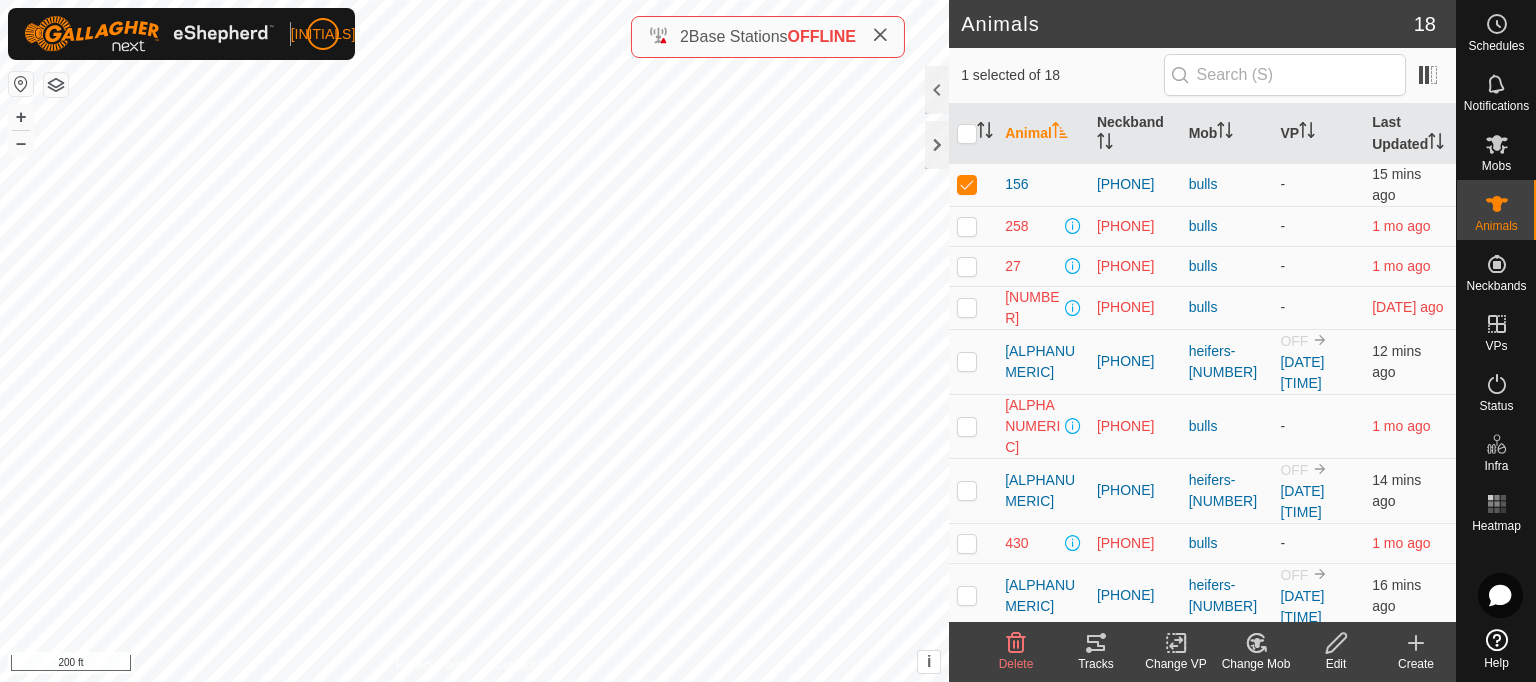 click 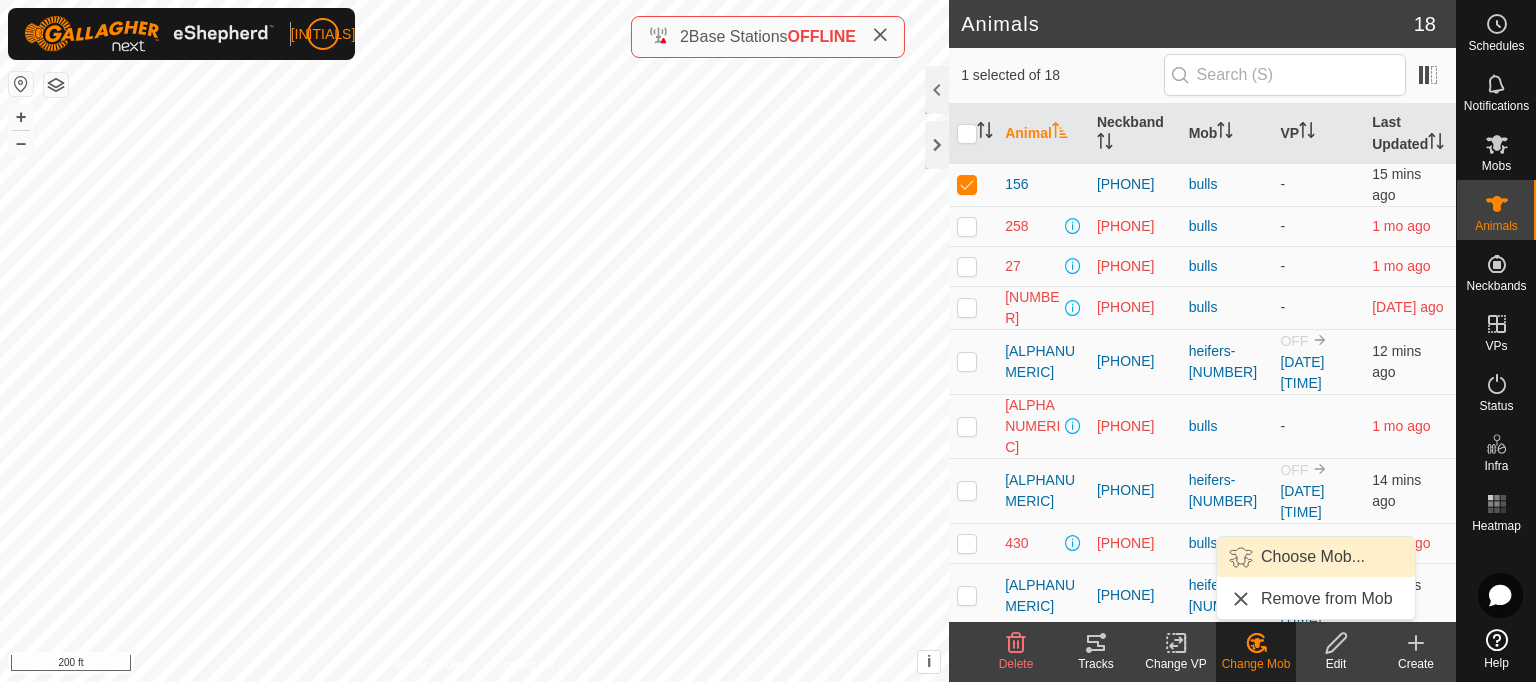 click on "Choose Mob..." at bounding box center (1313, 557) 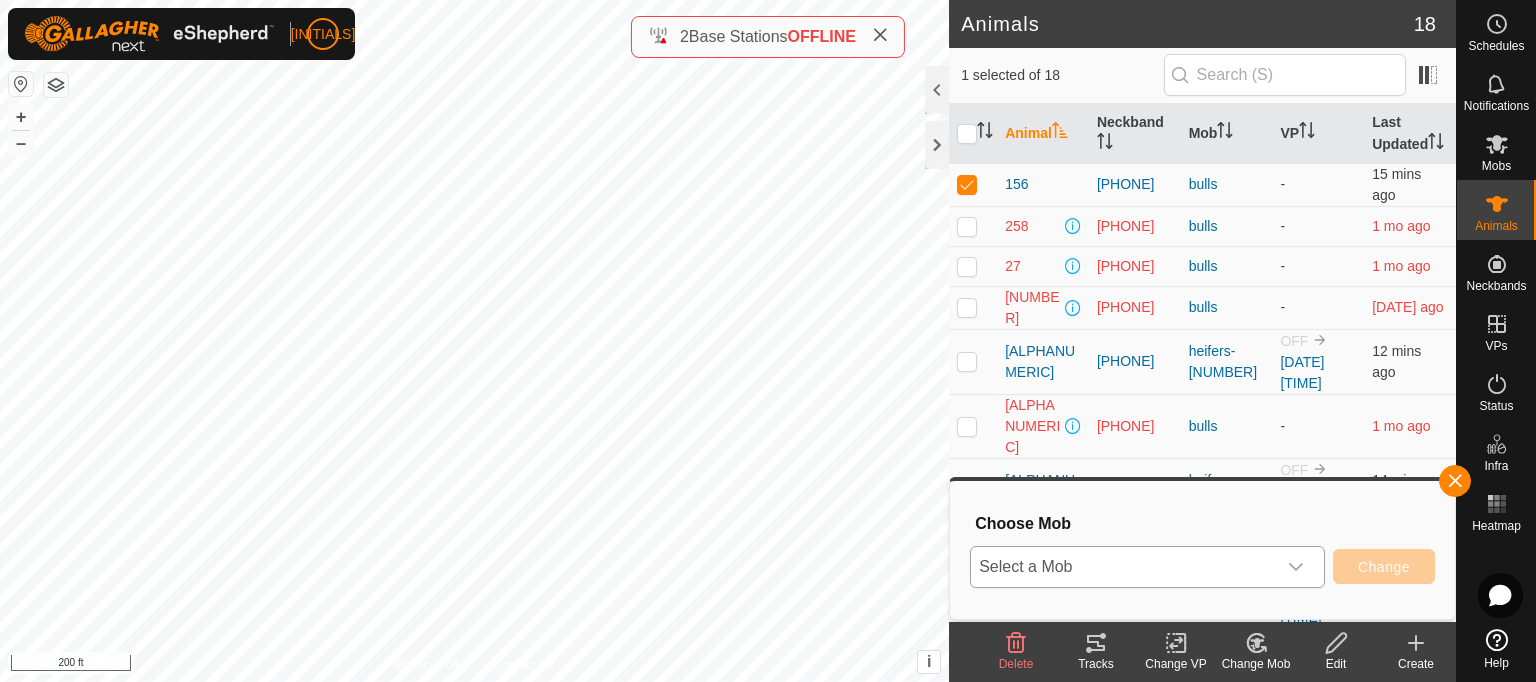 click 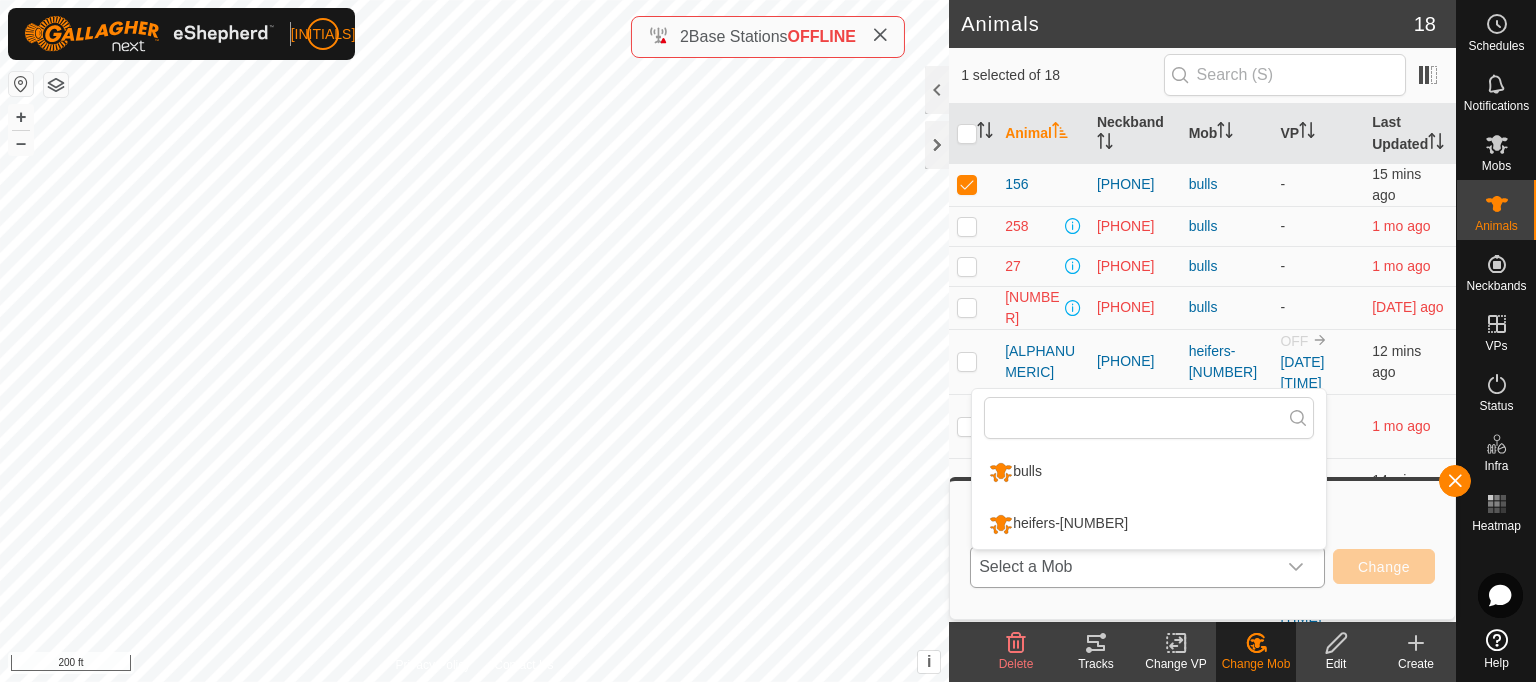 click on "heifers-[NUMBER]" at bounding box center [1149, 524] 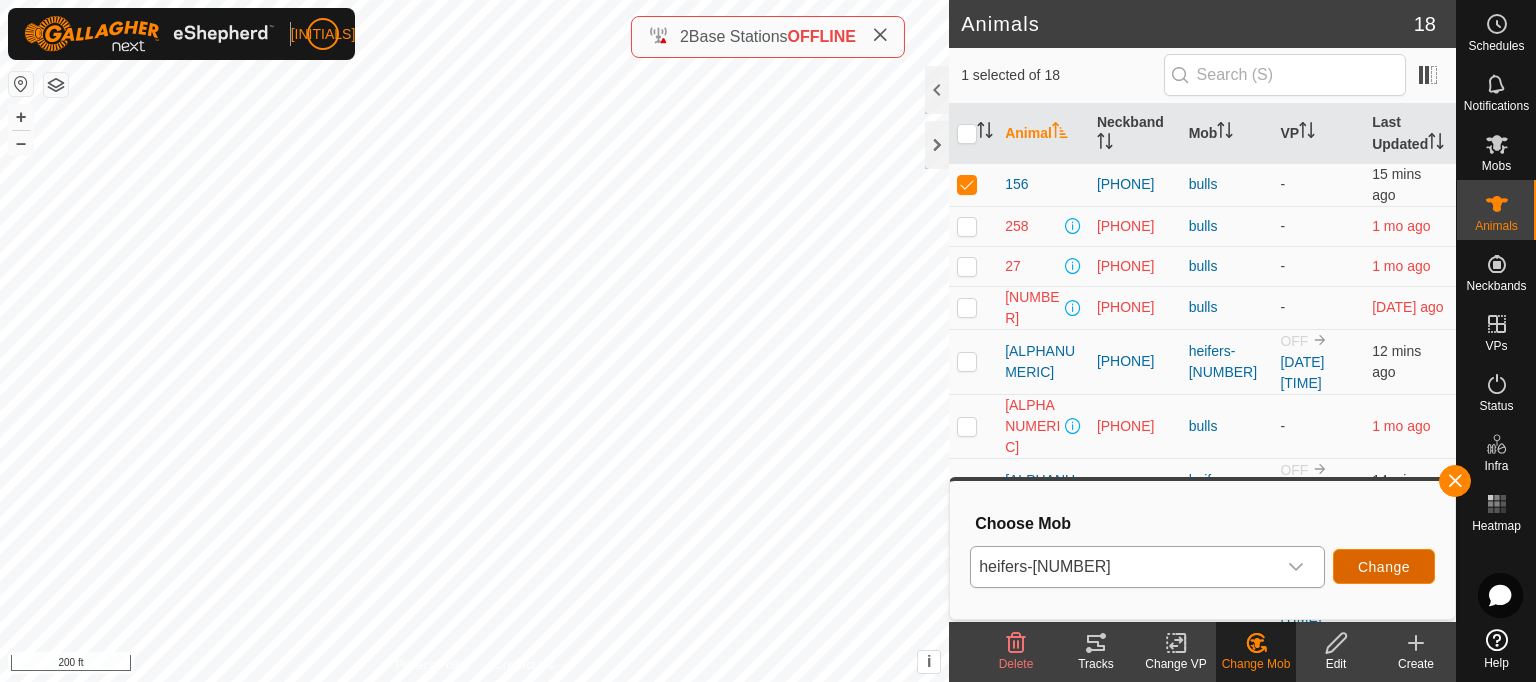click on "Change" at bounding box center [1384, 567] 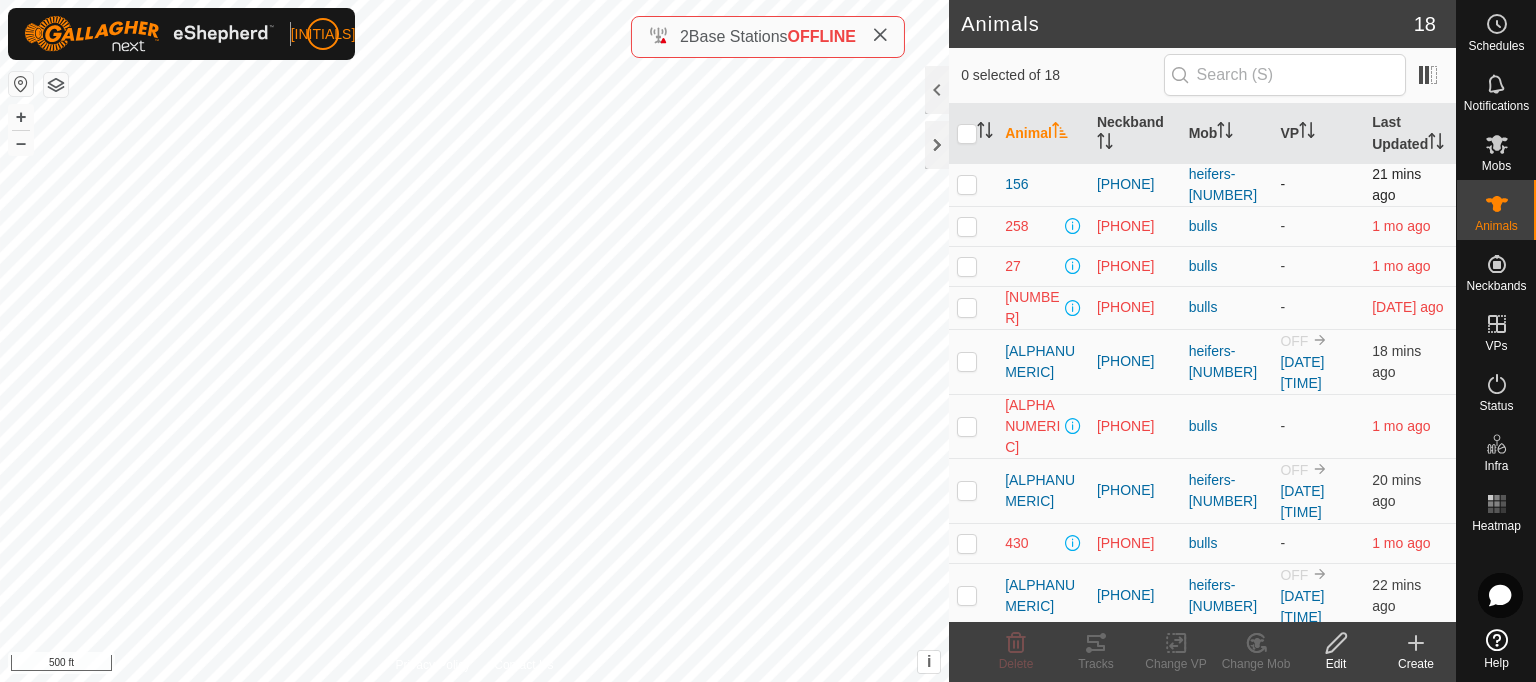 click at bounding box center [973, 184] 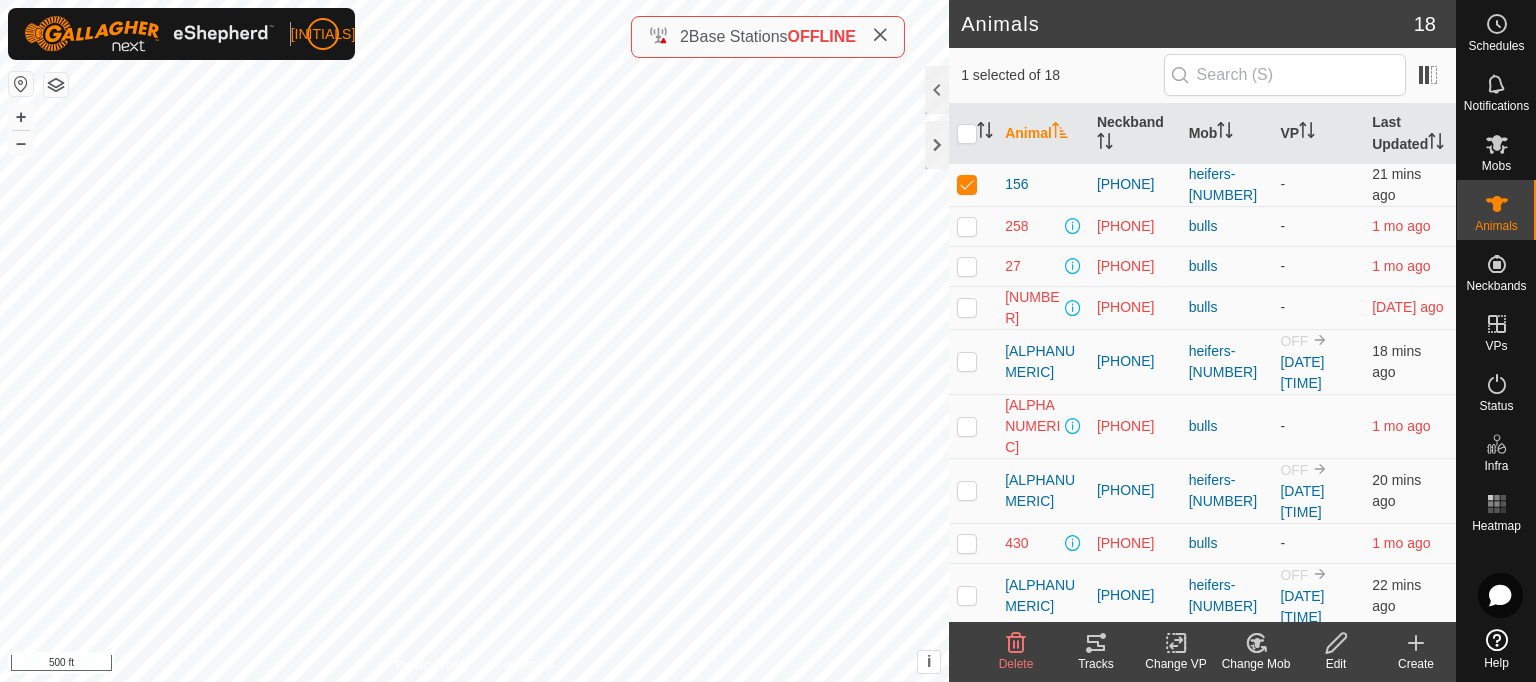 click 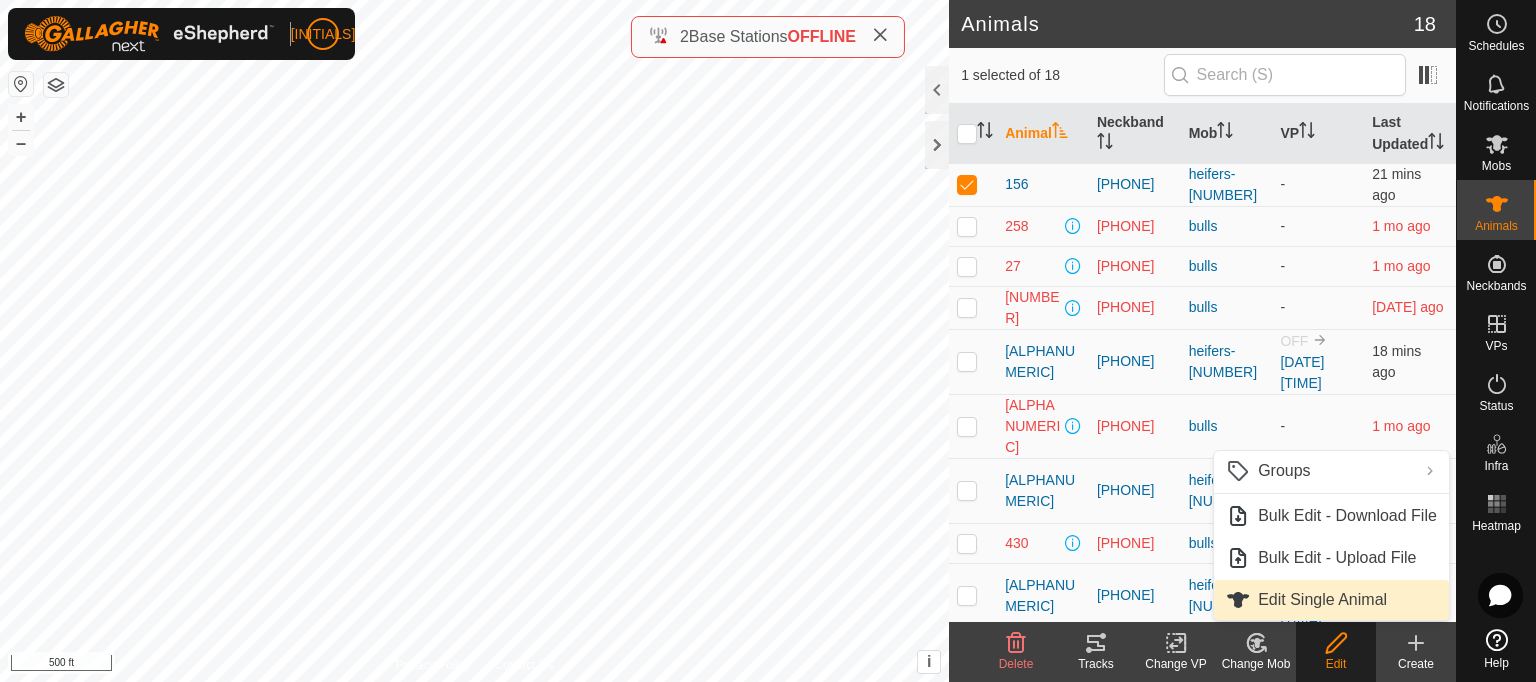 click on "Edit Single Animal" at bounding box center [1331, 600] 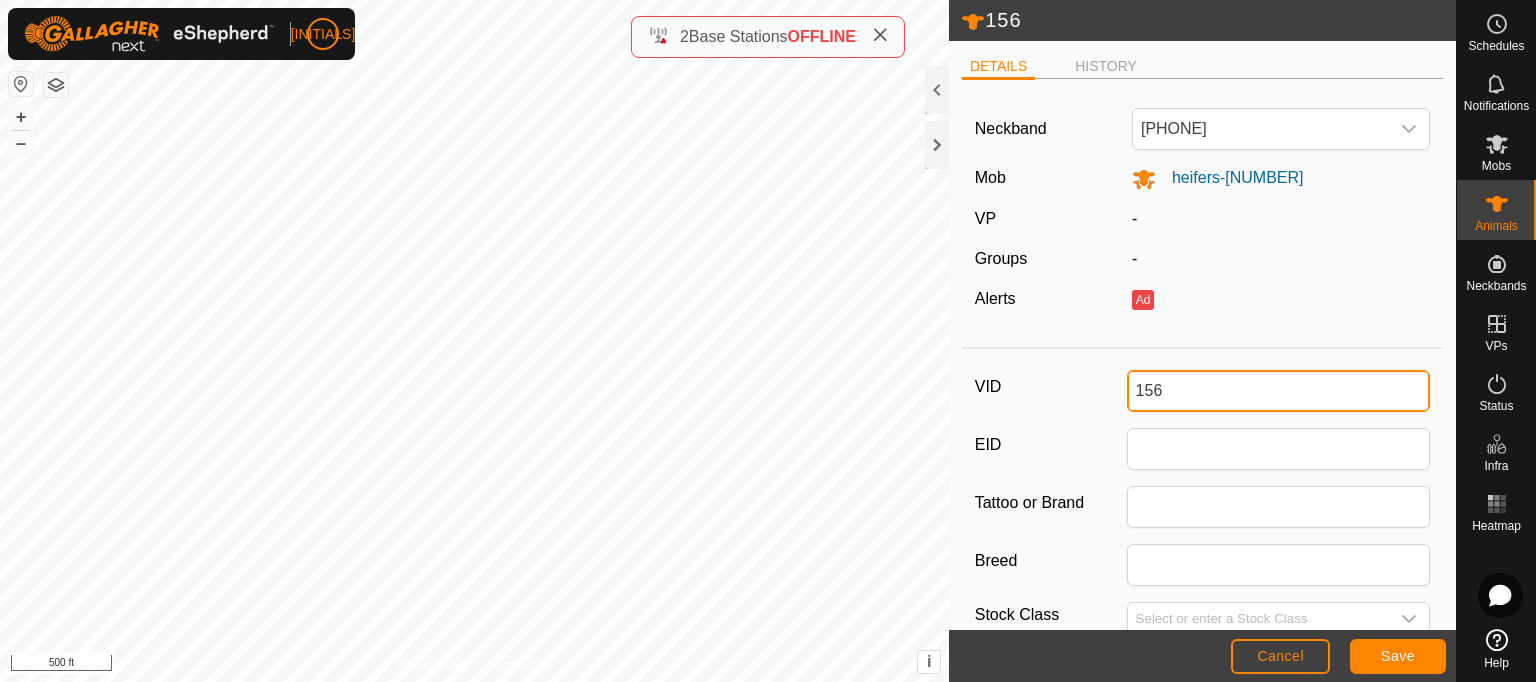 click on "156" at bounding box center [1279, 391] 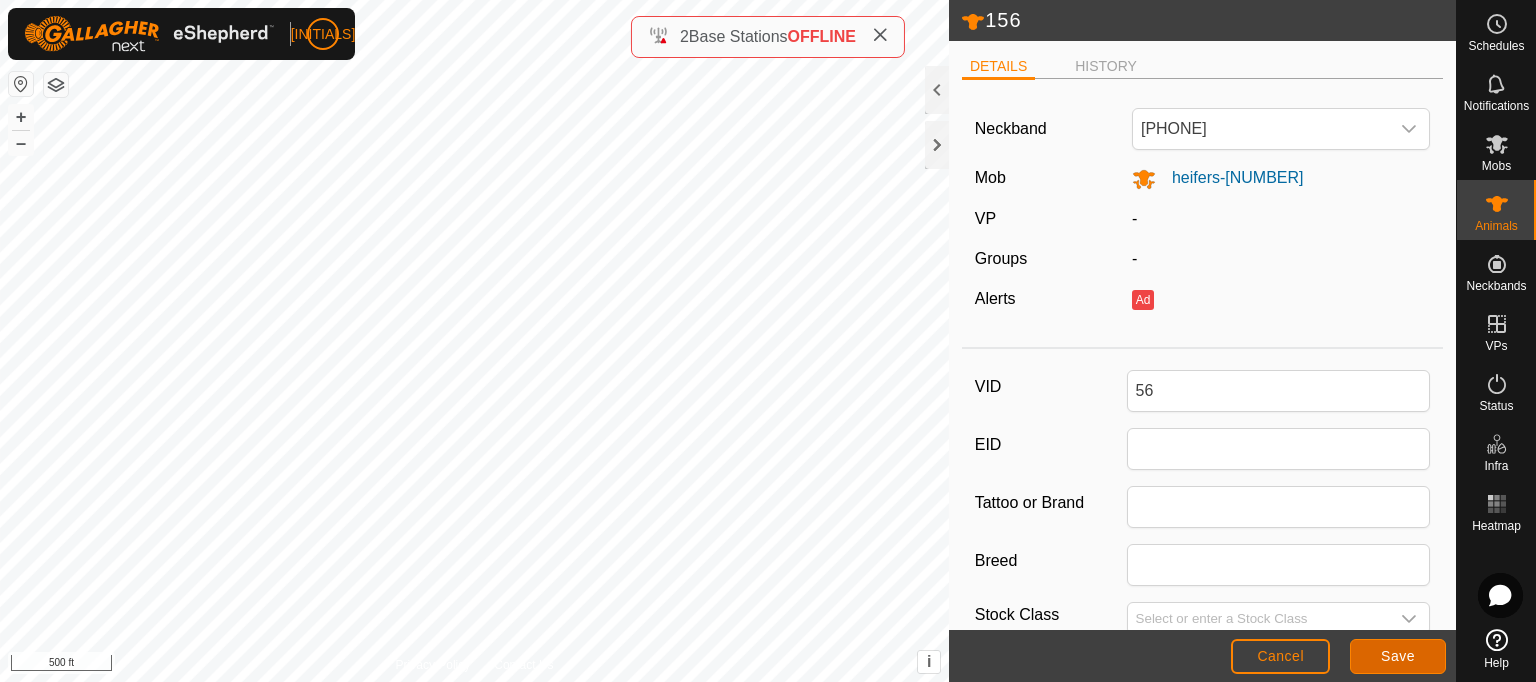 click on "Save" 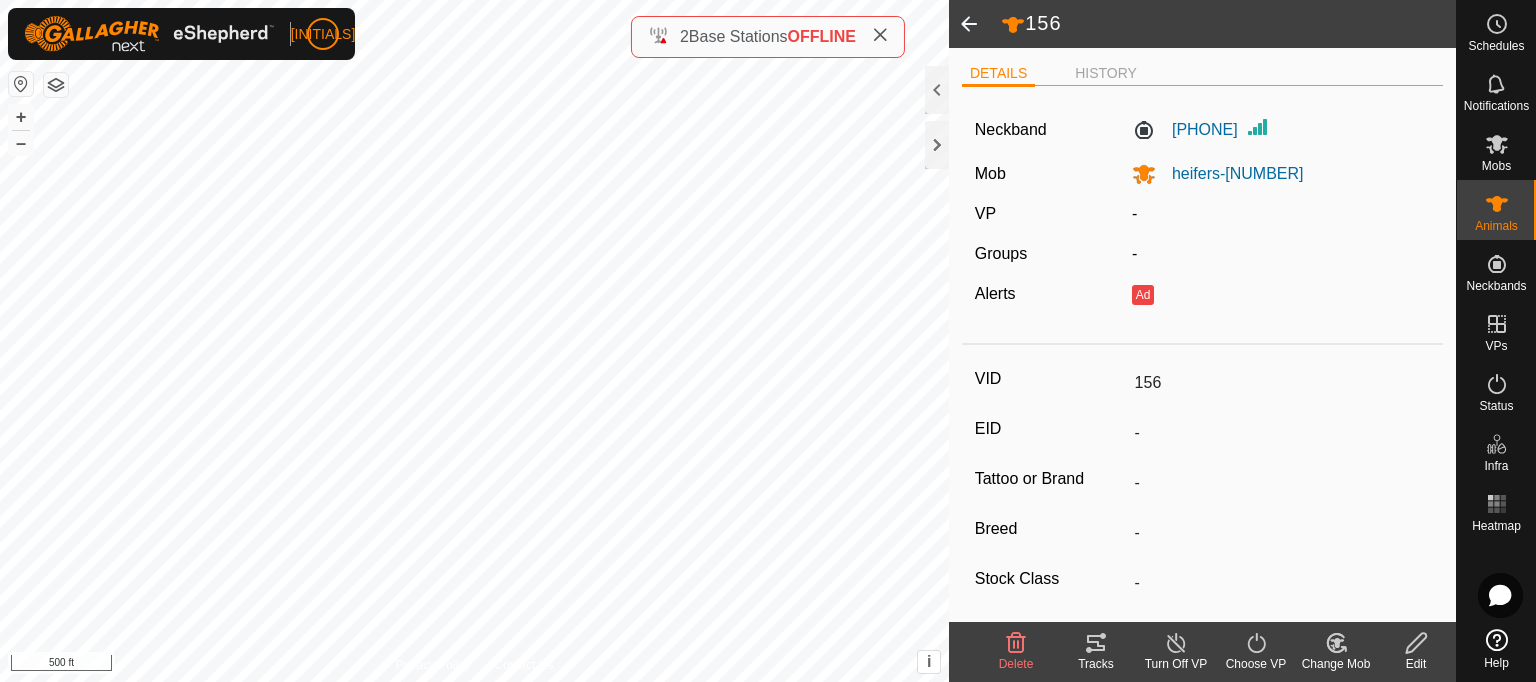 click 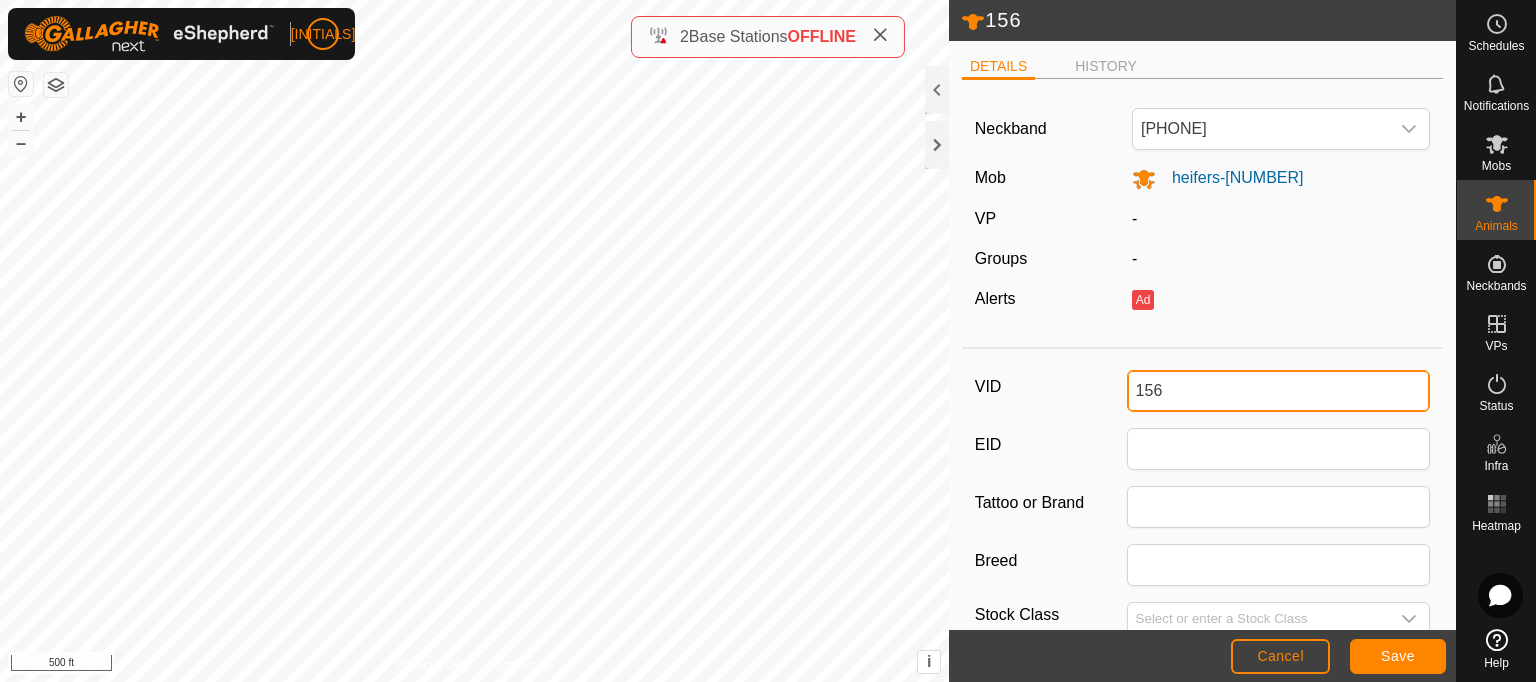 click on "156" at bounding box center (1279, 391) 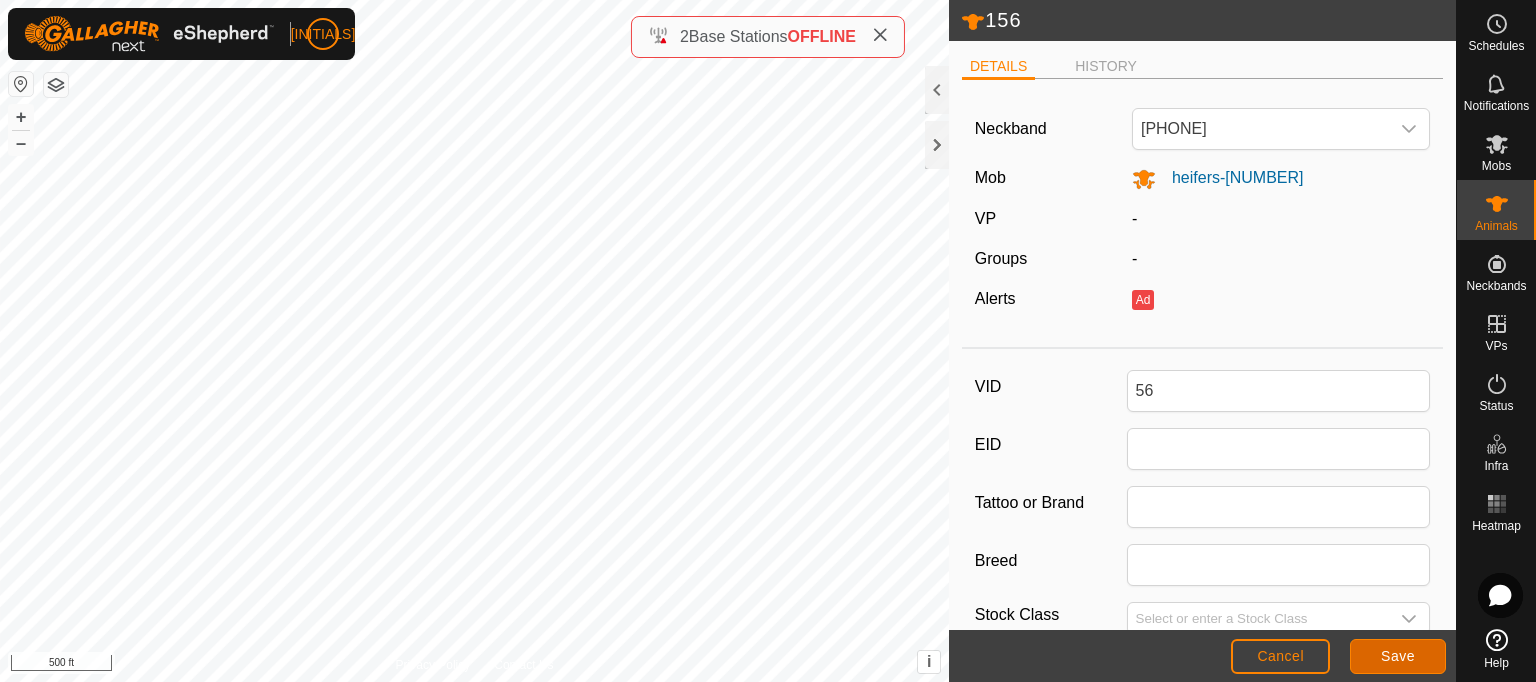 click on "Save" 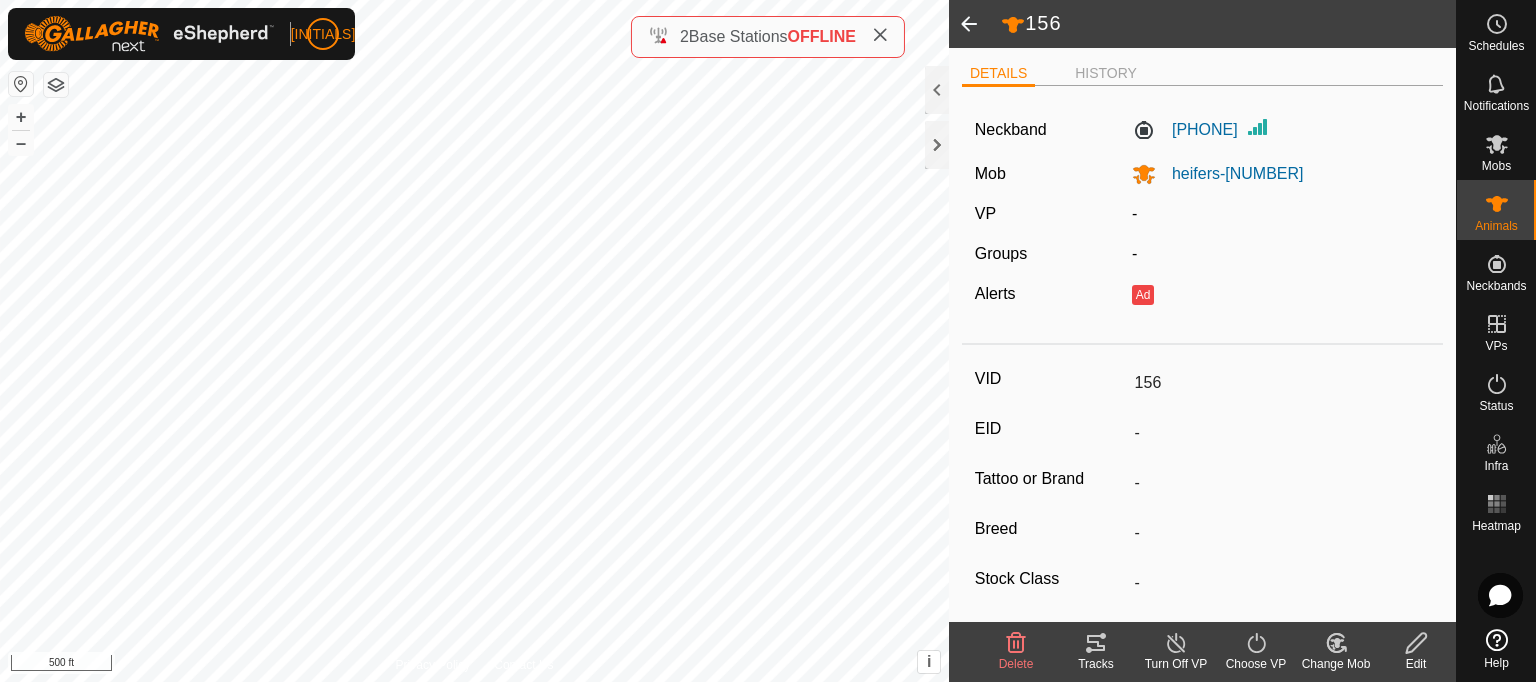 click 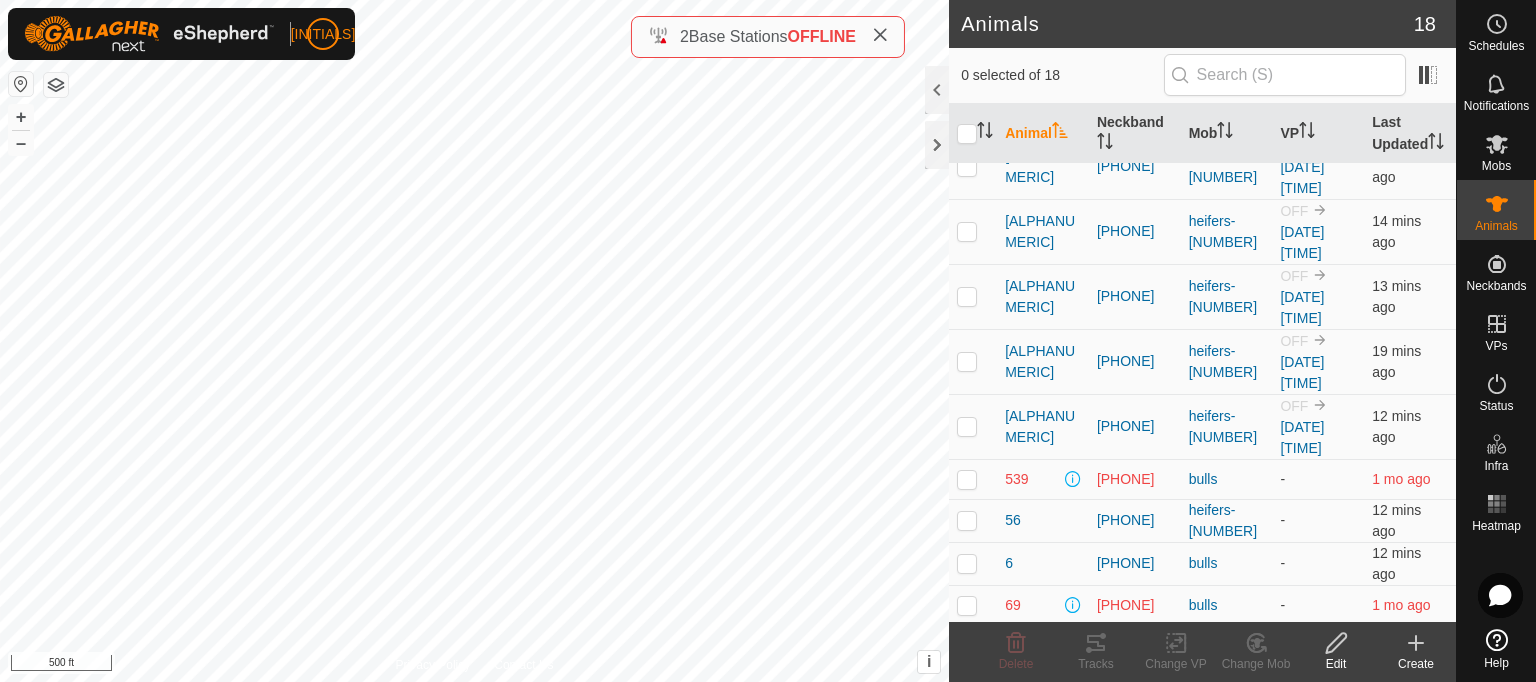 scroll, scrollTop: 528, scrollLeft: 0, axis: vertical 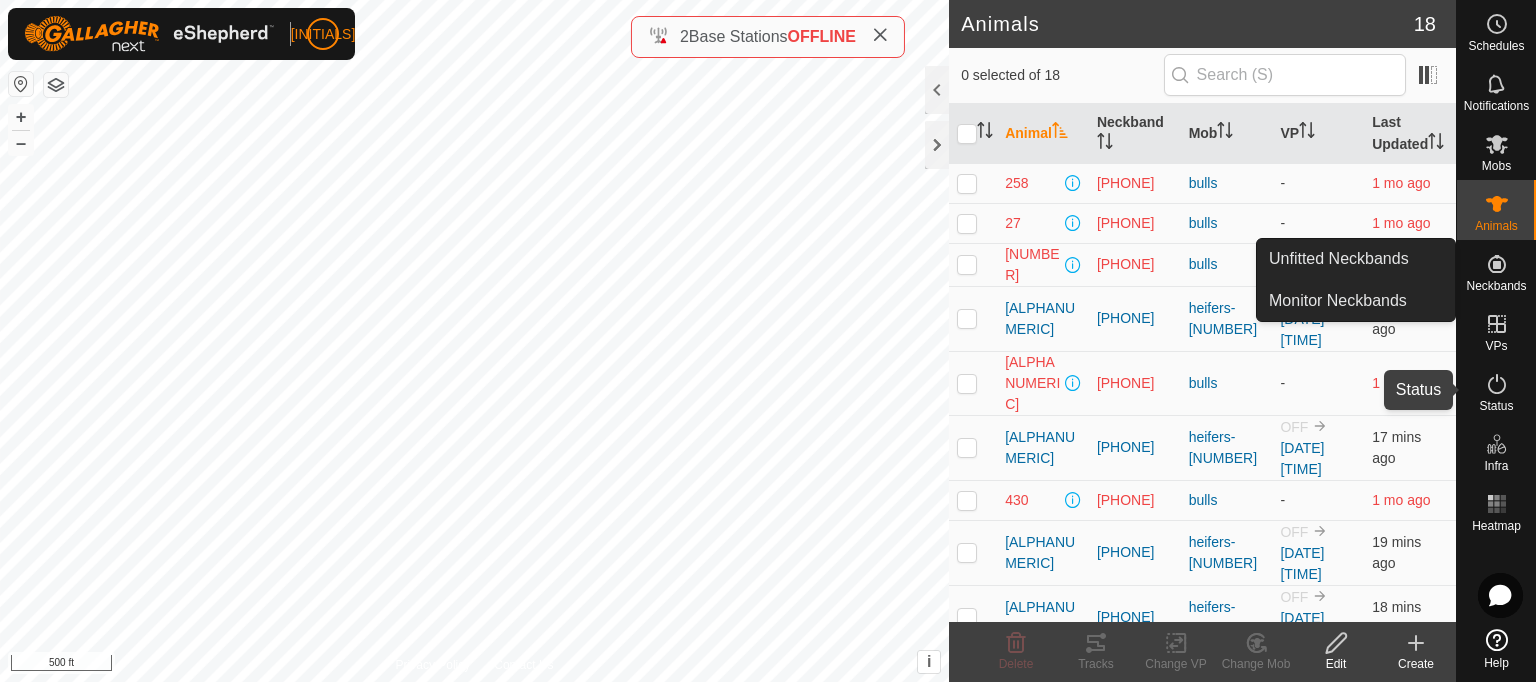 click 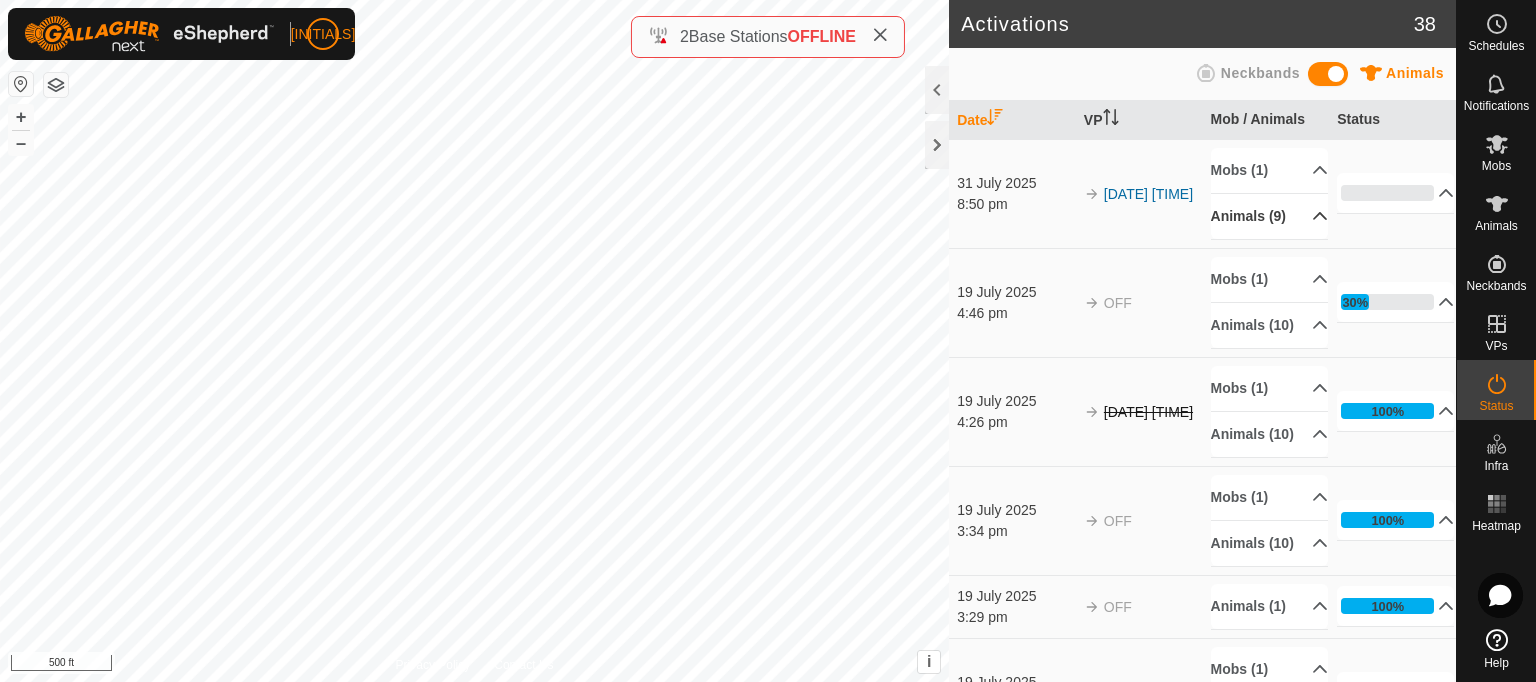 click 